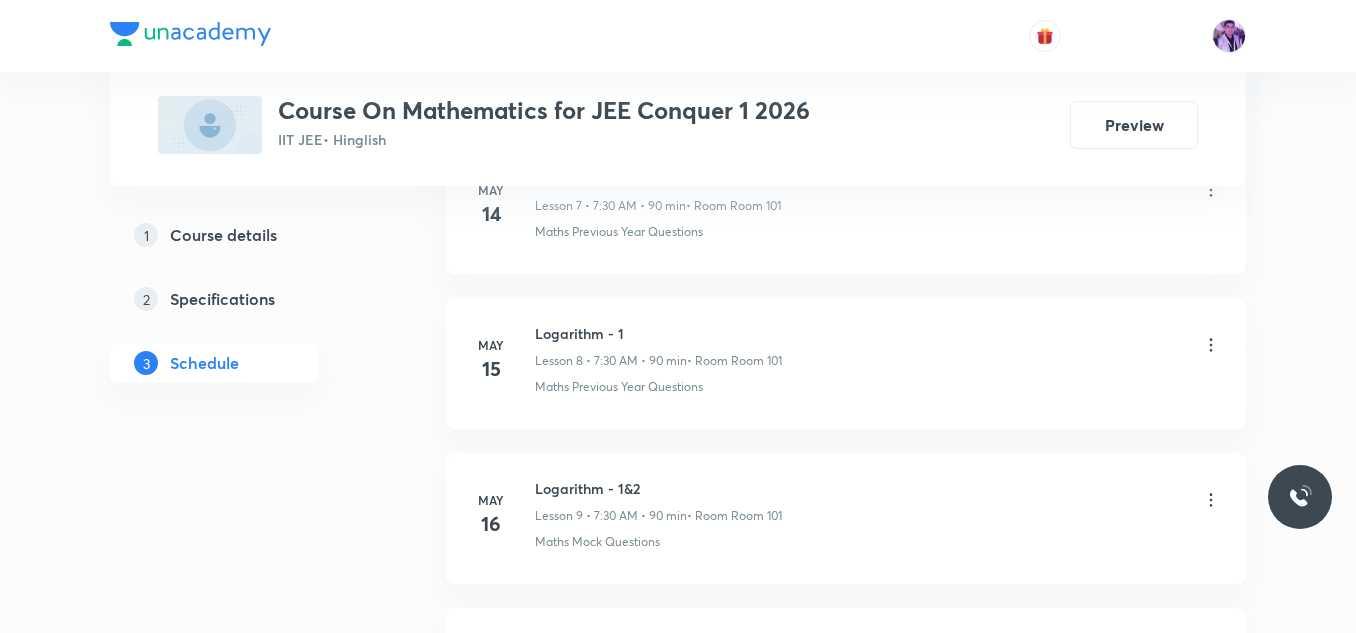 scroll, scrollTop: 0, scrollLeft: 0, axis: both 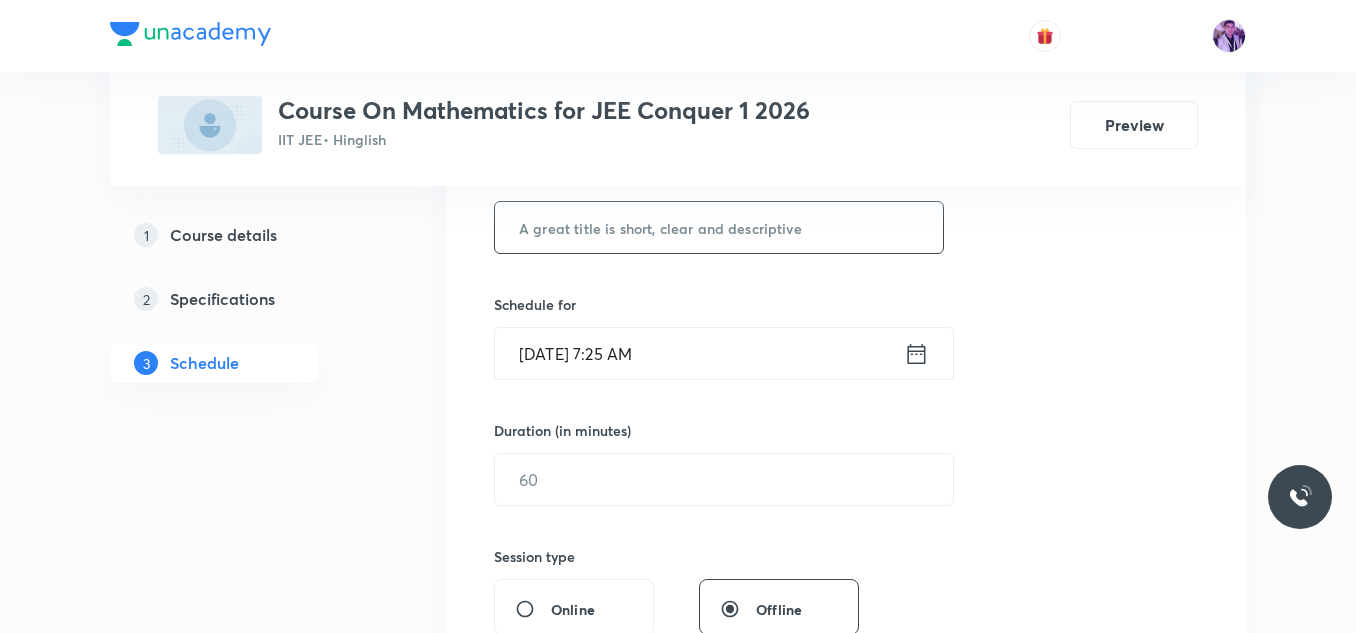 click at bounding box center (719, 227) 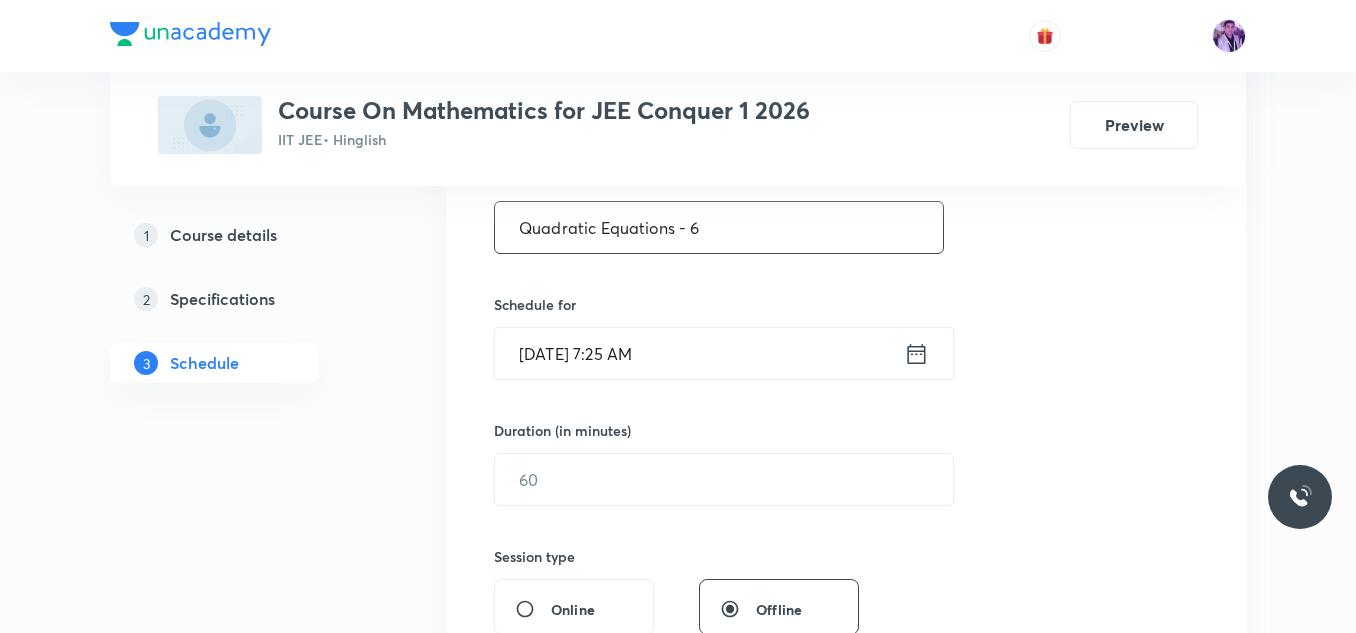 type on "Quadratic Equations - 6" 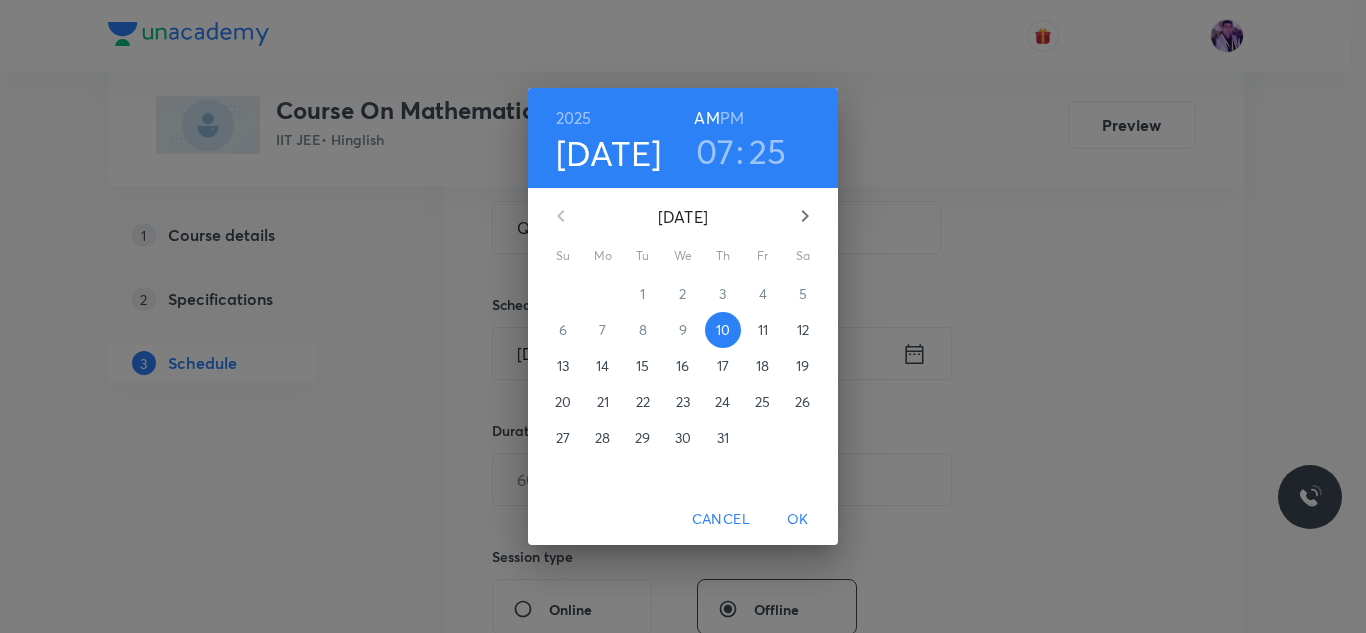 click on "25" at bounding box center [768, 151] 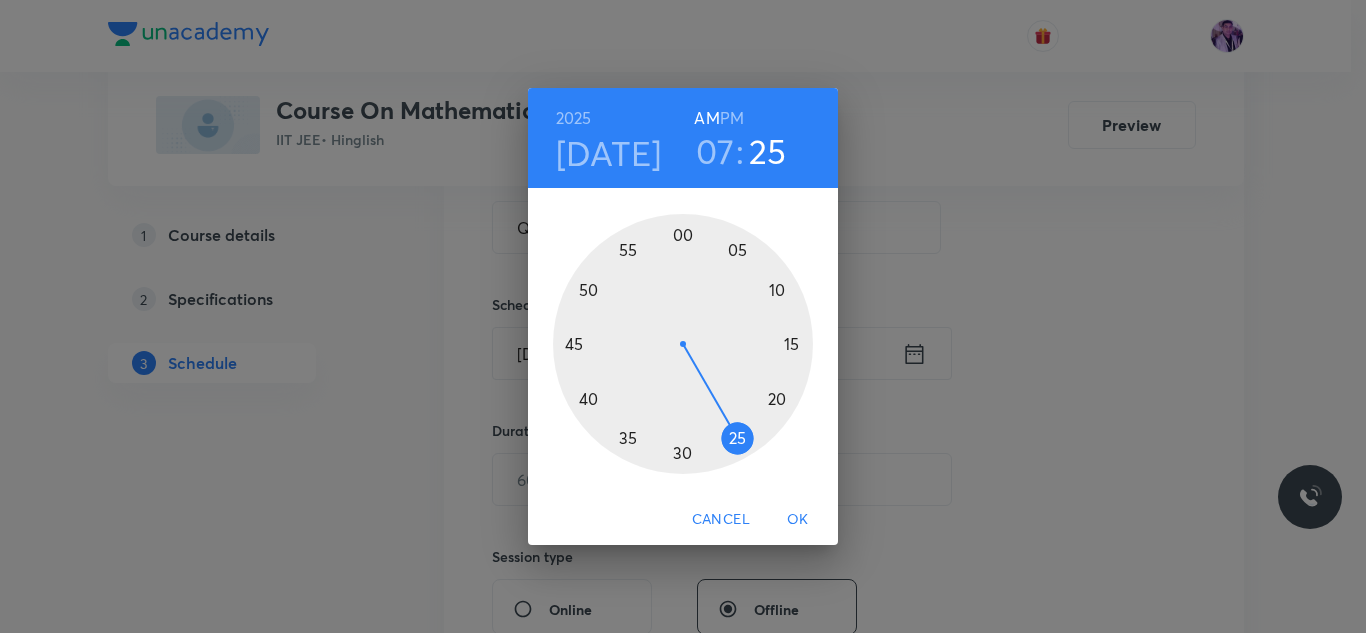 click at bounding box center [683, 344] 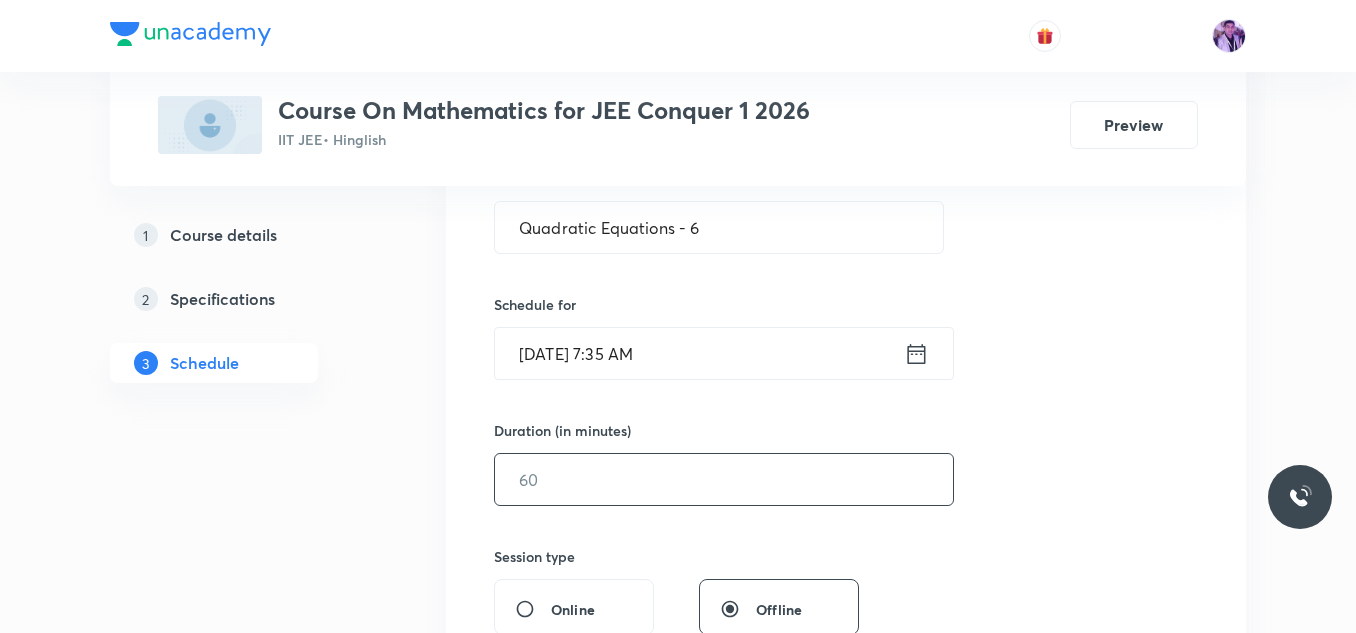 click at bounding box center [724, 479] 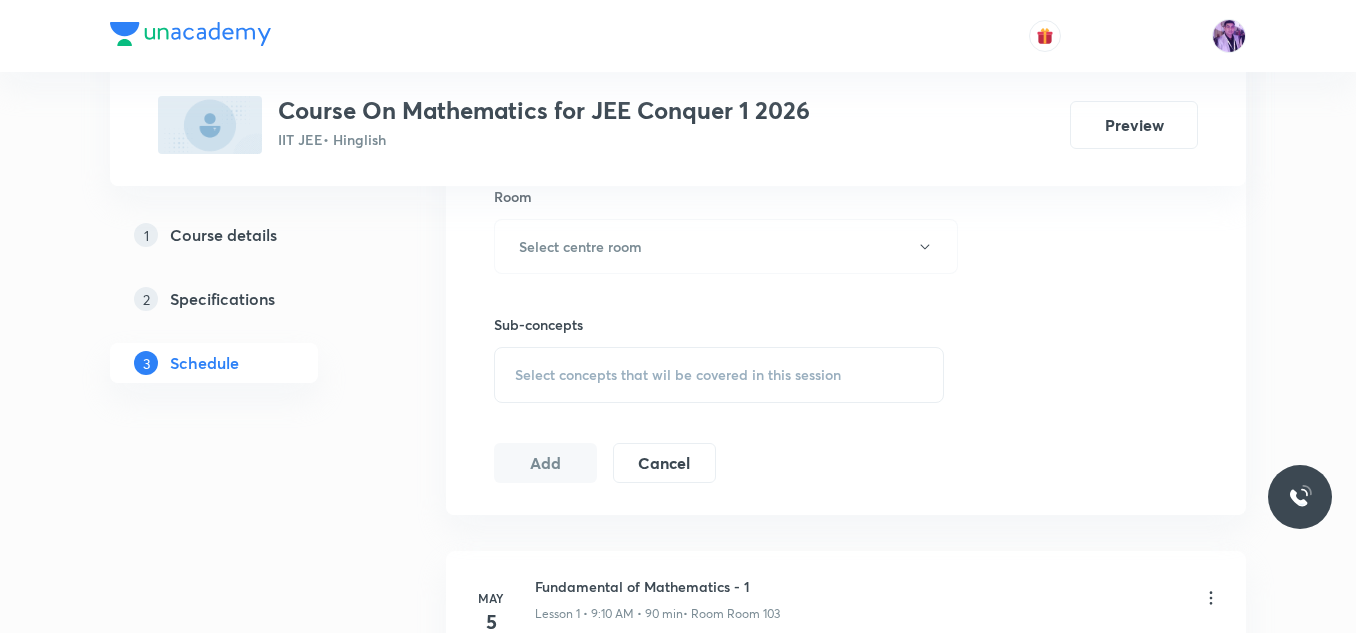 scroll, scrollTop: 910, scrollLeft: 0, axis: vertical 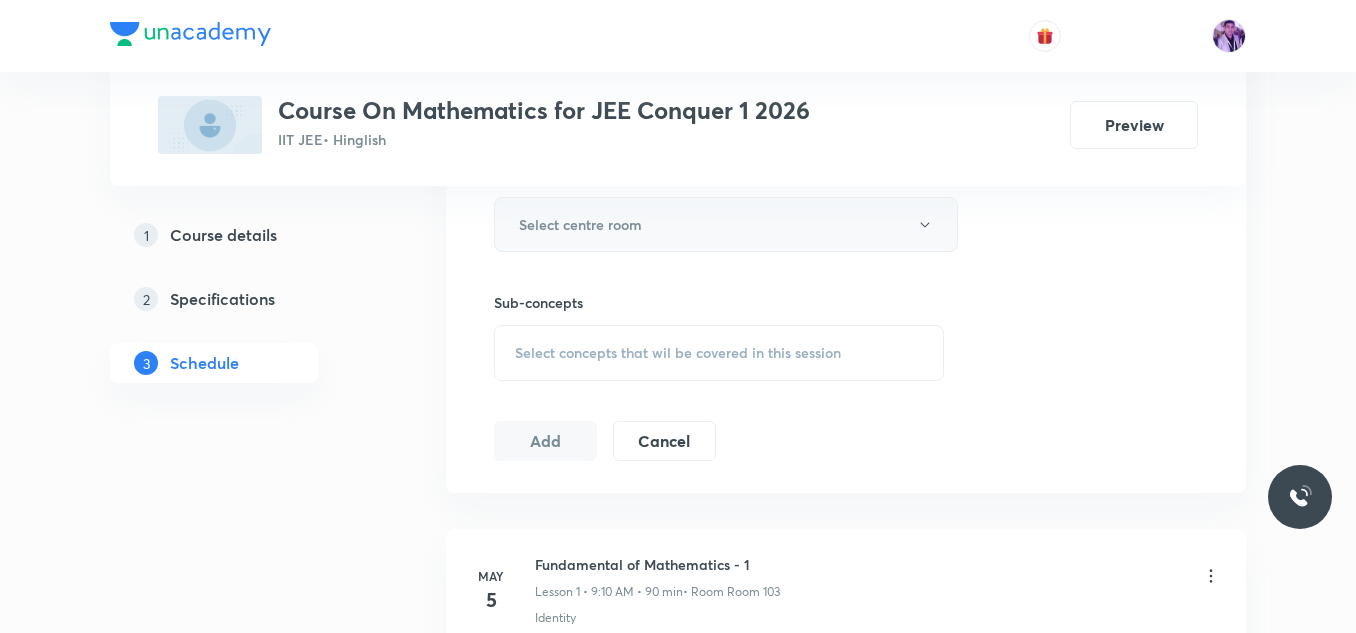 type on "80" 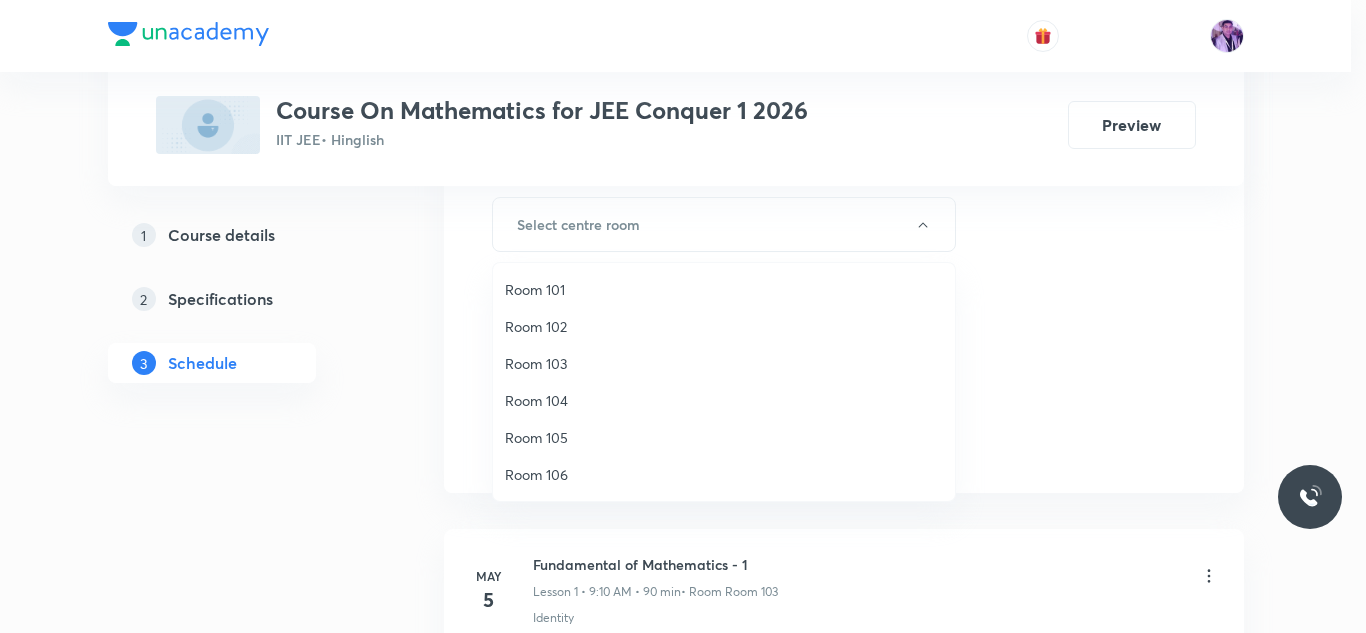 click on "Room 105" at bounding box center [724, 437] 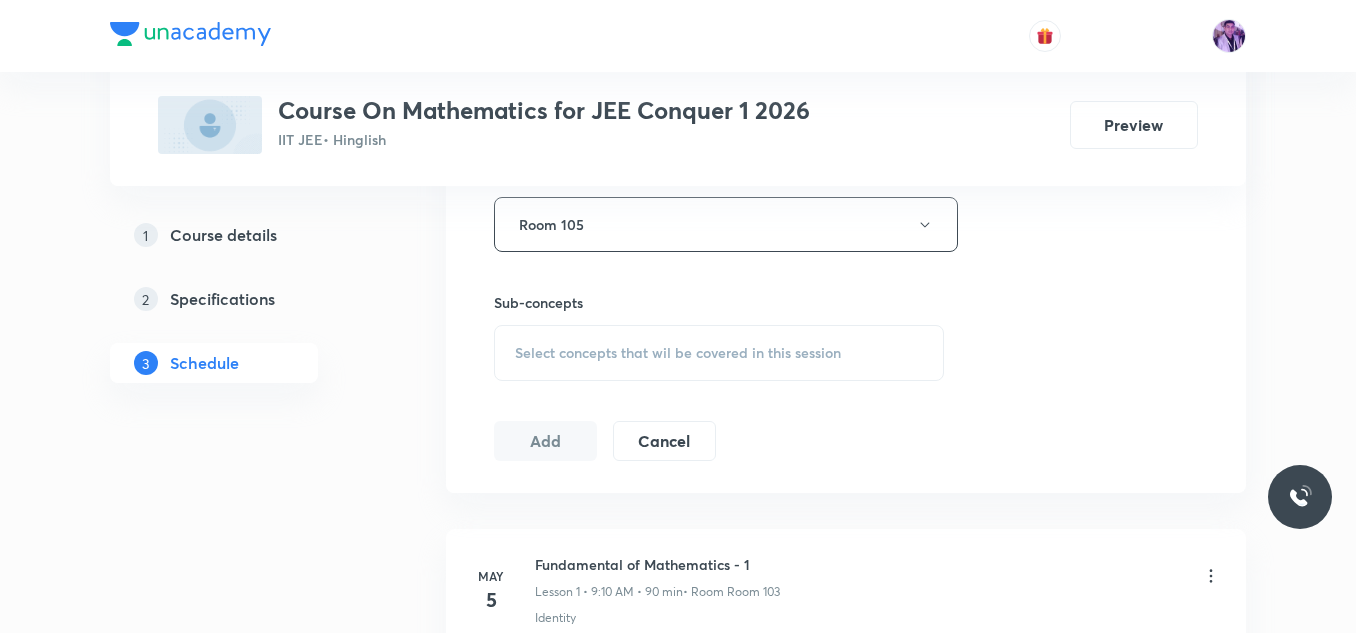 click on "Select concepts that wil be covered in this session" at bounding box center (719, 353) 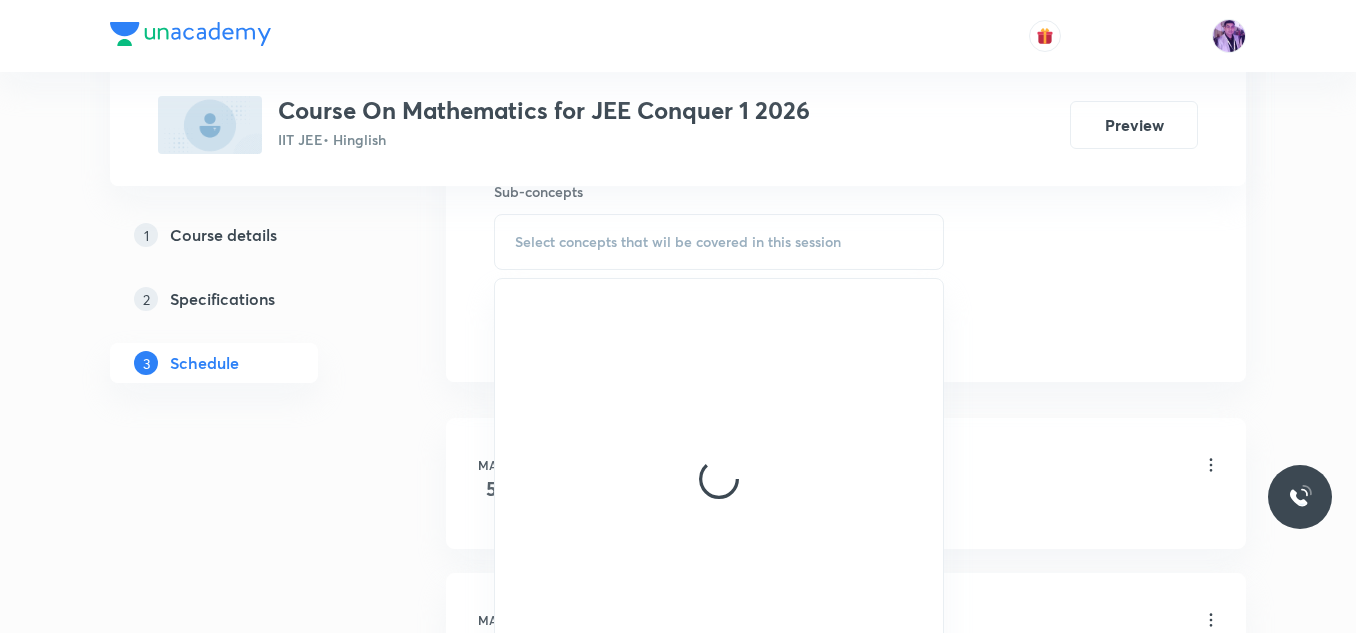 scroll, scrollTop: 1044, scrollLeft: 0, axis: vertical 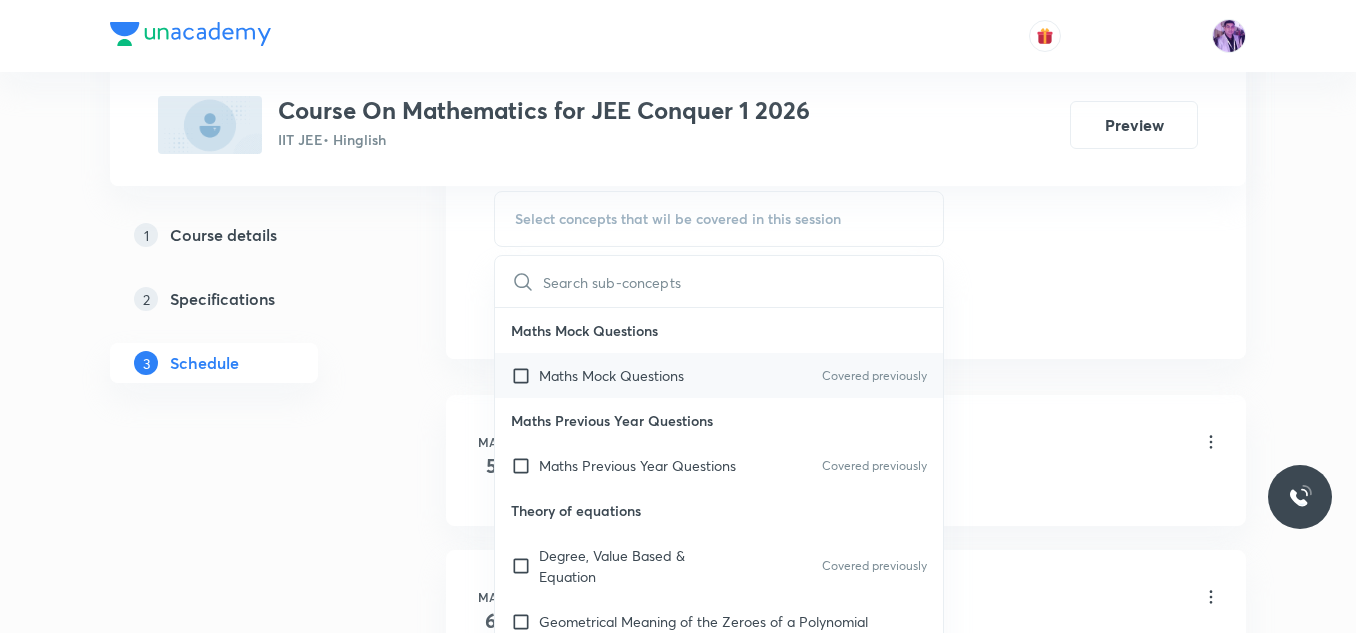 click on "Maths Mock Questions" at bounding box center (611, 375) 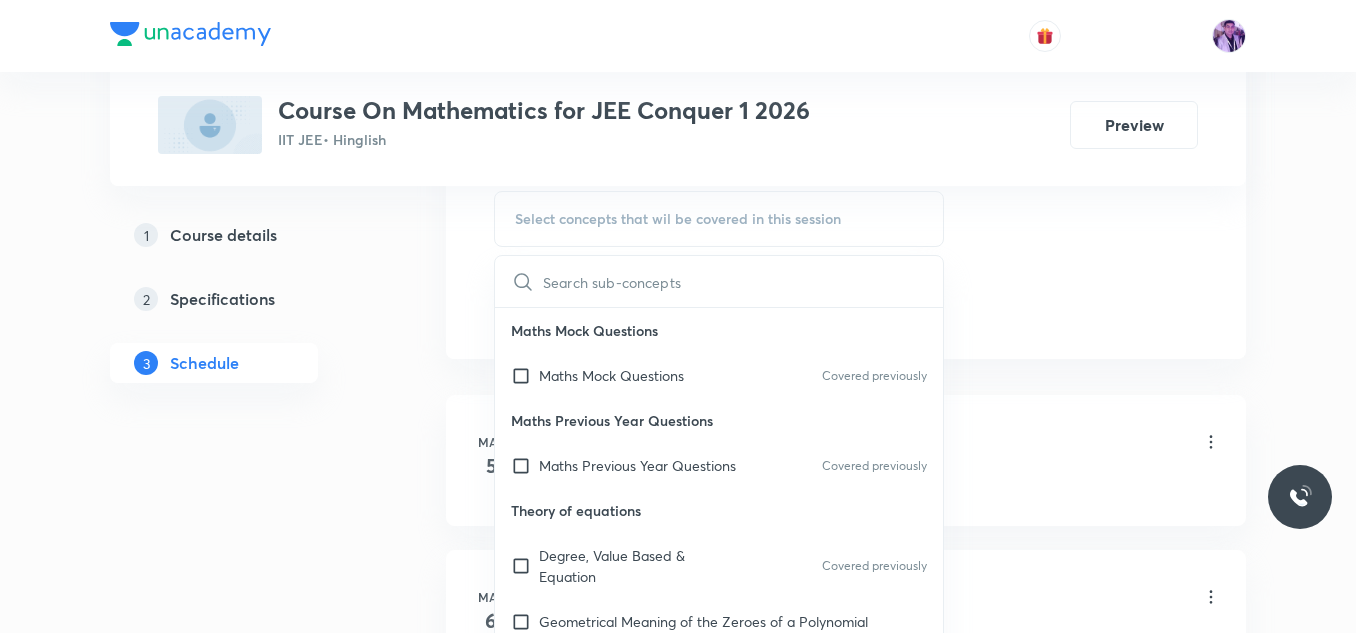 checkbox on "true" 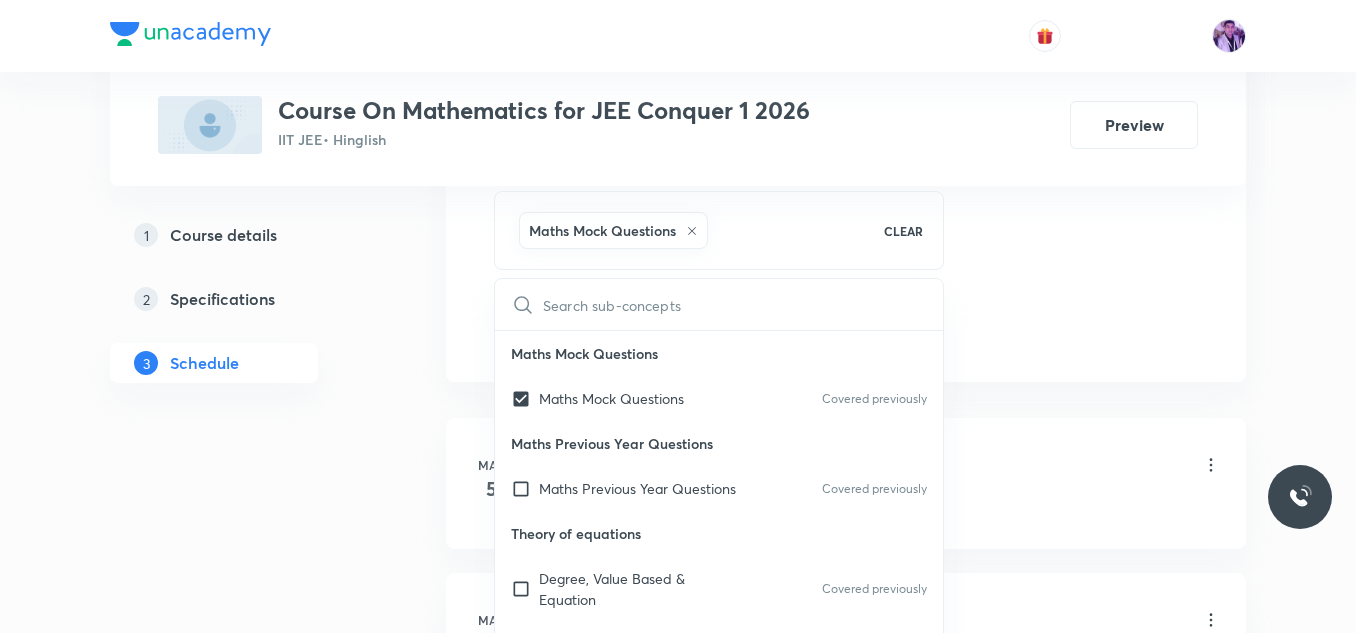 click on "Plus Courses Course On Mathematics for JEE Conquer 1 2026 IIT JEE  • Hinglish Preview 1 Course details 2 Specifications 3 Schedule Schedule 35  classes Session  36 Live class Session title 23/99 Quadratic Equations - 6 ​ Schedule for Jul 10, 2025, 7:35 AM ​ Duration (in minutes) 80 ​   Session type Online Offline Room Room 105 Sub-concepts Maths Mock Questions CLEAR ​ Maths Mock Questions Maths Mock Questions Covered previously Maths Previous Year Questions Maths Previous Year Questions Covered previously Theory of equations Degree, Value Based & Equation Covered previously Geometrical Meaning of the Zeroes of a Polynomial Location of roots Geometrical meaning of Roots of an equation Points in solving an equation Graph of Quadratic Expression & its Analysis Range of Quadratic Equation Remainder and factor theorems Identity Covered previously Quadratic equations Common Roots Location of Roots General Equation of Second Degree in Variable x and y Theory of Equations Quadratic with Complex Co-efficient" at bounding box center (678, 2519) 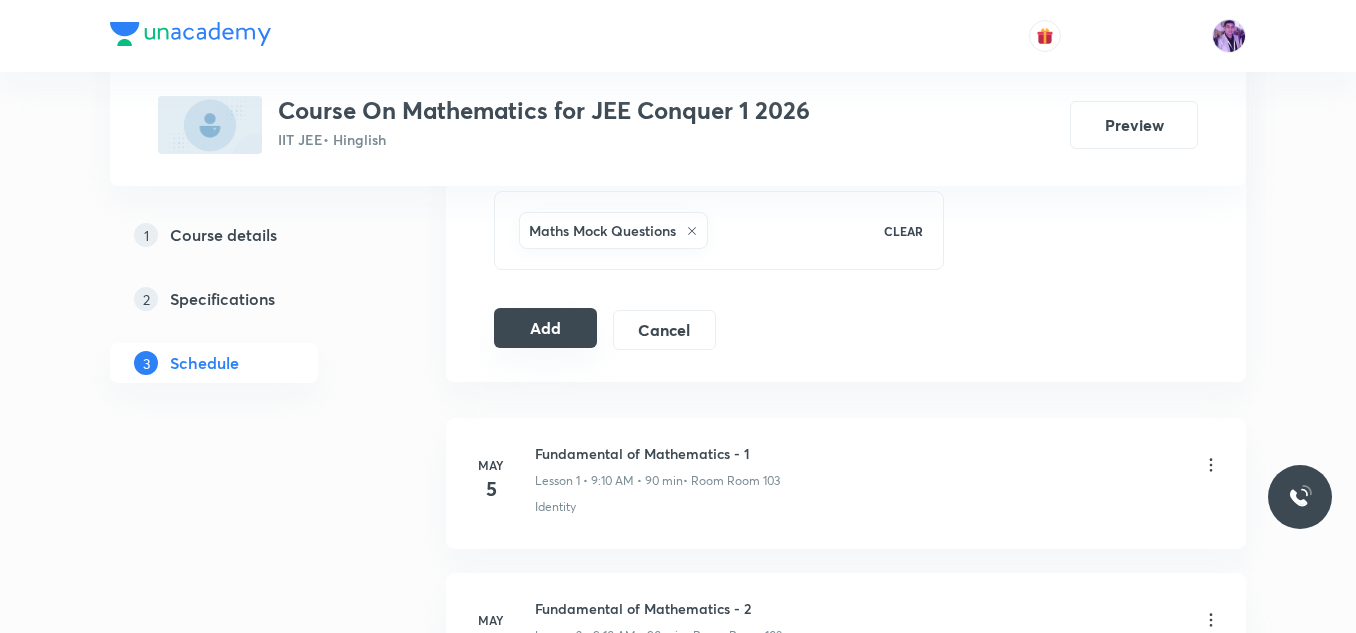 click on "Add" at bounding box center [545, 328] 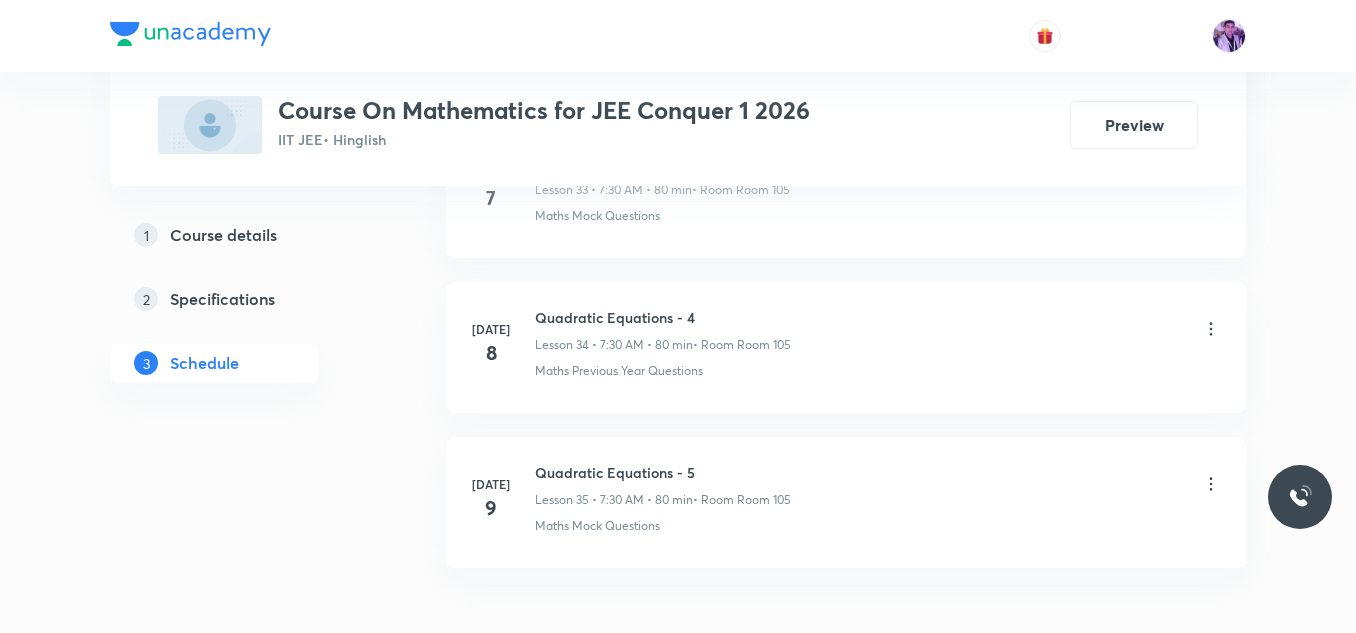 scroll, scrollTop: 6395, scrollLeft: 0, axis: vertical 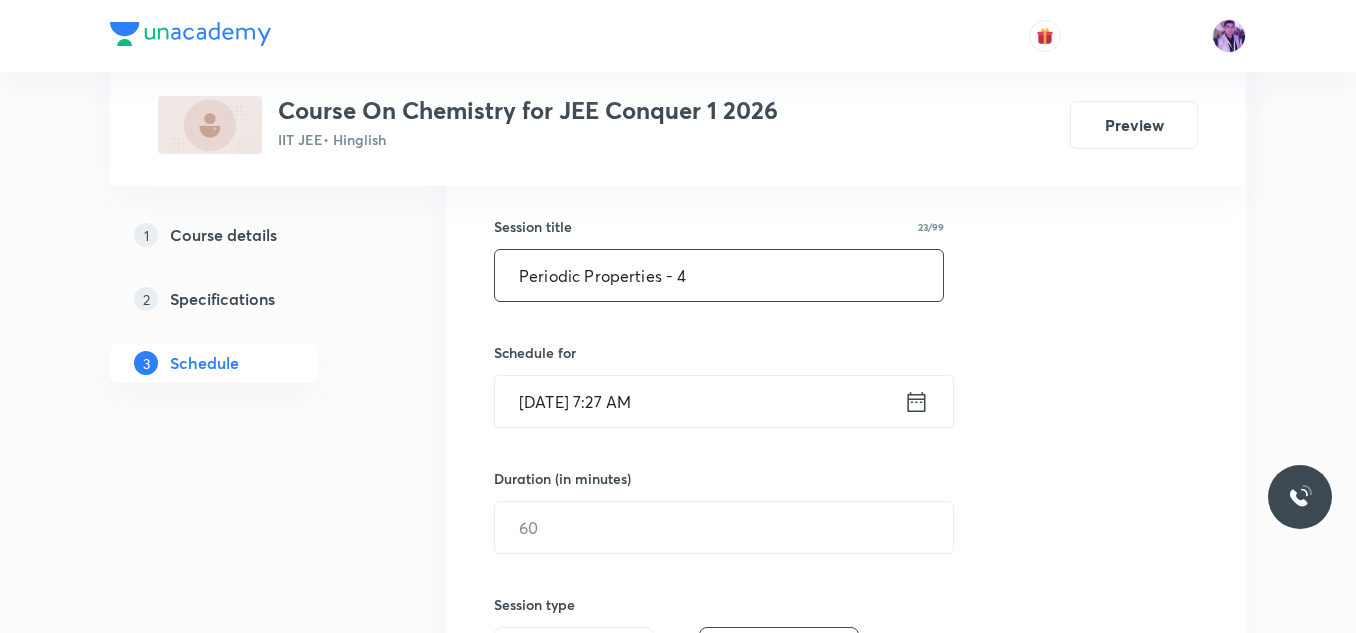 type on "Periodic Properties - 4" 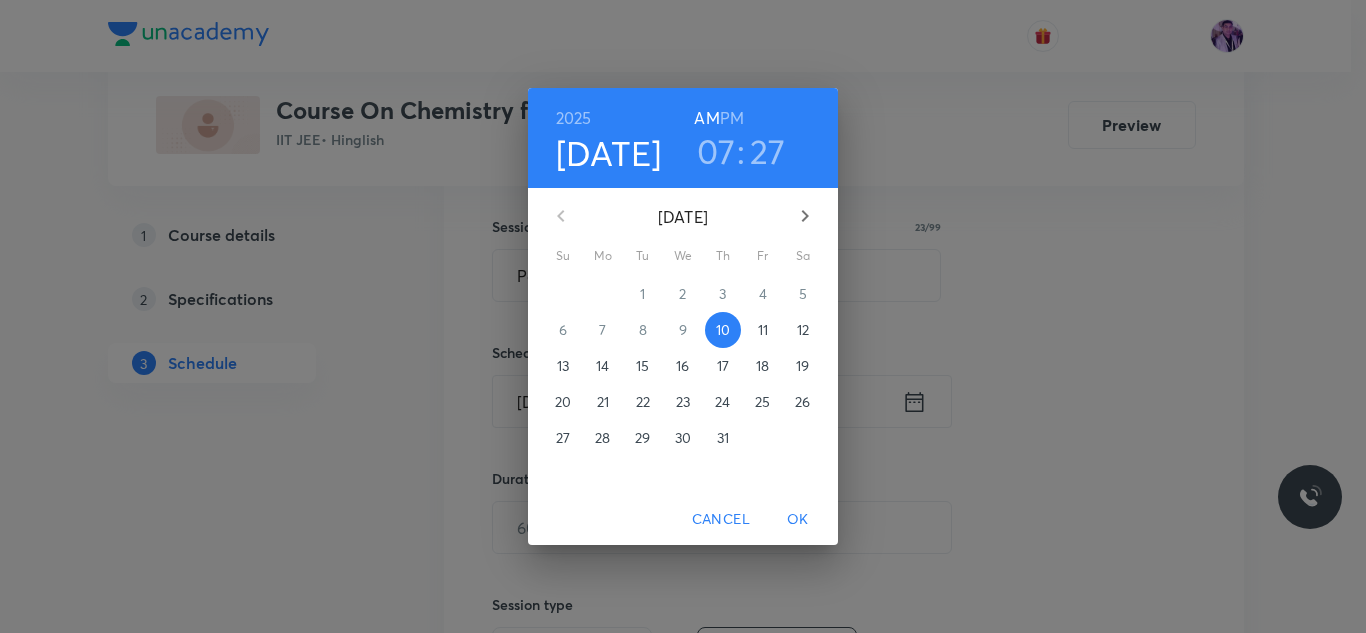 click on "07" at bounding box center (716, 151) 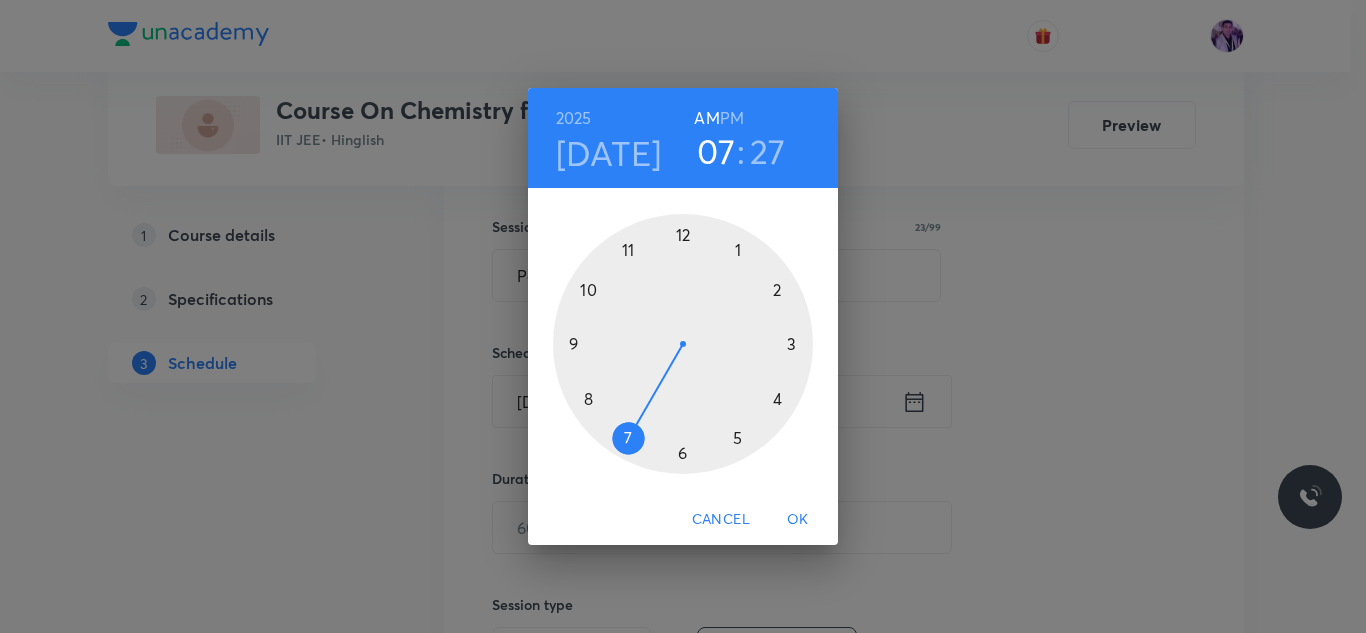 click at bounding box center [683, 344] 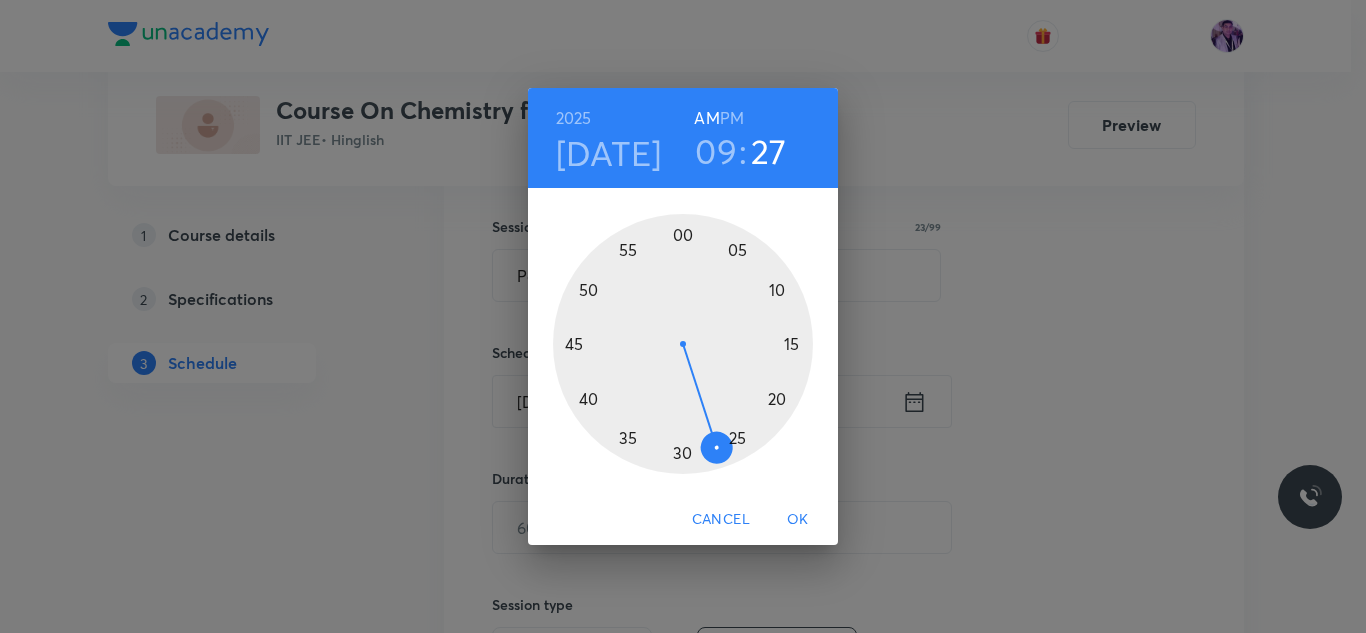 click at bounding box center [683, 344] 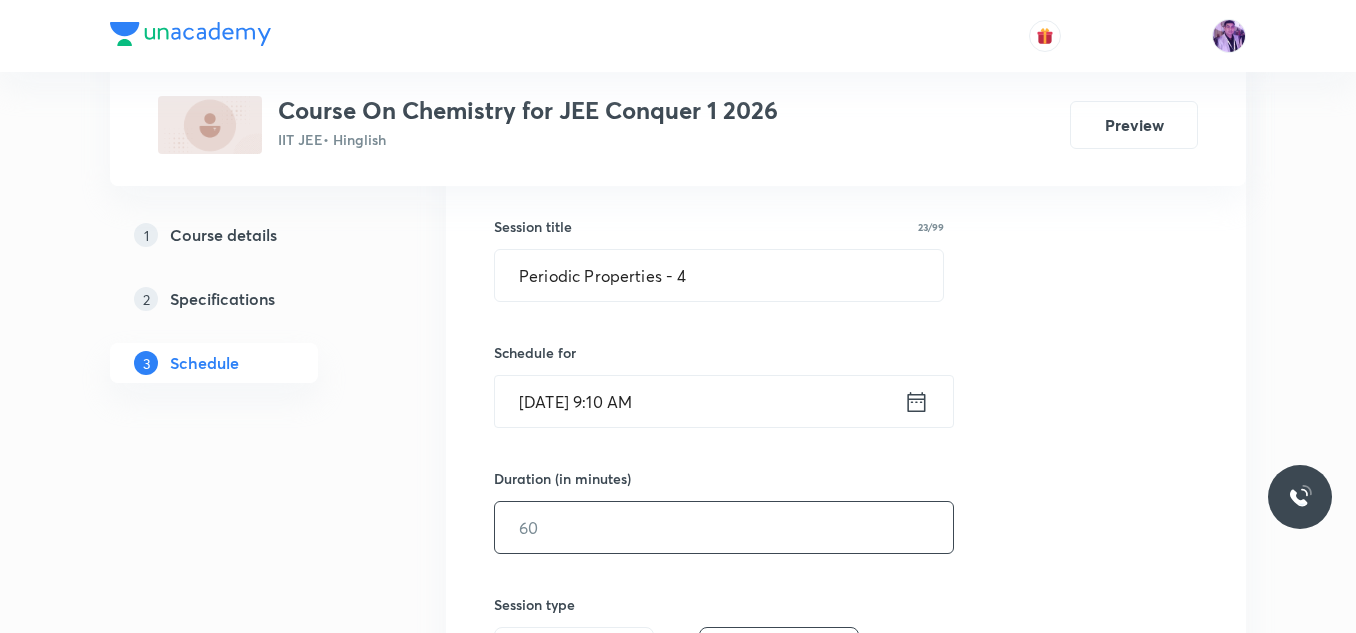 click at bounding box center (724, 527) 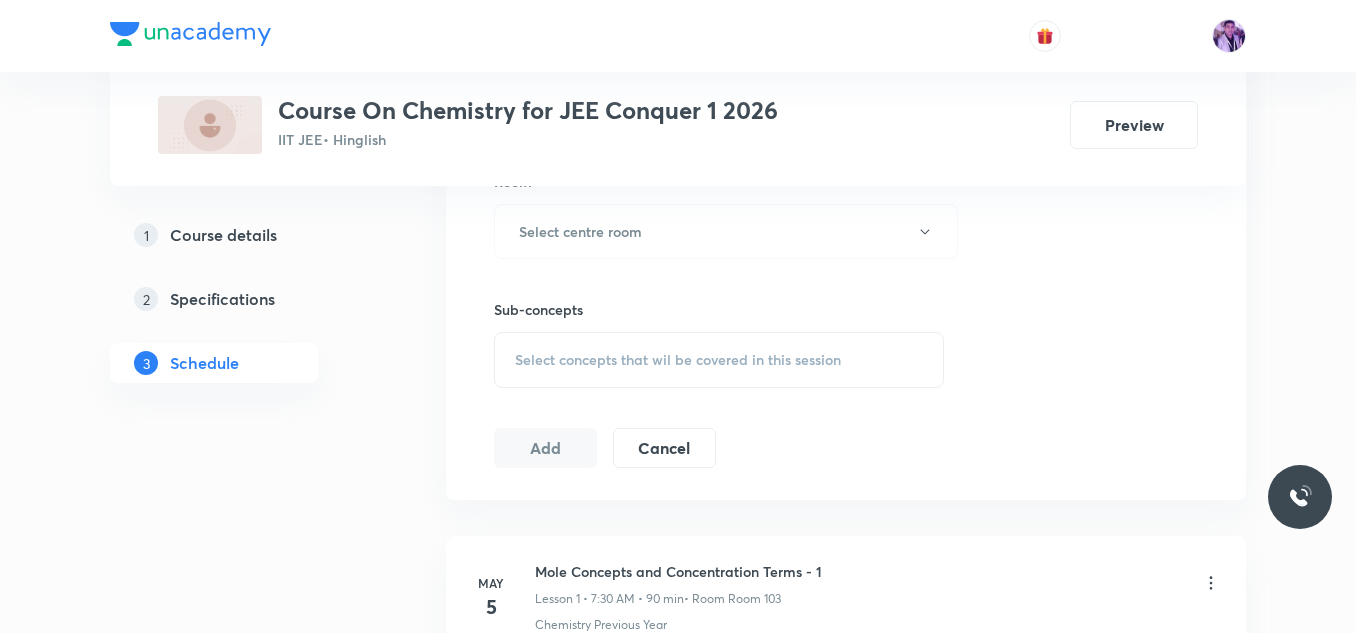scroll, scrollTop: 913, scrollLeft: 0, axis: vertical 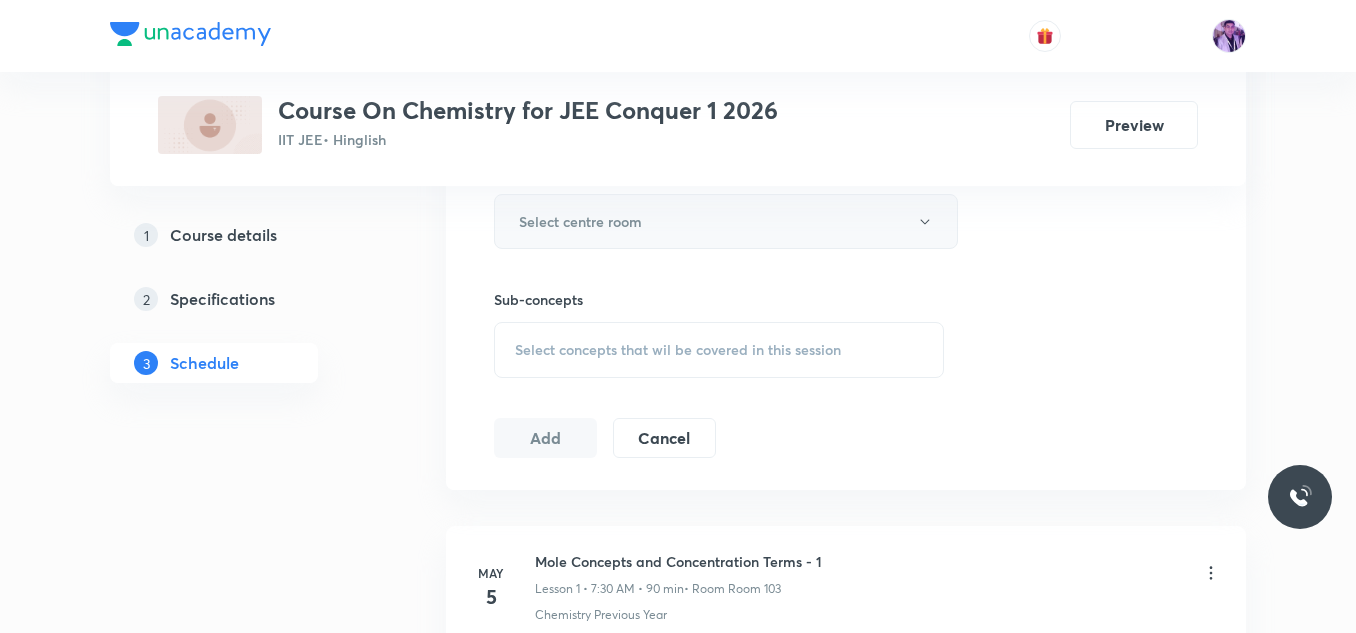 type on "80" 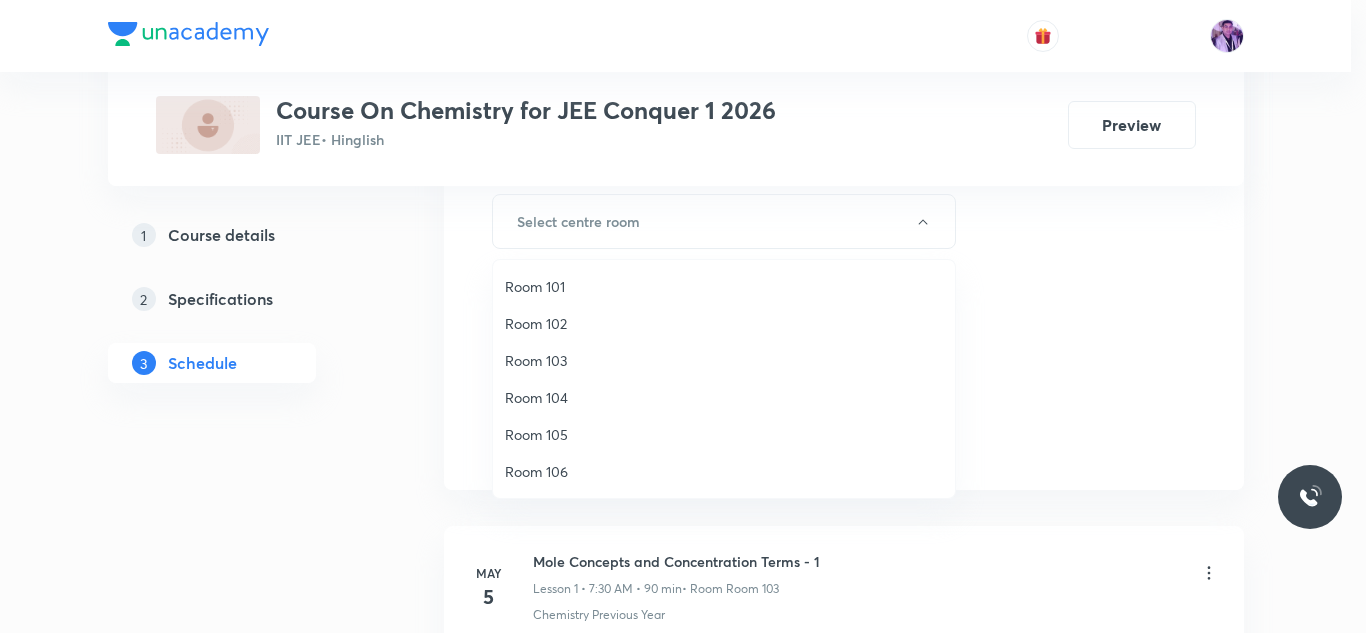click on "Room 103" at bounding box center [724, 360] 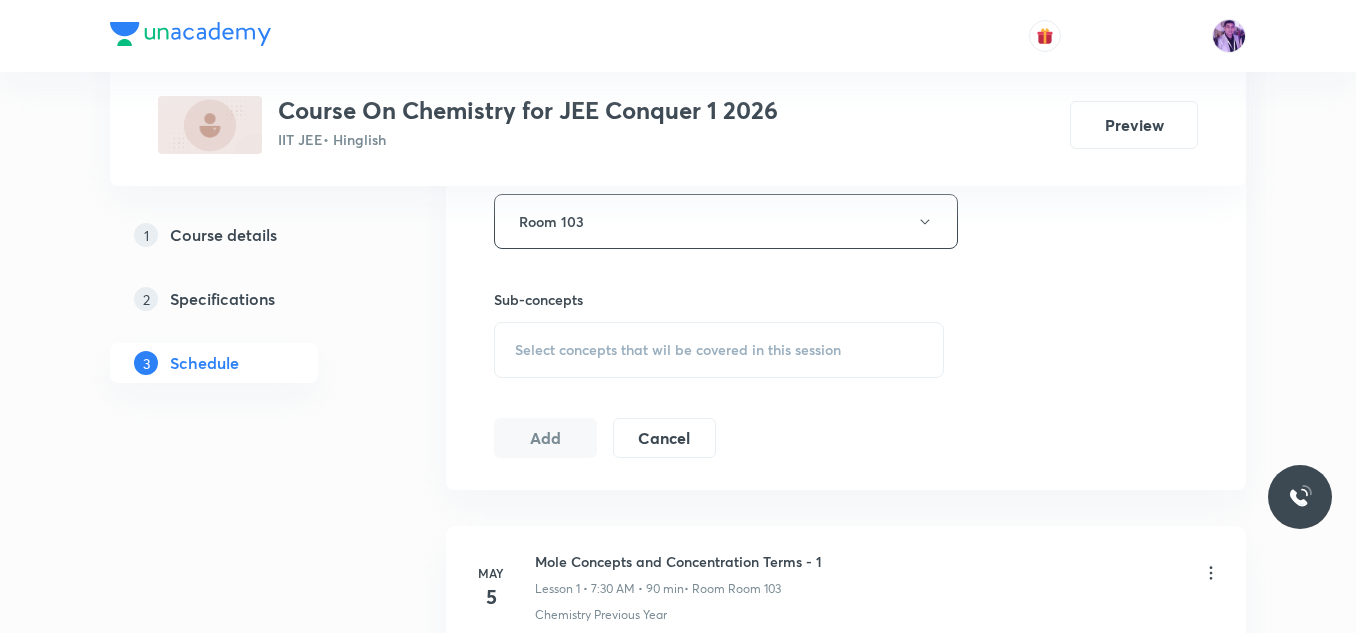 click on "Select concepts that wil be covered in this session" at bounding box center (678, 350) 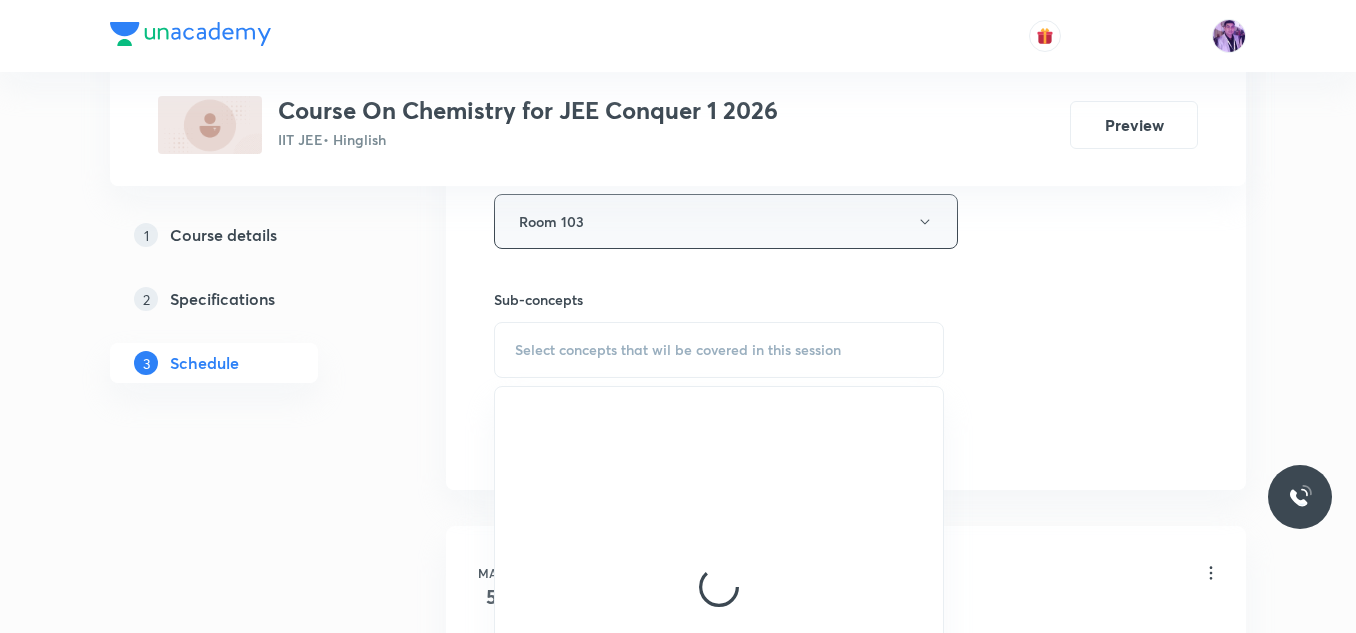 click on "Room 103" at bounding box center [726, 221] 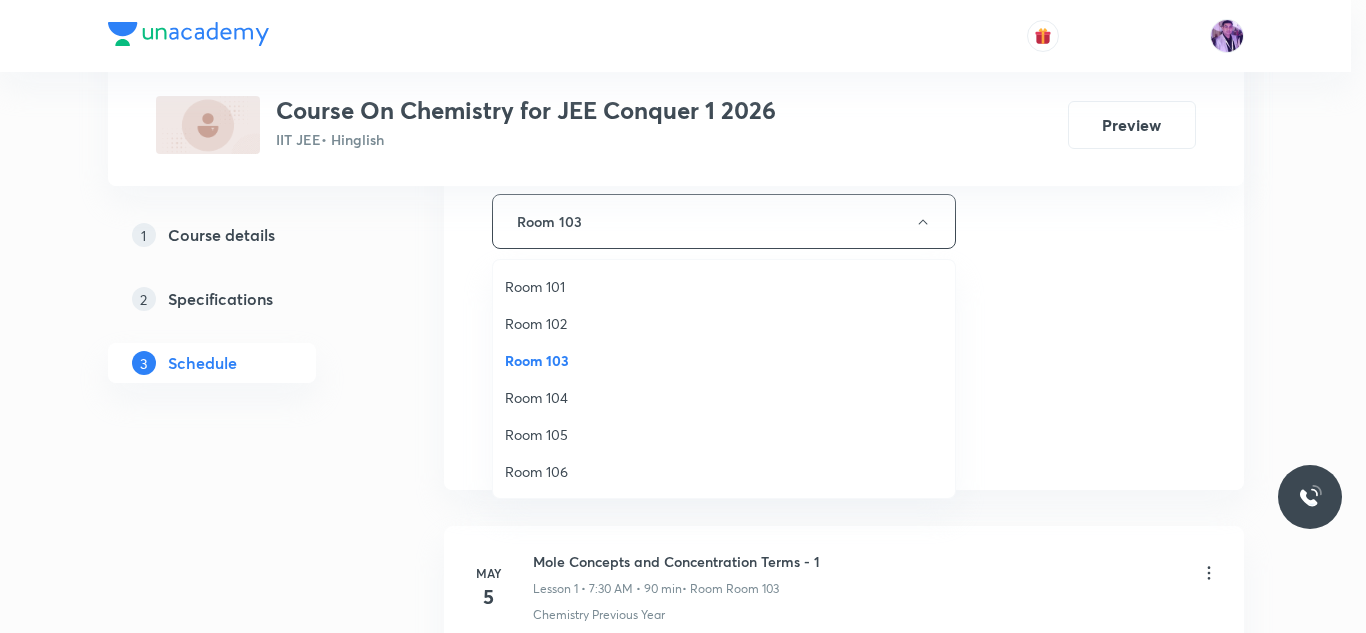 click on "Room 105" at bounding box center [724, 434] 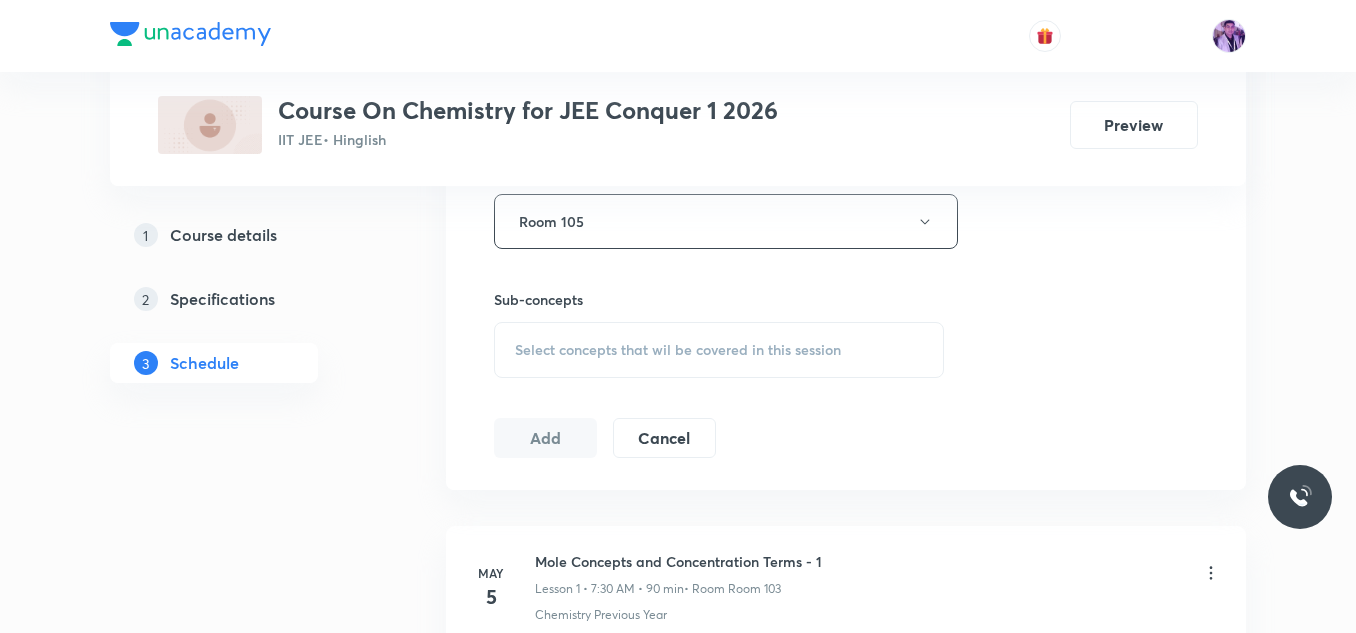 click on "Select concepts that wil be covered in this session" at bounding box center (678, 350) 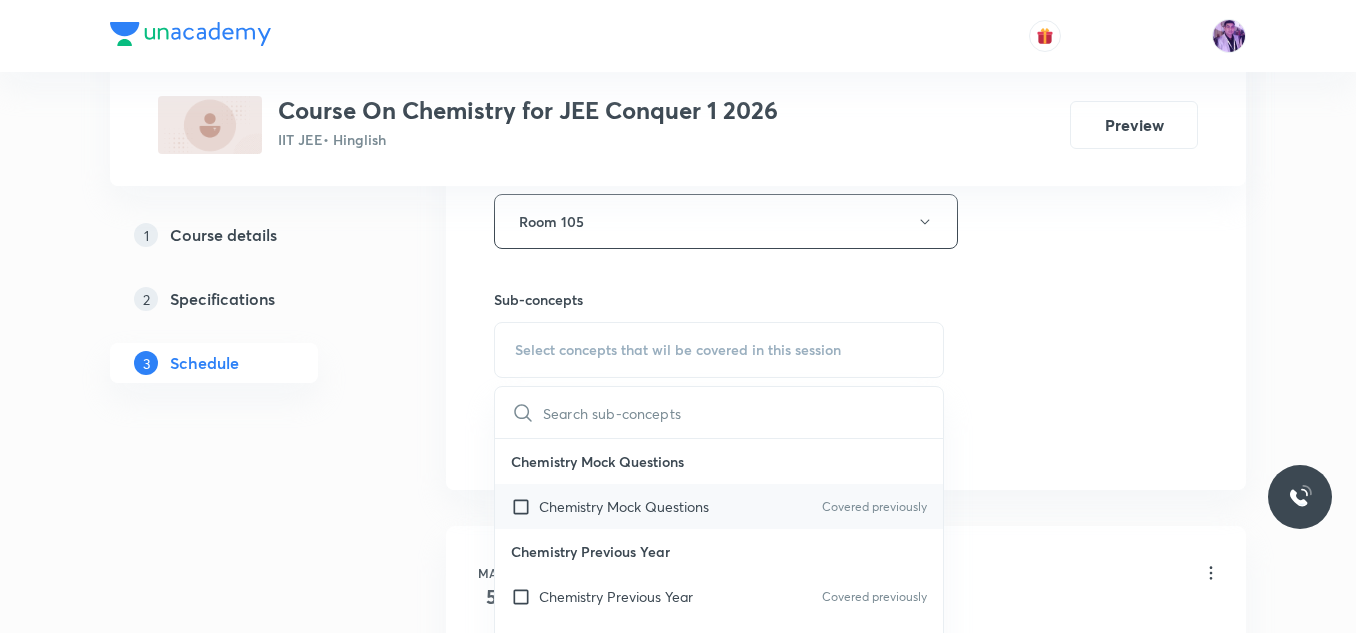 click at bounding box center [525, 506] 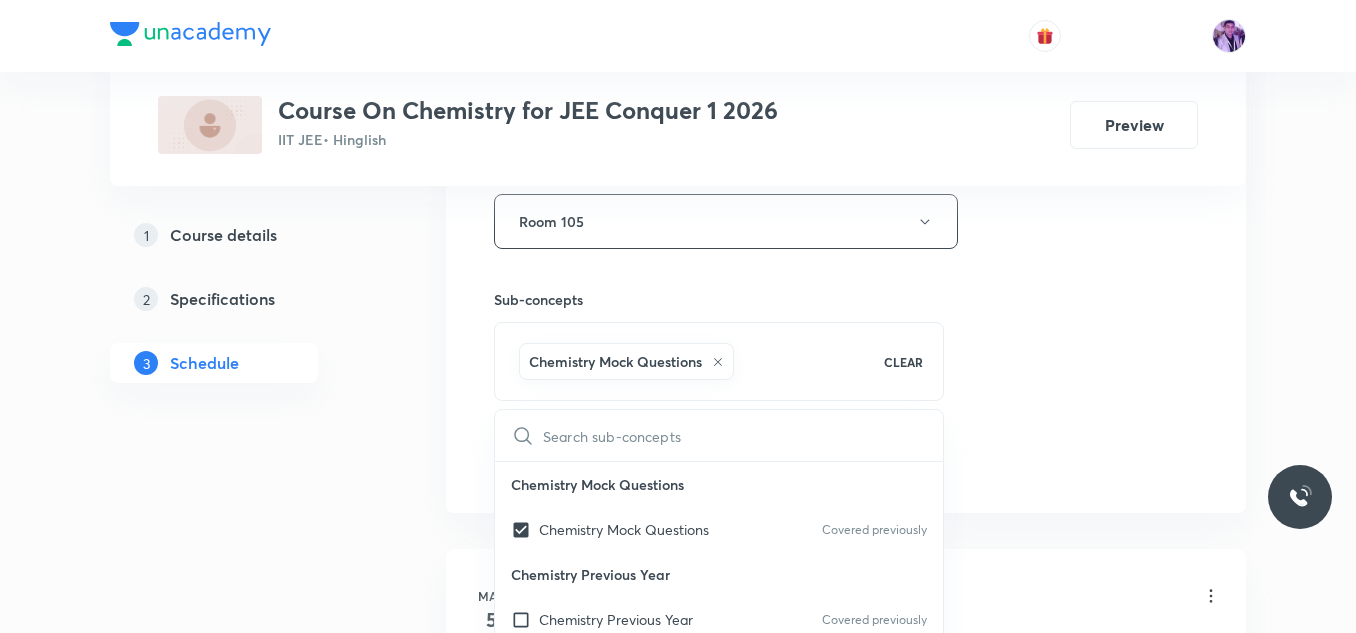 click on "Plus Courses Course On Chemistry for JEE Conquer 1 2026 IIT JEE  • Hinglish Preview 1 Course details 2 Specifications 3 Schedule Schedule 33  classes Session  34 Live class Session title 23/99 Periodic Properties - 4 ​ Schedule for Jul 10, 2025, 9:10 AM ​ Duration (in minutes) 80 ​   Session type Online Offline Room Room 105 Sub-concepts Chemistry Mock Questions CLEAR ​ Chemistry Mock Questions Chemistry Mock Questions Covered previously Chemistry Previous Year Chemistry Previous Year Covered previously General Topics & Mole Concept Basic Concepts Covered previously Basic Introduction Percentage Composition Stoichiometry Principle of Atom Conservation (POAC) Relation between Stoichiometric Quantities Application of Mole Concept: Gravimetric Analysis Different Laws Formula and Composition Concentration Terms Some basic concepts of Chemistry Atomic Structure Discovery Of Electron Covered previously Some Prerequisites of Physics Discovery Of Protons And Neutrons Atomic Models and Theories  Bohr's Model" at bounding box center [678, 2495] 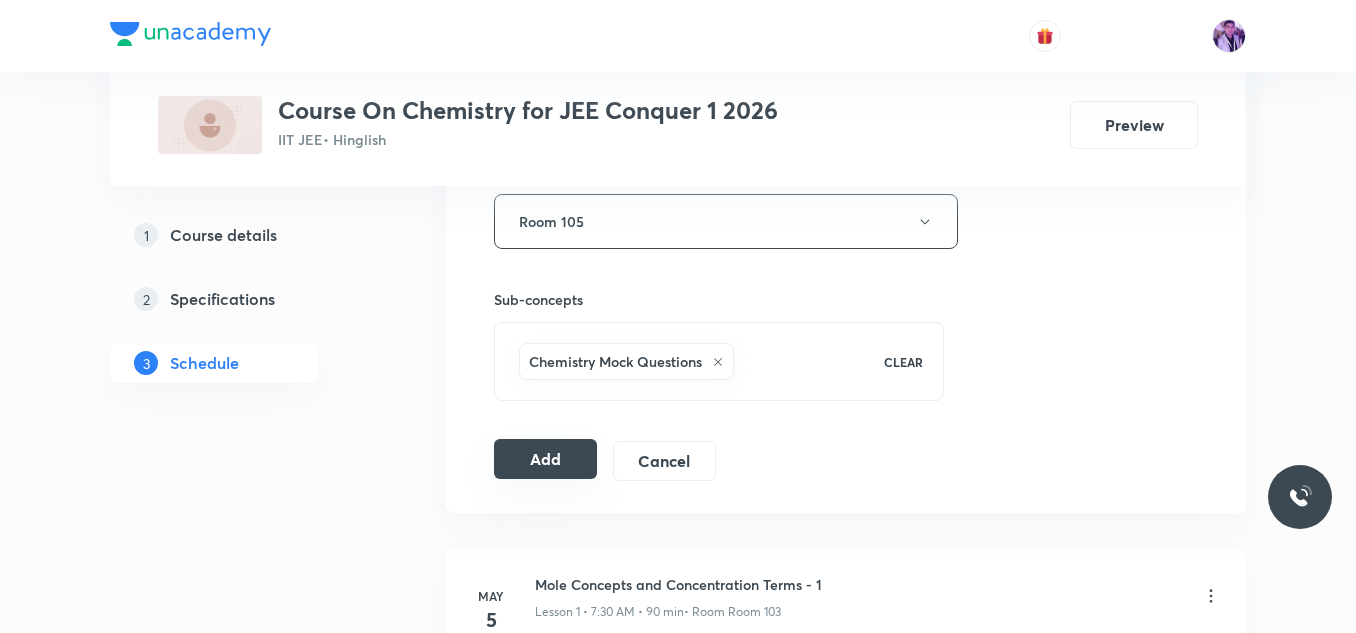 click on "Add" at bounding box center (545, 459) 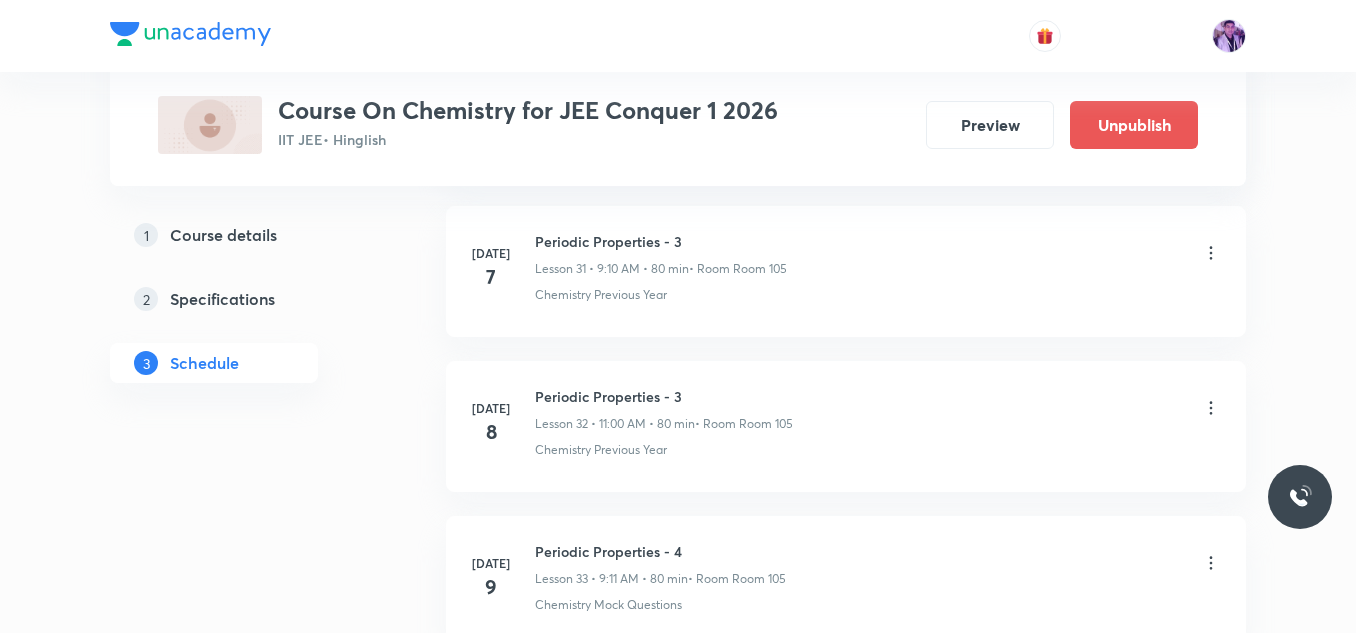 scroll, scrollTop: 5321, scrollLeft: 0, axis: vertical 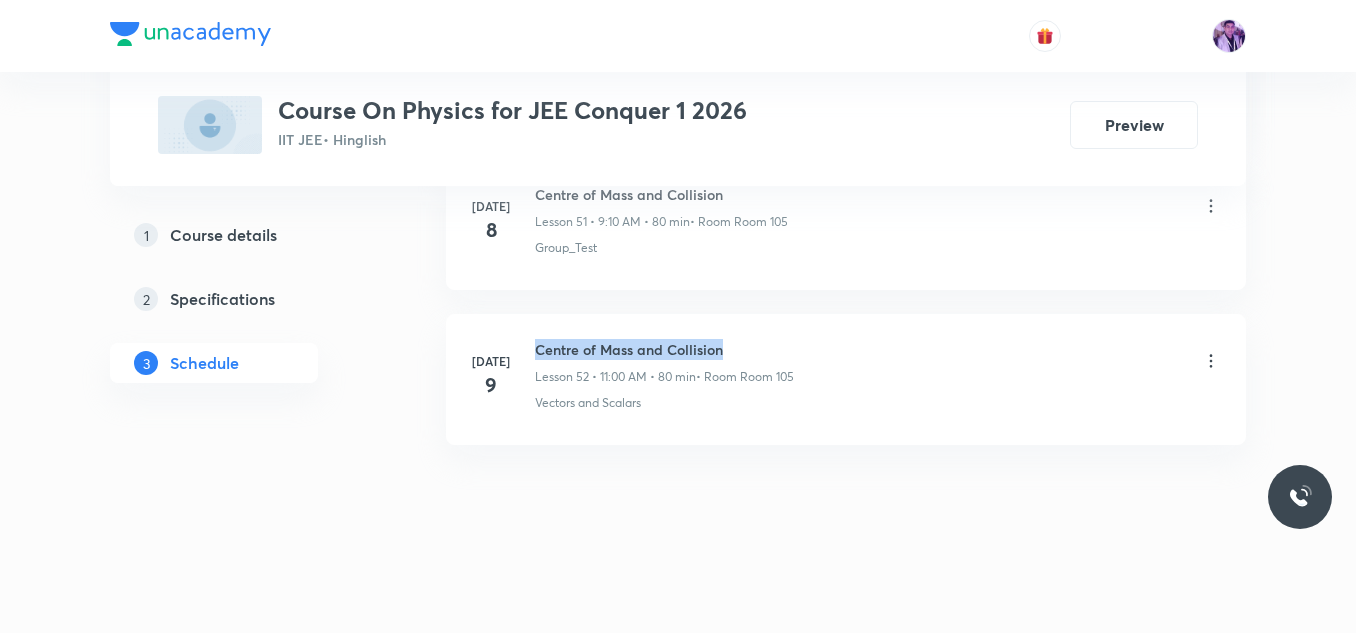 drag, startPoint x: 536, startPoint y: 349, endPoint x: 740, endPoint y: 347, distance: 204.0098 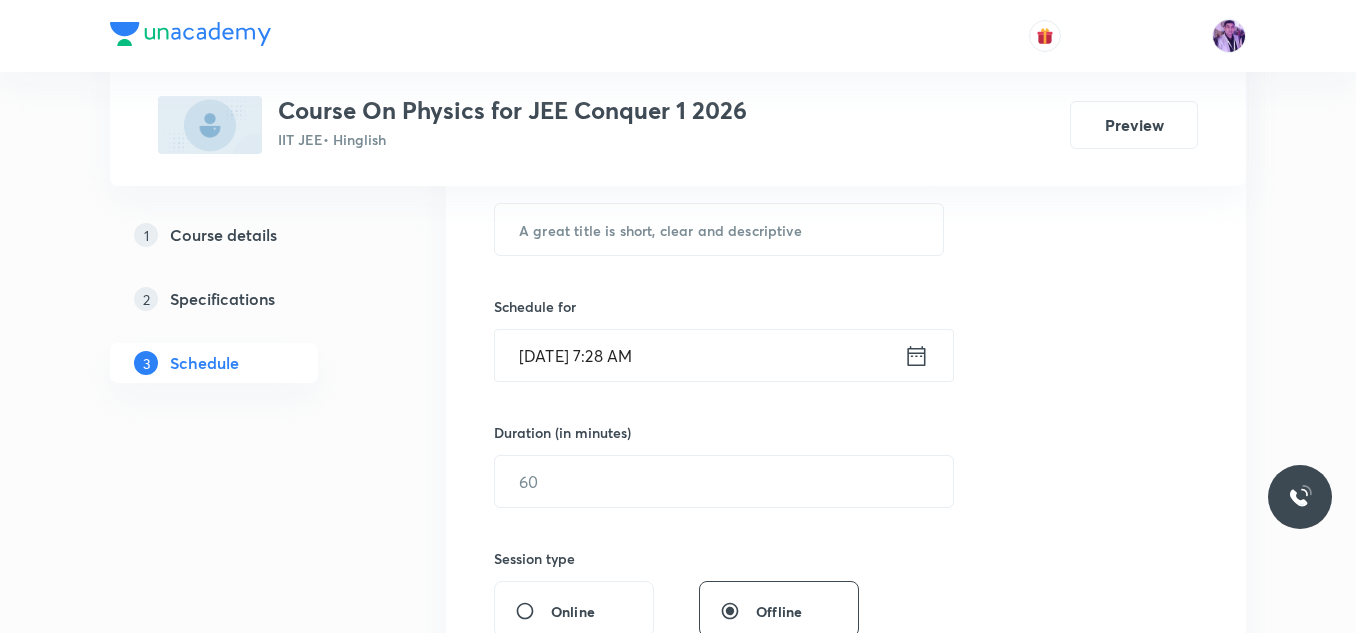 scroll, scrollTop: 412, scrollLeft: 0, axis: vertical 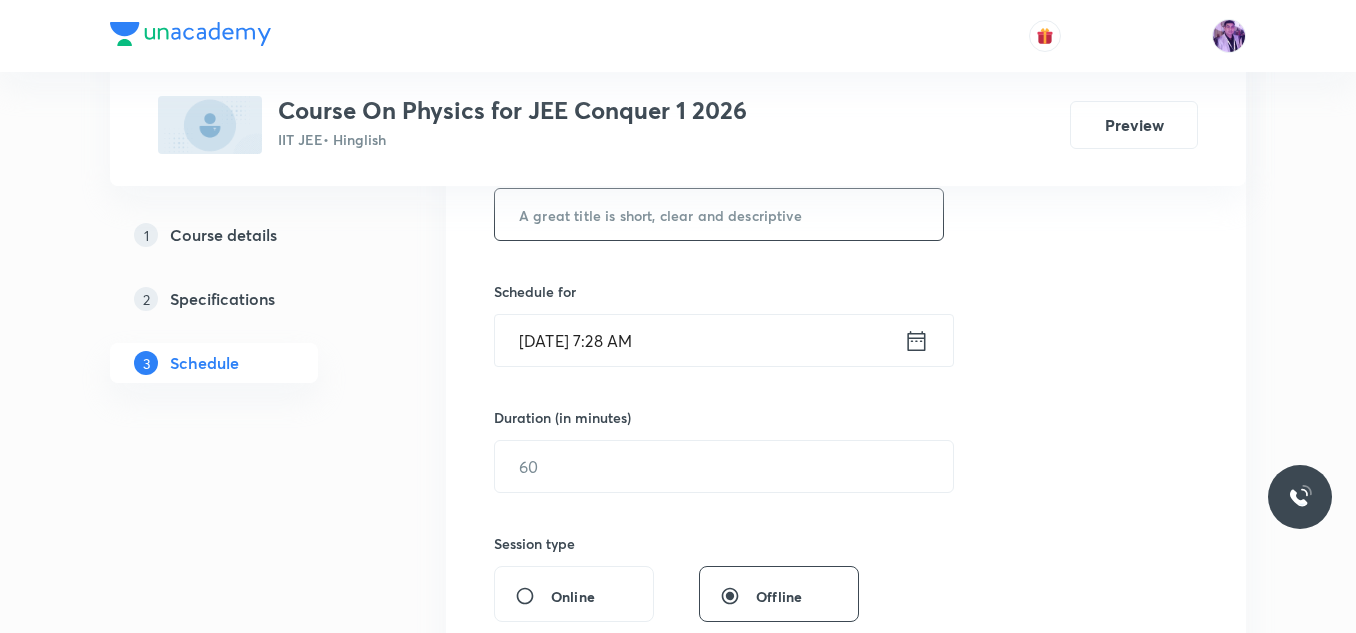 click at bounding box center [719, 214] 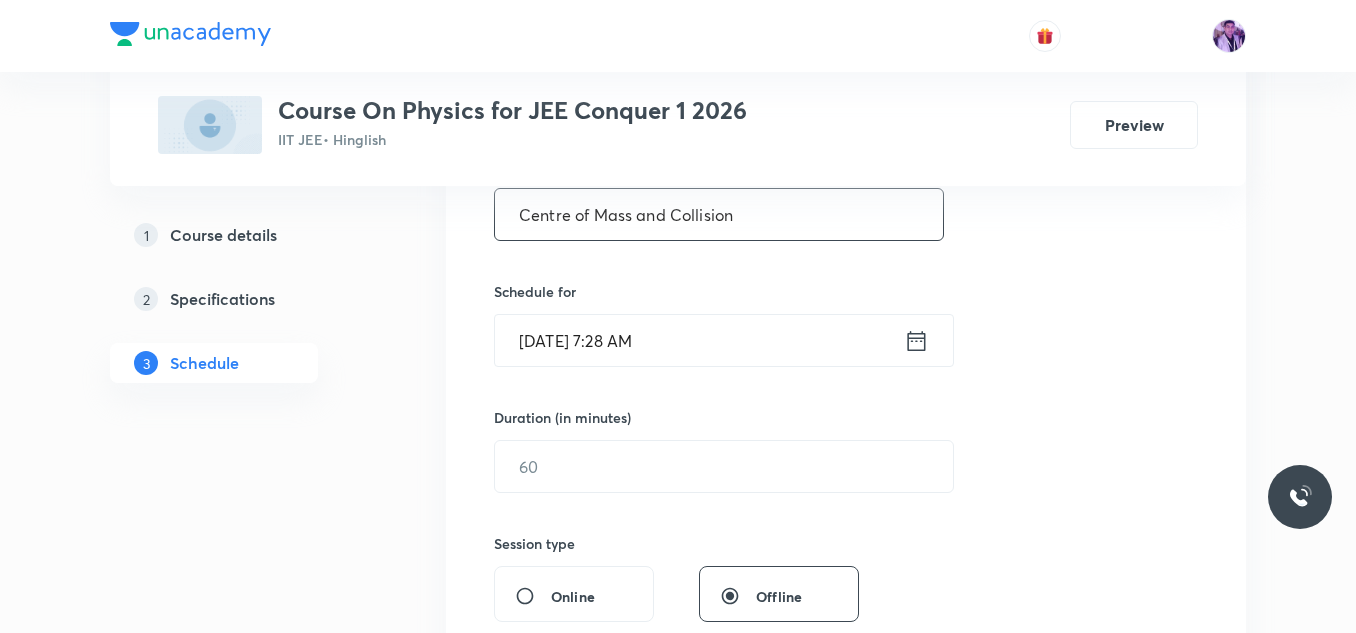 type on "Centre of Mass and Collision" 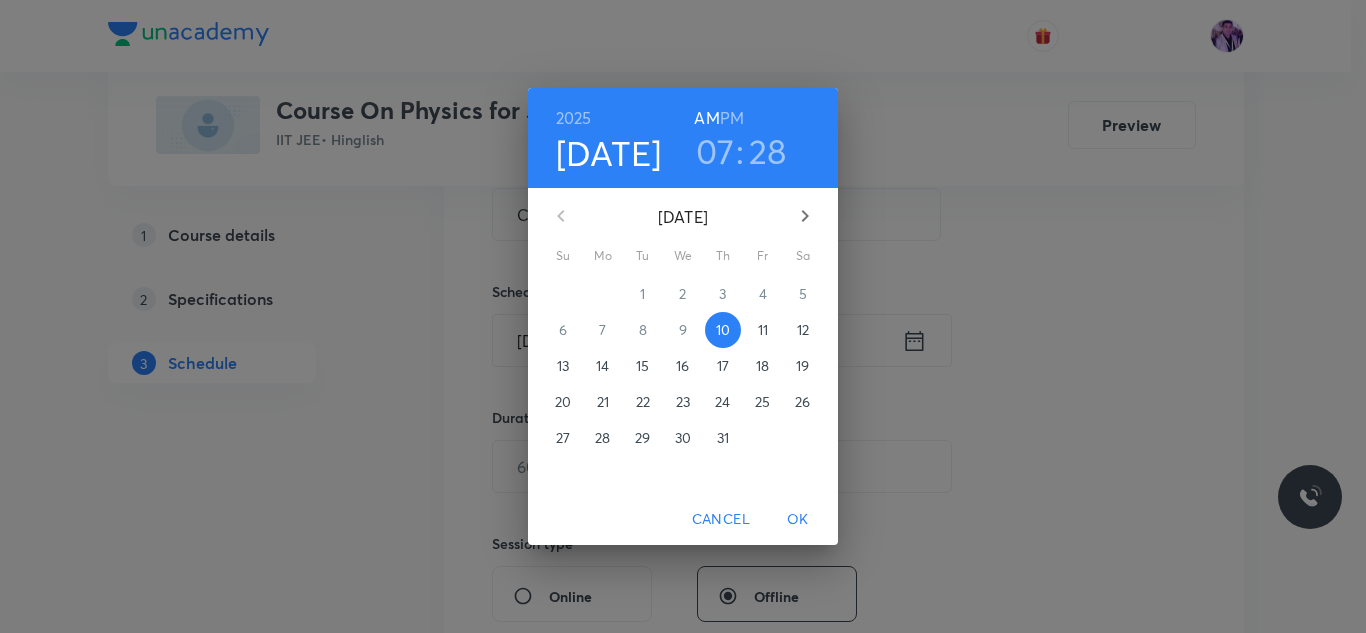 click on "07" at bounding box center [715, 151] 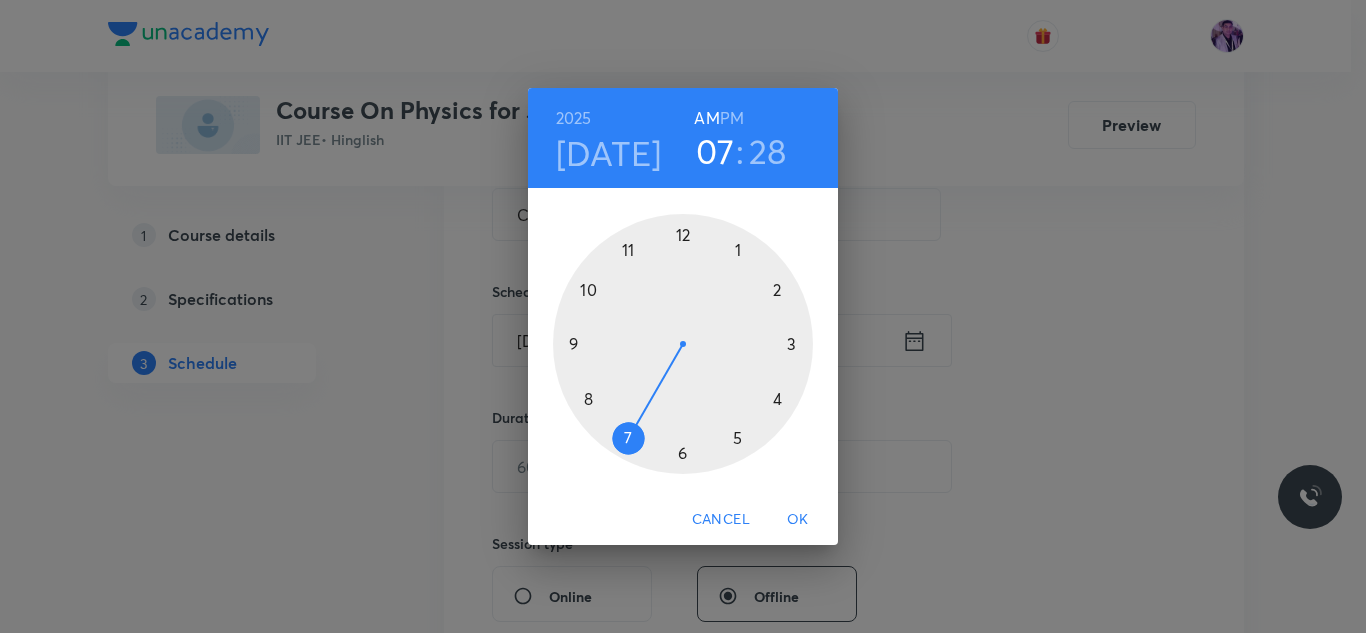 click at bounding box center (683, 344) 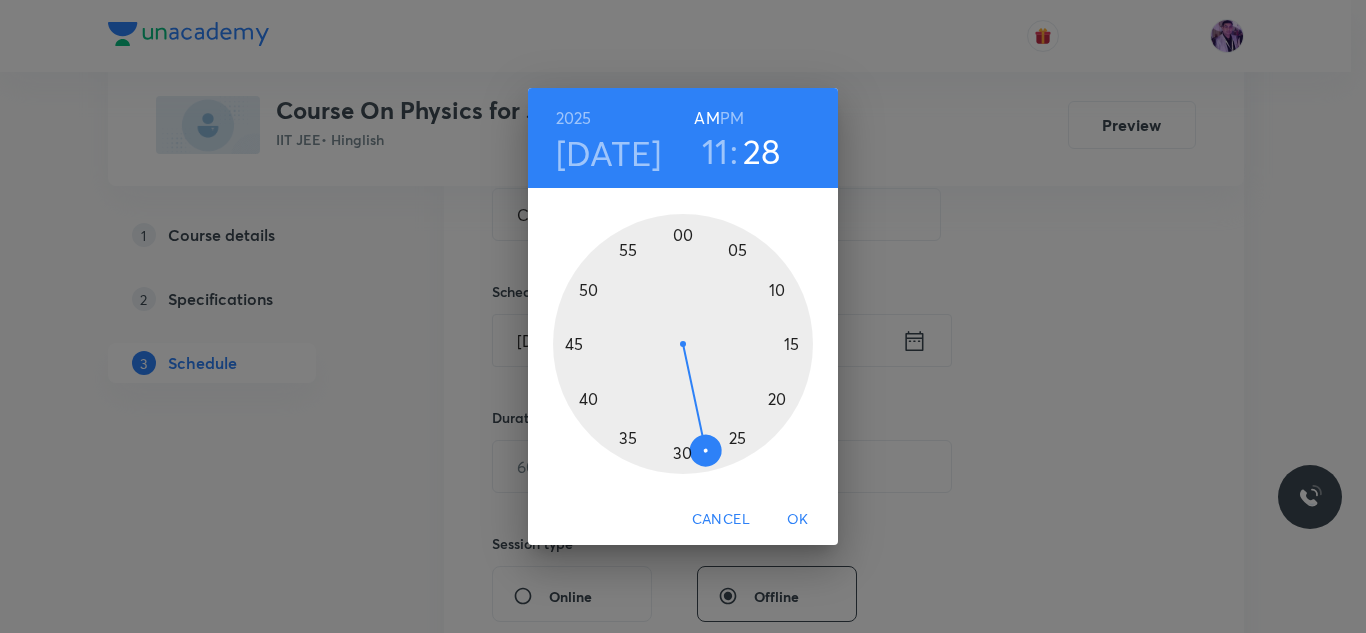 click at bounding box center [683, 344] 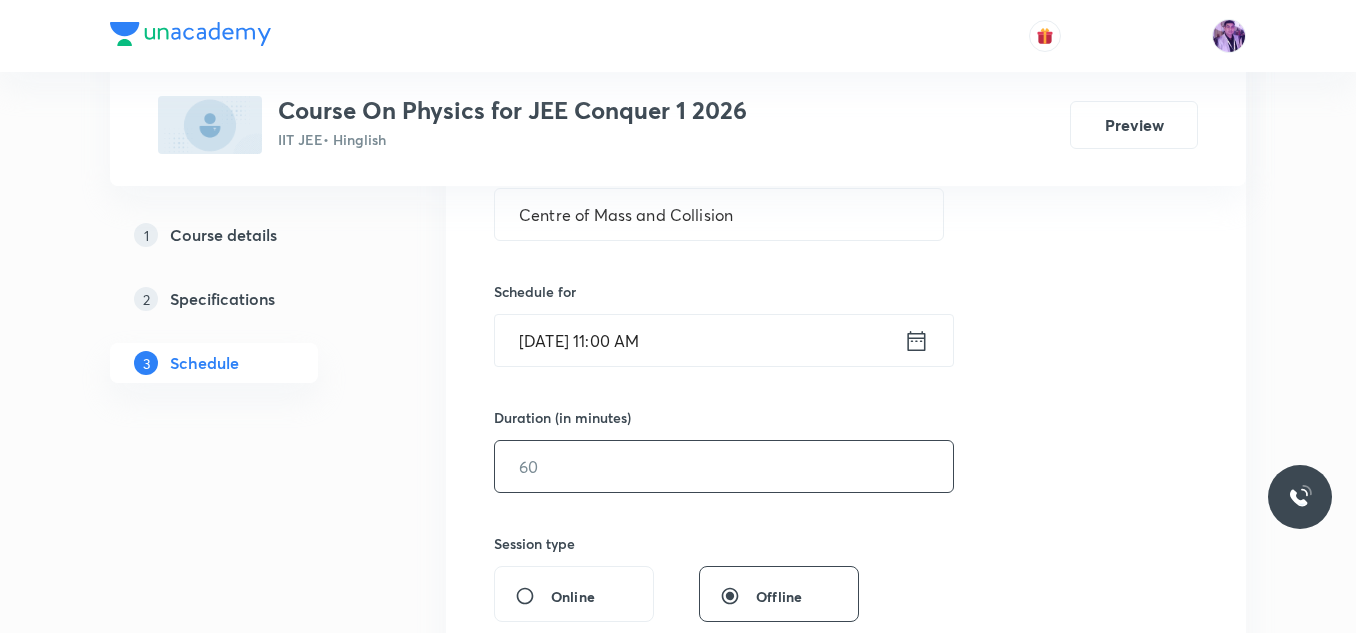 click at bounding box center [724, 466] 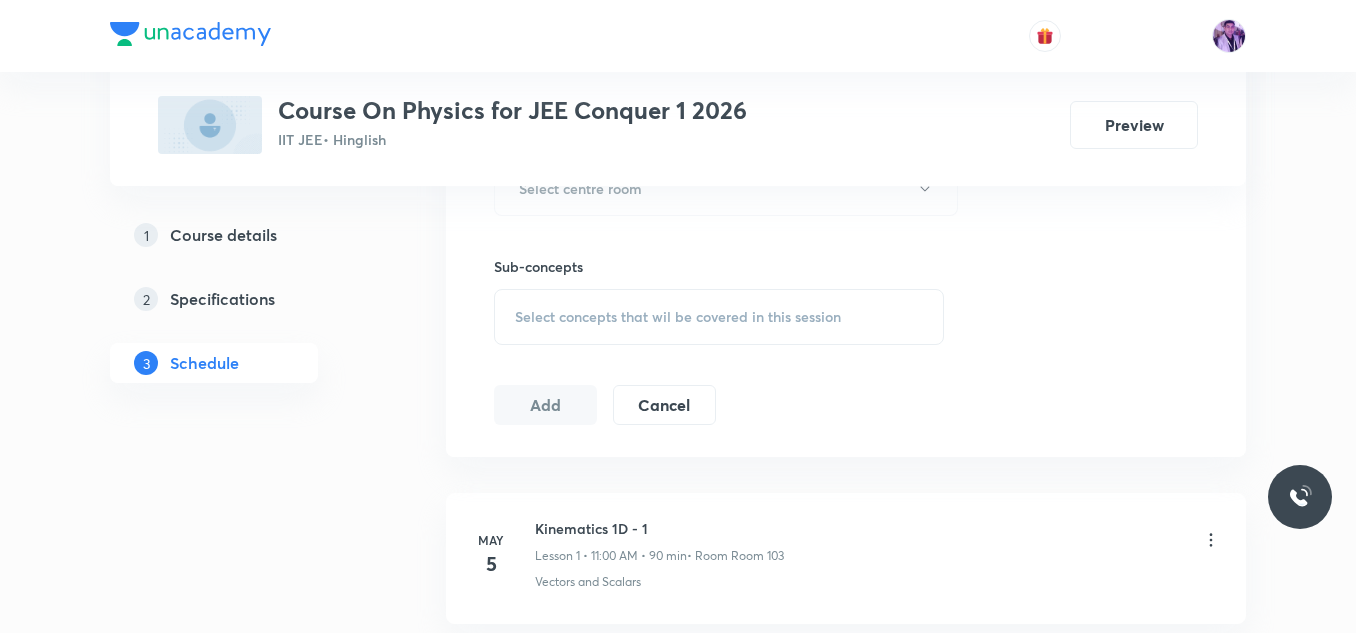 scroll, scrollTop: 976, scrollLeft: 0, axis: vertical 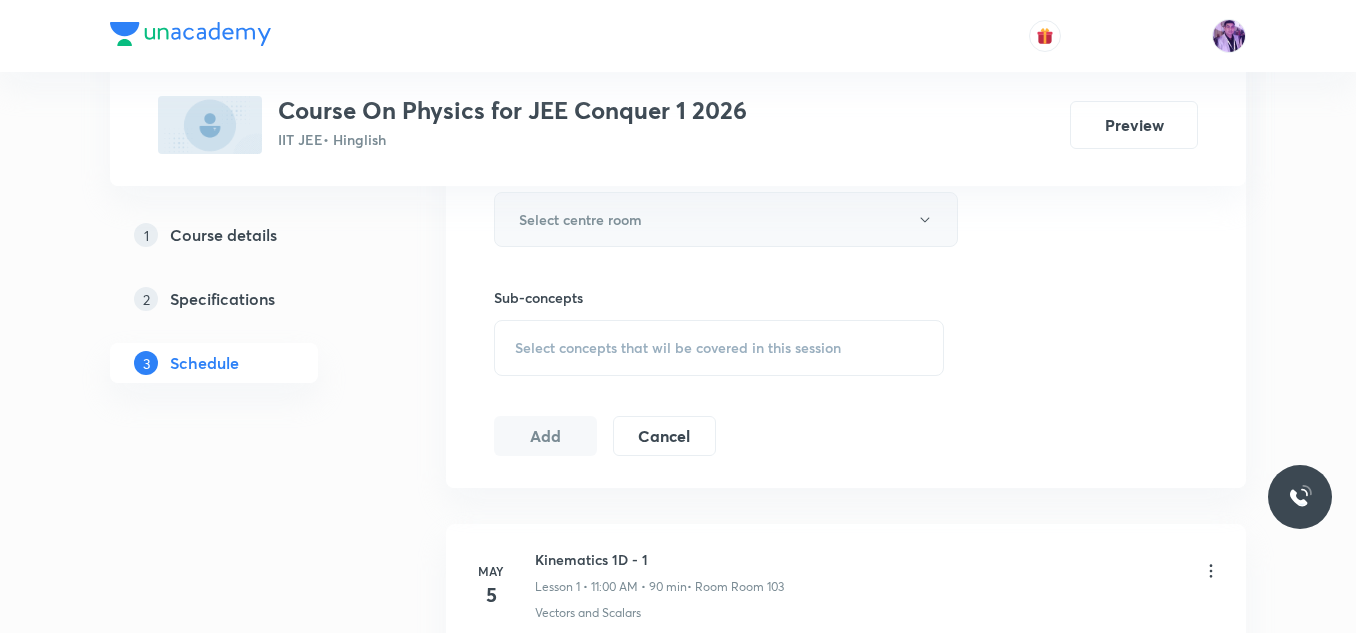 type on "90" 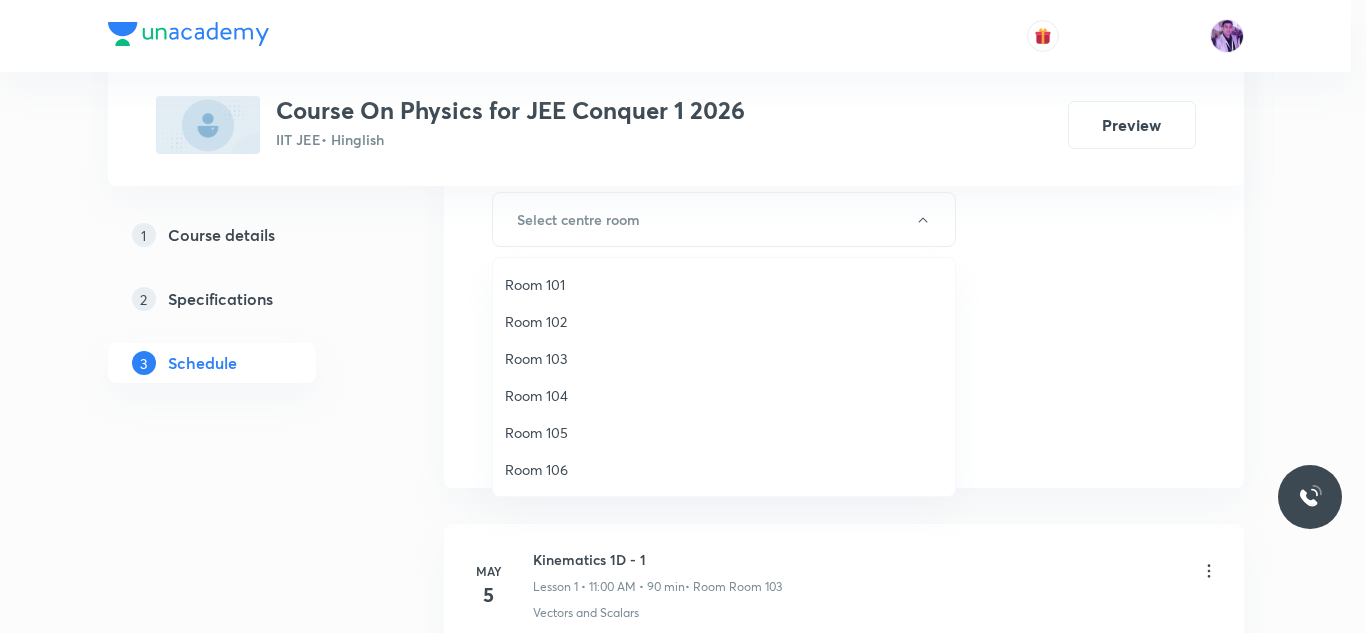 click on "Room 105" at bounding box center (724, 432) 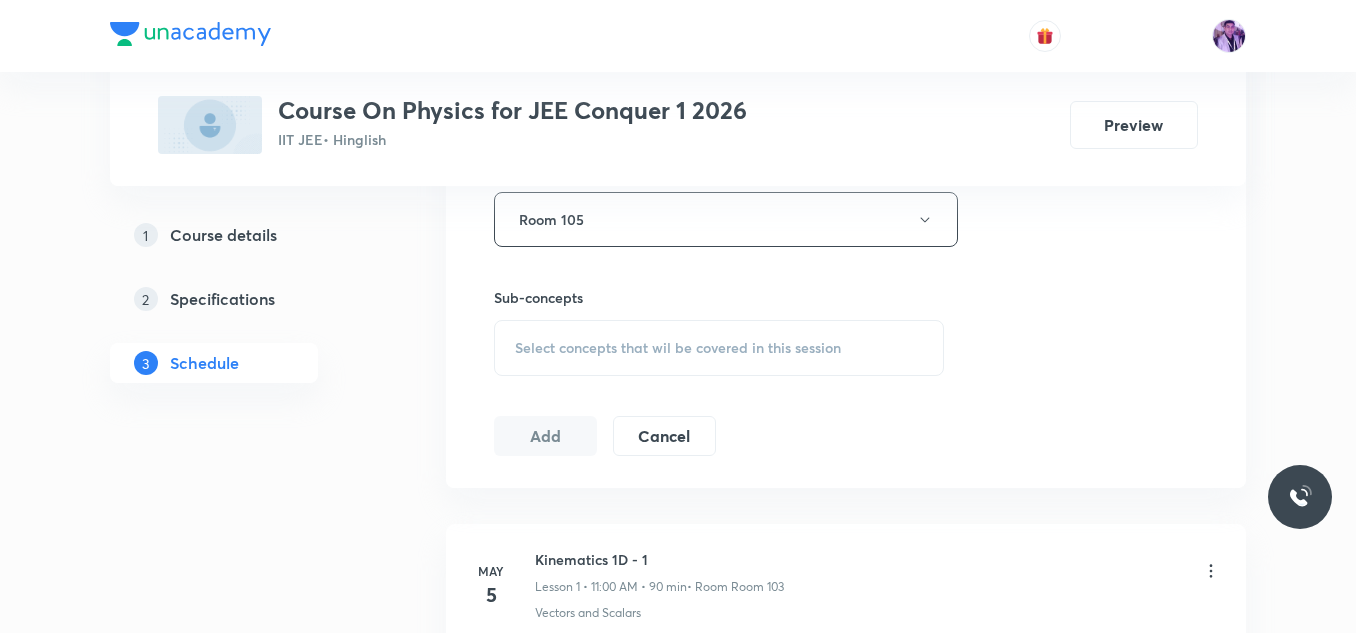 click on "Select concepts that wil be covered in this session" at bounding box center [678, 348] 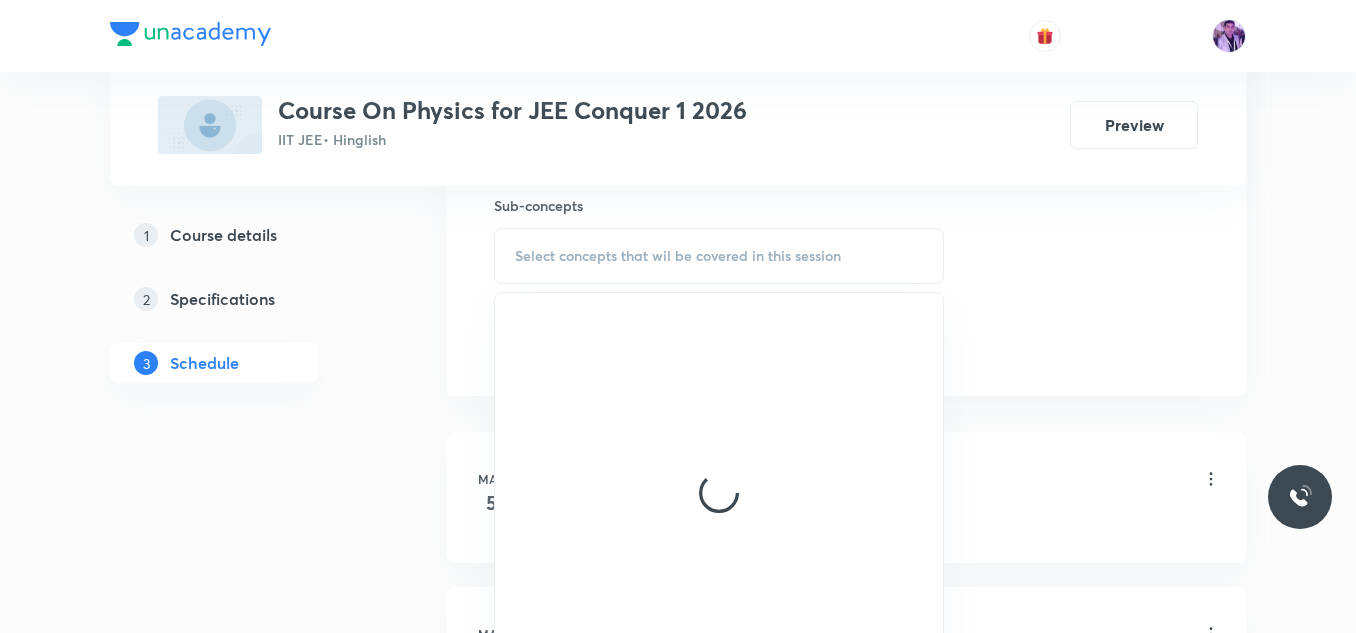 scroll, scrollTop: 1022, scrollLeft: 0, axis: vertical 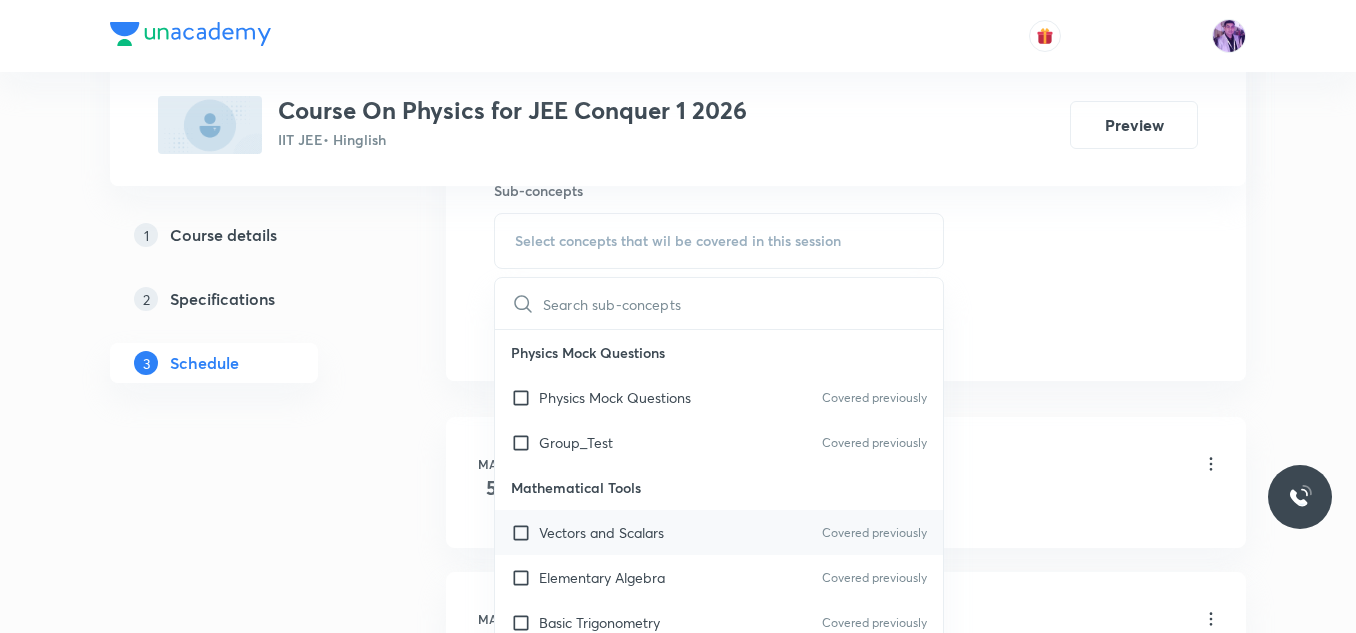 click on "Vectors and Scalars" at bounding box center (601, 532) 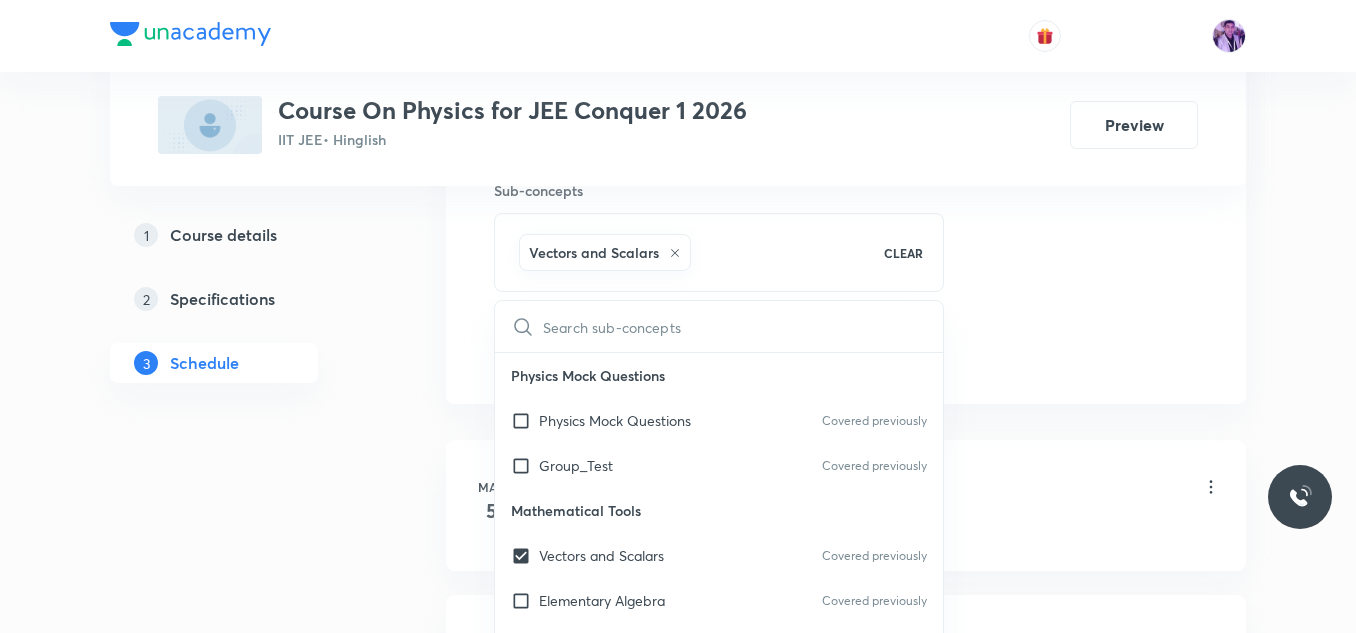 click on "Plus Courses Course On Physics for JEE Conquer 1 2026 IIT JEE  • Hinglish Preview 1 Course details 2 Specifications 3 Schedule Schedule 52  classes Session  53 Live class Session title 28/99 Centre of Mass and Collision ​ Schedule for Jul 10, 2025, 11:00 AM ​ Duration (in minutes) 90 ​   Session type Online Offline Room Room 105 Sub-concepts Vectors and Scalars  CLEAR ​ Physics Mock Questions Physics Mock Questions Covered previously Group_Test Covered previously Mathematical Tools Vectors and Scalars  Covered previously Elementary Algebra Covered previously Basic Trigonometry Covered previously Addition of Vectors Covered previously 2D and 3D Geometry Representation of Vector  Components of a Vector Functions Unit Vectors Differentiation Integration Rectangular Components of a Vector in Three Dimensions Position Vector Use of Differentiation & Integration in One Dimensional Motion Displacement Vector Derivatives of Equations of Motion by Calculus Vectors Product of Two Vectors Maxima and Minima Add" at bounding box center [678, 3859] 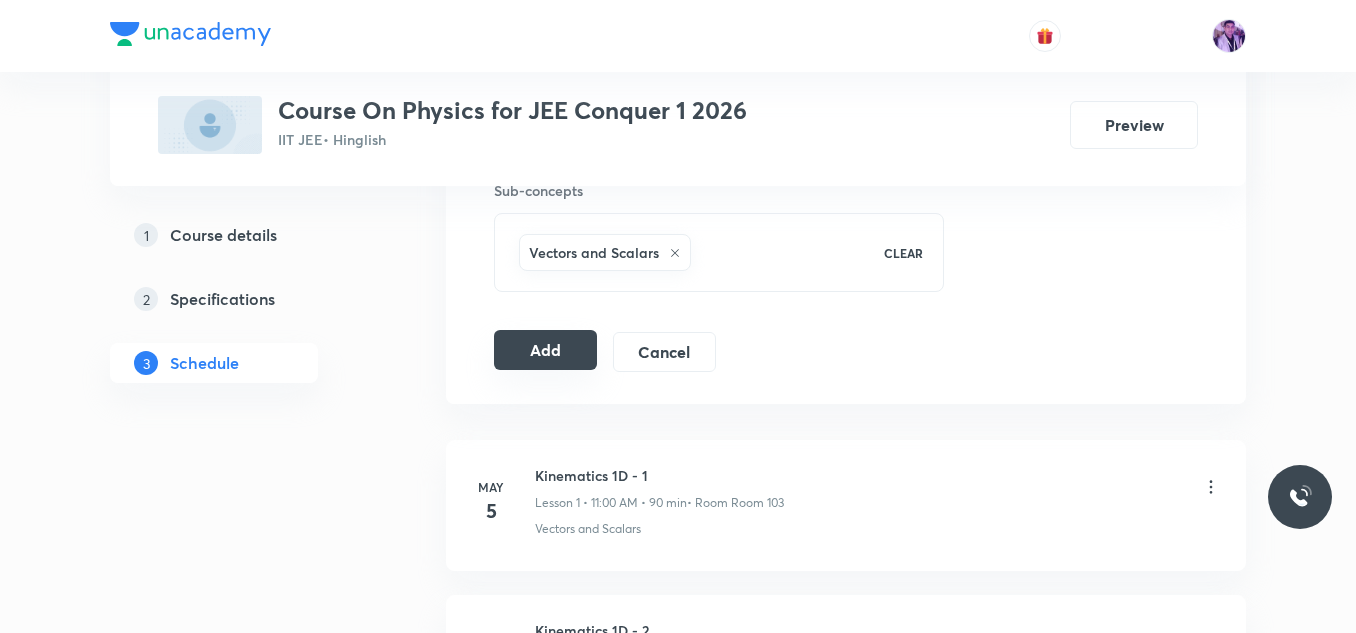 click on "Add" at bounding box center (545, 350) 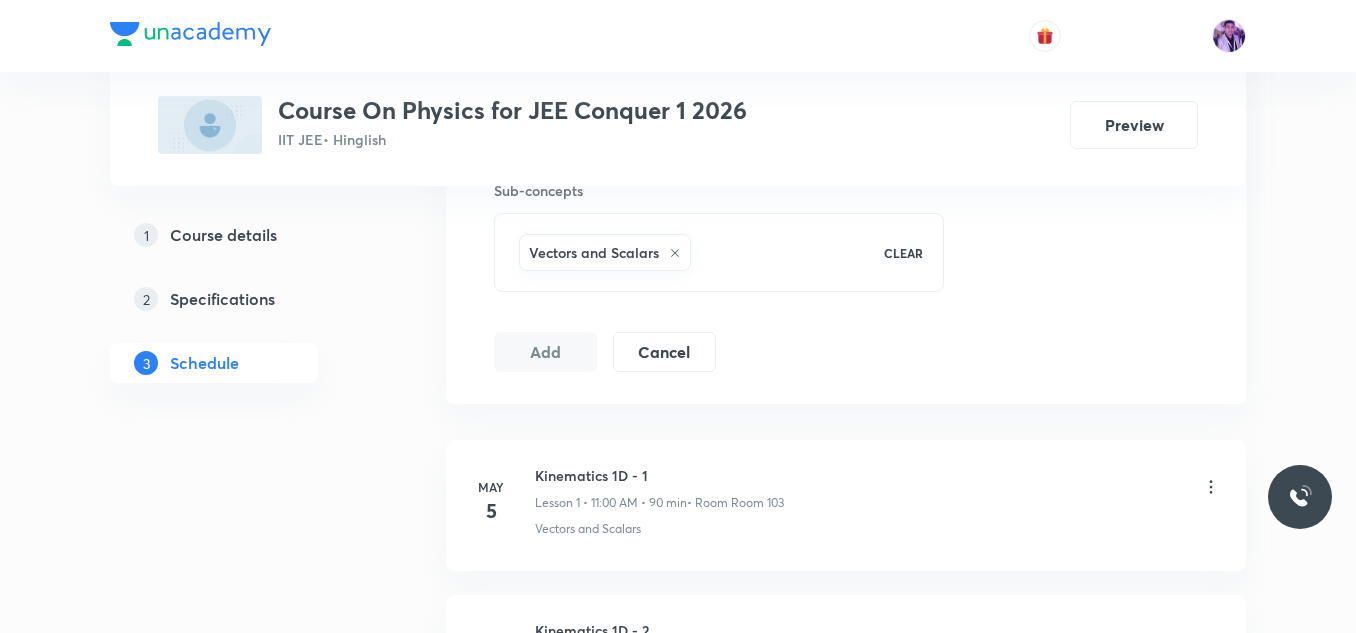 type 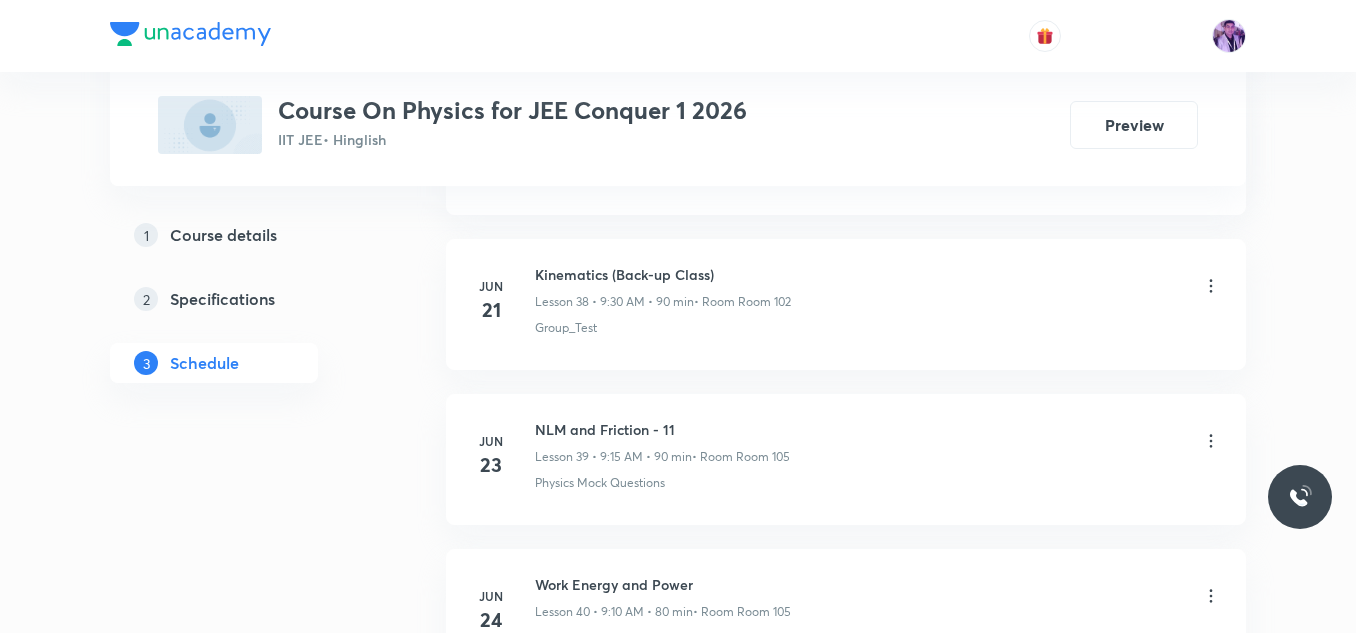 scroll, scrollTop: 9053, scrollLeft: 0, axis: vertical 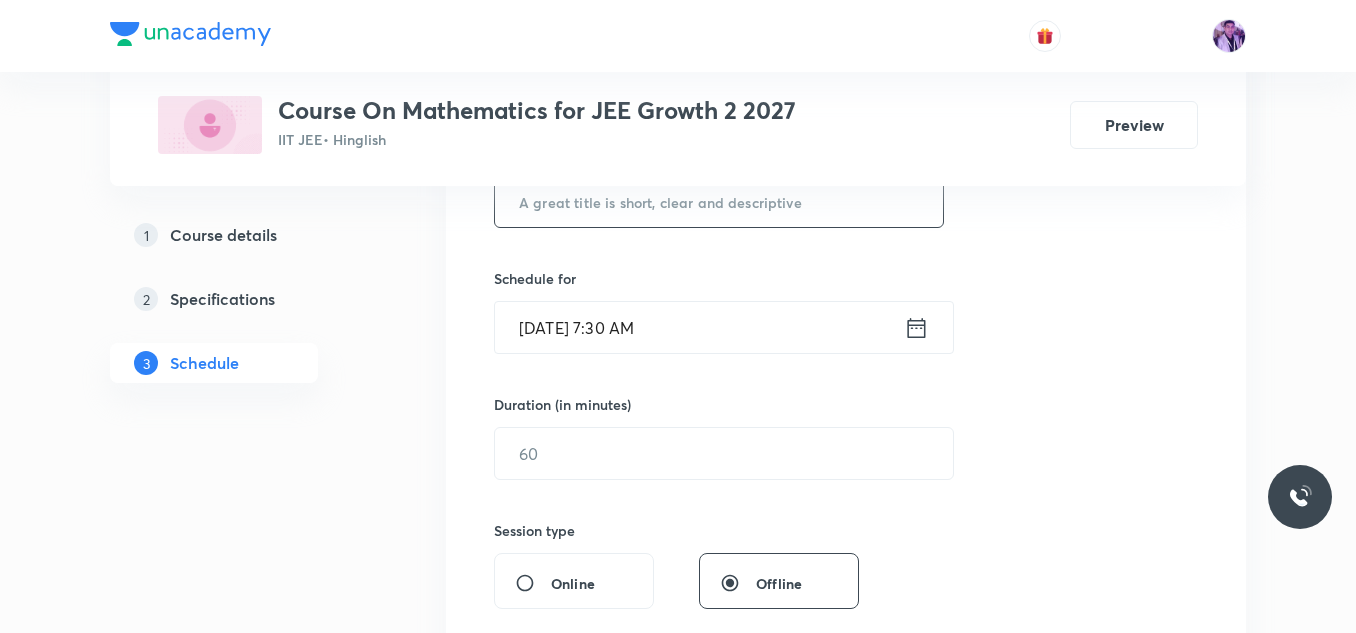 click at bounding box center [719, 201] 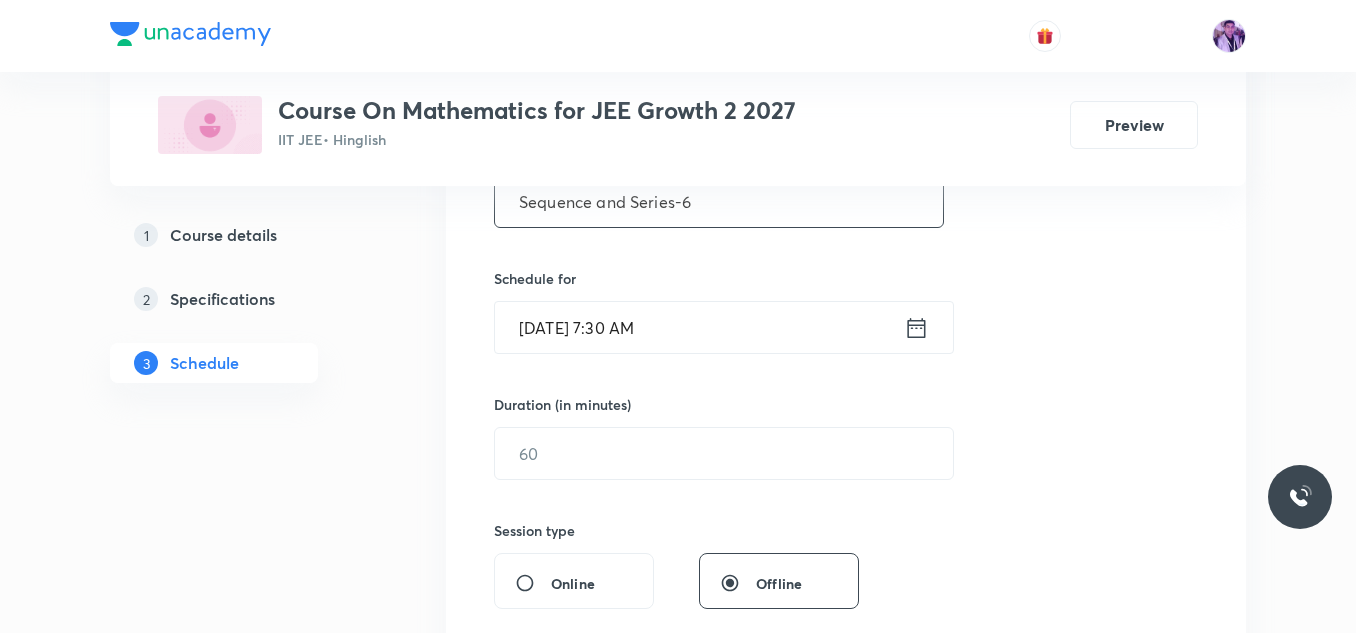 type on "Sequence and Series-6" 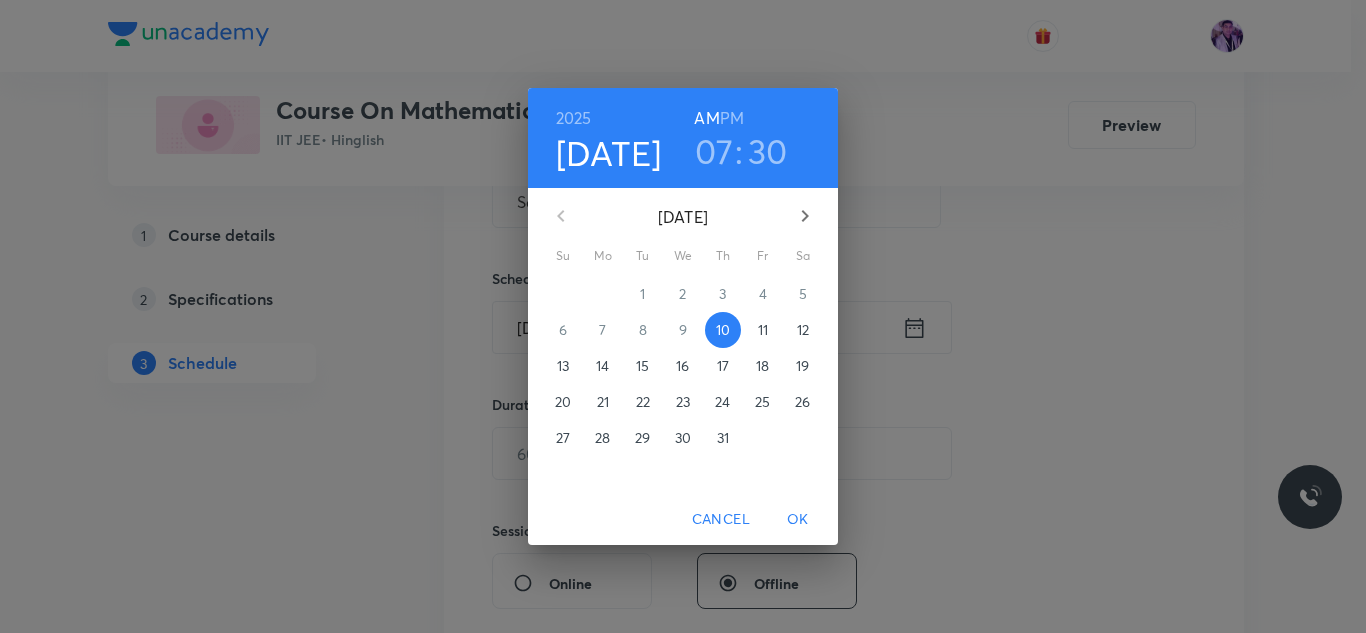 click on "07" at bounding box center (714, 151) 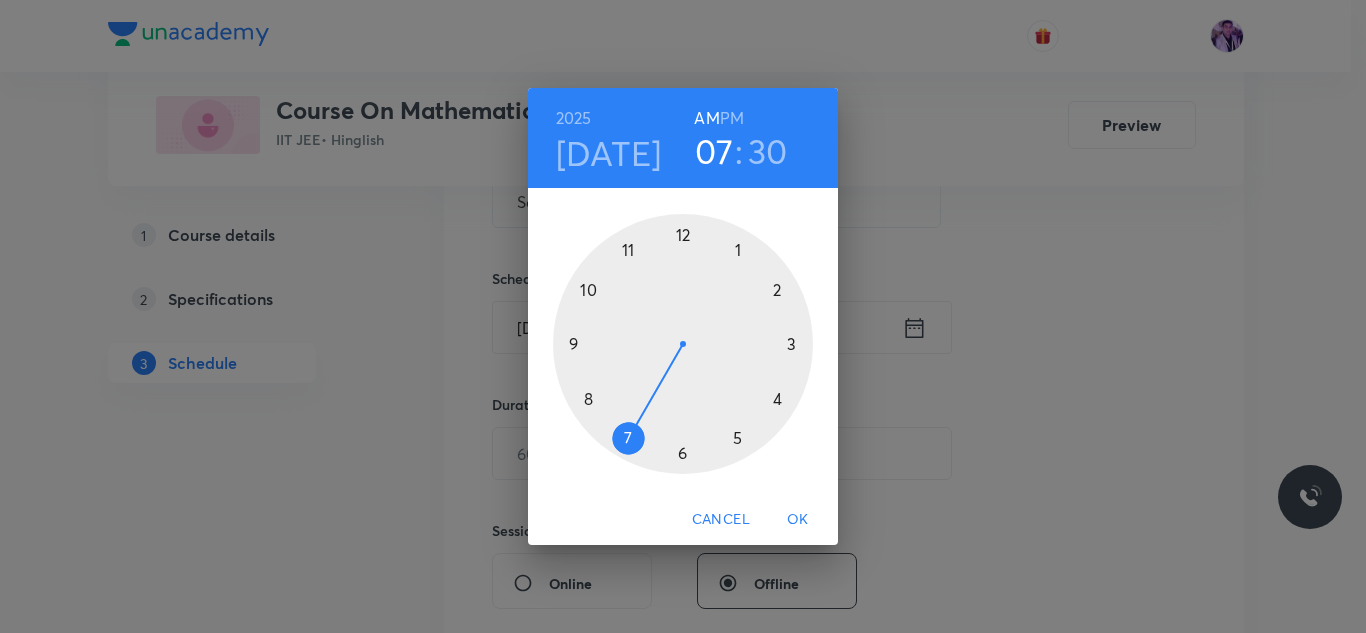 click at bounding box center [683, 344] 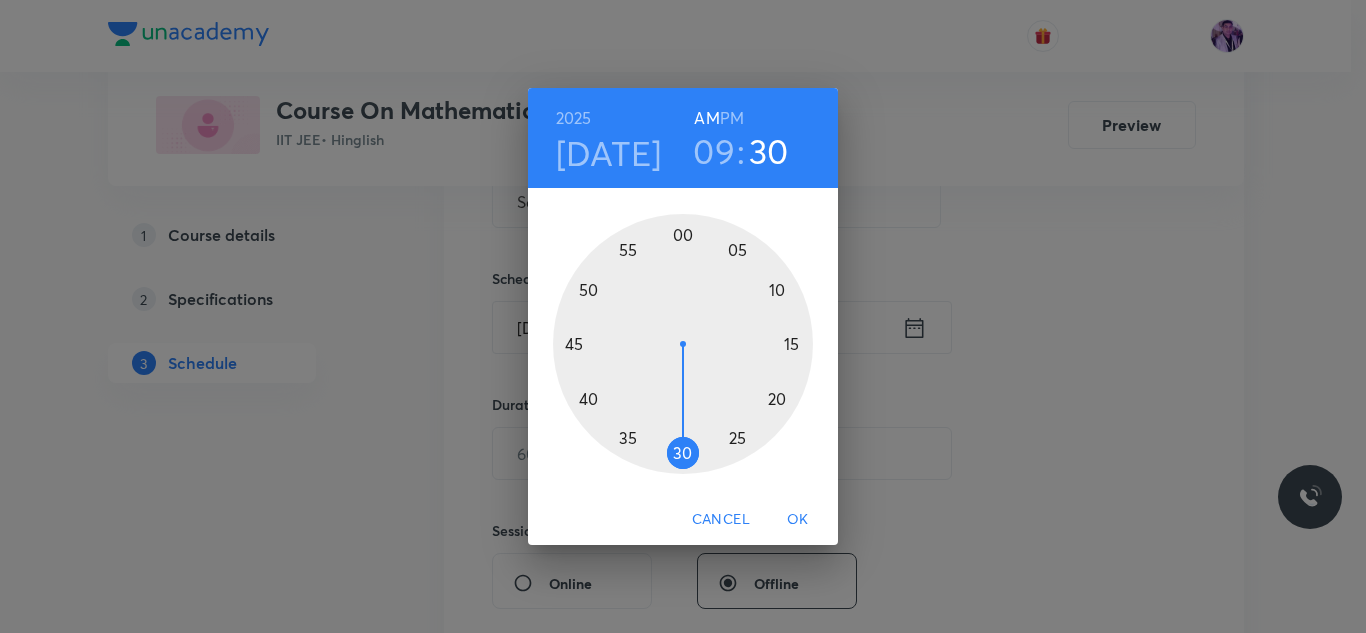 click at bounding box center [683, 344] 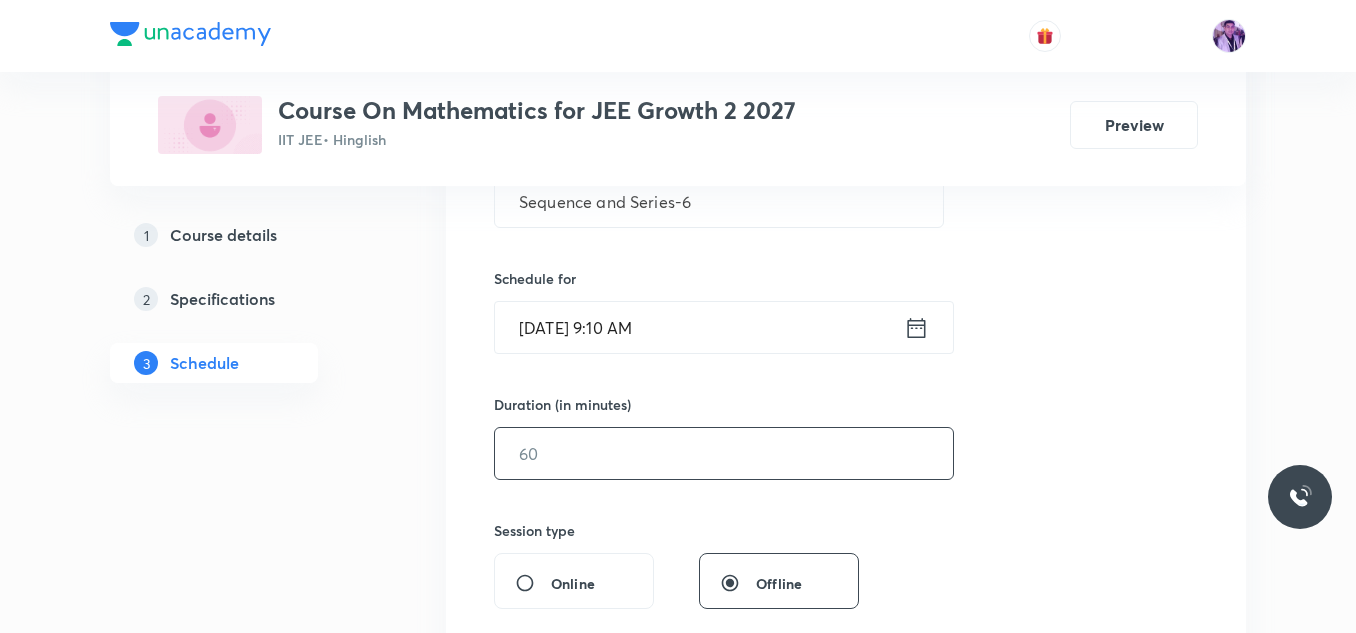click at bounding box center (724, 453) 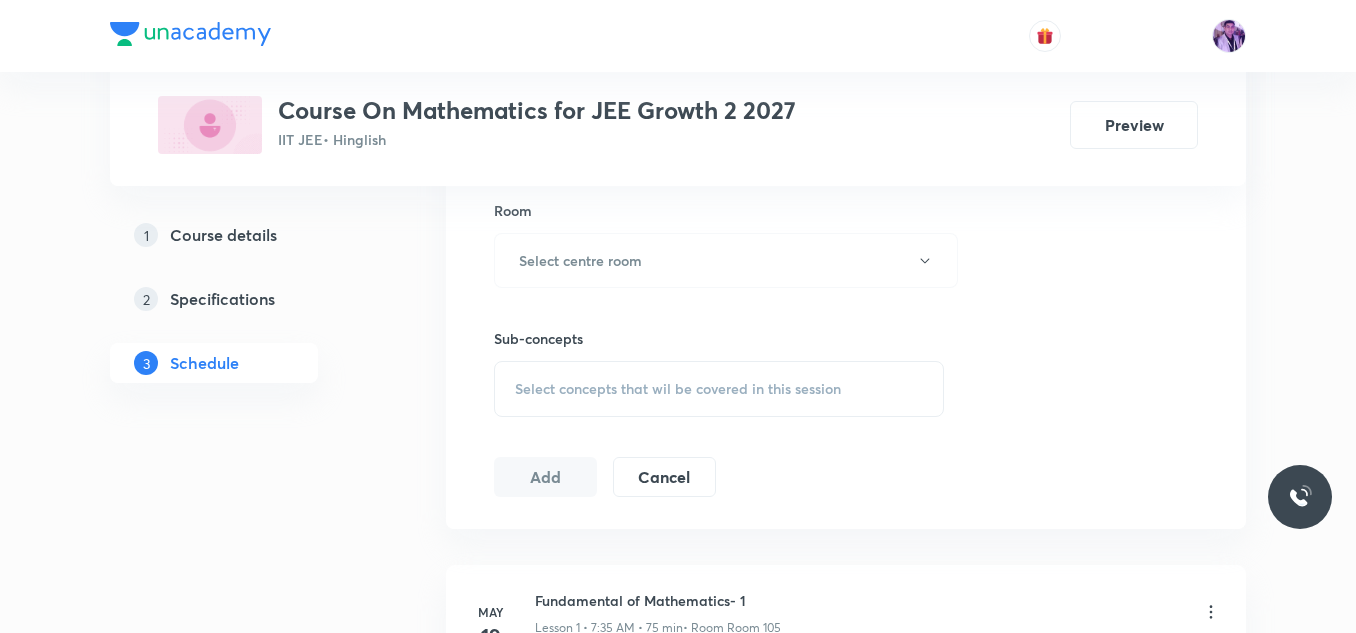 scroll, scrollTop: 891, scrollLeft: 0, axis: vertical 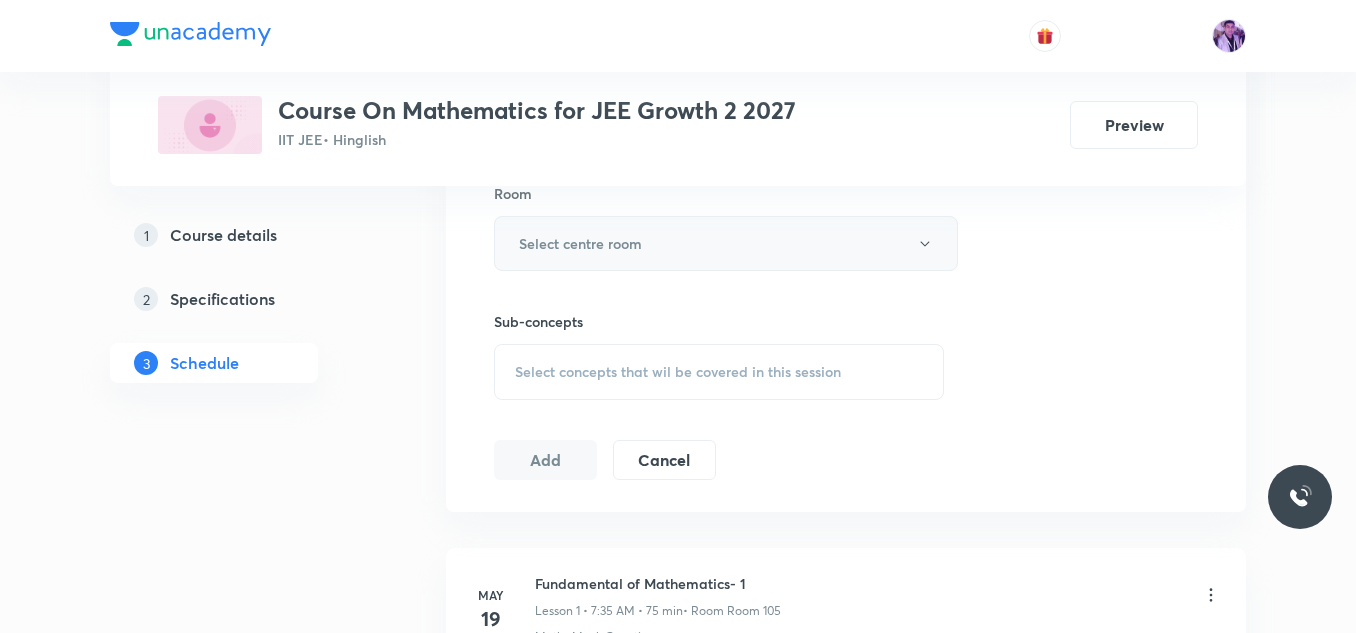 type on "75" 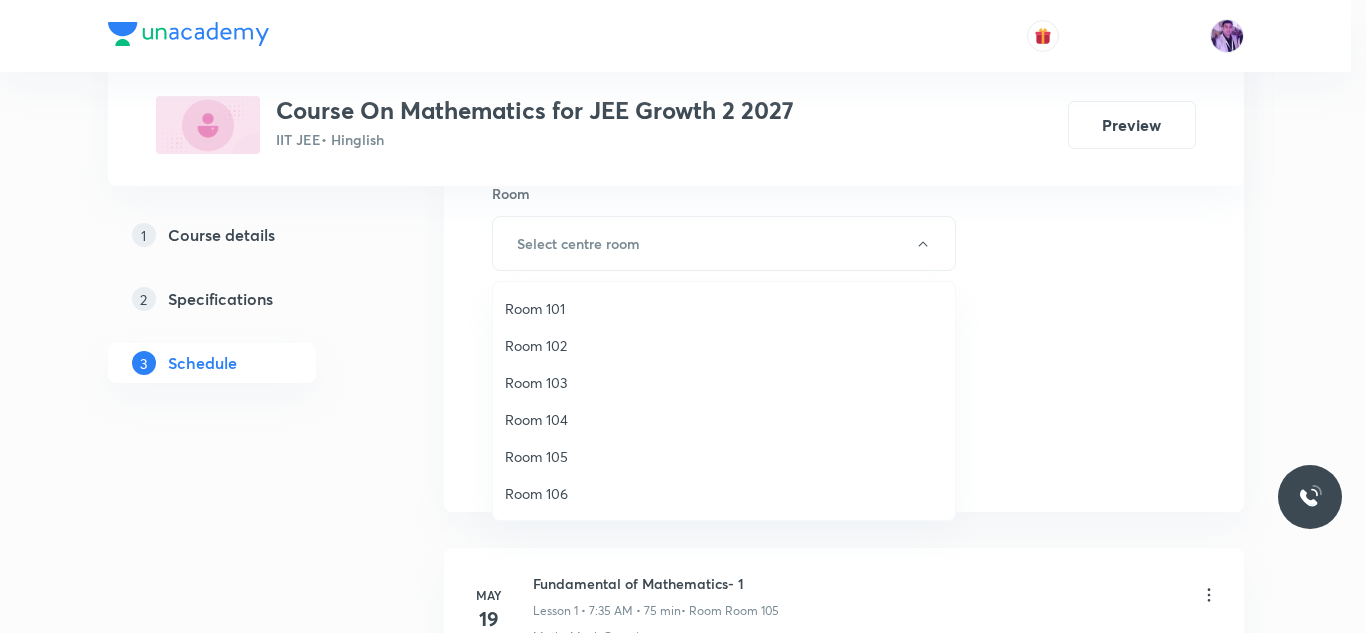 click on "Room 104" at bounding box center [724, 419] 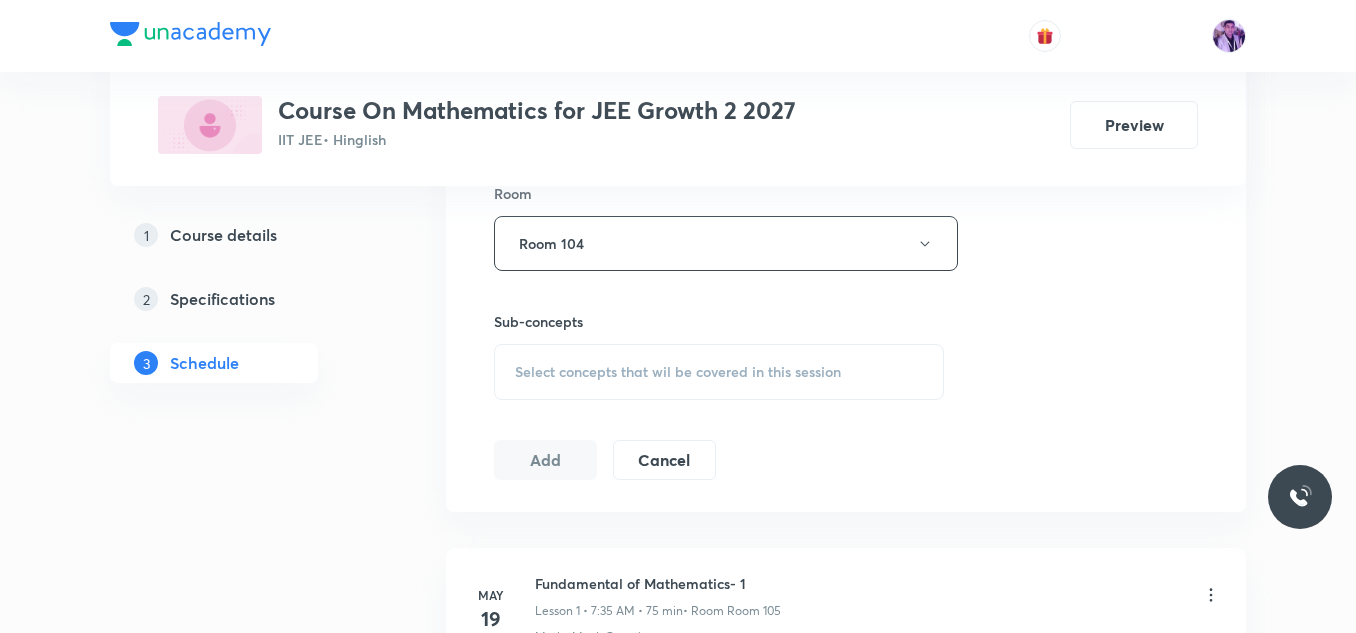 click on "Select concepts that wil be covered in this session" at bounding box center (719, 372) 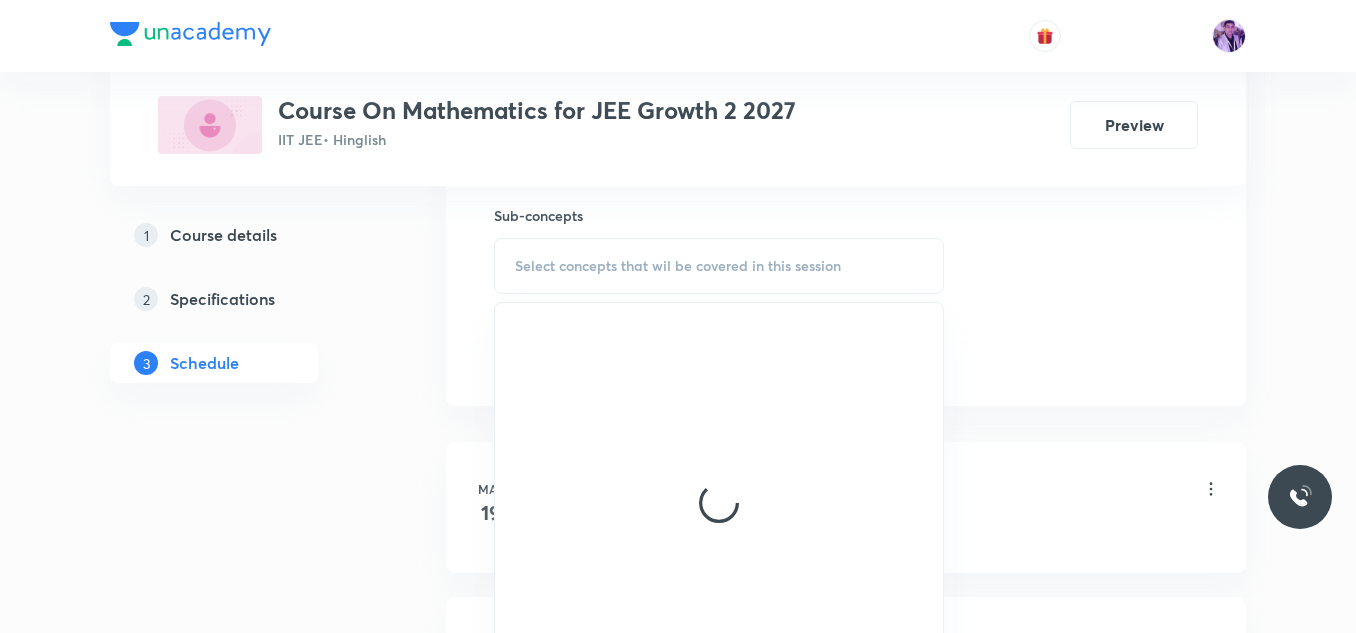 scroll, scrollTop: 989, scrollLeft: 0, axis: vertical 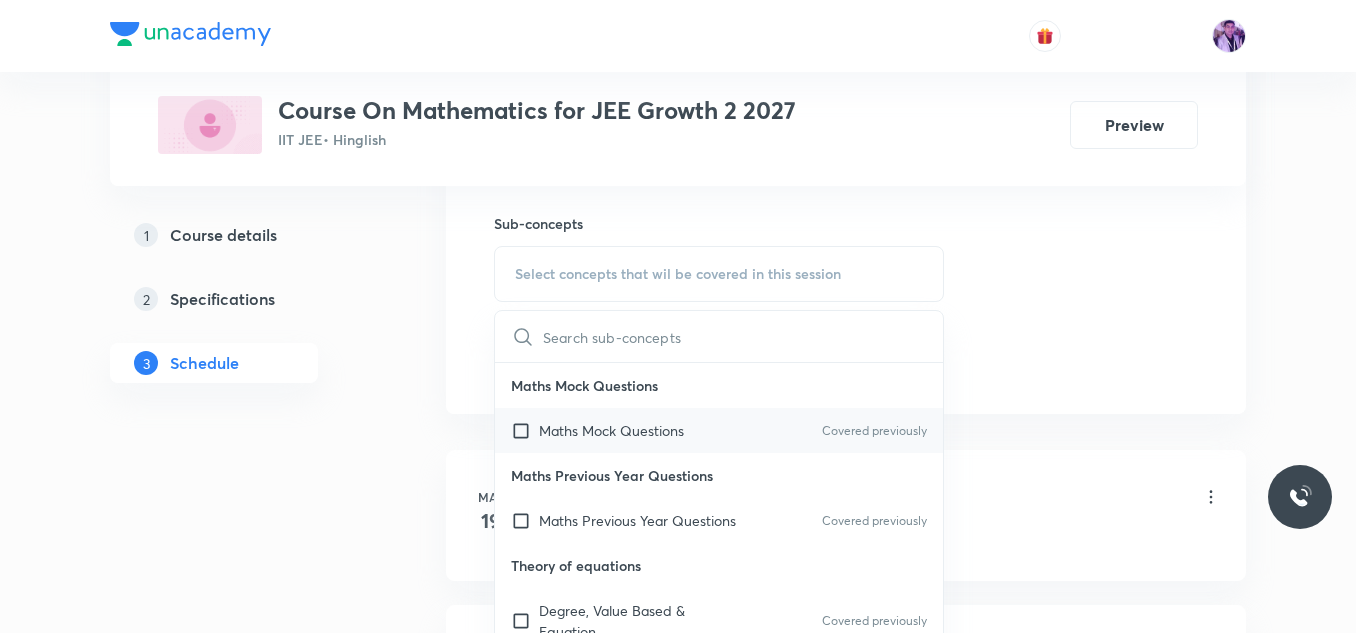 click on "Maths Mock Questions Covered previously" at bounding box center [719, 430] 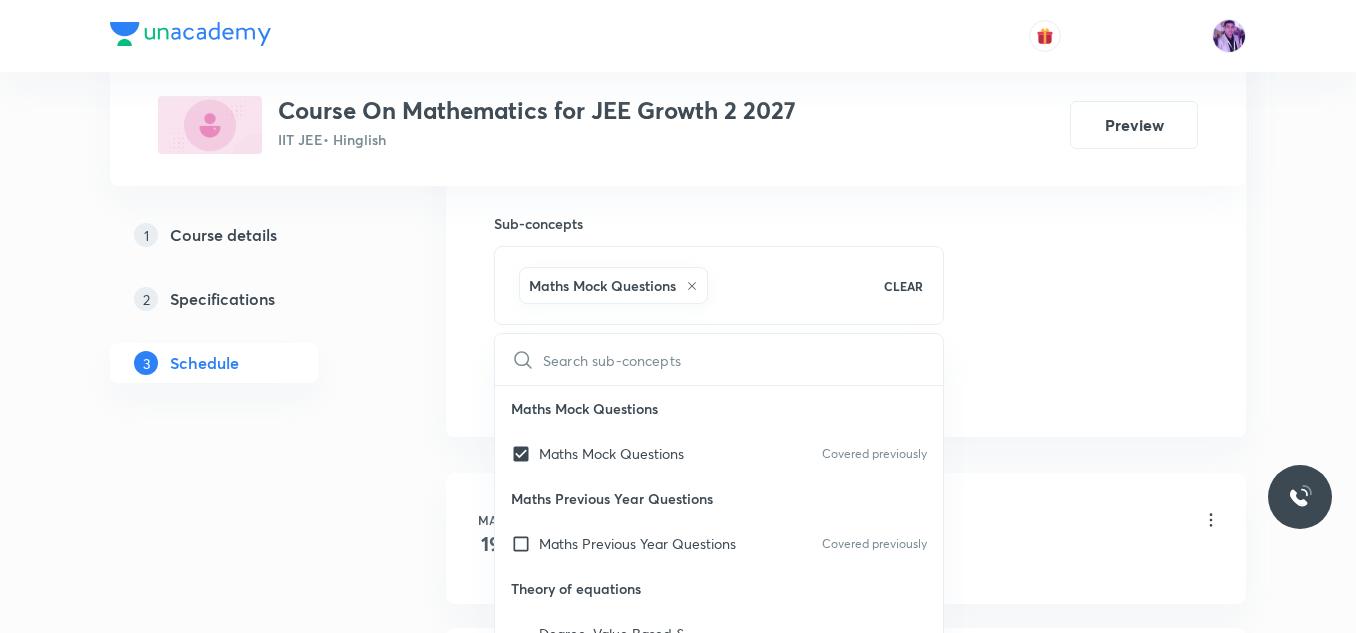 click on "Plus Courses Course On Mathematics for JEE Growth 2 2027 IIT JEE  • Hinglish Preview 1 Course details 2 Specifications 3 Schedule Schedule 23  classes Session  24 Live class Session title 21/99 Sequence and Series-6 ​ Schedule for Jul 10, 2025, 9:10 AM ​ Duration (in minutes) 75 ​   Session type Online Offline Room Room 104 Sub-concepts Maths Mock Questions CLEAR ​ Maths Mock Questions Maths Mock Questions Covered previously Maths Previous Year Questions Maths Previous Year Questions Covered previously Theory of equations Degree, Value Based & Equation Covered previously Geometrical Meaning of the Zeroes of a Polynomial Location of roots Geometrical meaning of Roots of an equation Points in solving an equation Graph of Quadratic Expression & its Analysis Range of Quadratic Equation Remainder and factor theorems Identity Quadratic equations Common Roots Location of Roots General Equation of Second Degree in Variable x and y Theory of Equations Relation Between Roots and Coefficients Complex Numbers 1" at bounding box center [678, 1644] 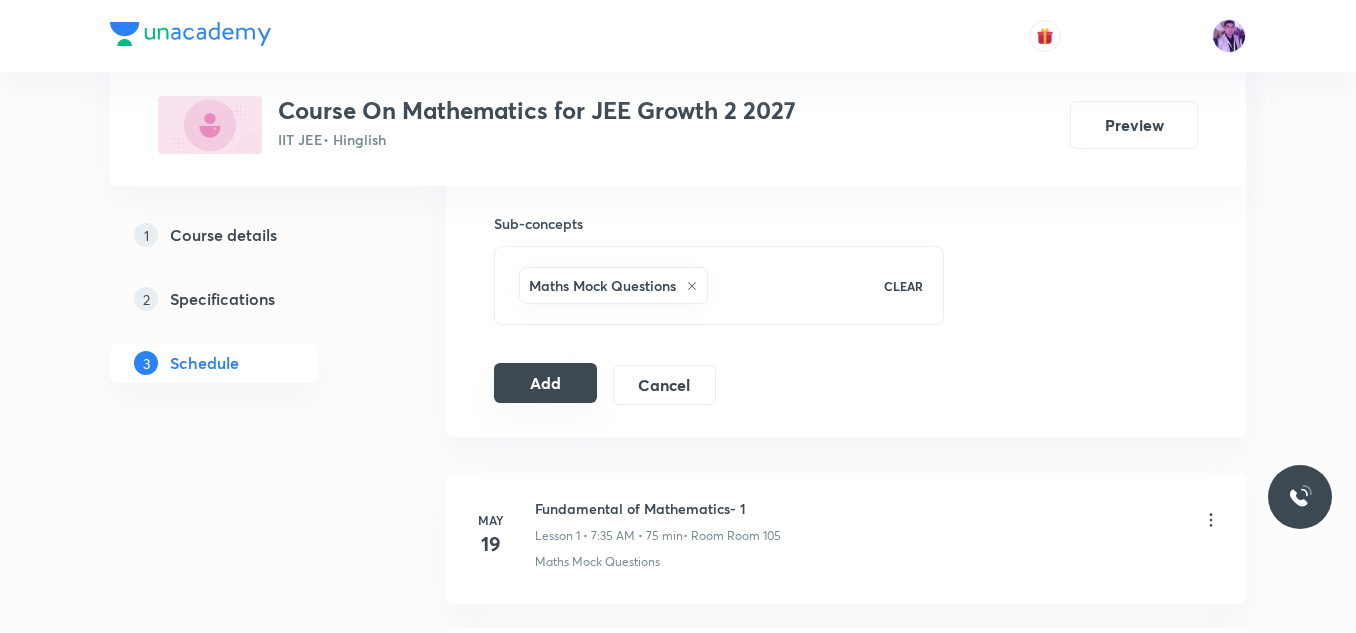 click on "Add" at bounding box center [545, 383] 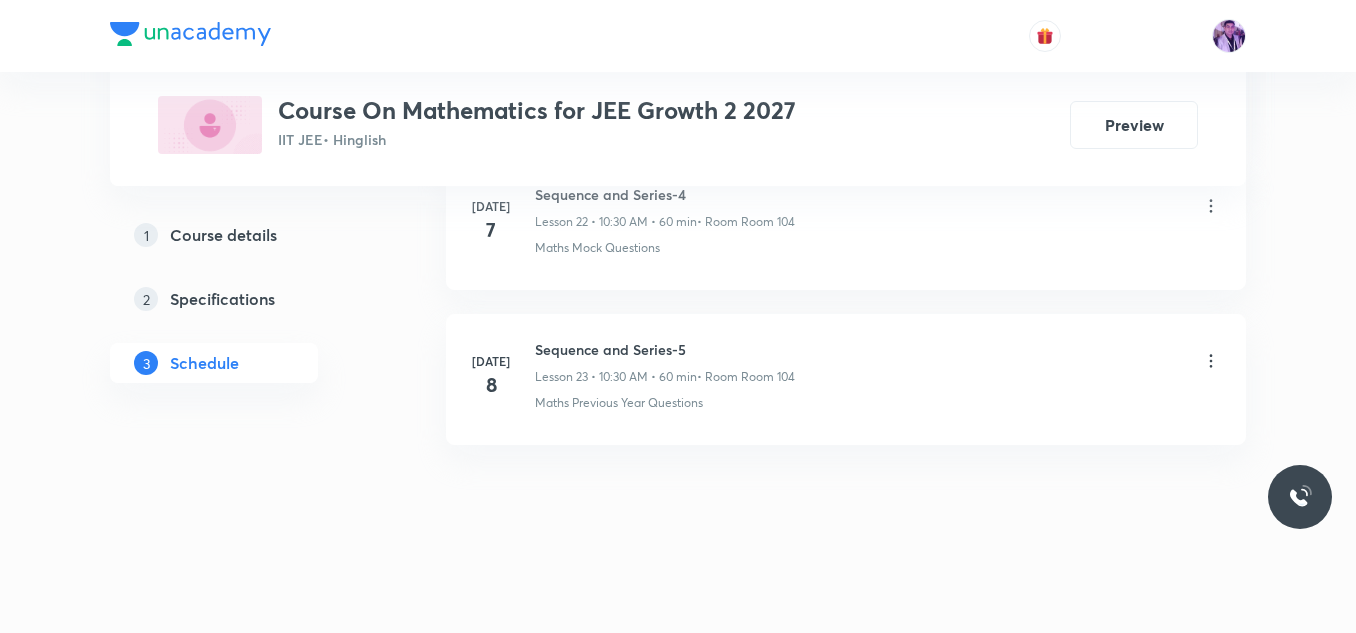 scroll, scrollTop: 3616, scrollLeft: 0, axis: vertical 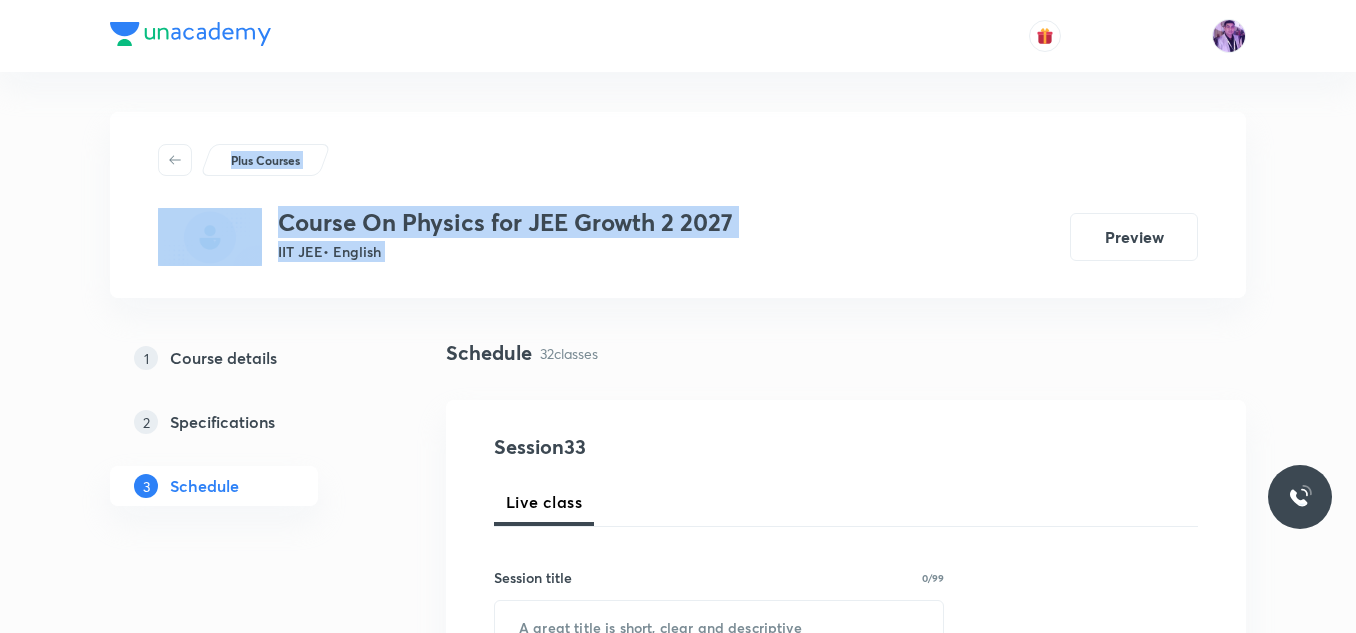 click on "Plus Courses Course On Physics for JEE Growth 2 2027 IIT JEE  • English Preview 1 Course details 2 Specifications 3 Schedule Schedule 32  classes Session  33 Live class Session title 0/99 ​ Schedule for [DATE] 7:31 AM ​ Duration (in minutes) ​   Session type Online Offline Room Select centre room Sub-concepts Select concepts that wil be covered in this session Add Cancel [DATE] Basic Maths and Vector - 1 Lesson 1 • 9:00 AM • 90 min  • Room Room 105 Group_Test [DATE] Basic Maths and Vector - 2 Lesson 2 • 7:30 AM • 90 min  • Room Room 105 Vectors and Scalars  [DATE] Basic Maths and Vector - 3 Lesson 3 • 11:00 AM • 80 min  • Room Room 105 Group_Test [DATE] Basic Maths and Vector - 4 Lesson 4 • 7:30 AM • 80 min  • Room Room 105 Vectors and Scalars  [DATE] Basic Maths and Vector - 5 Lesson 5 • 7:30 AM • 75 min  • Room Room 105 Basic Trigonometry [DATE] Unit and Dimension - 1 Lesson 6 • 9:10 AM • 60 min  • Room Room 105 Integration [DATE]  • Room Room 101" at bounding box center [678, 3281] 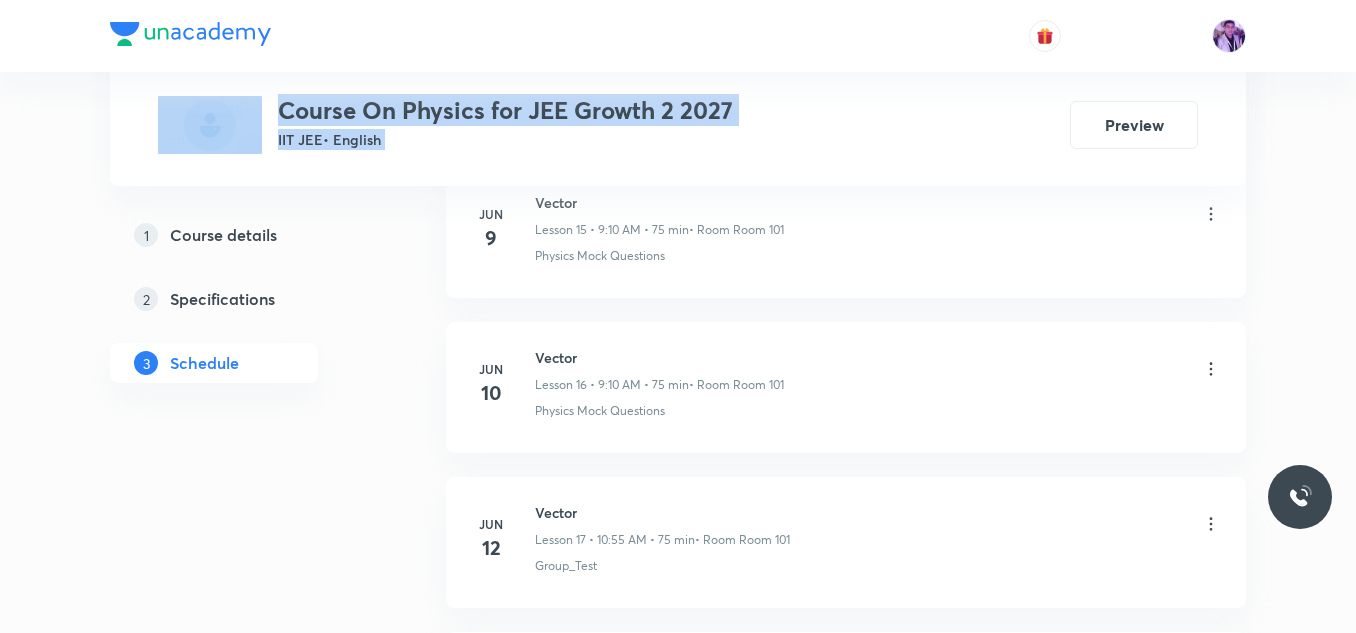 scroll, scrollTop: 5930, scrollLeft: 0, axis: vertical 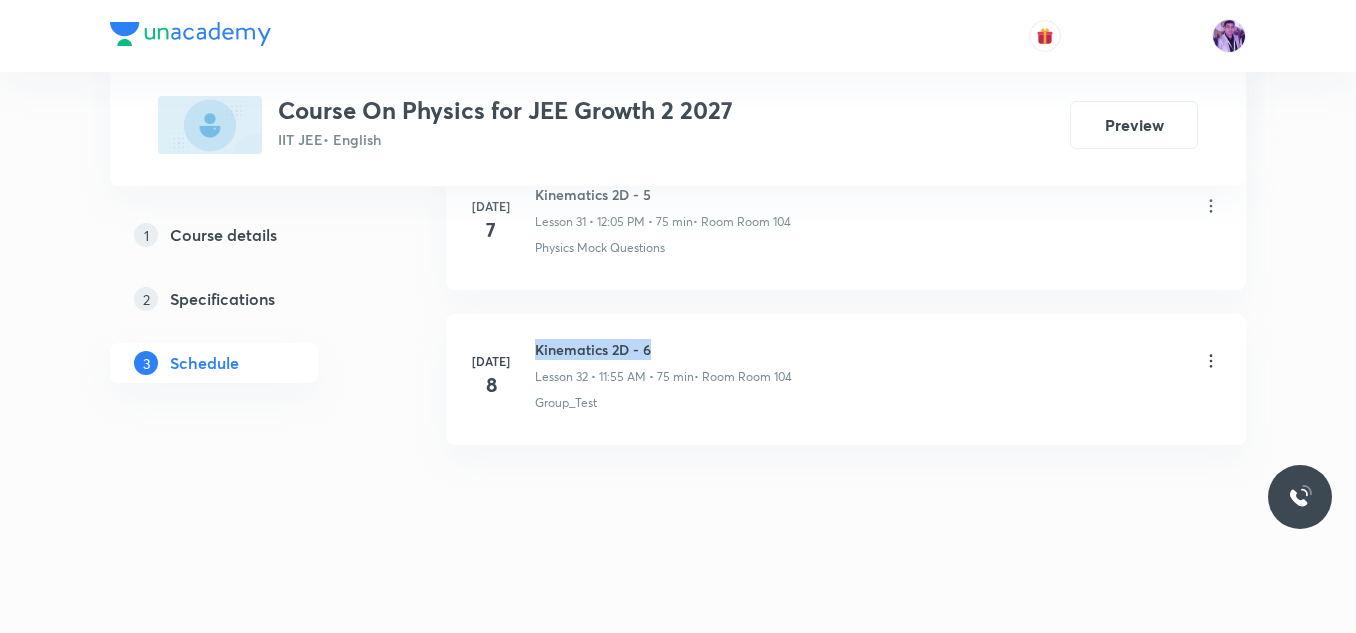 drag, startPoint x: 535, startPoint y: 349, endPoint x: 685, endPoint y: 350, distance: 150.00333 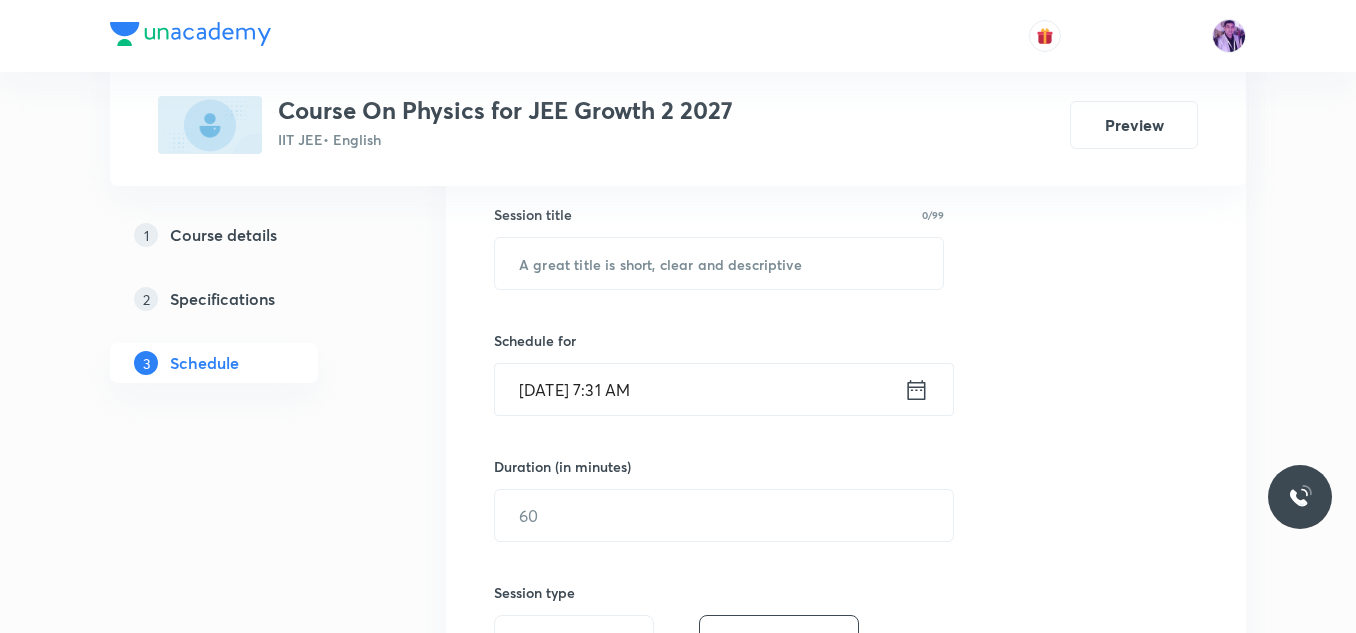 scroll, scrollTop: 384, scrollLeft: 0, axis: vertical 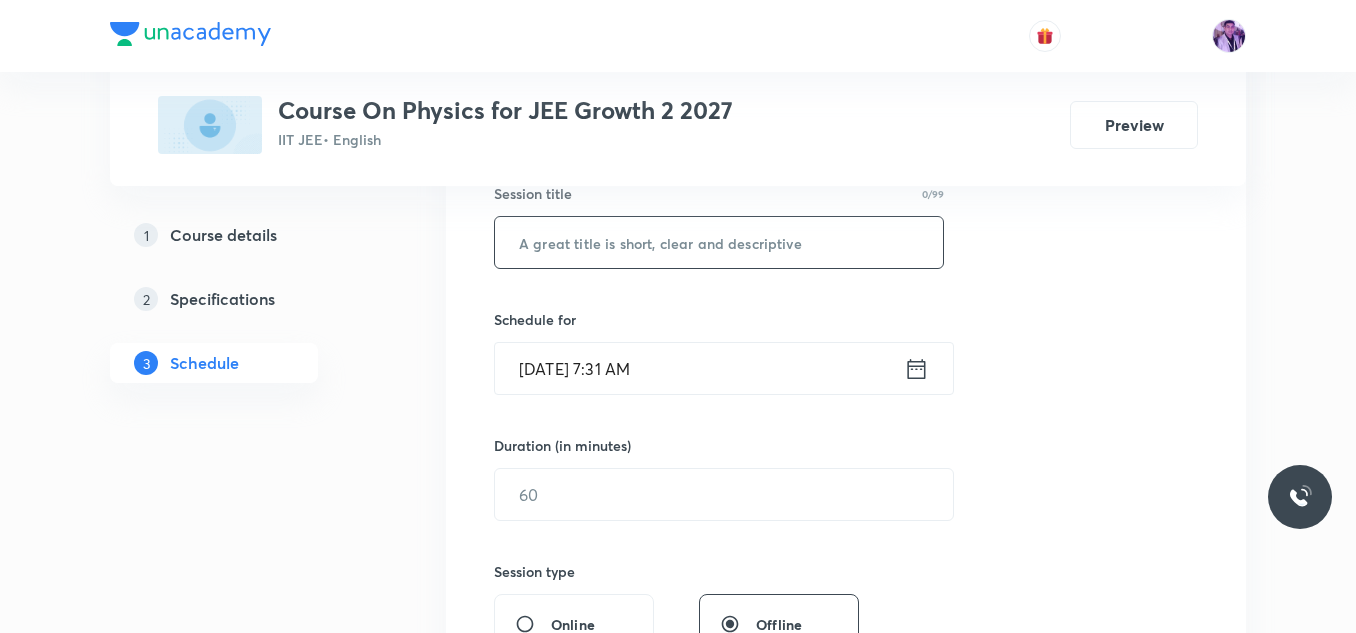 click at bounding box center (719, 242) 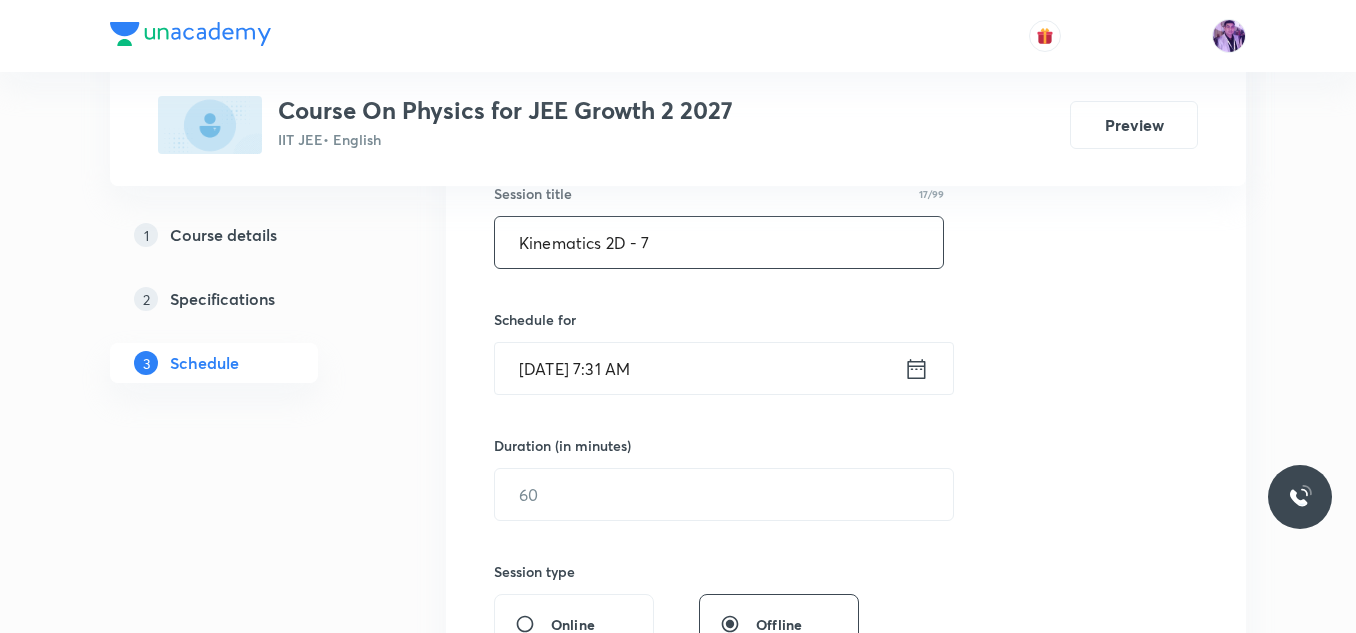type on "Kinematics 2D - 7" 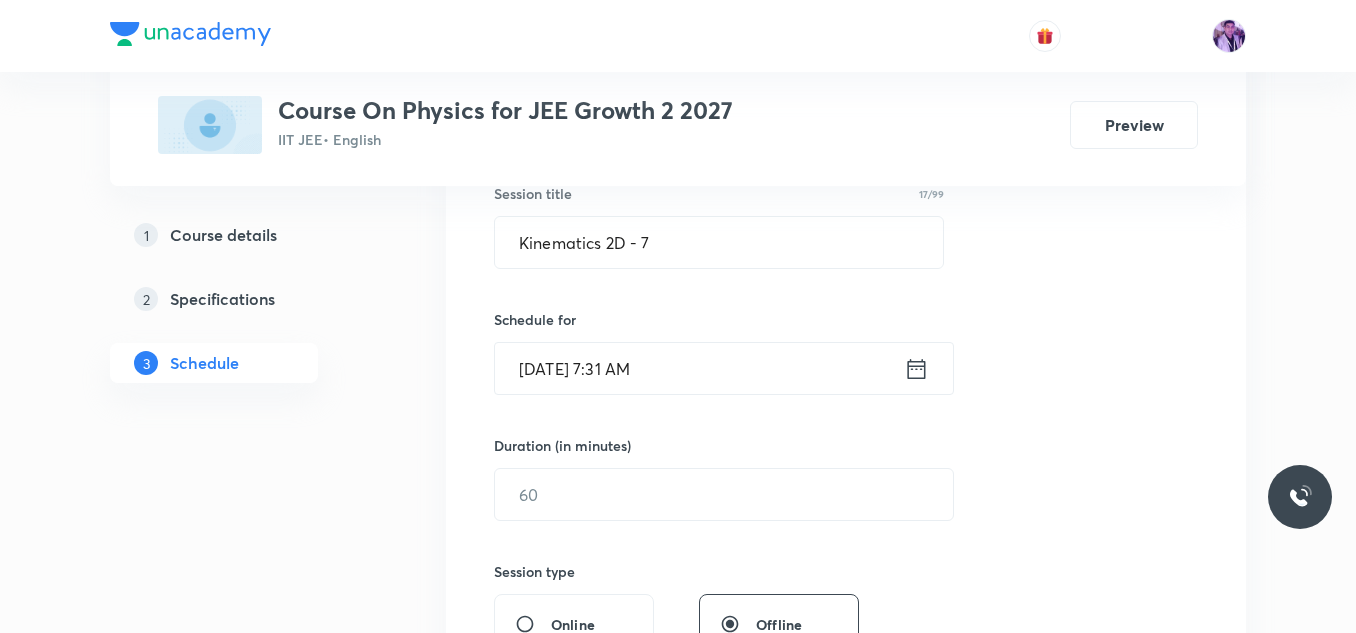click on "Jul 10, 2025, 7:31 AM" at bounding box center (699, 368) 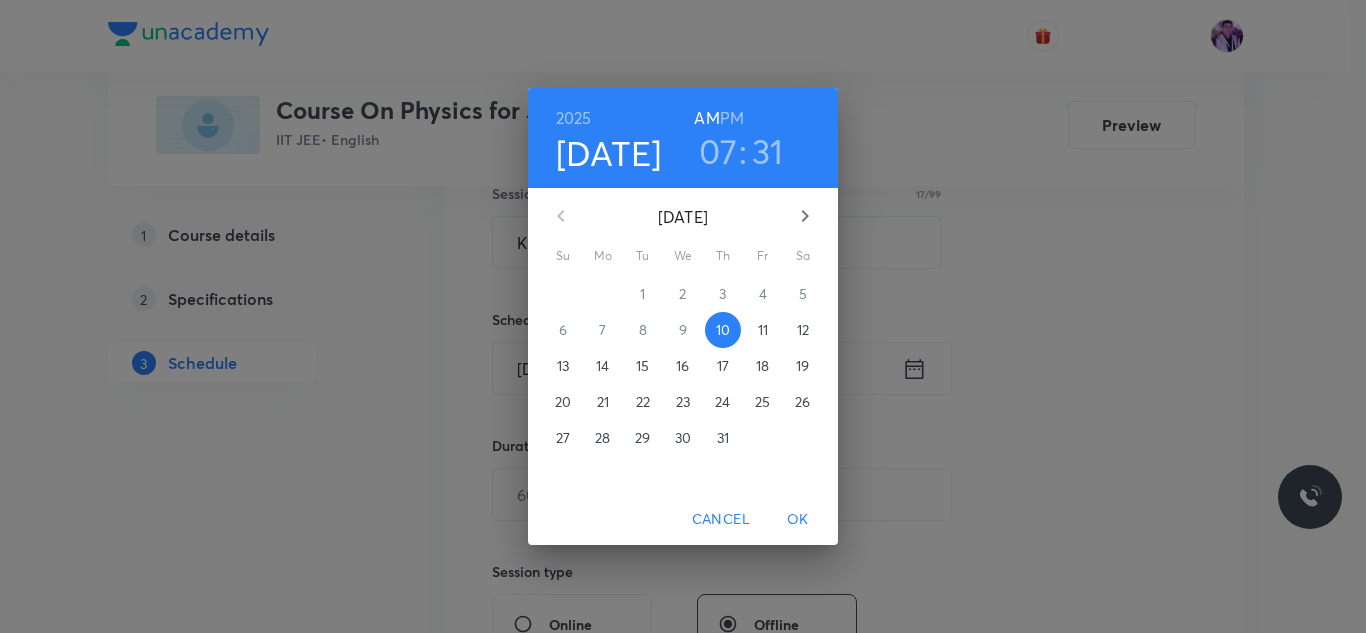 click on "07" at bounding box center [718, 151] 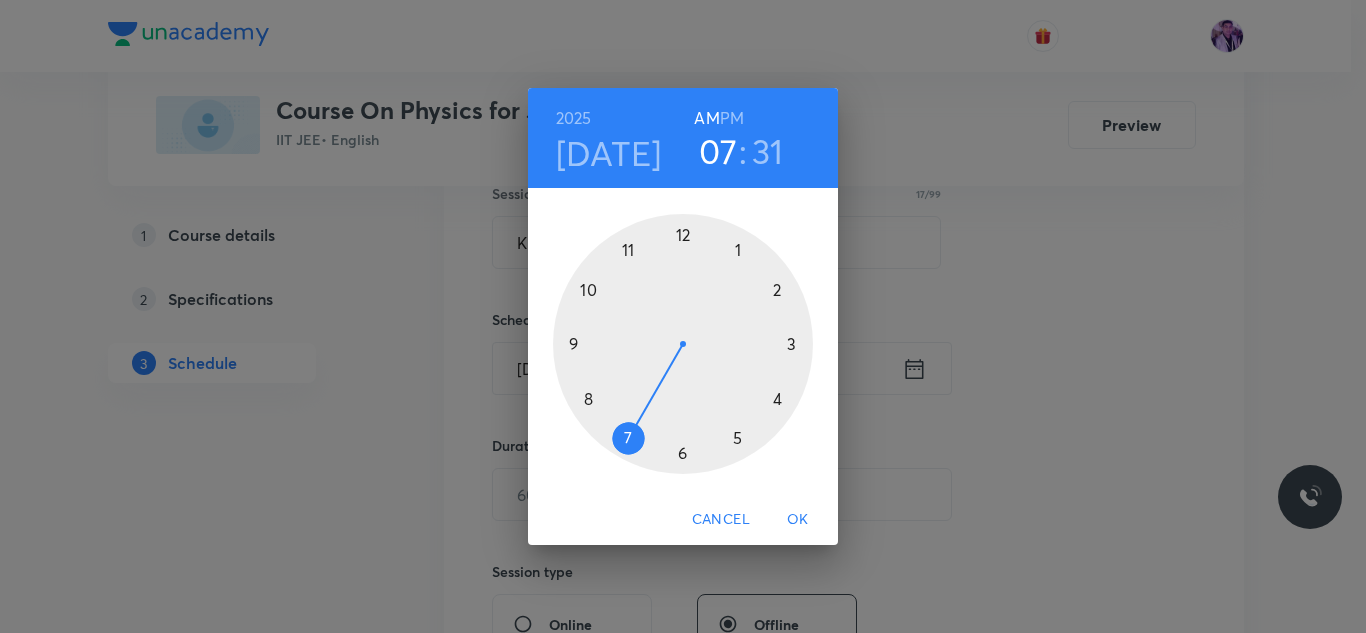 click at bounding box center [683, 344] 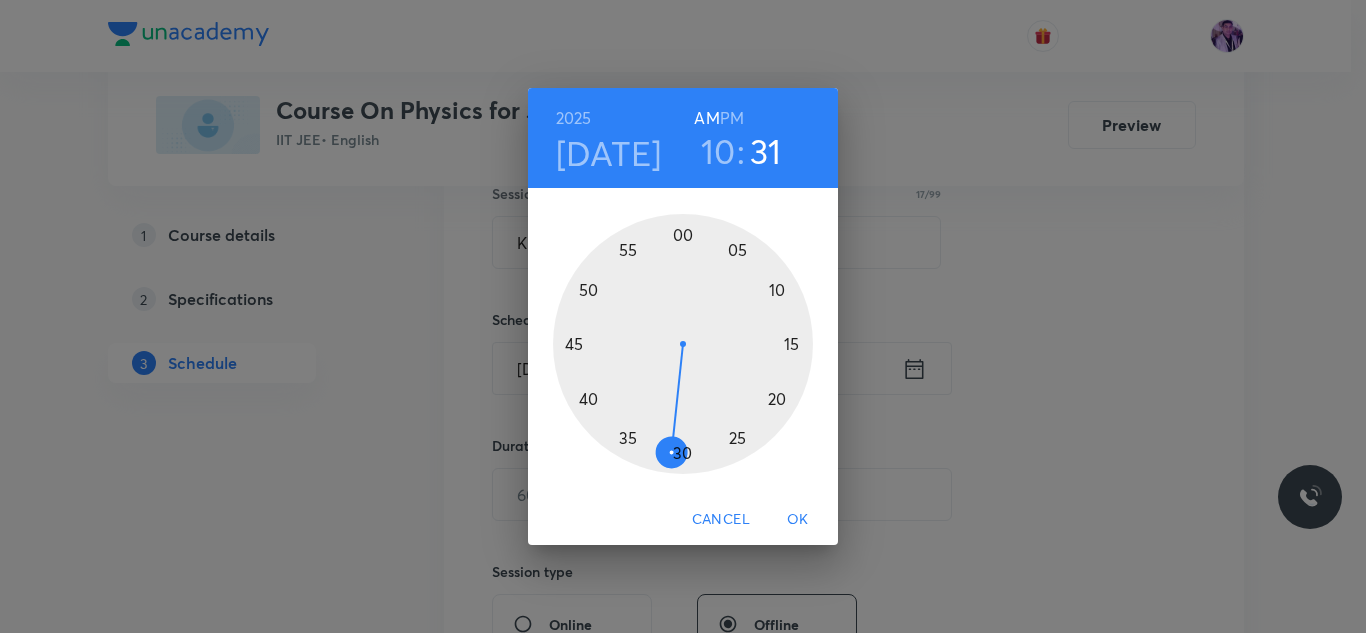 click at bounding box center [683, 344] 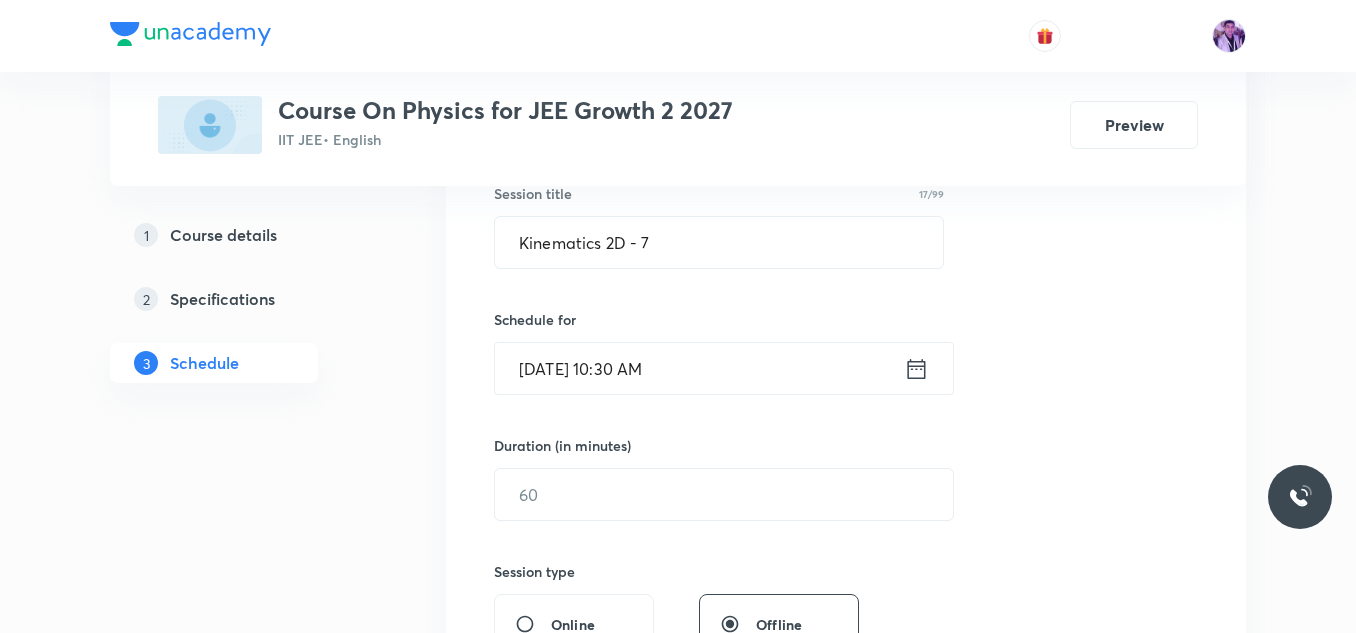 click on "Jul 10, 2025, 10:30 AM" at bounding box center (699, 368) 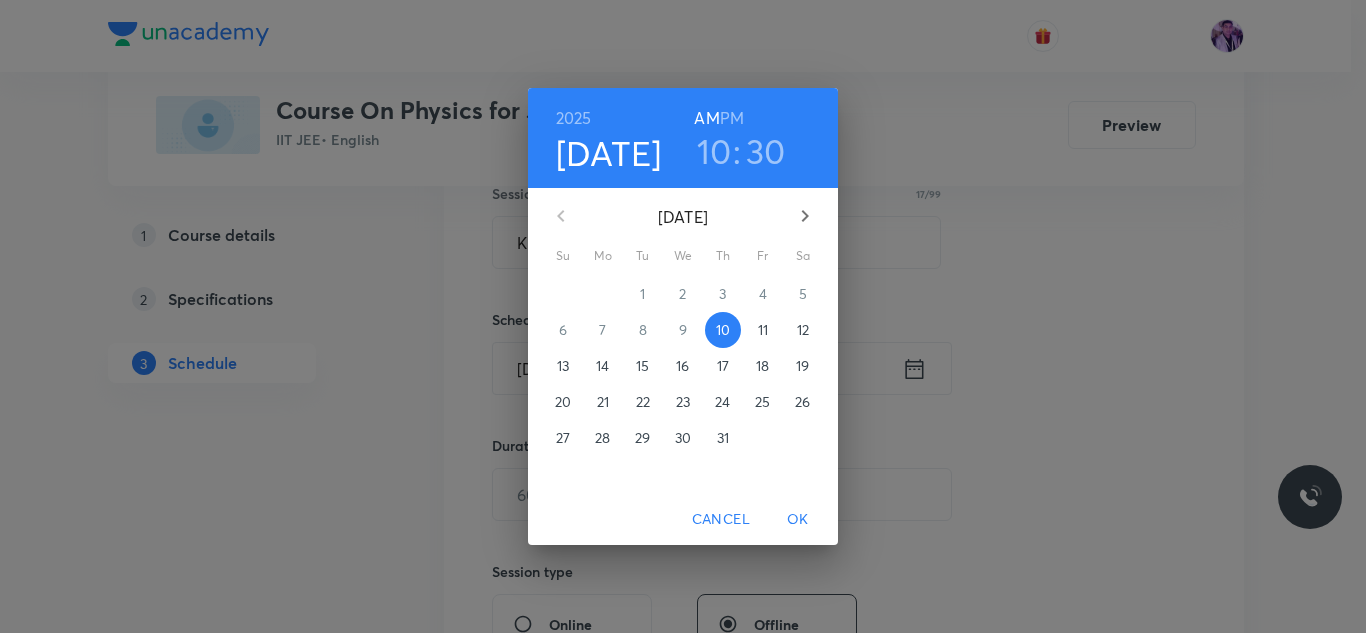 click on "30" at bounding box center [766, 151] 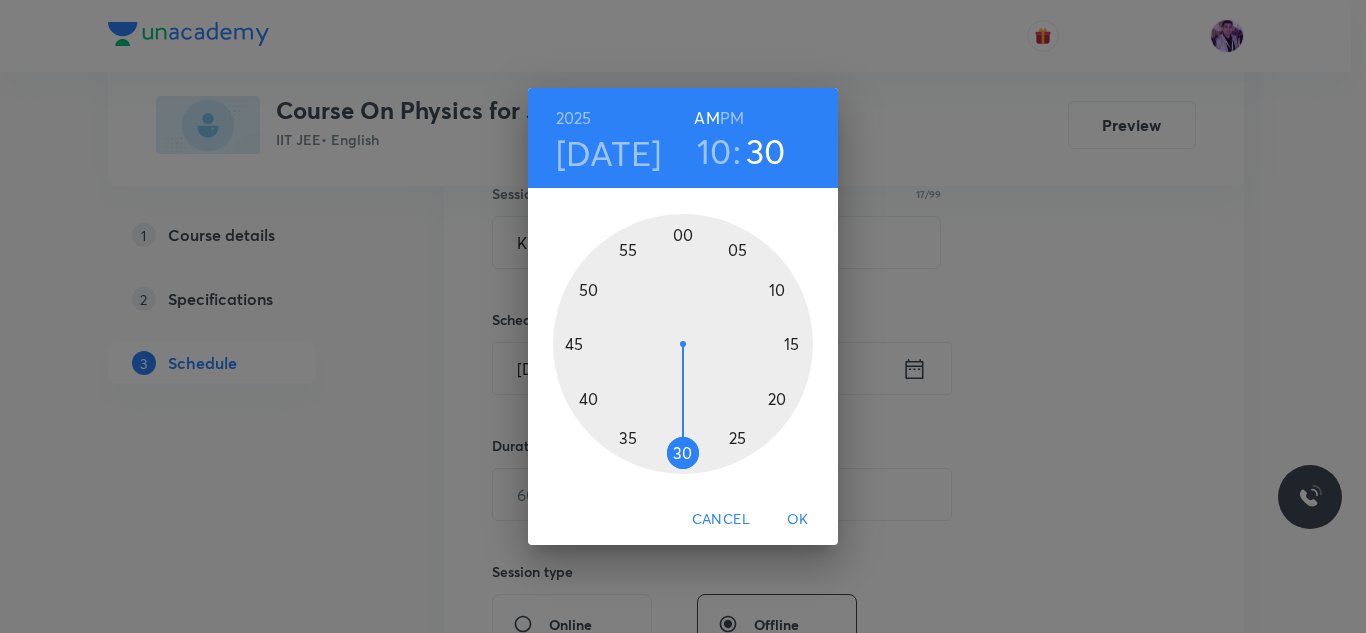 click at bounding box center (683, 344) 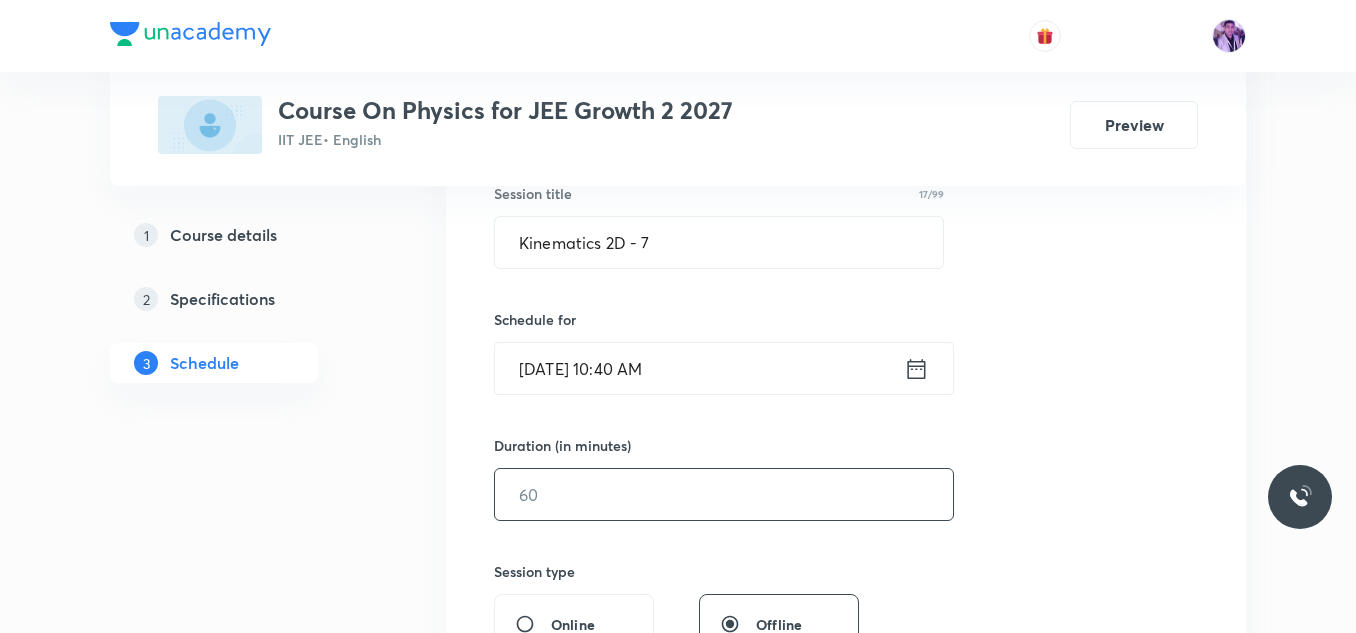 click at bounding box center (724, 494) 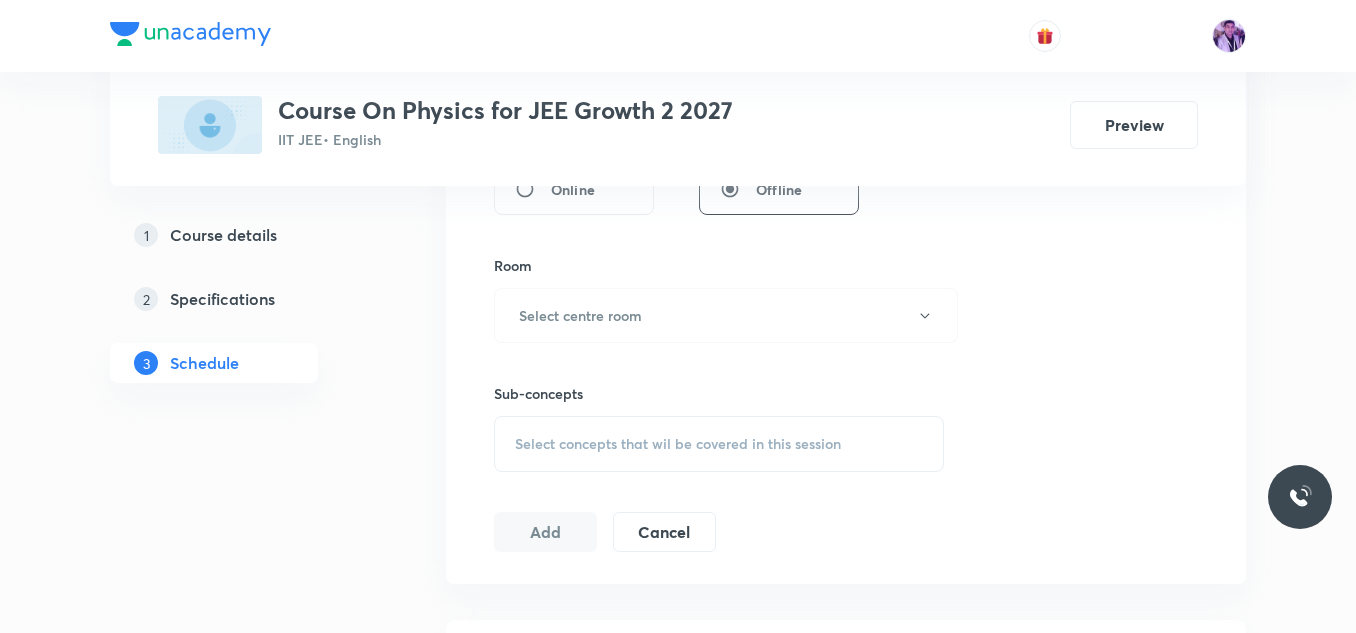 scroll, scrollTop: 860, scrollLeft: 0, axis: vertical 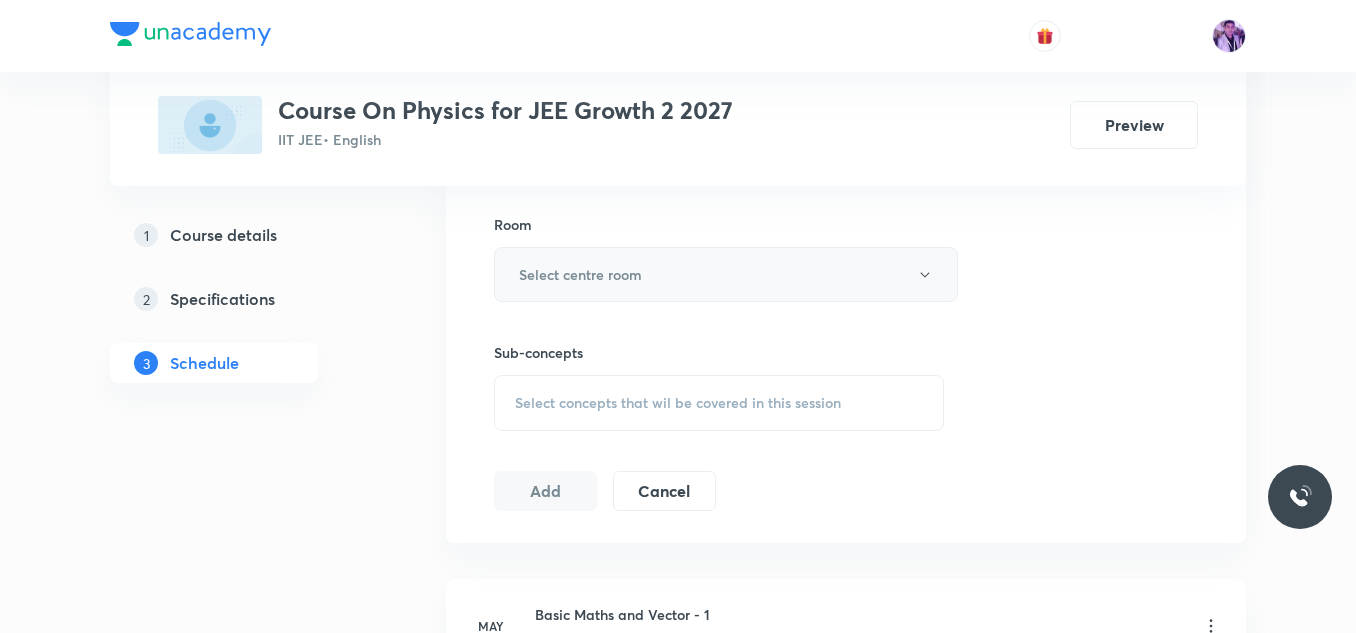 type on "75" 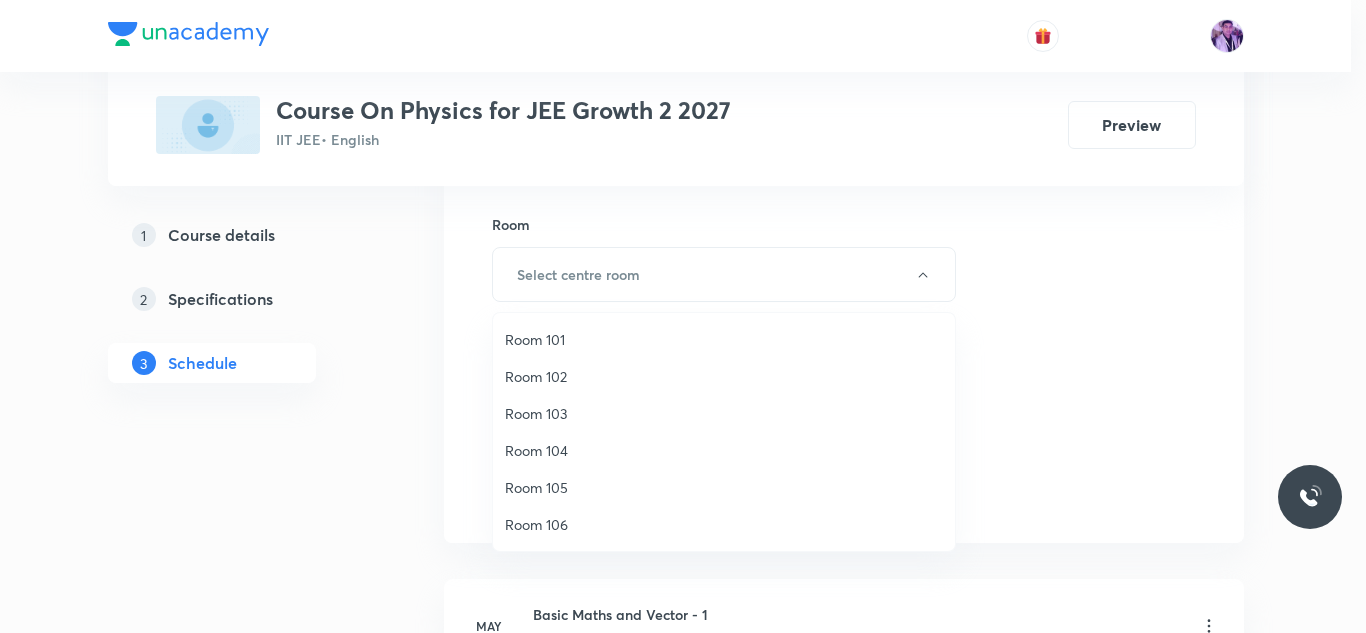 click on "Room 104" at bounding box center [724, 450] 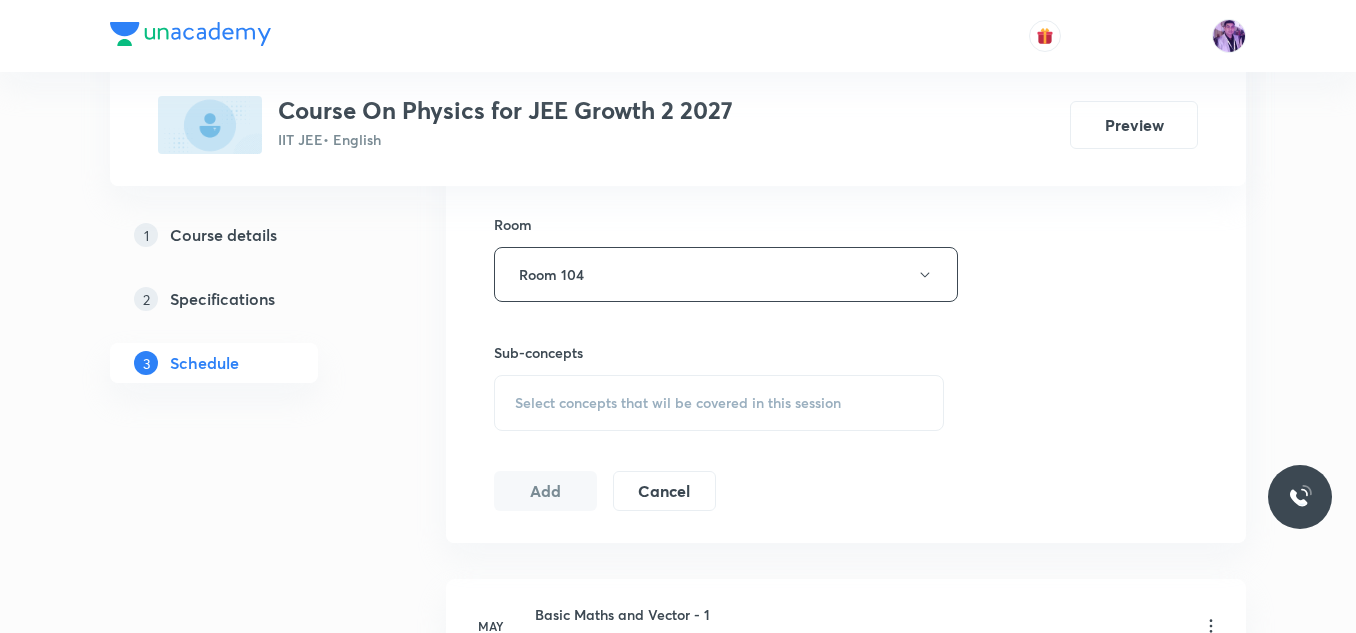 click on "Select concepts that wil be covered in this session" at bounding box center [719, 403] 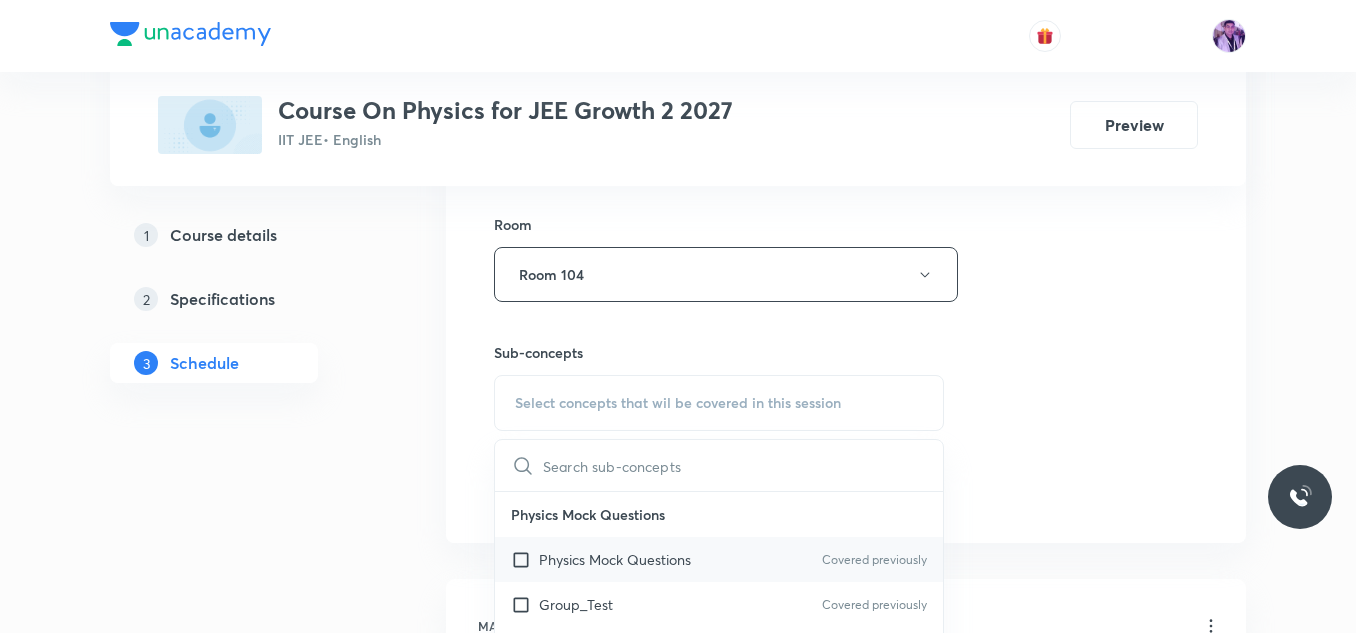 click on "Physics Mock Questions Covered previously" at bounding box center [719, 559] 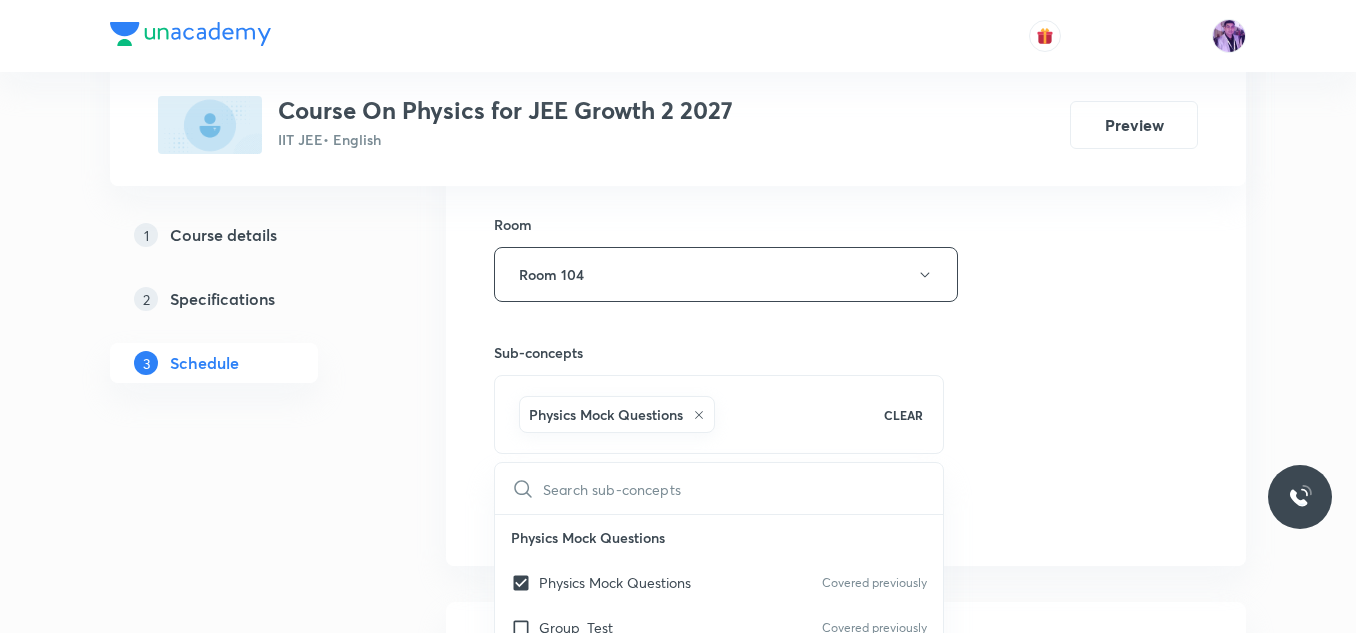 click on "Plus Courses Course On Physics for JEE Growth 2 2027 IIT JEE  • English Preview 1 Course details 2 Specifications 3 Schedule Schedule 32  classes Session  33 Live class Session title 17/99 Kinematics 2D - 7 ​ Schedule for Jul 10, 2025, 10:40 AM ​ Duration (in minutes) 75 ​   Session type Online Offline Room Room 104 Sub-concepts Physics Mock Questions CLEAR ​ Physics Mock Questions Physics Mock Questions Covered previously Group_Test Covered previously Mathematical Tools Vectors and Scalars  Covered previously Elementary Algebra Basic Trigonometry Covered previously Addition of Vectors 2D and 3D Geometry Representation of Vector  Components of a Vector Functions Unit Vectors Differentiation Integration Covered previously Rectangular Components of a Vector in Three Dimensions Position Vector Use of Differentiation & Integration in One Dimensional Motion Displacement Vector Derivatives of Equations of Motion by Calculus Vectors Product of Two Vectors Differentiation: Basic Formula and Rule Chain Rule" at bounding box center [678, 2471] 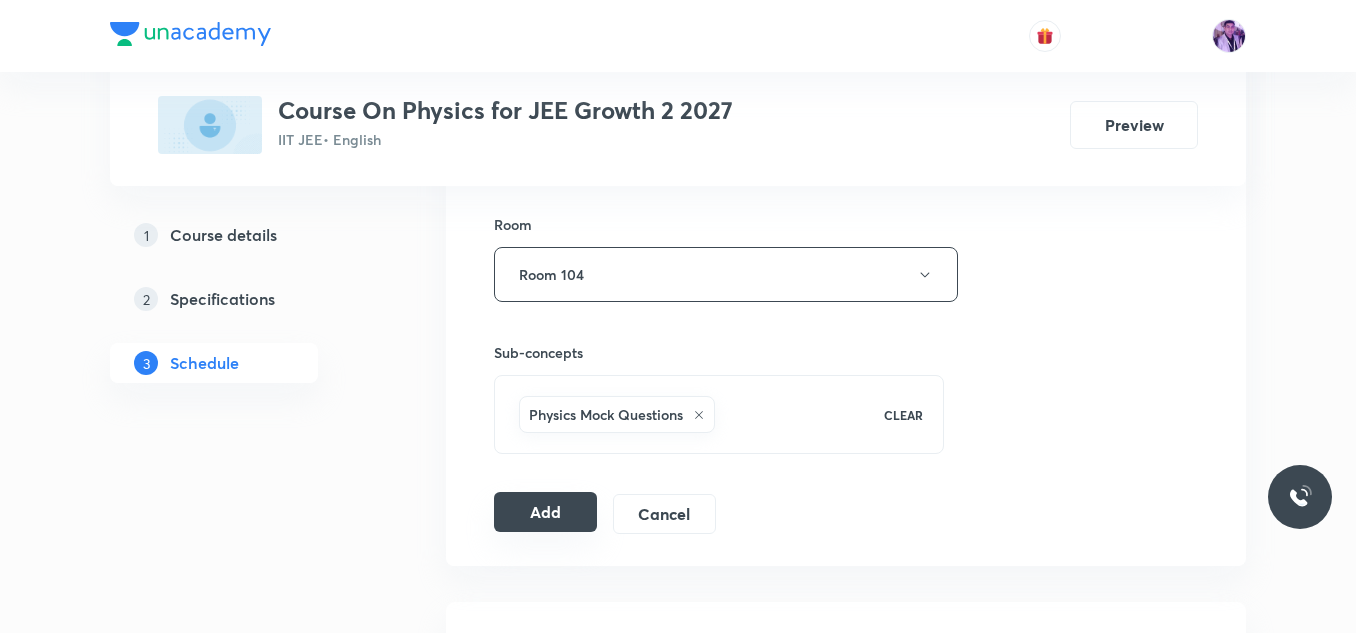 click on "Add" at bounding box center [545, 512] 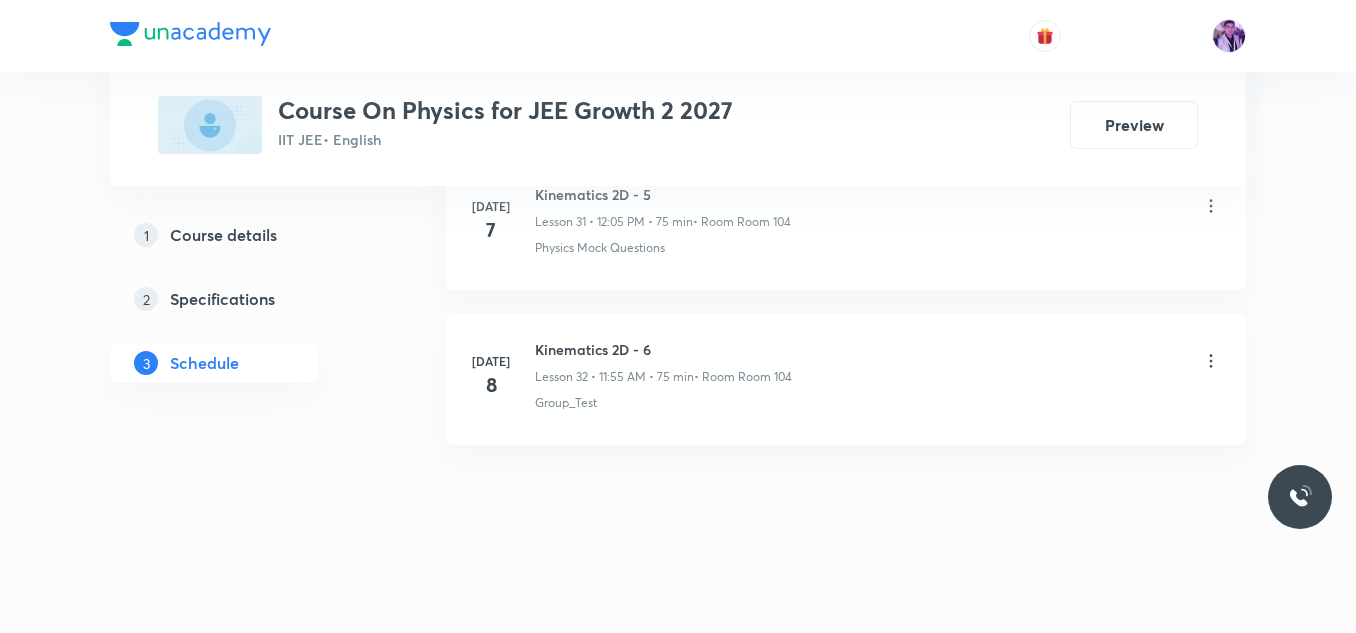 scroll, scrollTop: 5011, scrollLeft: 0, axis: vertical 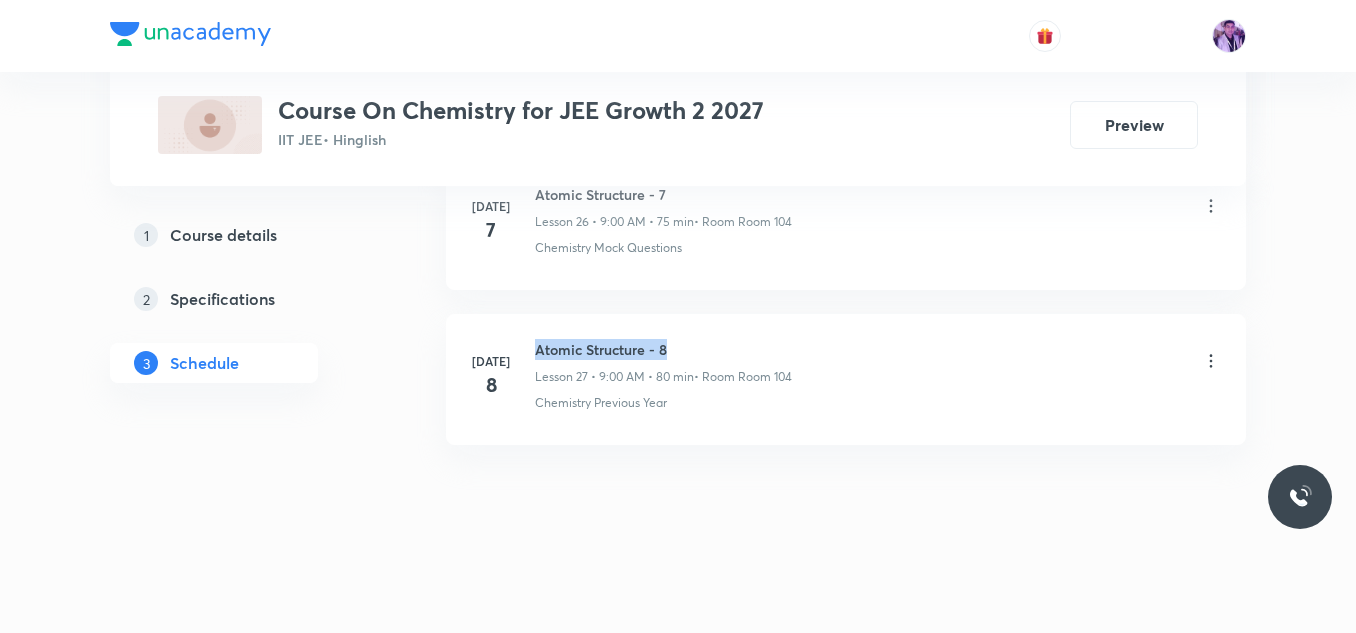 drag, startPoint x: 537, startPoint y: 344, endPoint x: 700, endPoint y: 360, distance: 163.78339 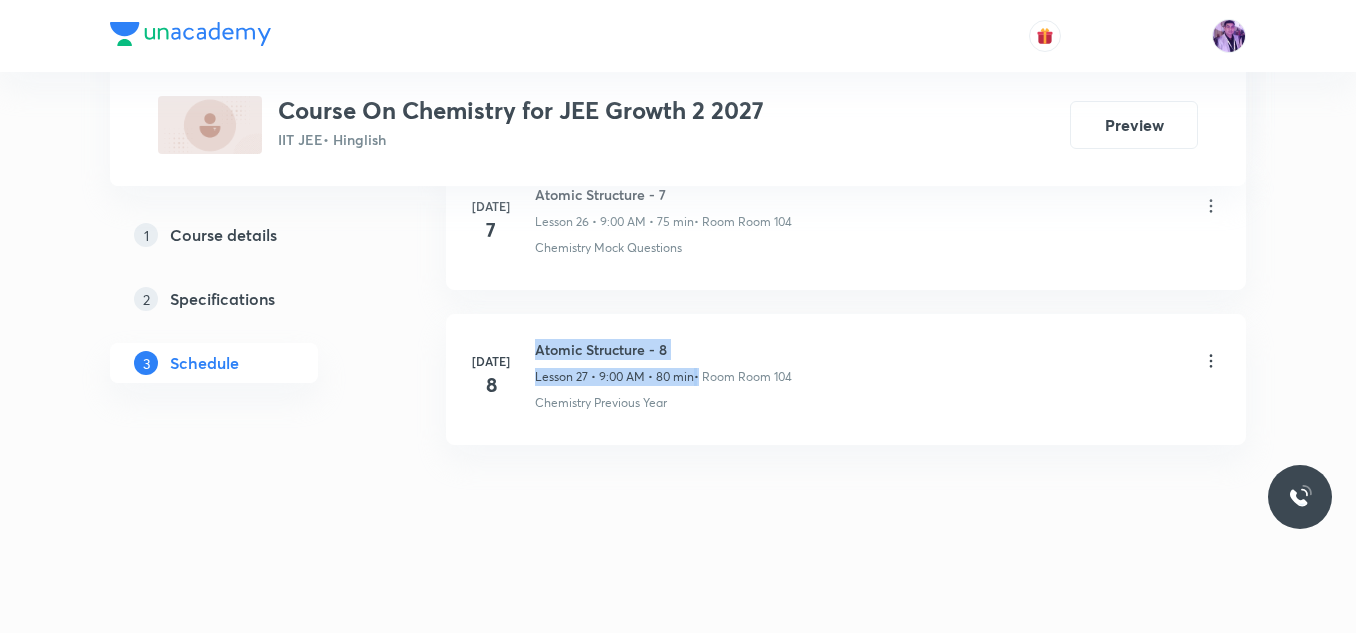 copy on "Atomic Structure - 8 Lesson 27 • 9:00 AM • 80 min" 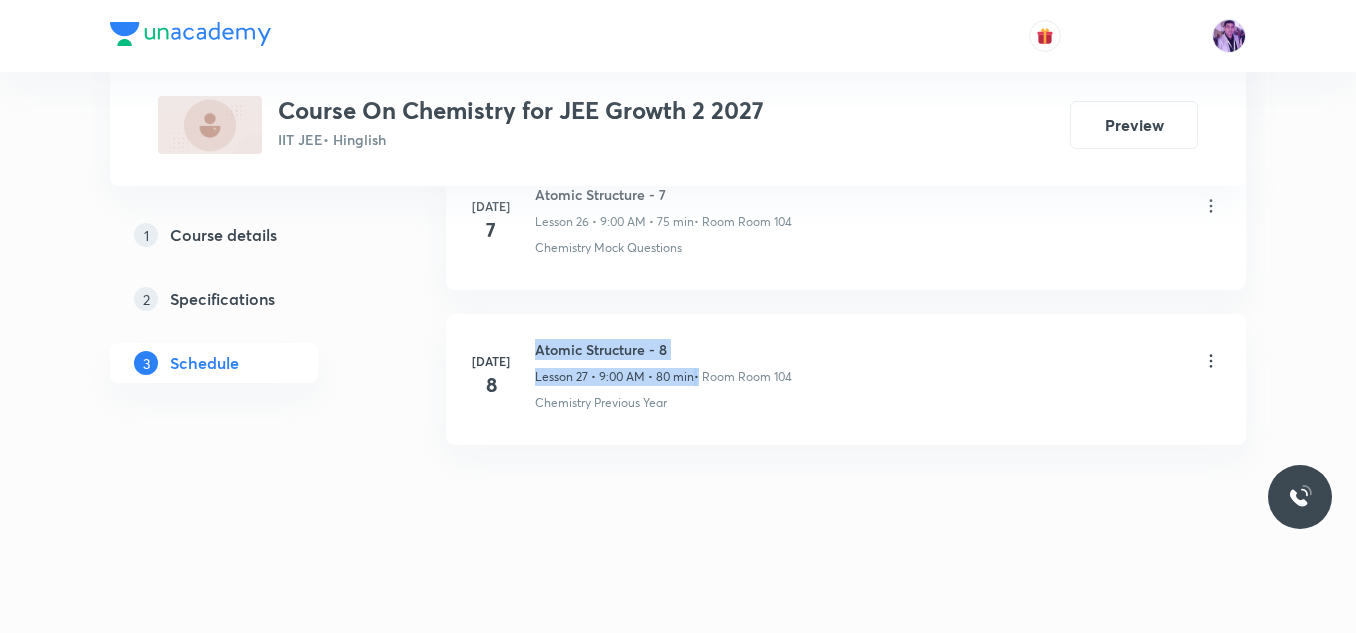 click on "Atomic Structure - 8" at bounding box center [663, 349] 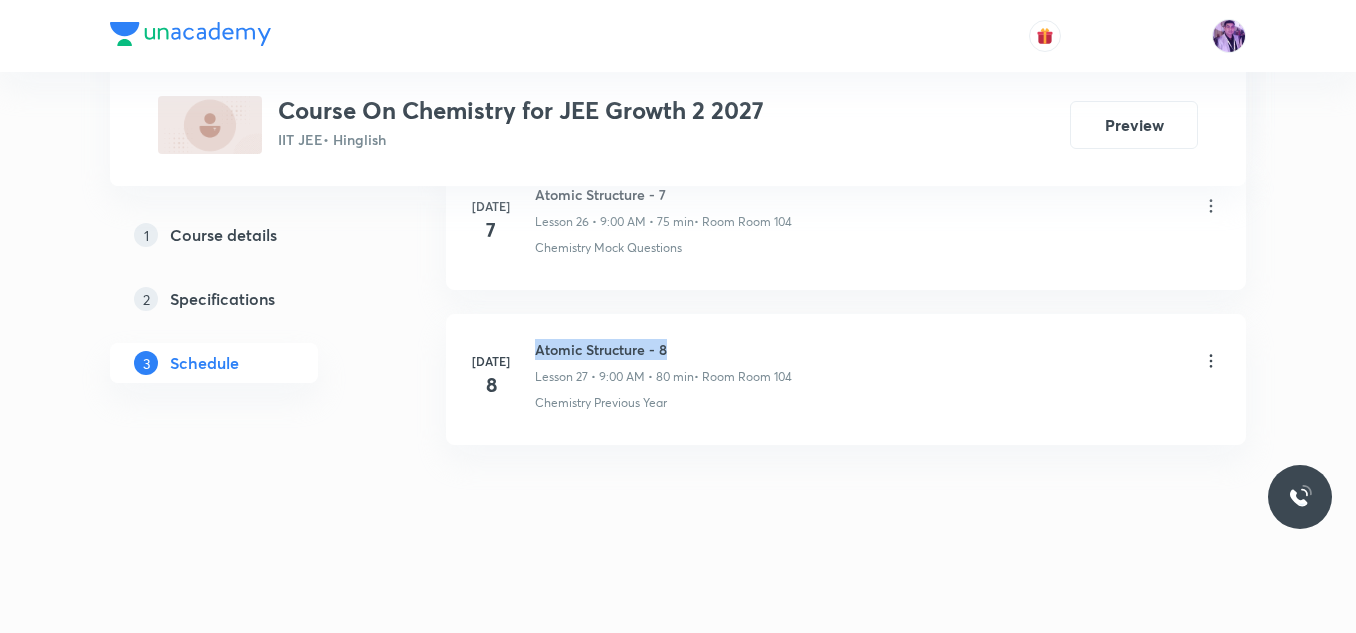 drag, startPoint x: 534, startPoint y: 350, endPoint x: 680, endPoint y: 340, distance: 146.34207 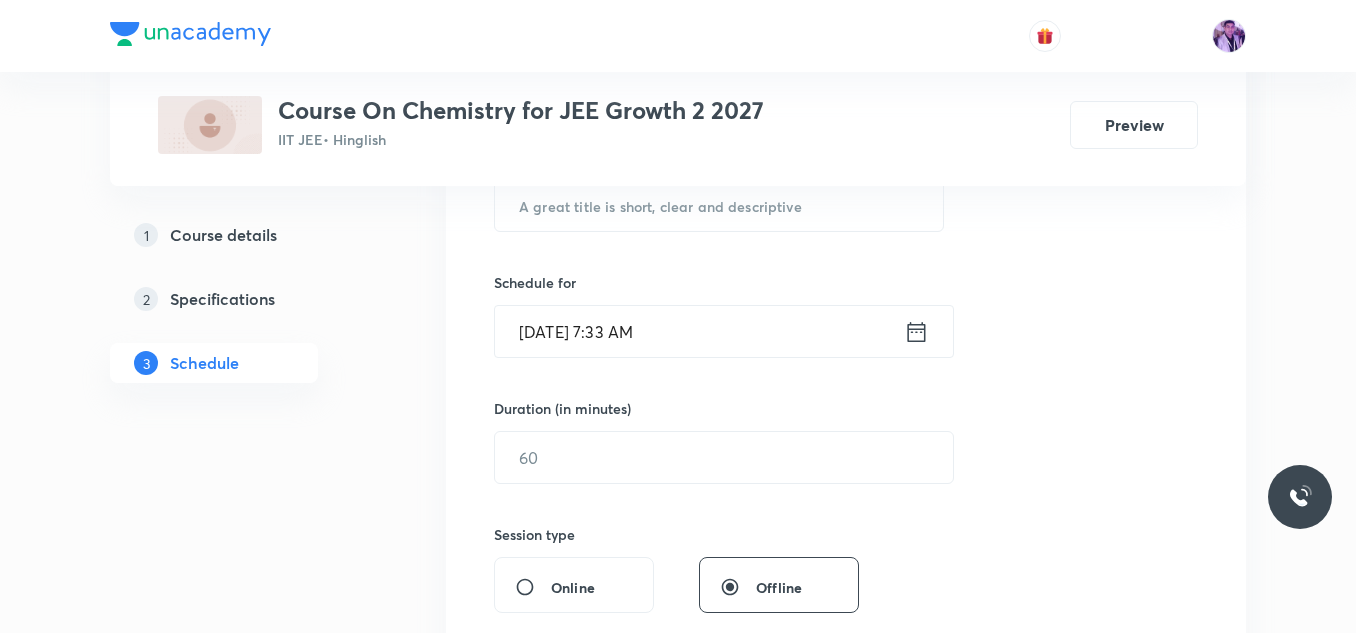 scroll, scrollTop: 411, scrollLeft: 0, axis: vertical 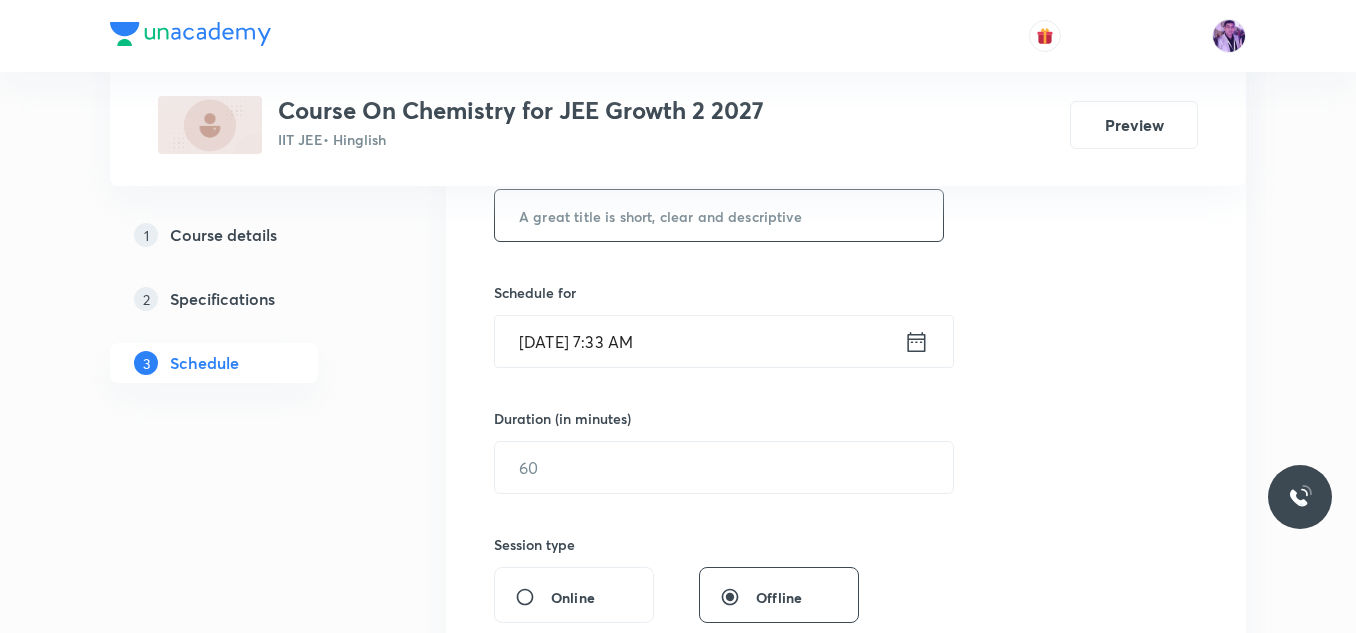 click at bounding box center [719, 215] 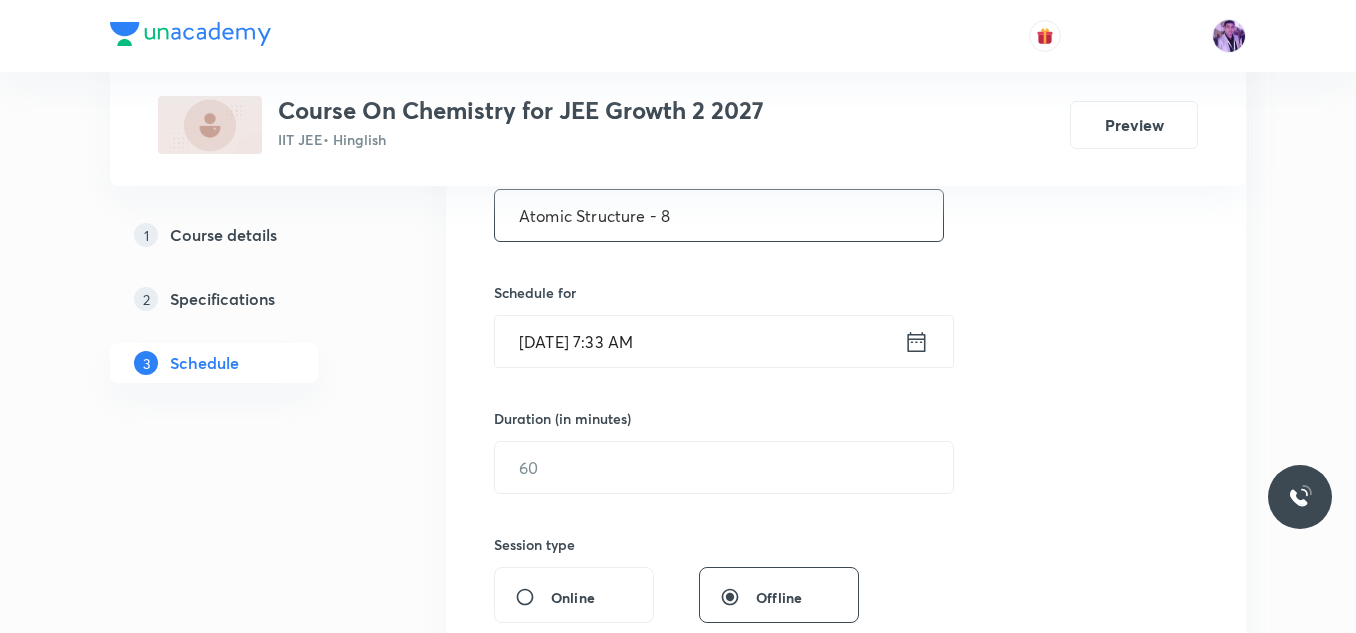 click on "Atomic Structure - 8" at bounding box center [719, 215] 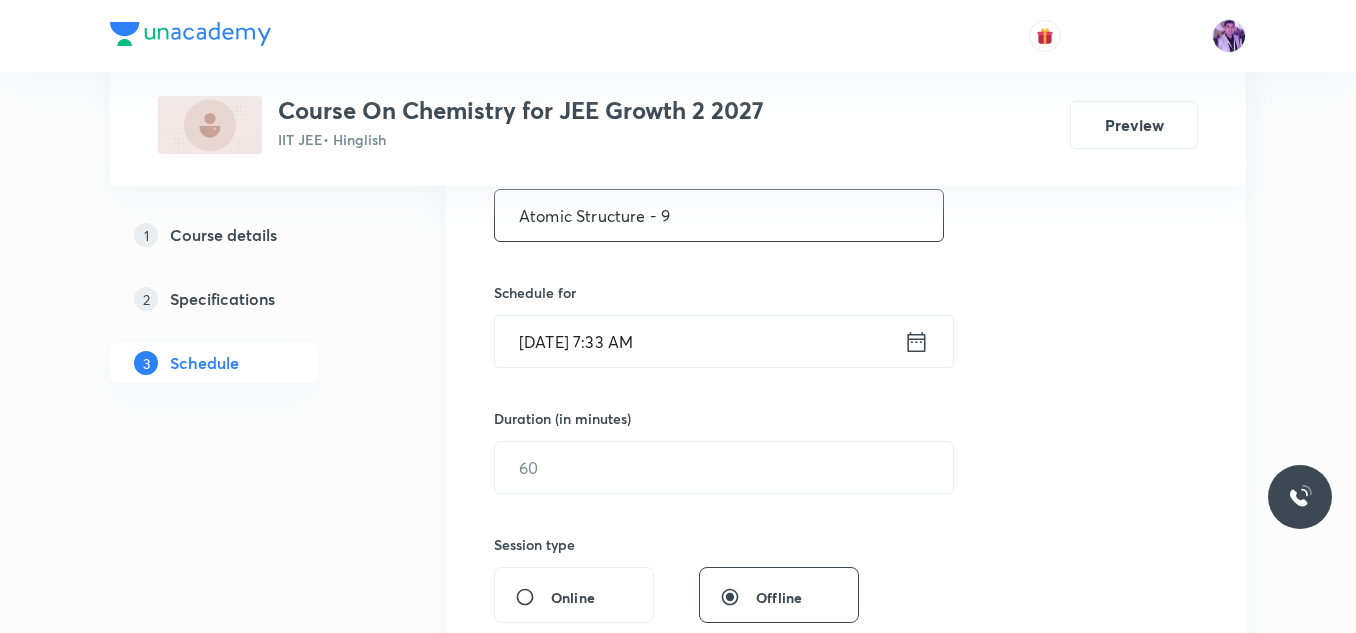 type on "Atomic Structure - 9" 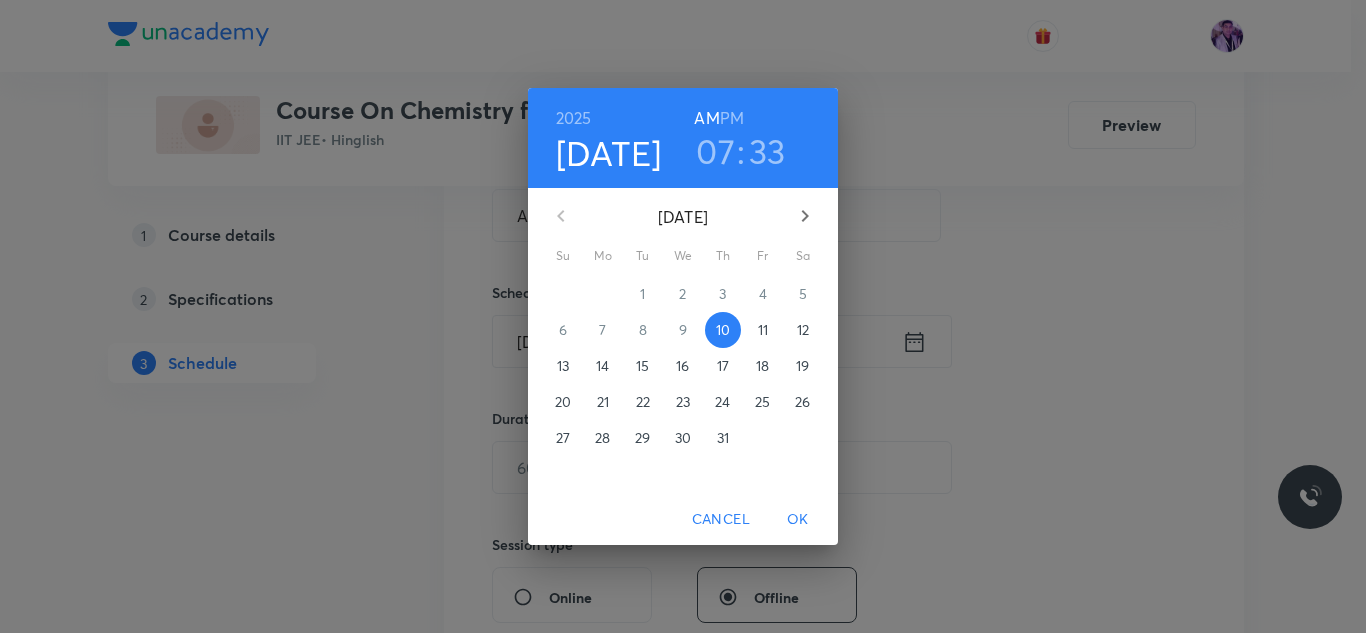 click on "07" at bounding box center (715, 151) 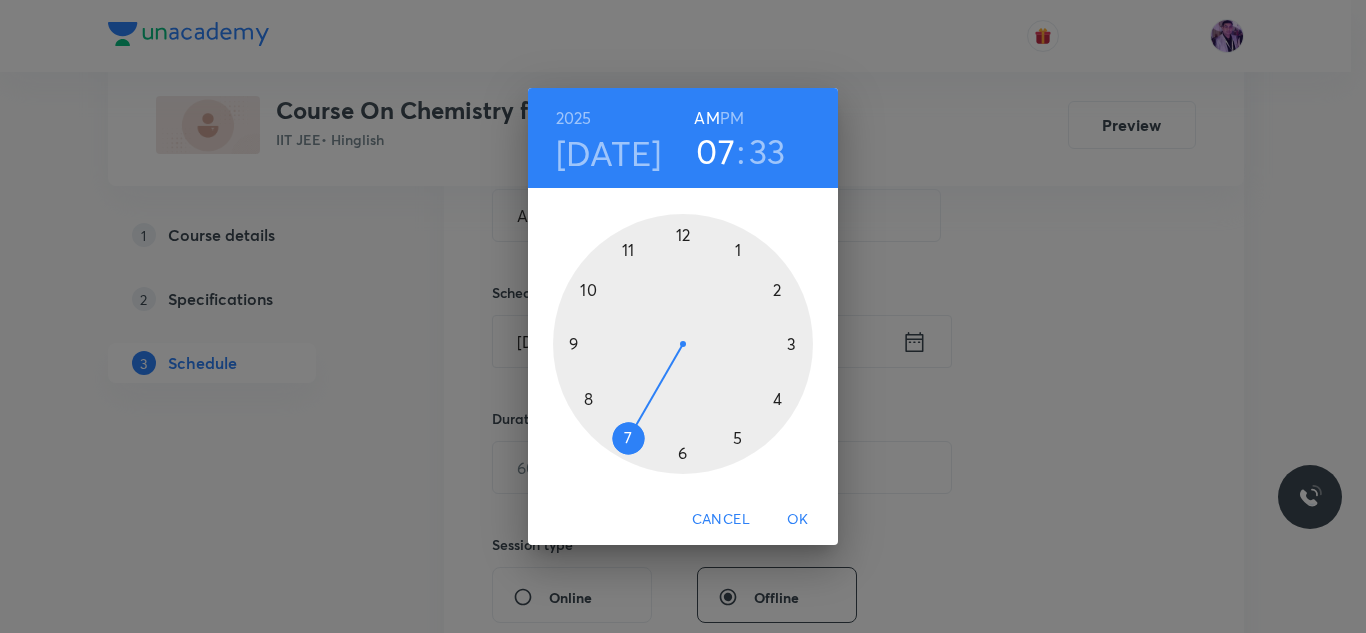 click on "07" at bounding box center [715, 151] 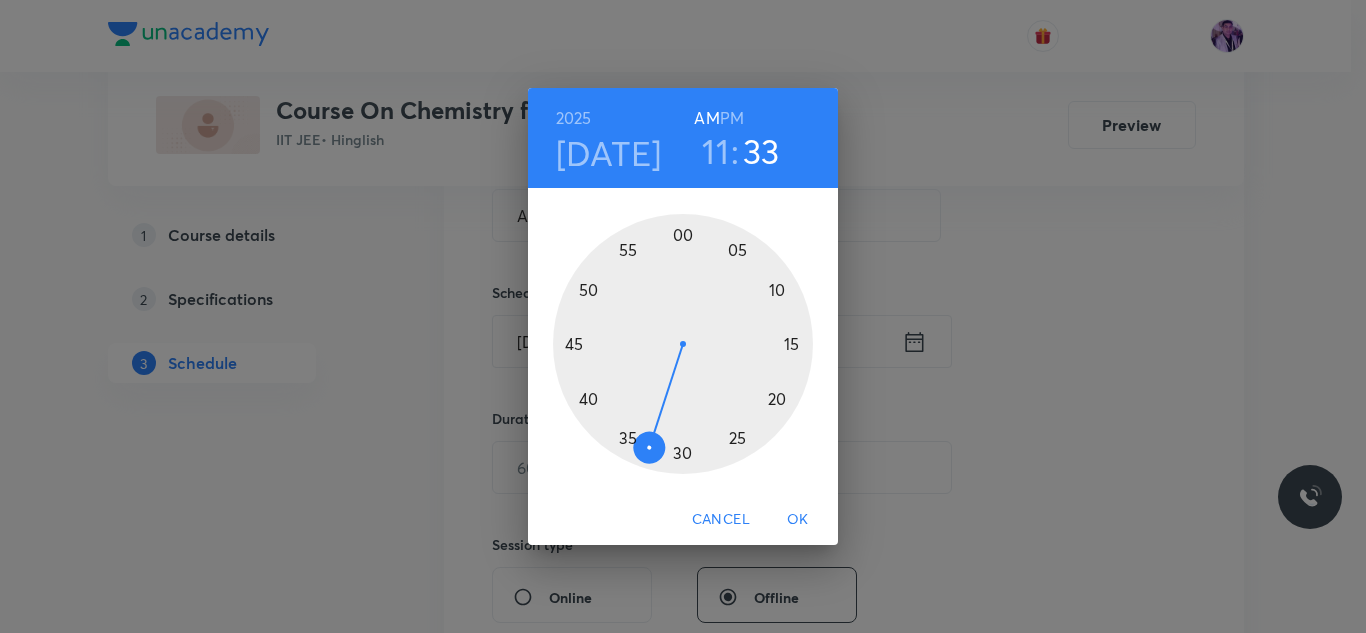 click at bounding box center [683, 344] 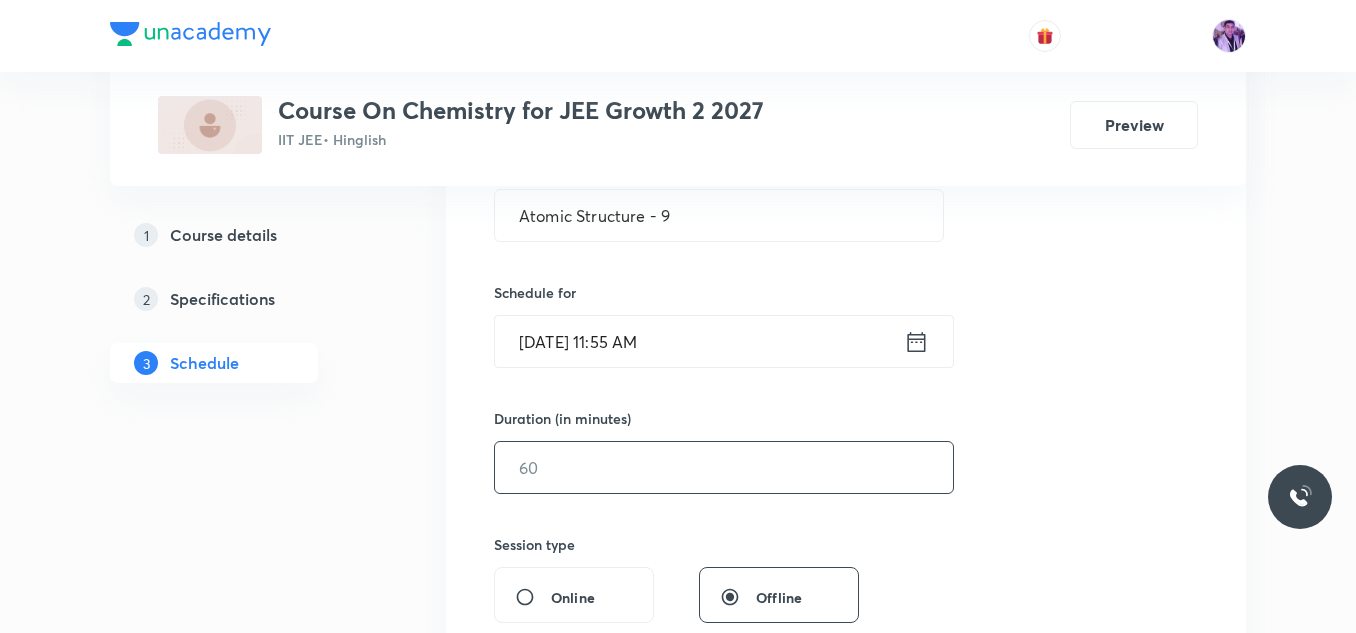 click at bounding box center [724, 467] 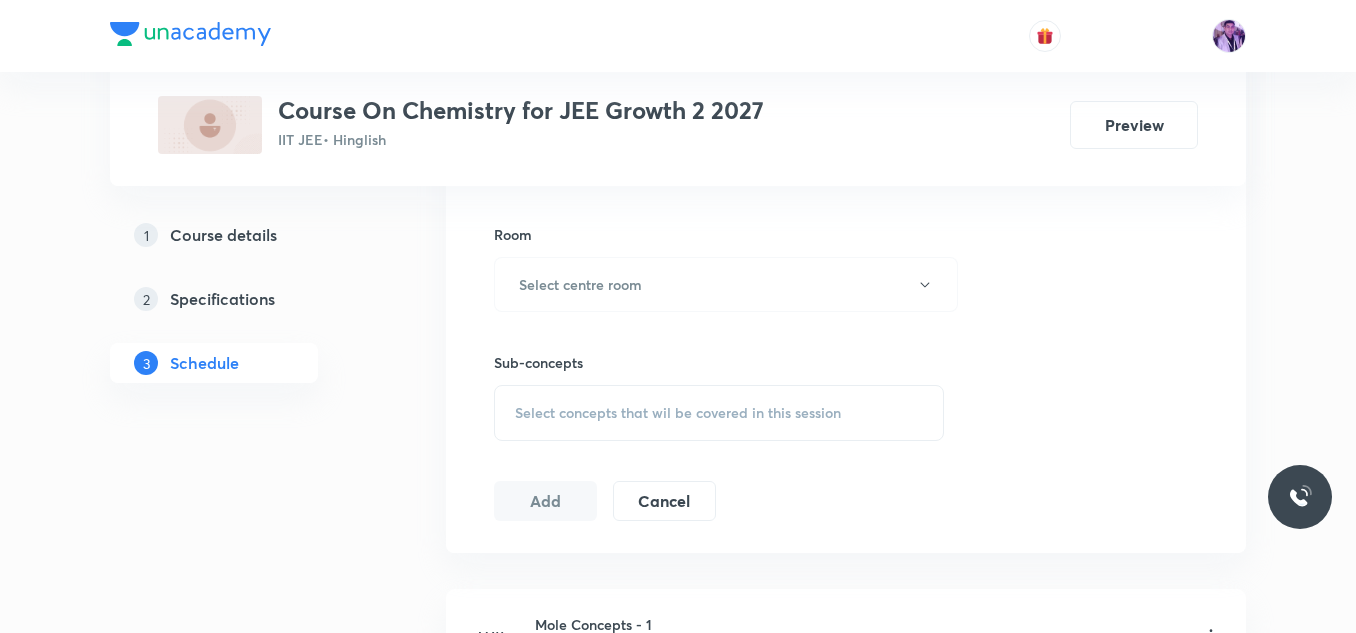 scroll, scrollTop: 859, scrollLeft: 0, axis: vertical 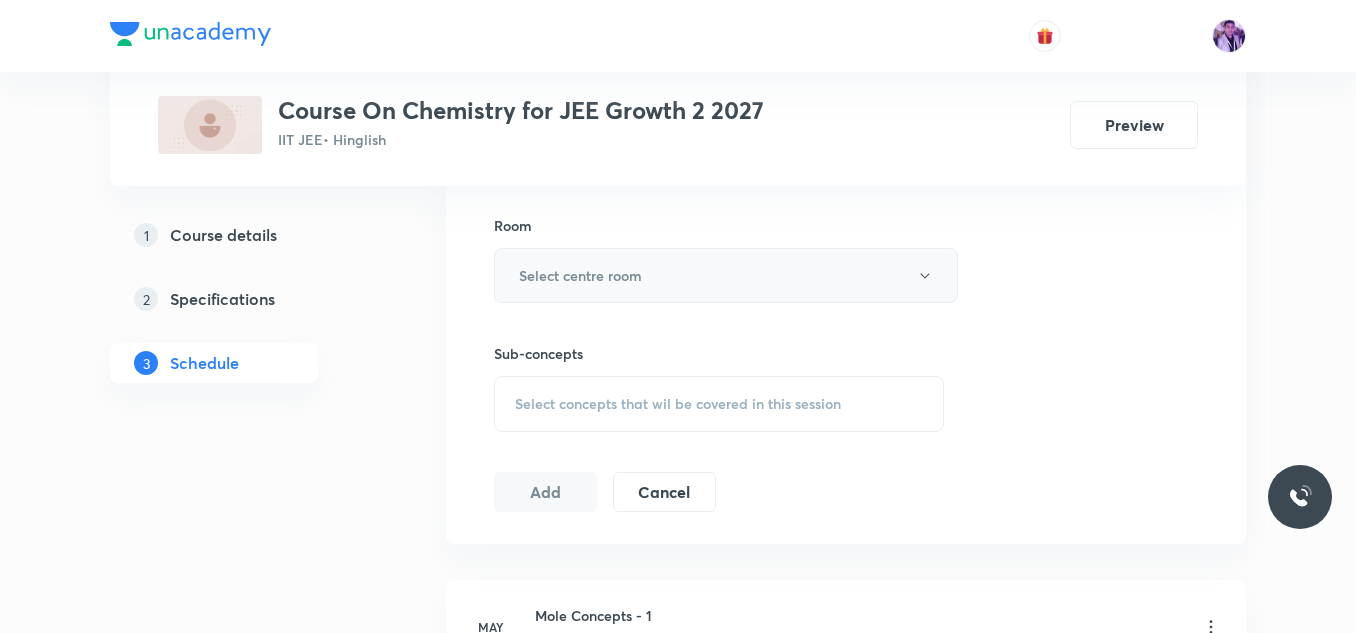 type on "70" 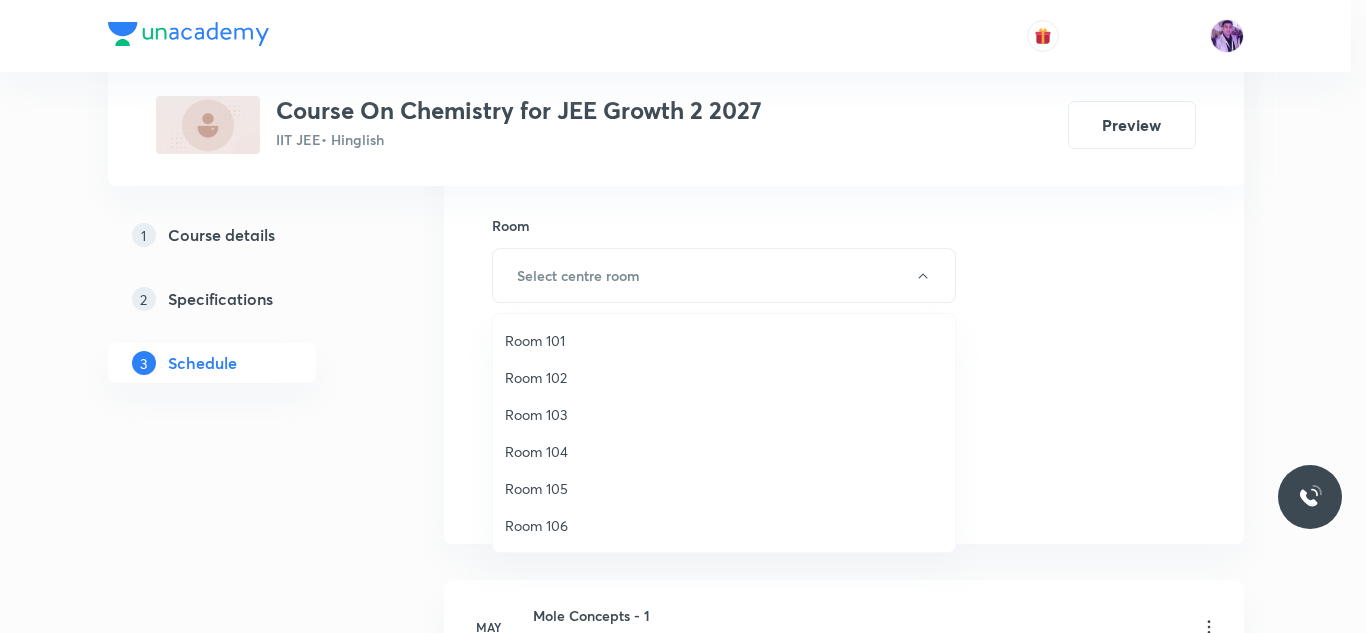 click on "Room 105" at bounding box center (724, 488) 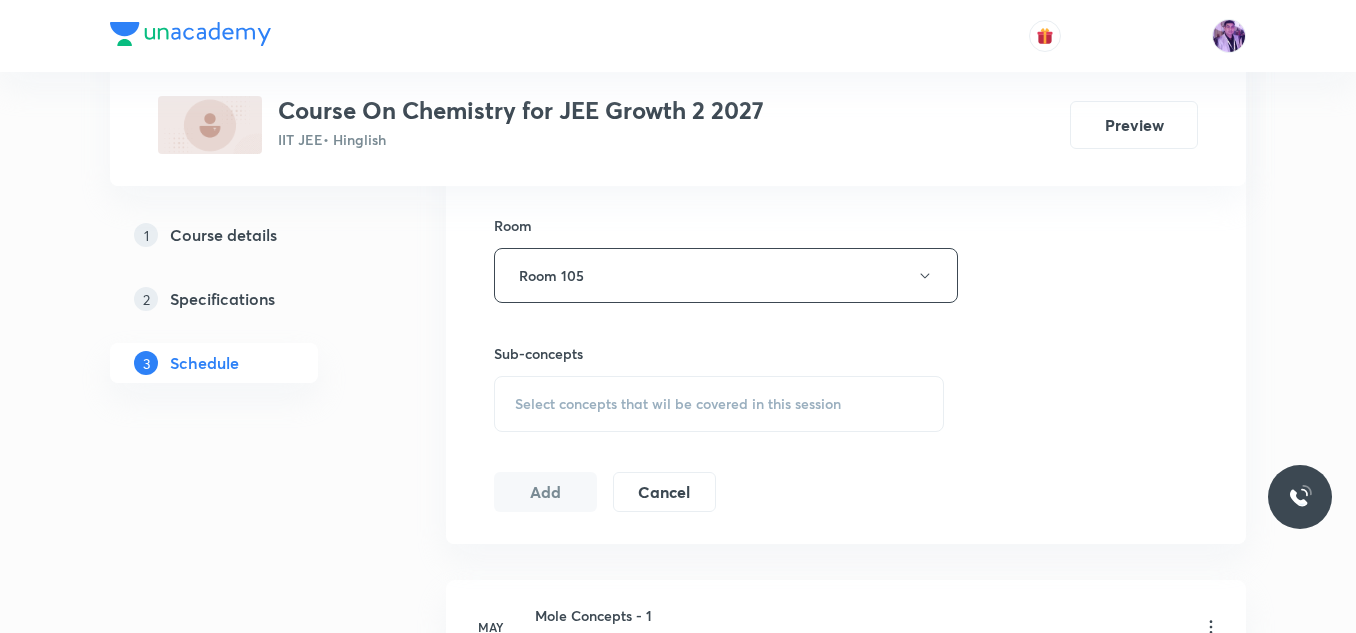 click on "Select concepts that wil be covered in this session" at bounding box center [678, 404] 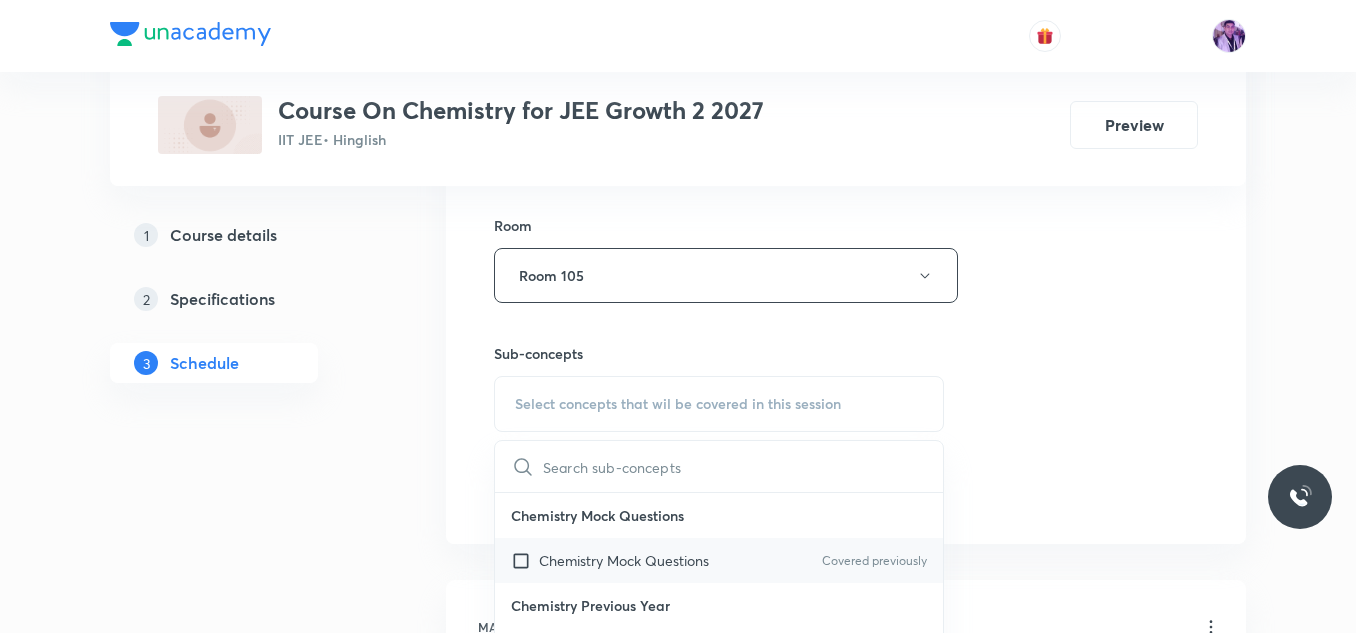 click on "Chemistry Mock Questions" at bounding box center (624, 560) 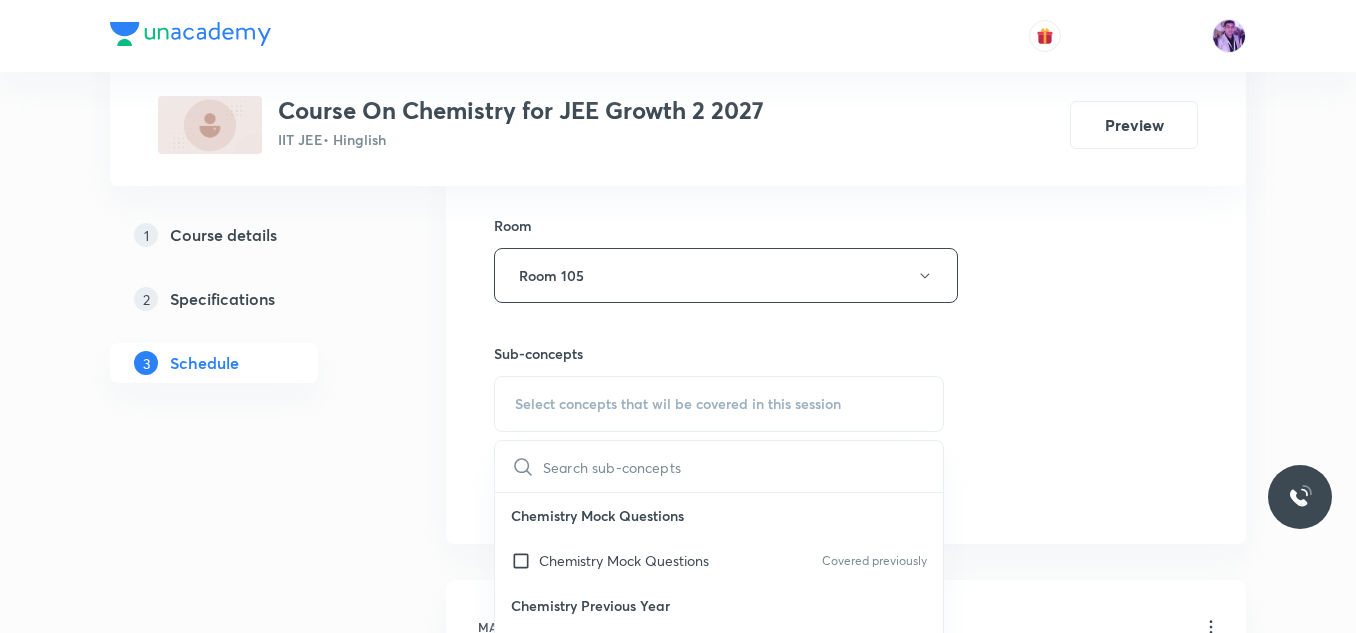 checkbox on "true" 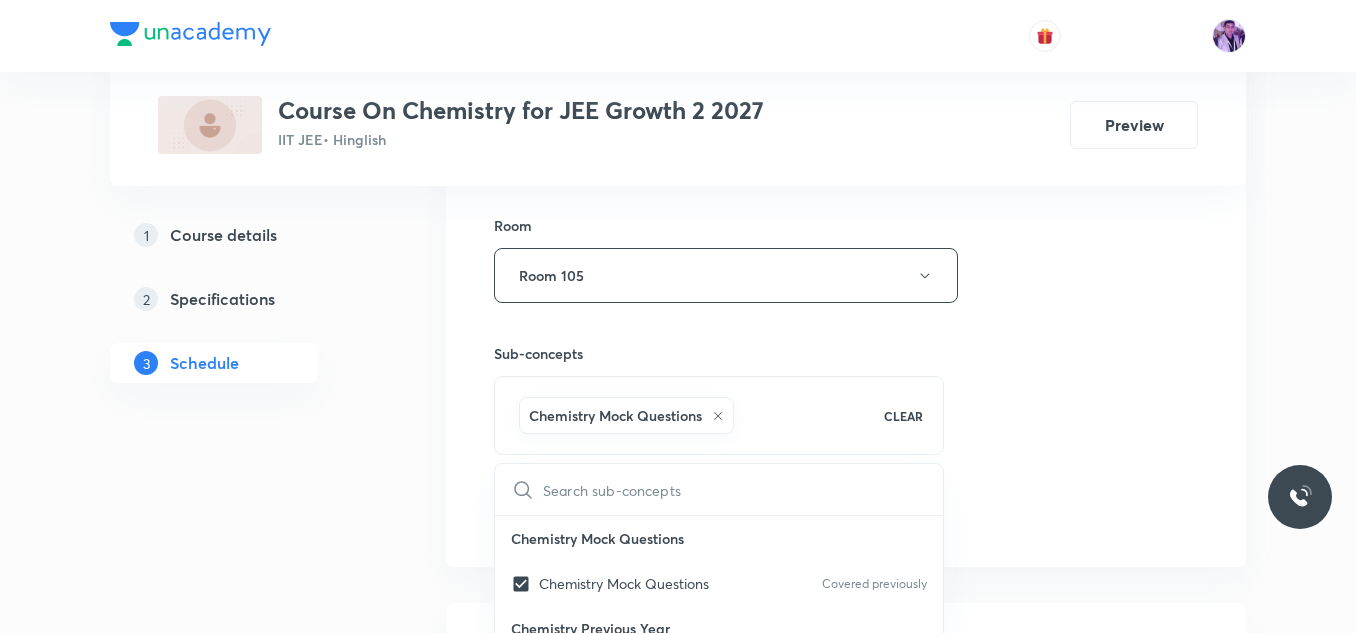 click on "Session  28 Live class Session title 20/99 Atomic Structure - 9 ​ Schedule for Jul 10, 2025, 11:55 AM ​ Duration (in minutes) 70 ​   Session type Online Offline Room Room 105 Sub-concepts Chemistry Mock Questions CLEAR ​ Chemistry Mock Questions Chemistry Mock Questions Covered previously Chemistry Previous Year Chemistry Previous Year Covered previously General Topics & Mole Concept Basic Concepts Covered previously Basic Introduction Percentage Composition Stoichiometry Principle of Atom Conservation (POAC) Relation between Stoichiometric Quantities Application of Mole Concept: Gravimetric Analysis Different Laws Formula and Composition Concentration Terms Some basic concepts of Chemistry Atomic Structure Discovery Of Electron Some Prerequisites of Physics Discovery Of Protons And Neutrons Atomic Models and Theories  Representation Of Atom With Electrons And Neutrons Nature of Waves Nature Of Electromagnetic Radiation Planck’S Quantum Theory Spectra-Continuous and Discontinuous Spectrum Gas Laws" at bounding box center (846, 54) 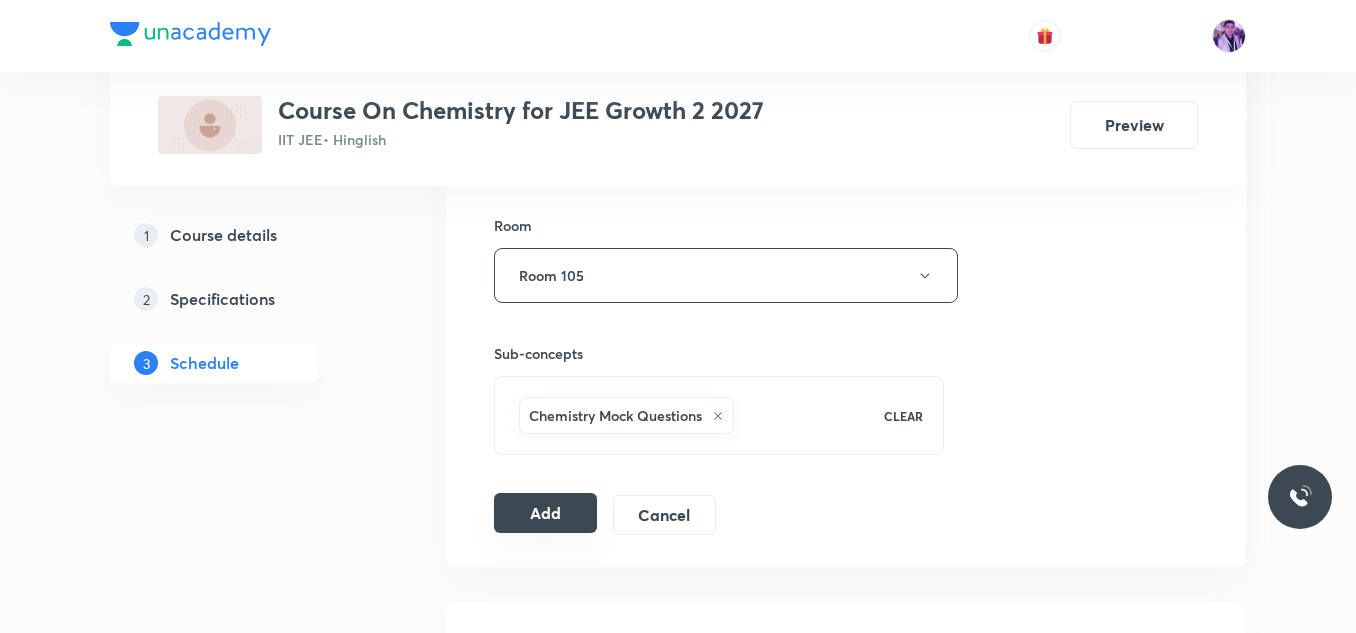 click on "Add" at bounding box center [545, 513] 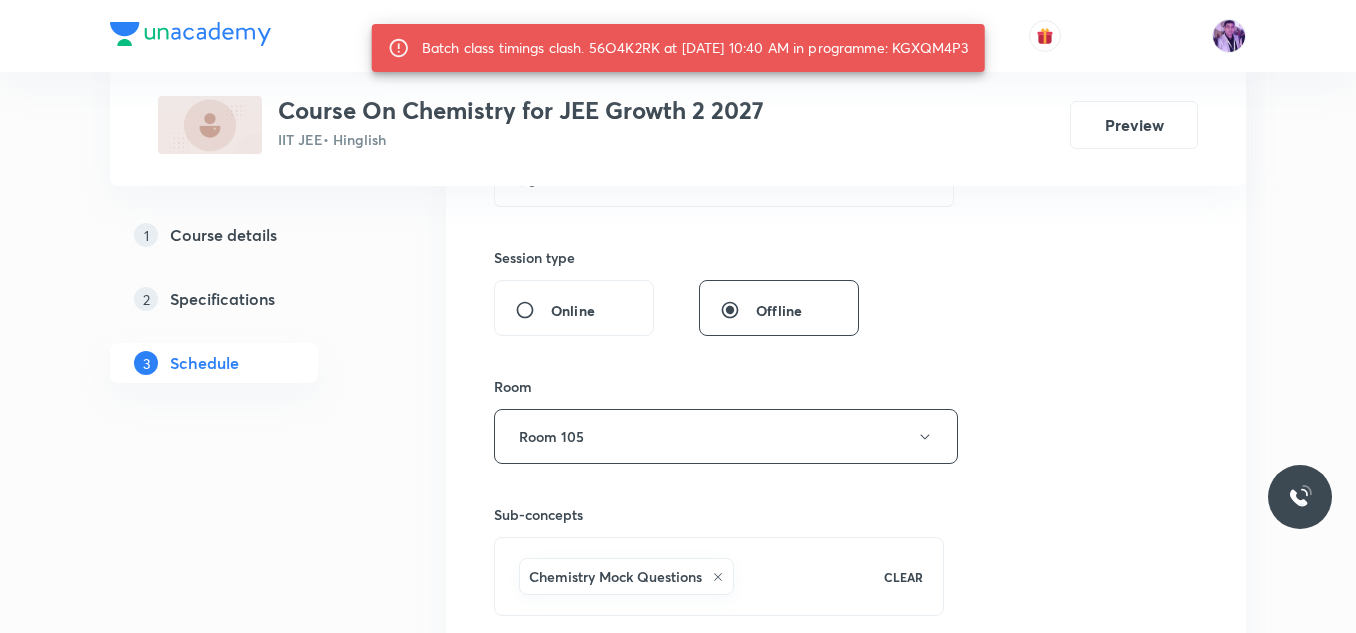 scroll, scrollTop: 735, scrollLeft: 0, axis: vertical 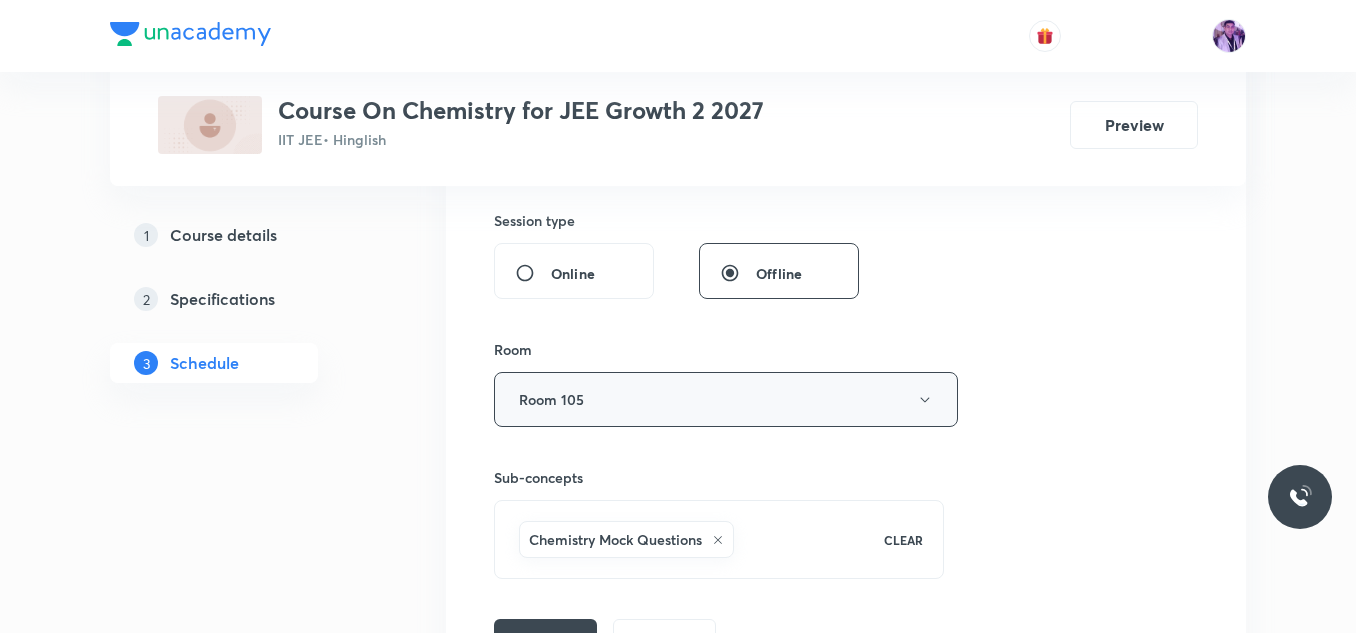 click on "Room 105" at bounding box center [726, 399] 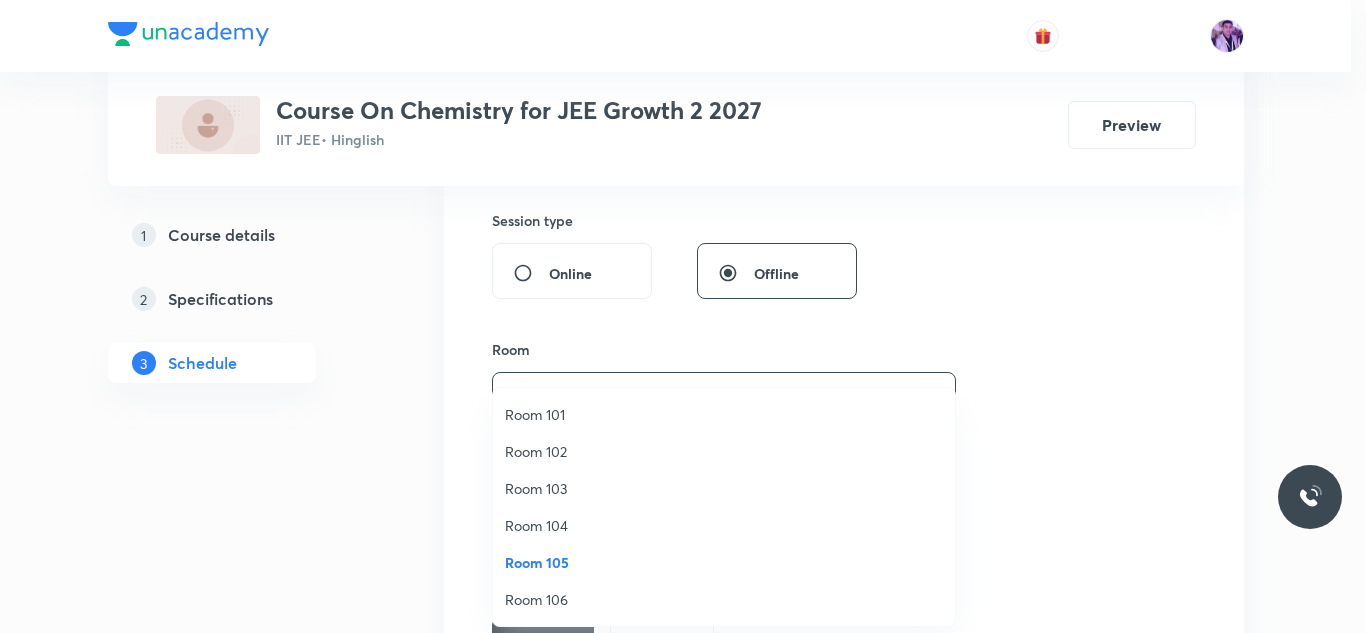 click on "Room 104" at bounding box center (724, 525) 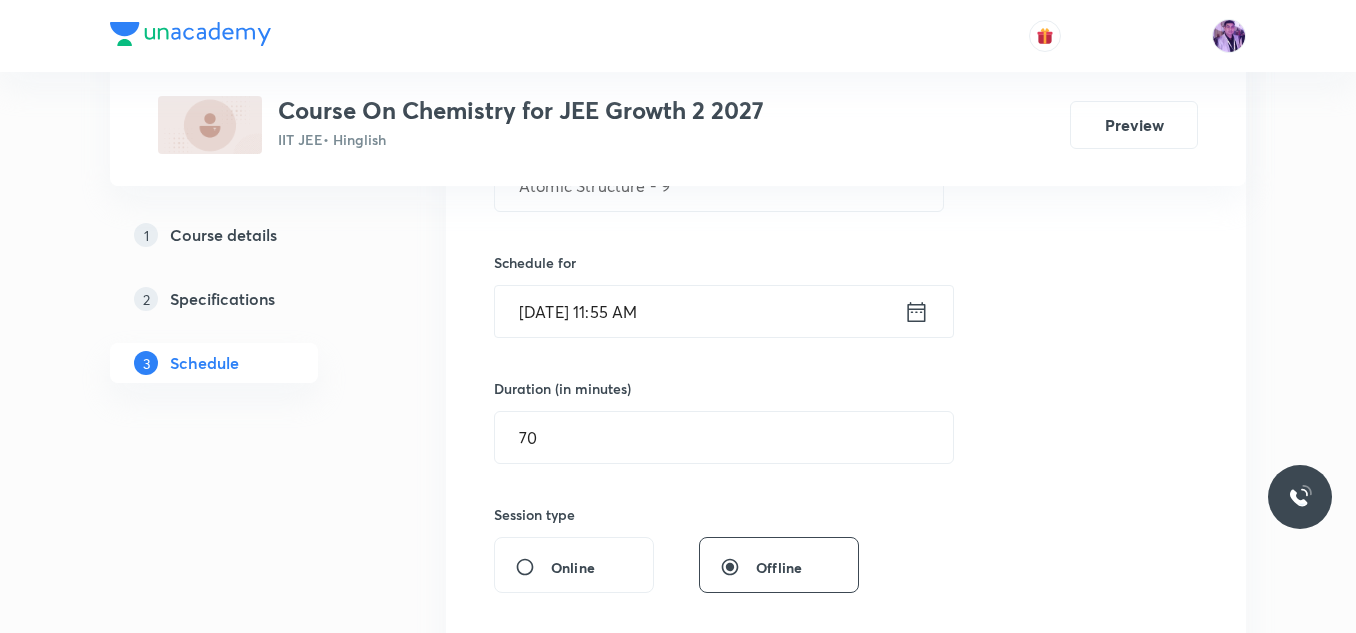 scroll, scrollTop: 404, scrollLeft: 0, axis: vertical 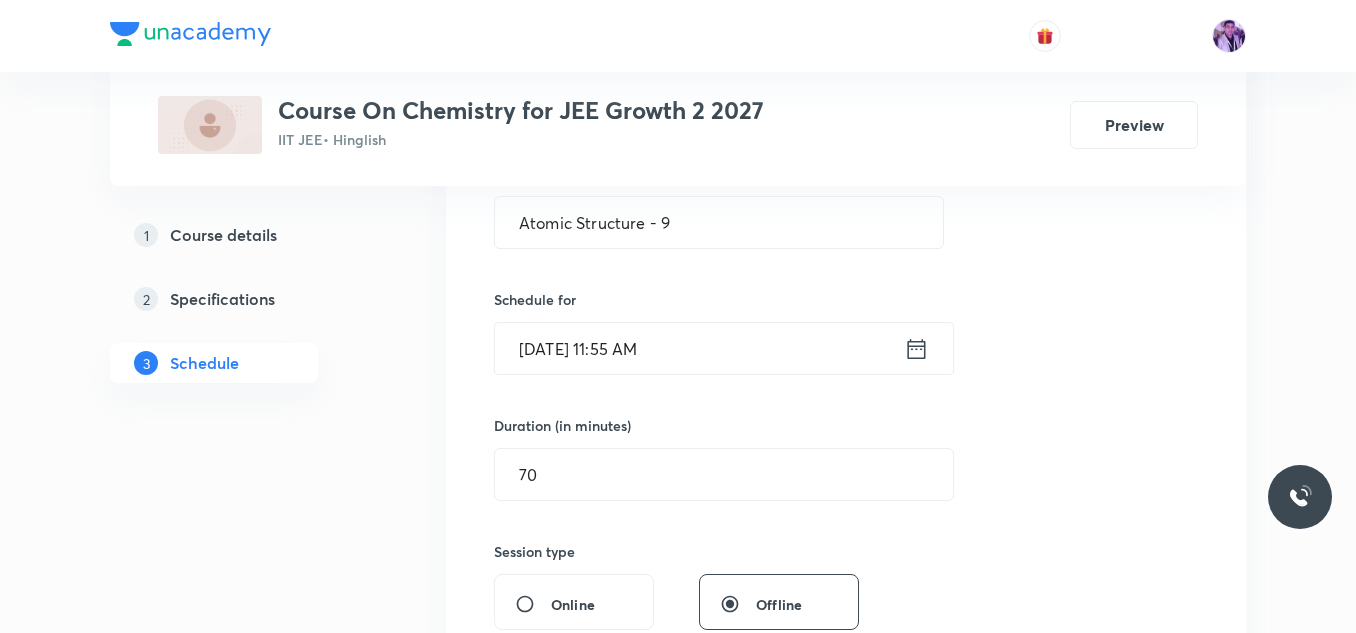 click on "Jul 10, 2025, 11:55 AM" at bounding box center [699, 348] 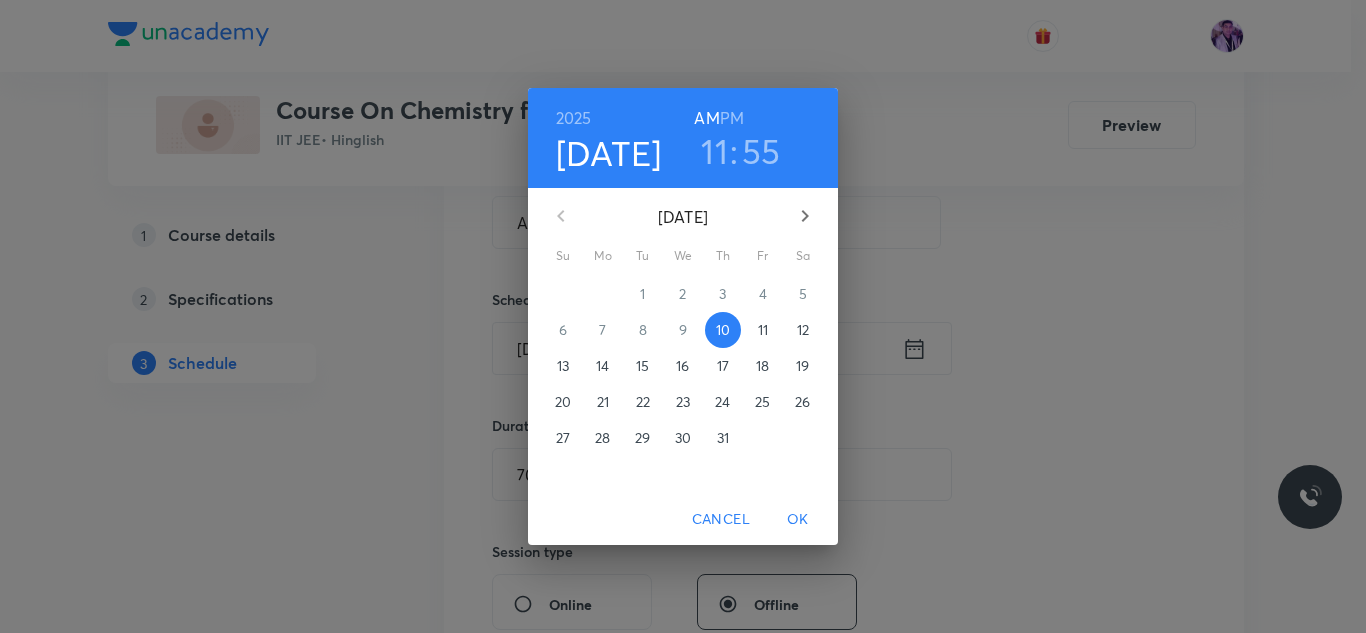 click on "PM" at bounding box center (732, 118) 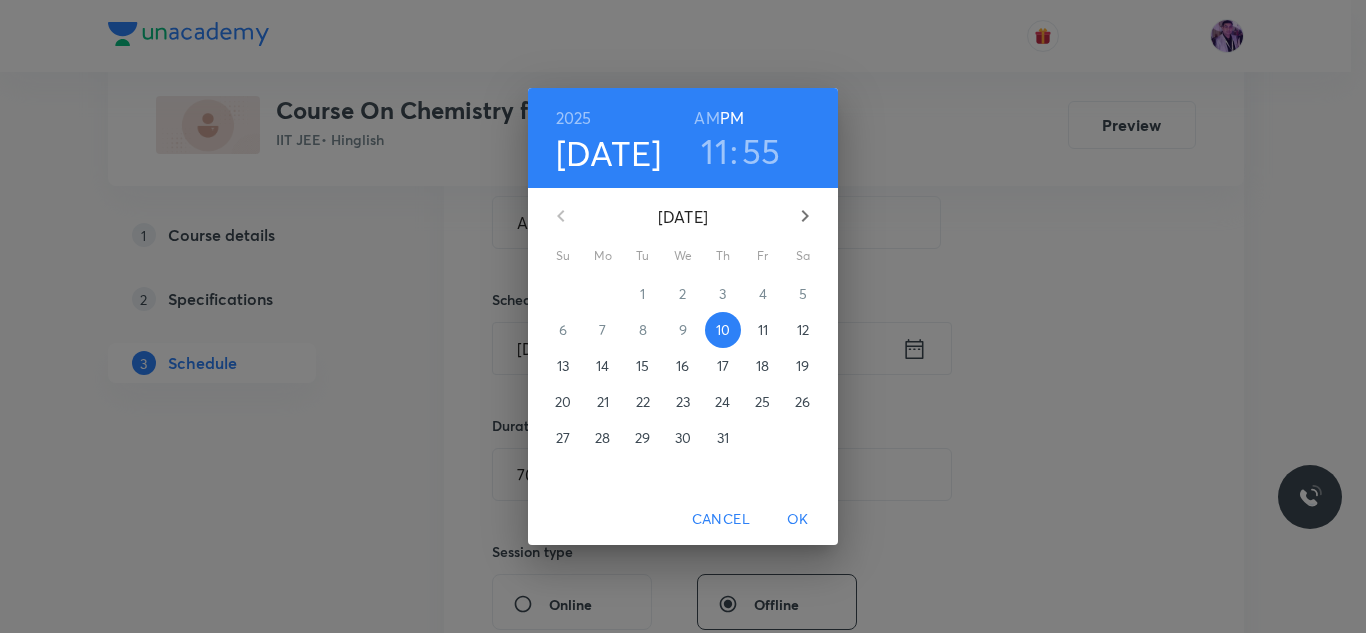 click on "11" at bounding box center [714, 151] 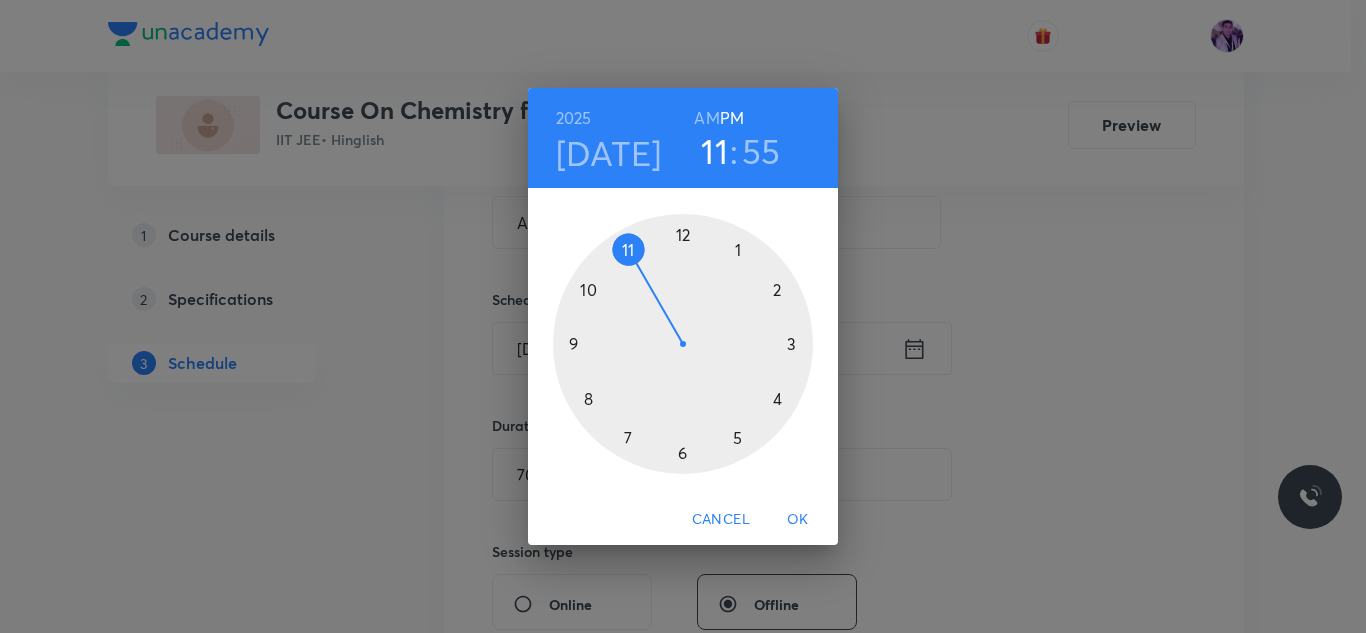 click at bounding box center [683, 344] 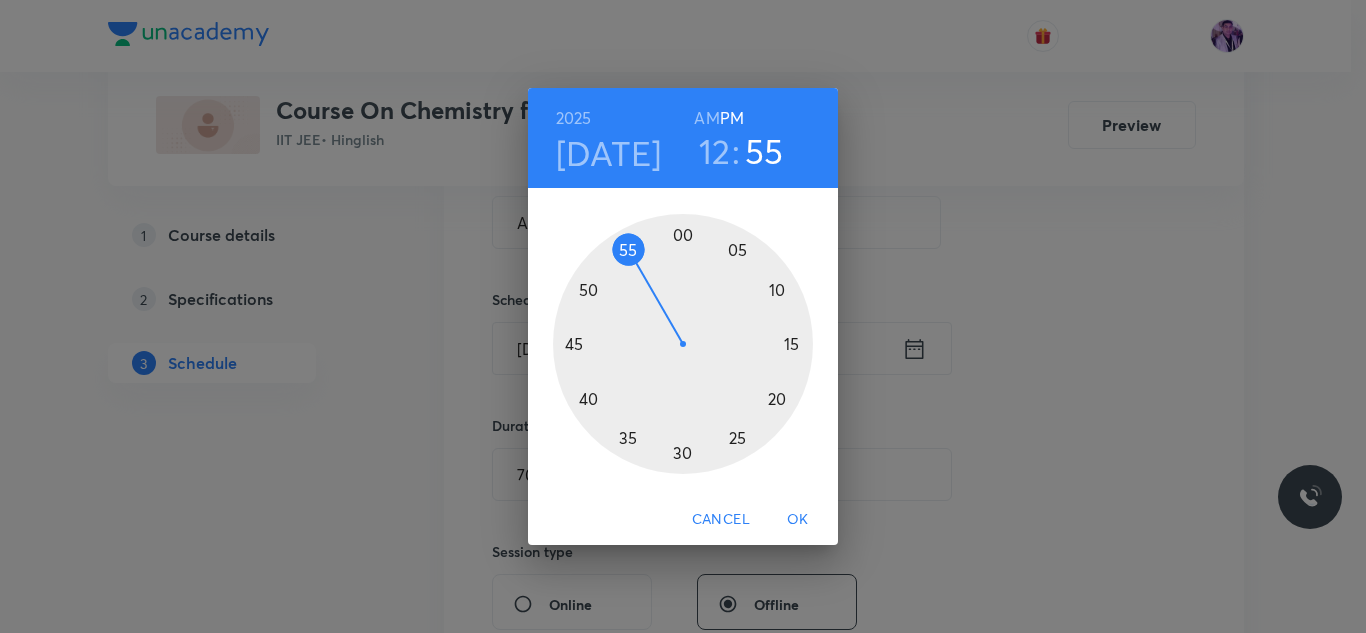 click at bounding box center (683, 344) 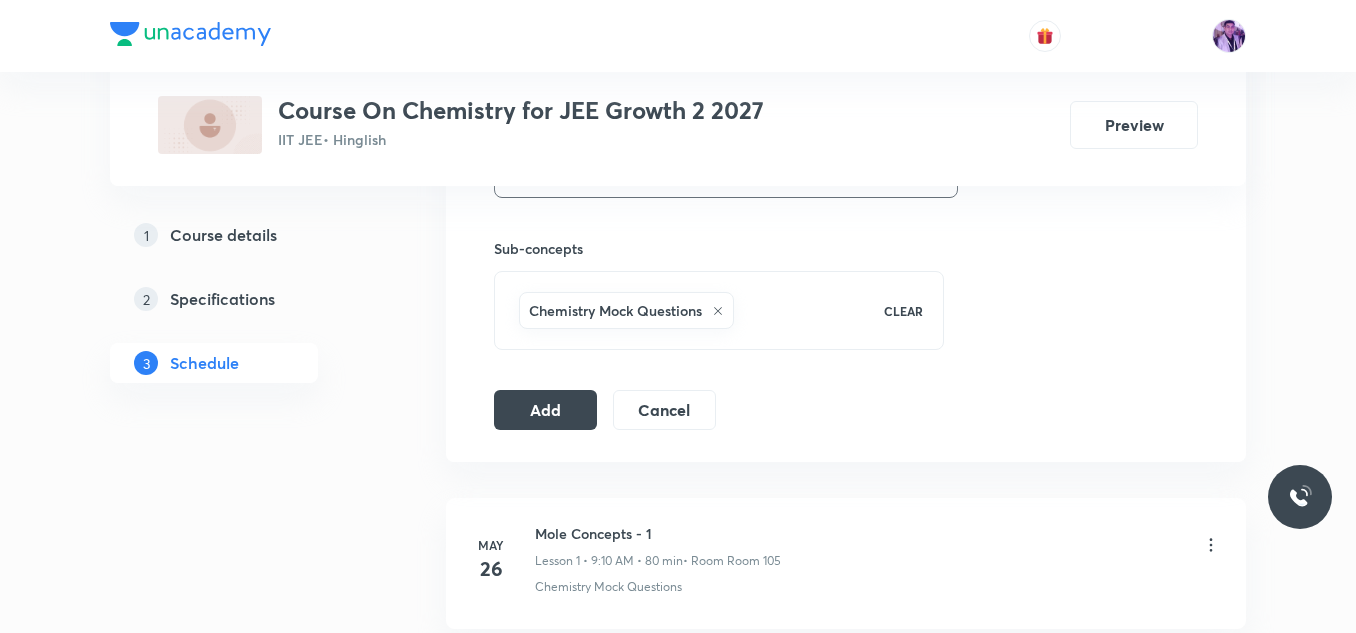 scroll, scrollTop: 992, scrollLeft: 0, axis: vertical 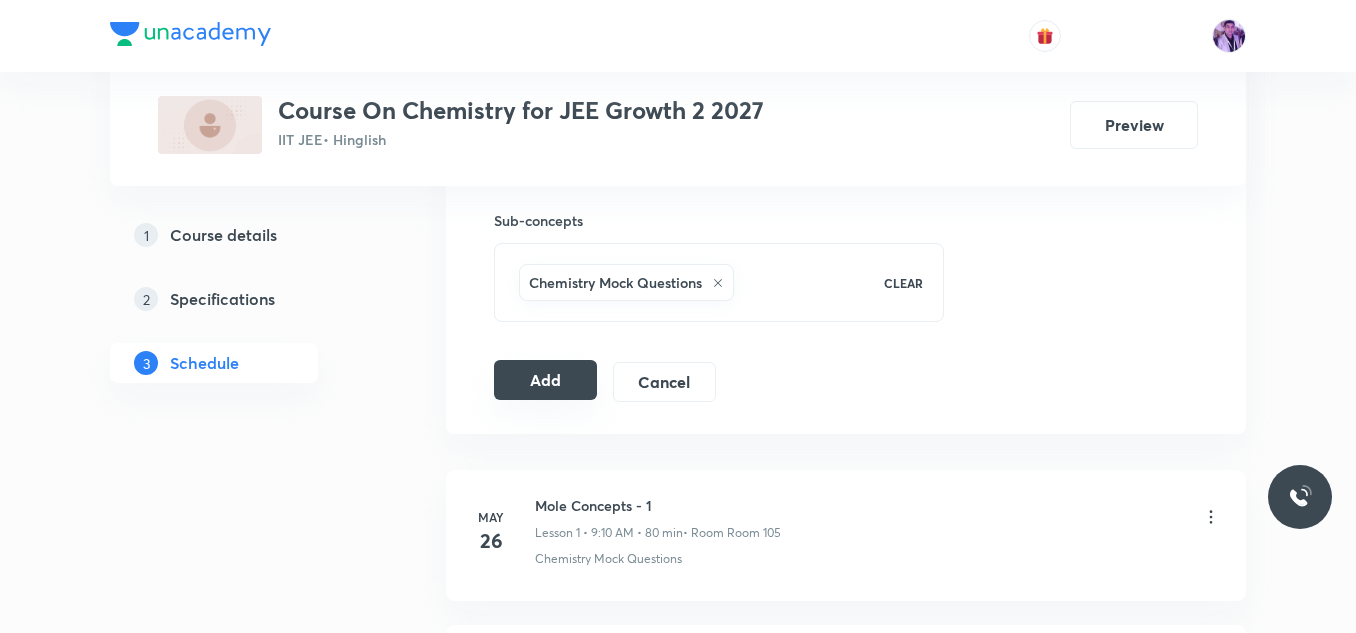 click on "Add" at bounding box center (545, 380) 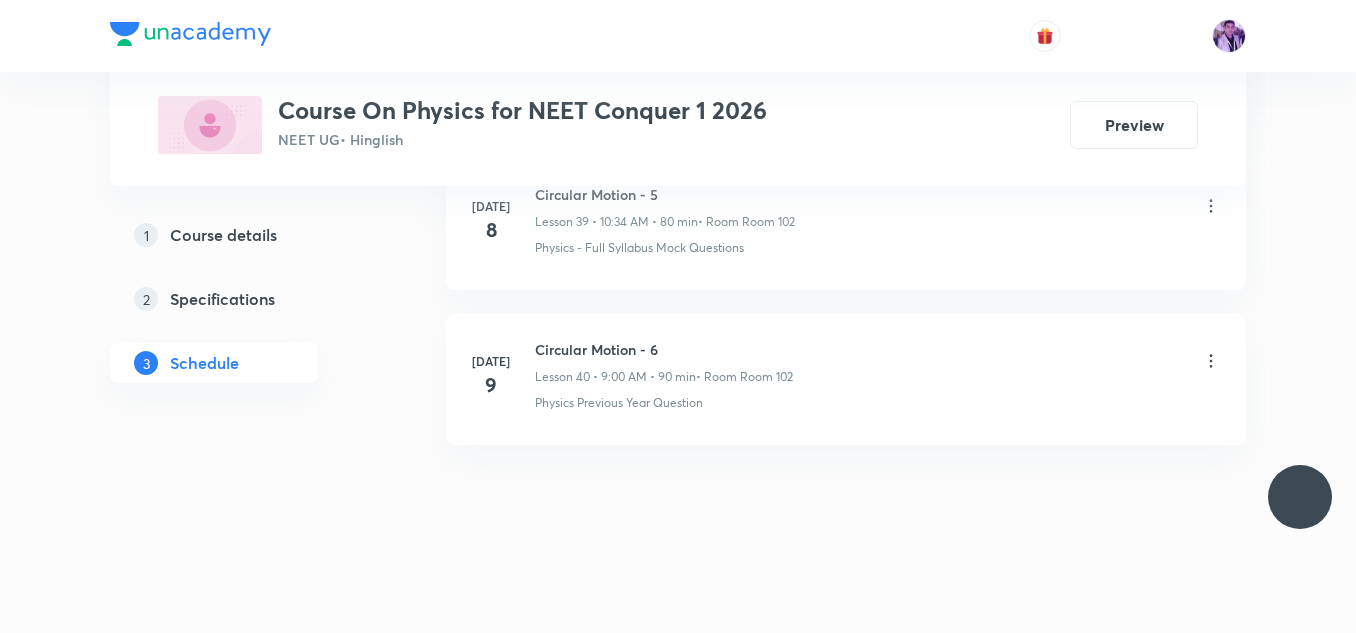 scroll, scrollTop: 7170, scrollLeft: 0, axis: vertical 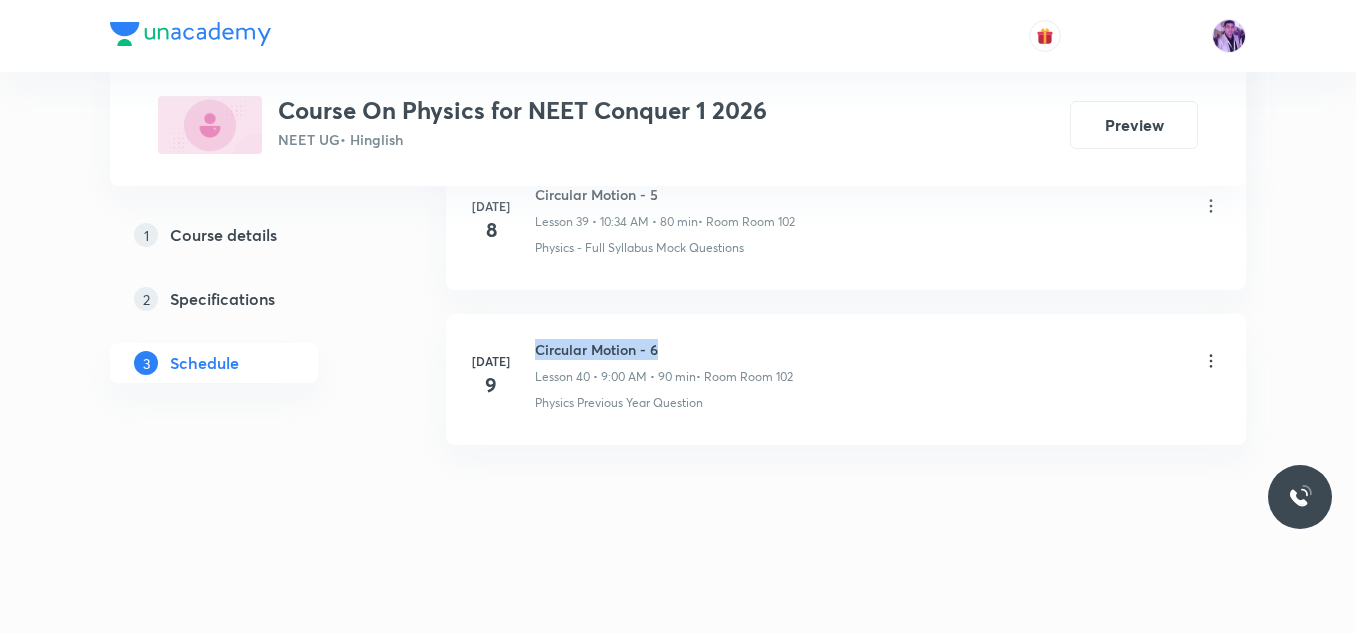 click on "Circular Motion - 6" at bounding box center (664, 349) 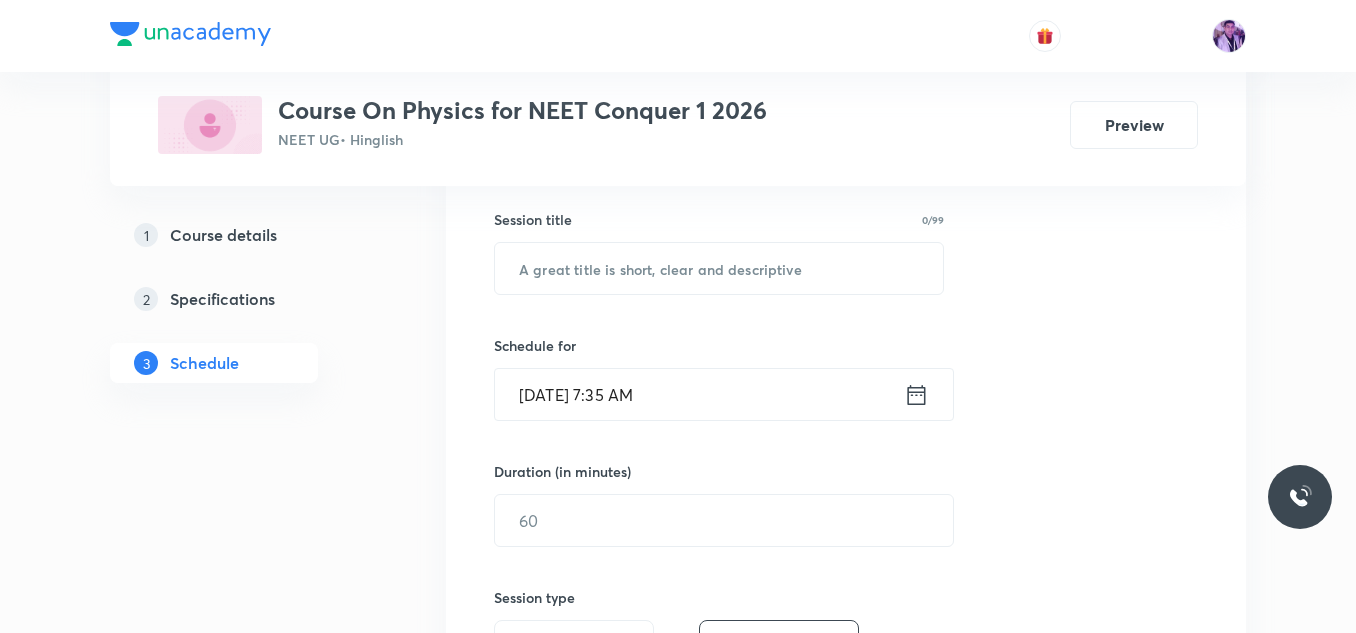 scroll, scrollTop: 369, scrollLeft: 0, axis: vertical 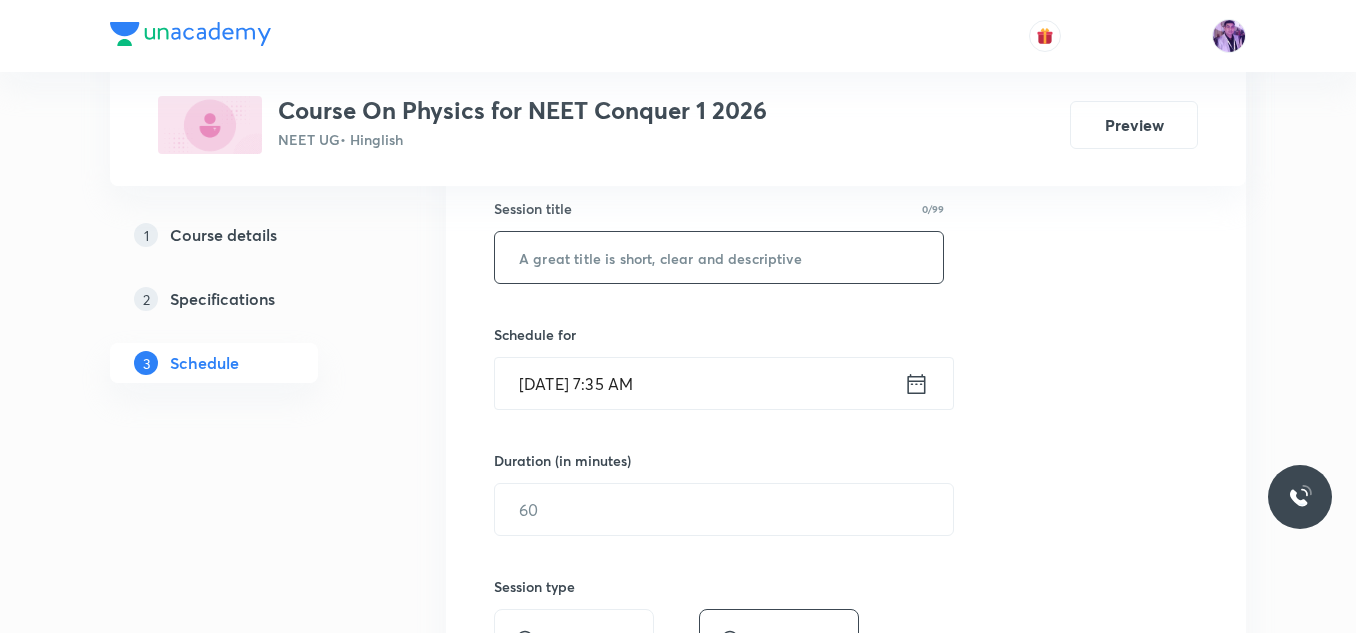 click at bounding box center [719, 257] 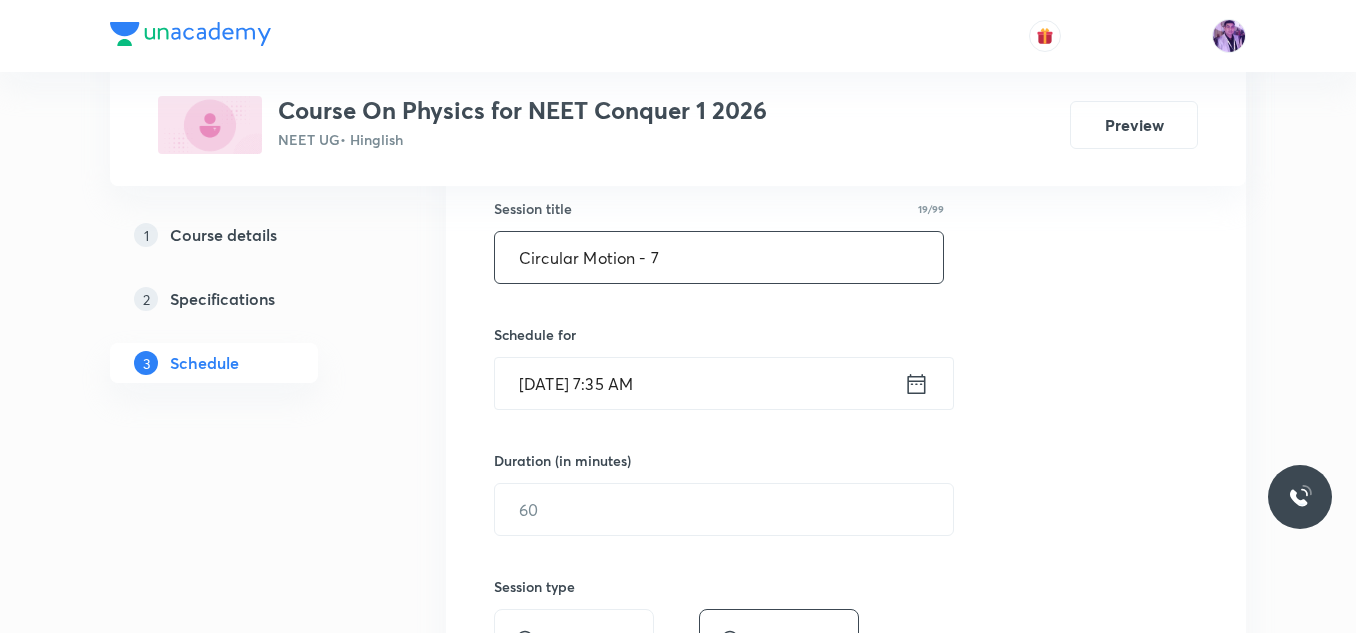 type on "Circular Motion - 7" 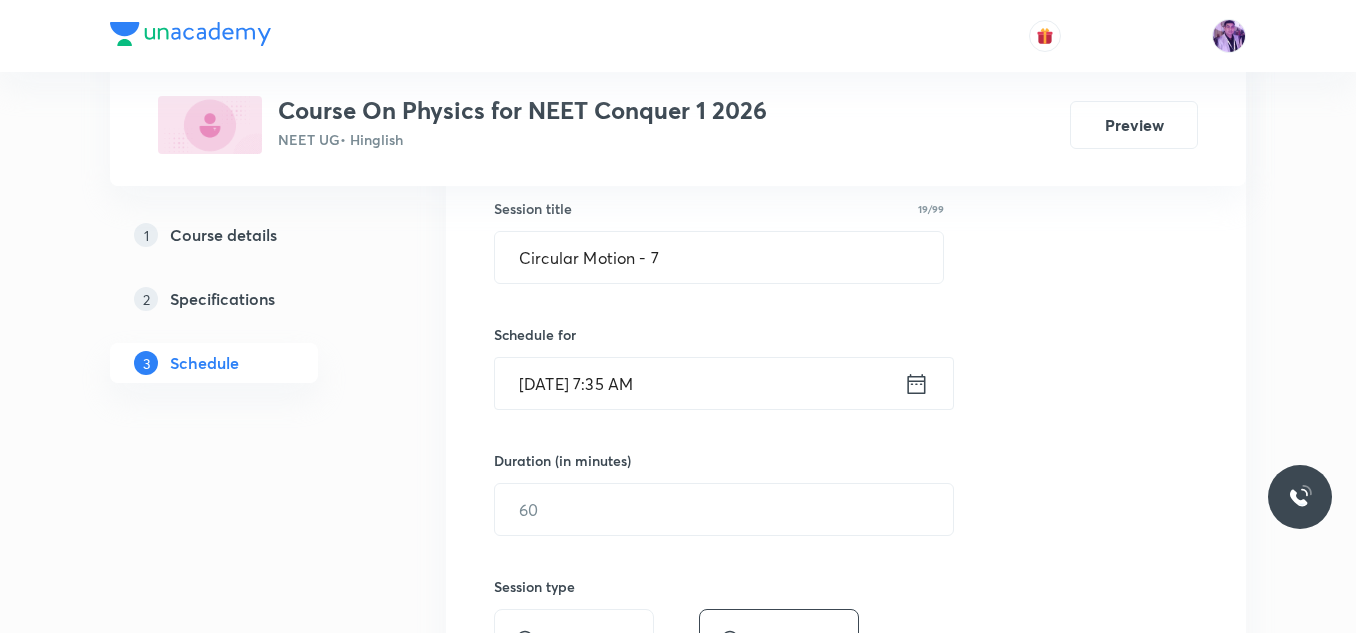 click on "[DATE] 7:35 AM" at bounding box center (699, 383) 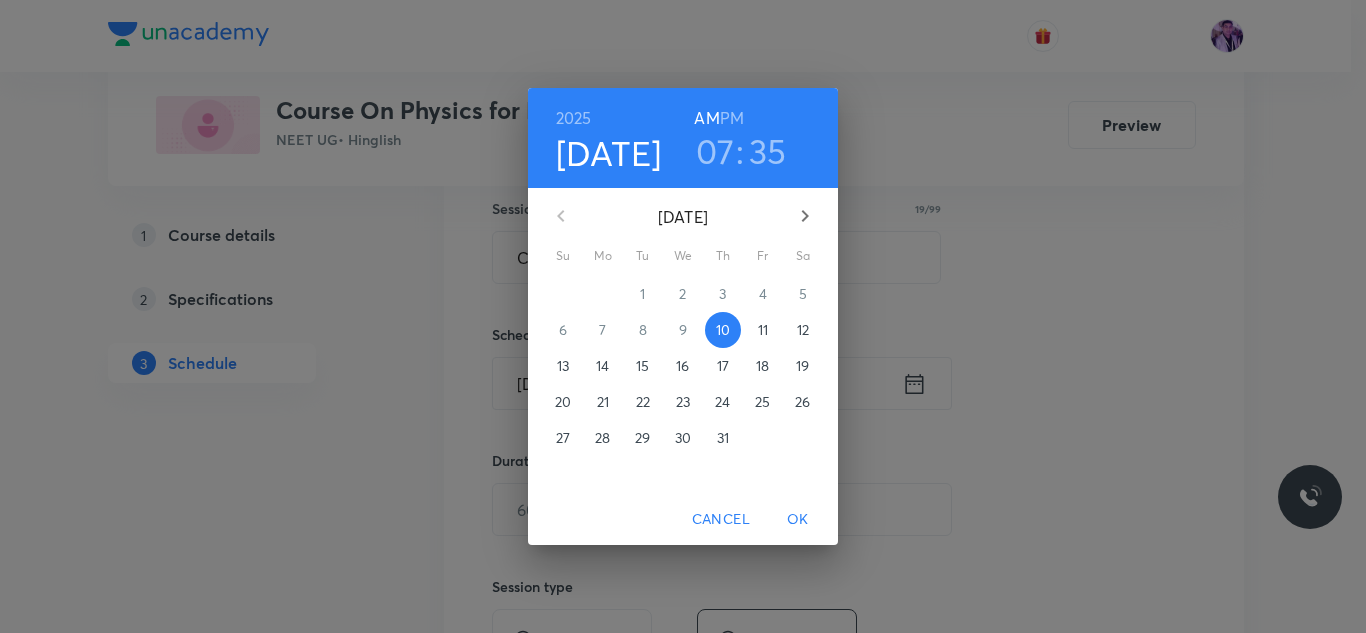 click on "07" at bounding box center [715, 151] 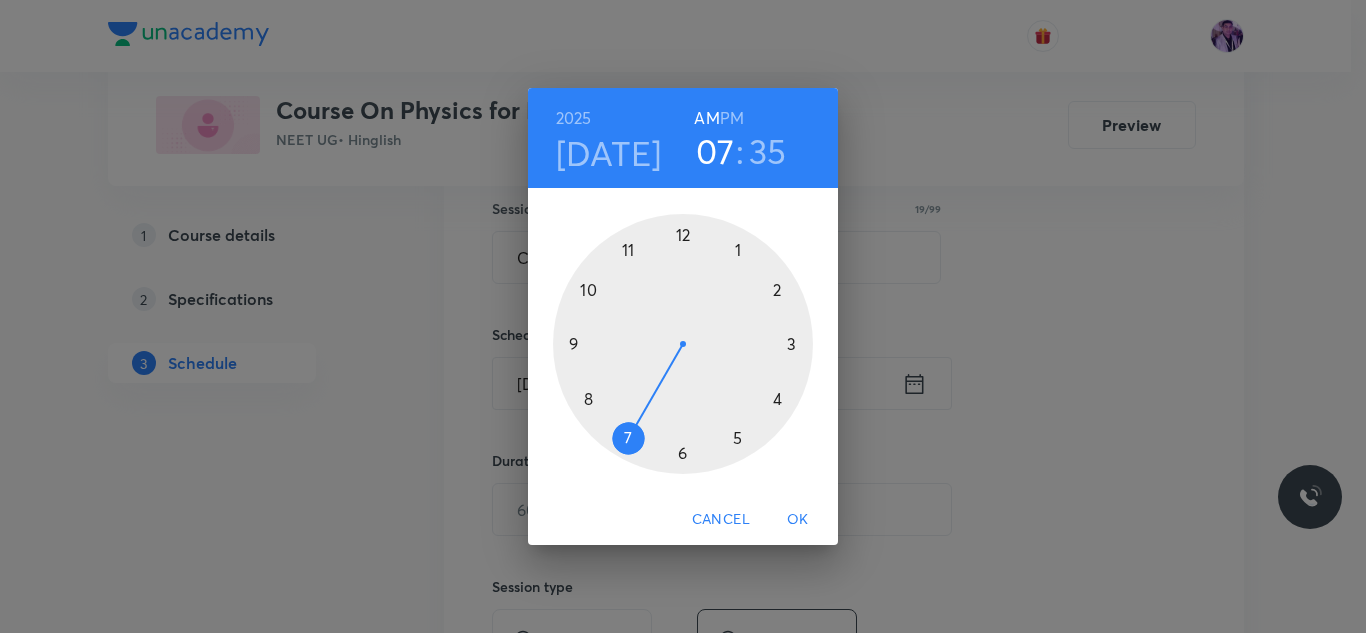click at bounding box center (683, 344) 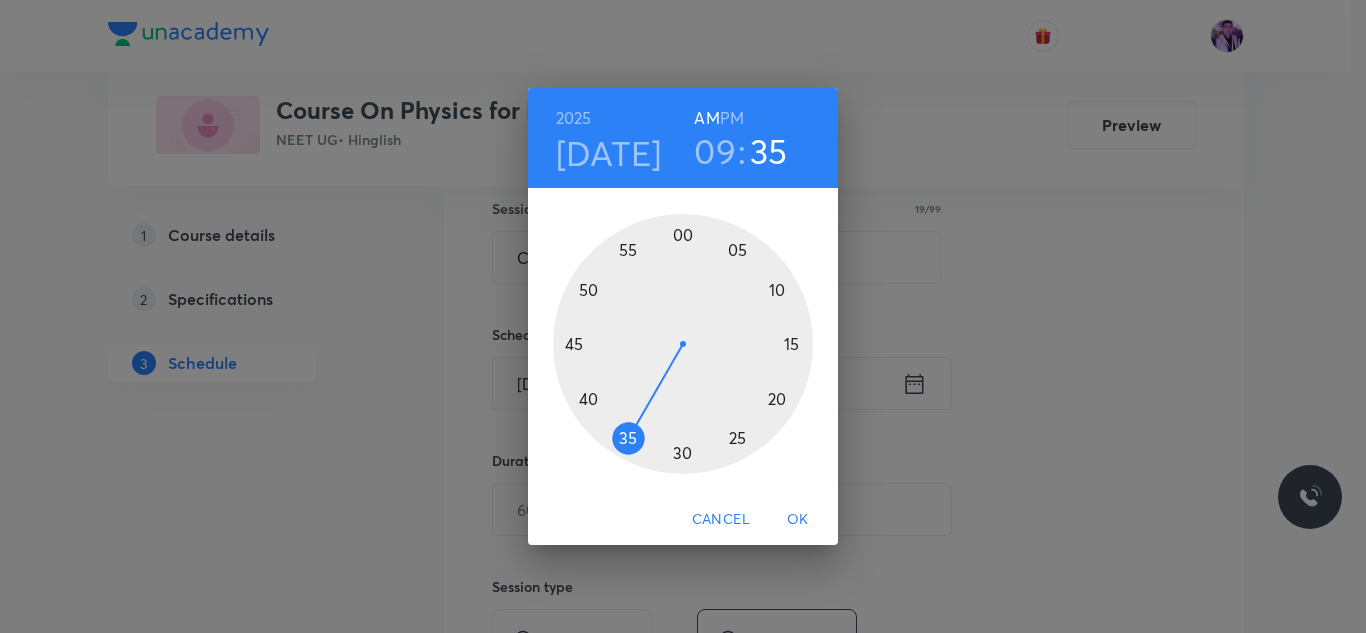 click at bounding box center (683, 344) 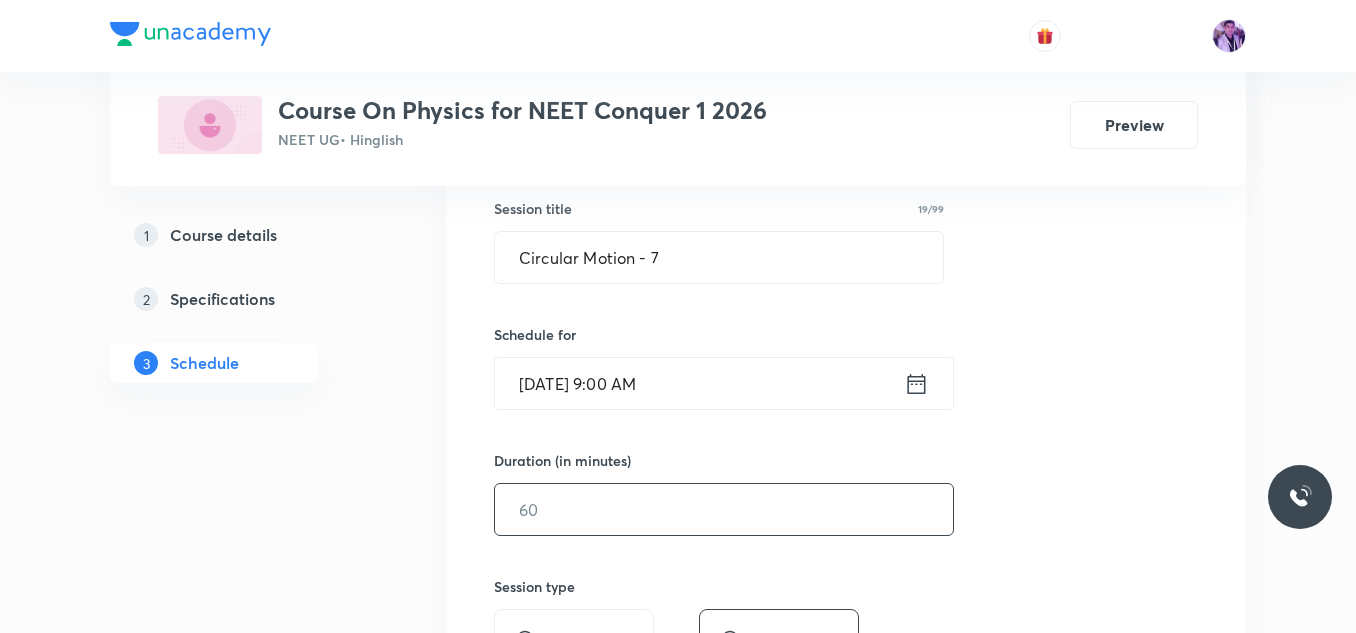 click at bounding box center [724, 509] 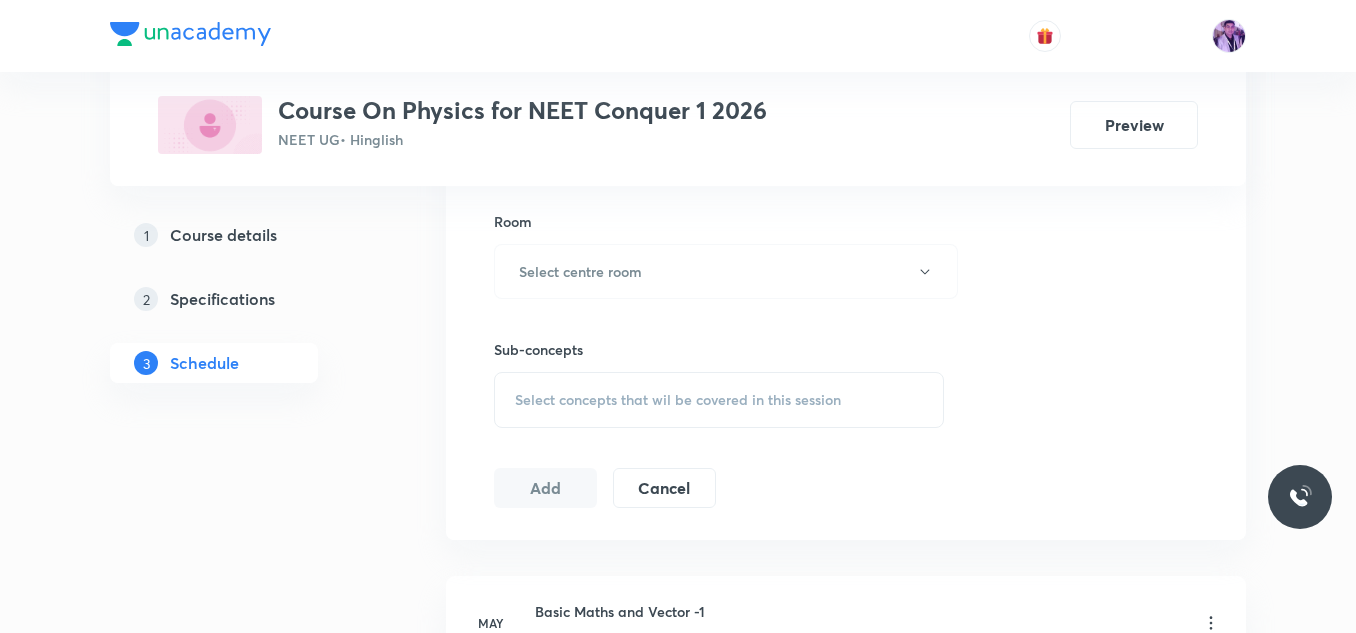 scroll, scrollTop: 887, scrollLeft: 0, axis: vertical 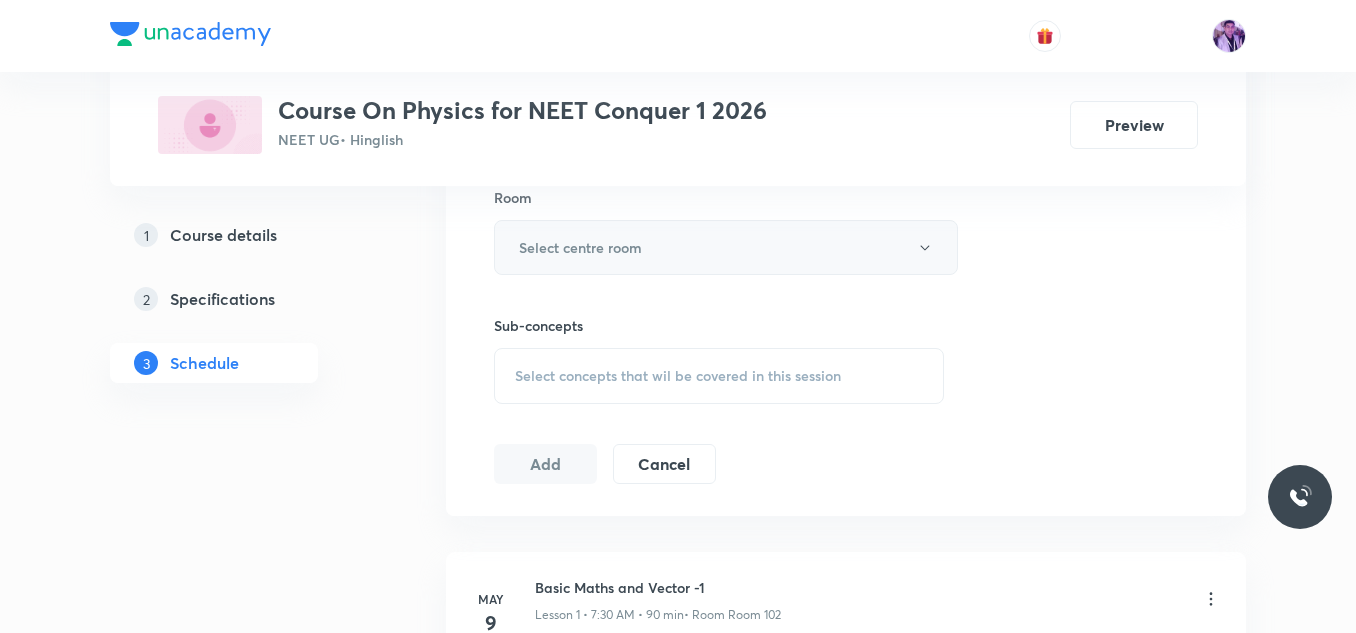 type on "80" 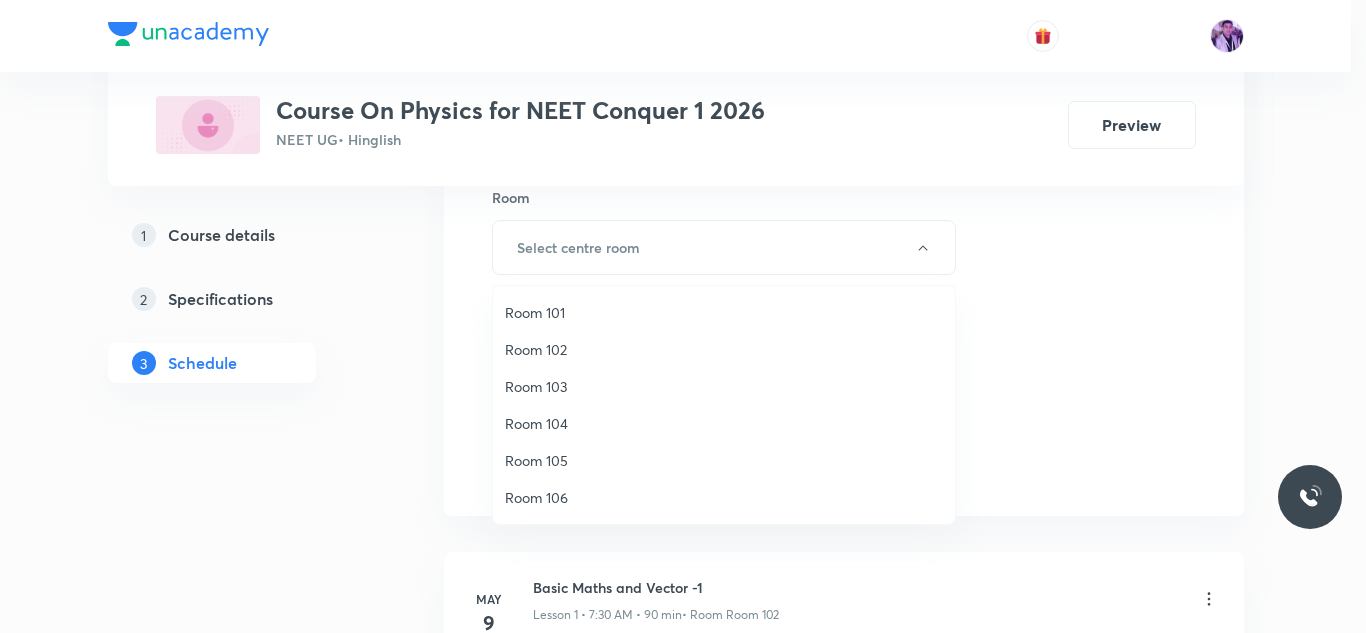 click on "Room 102" at bounding box center (724, 349) 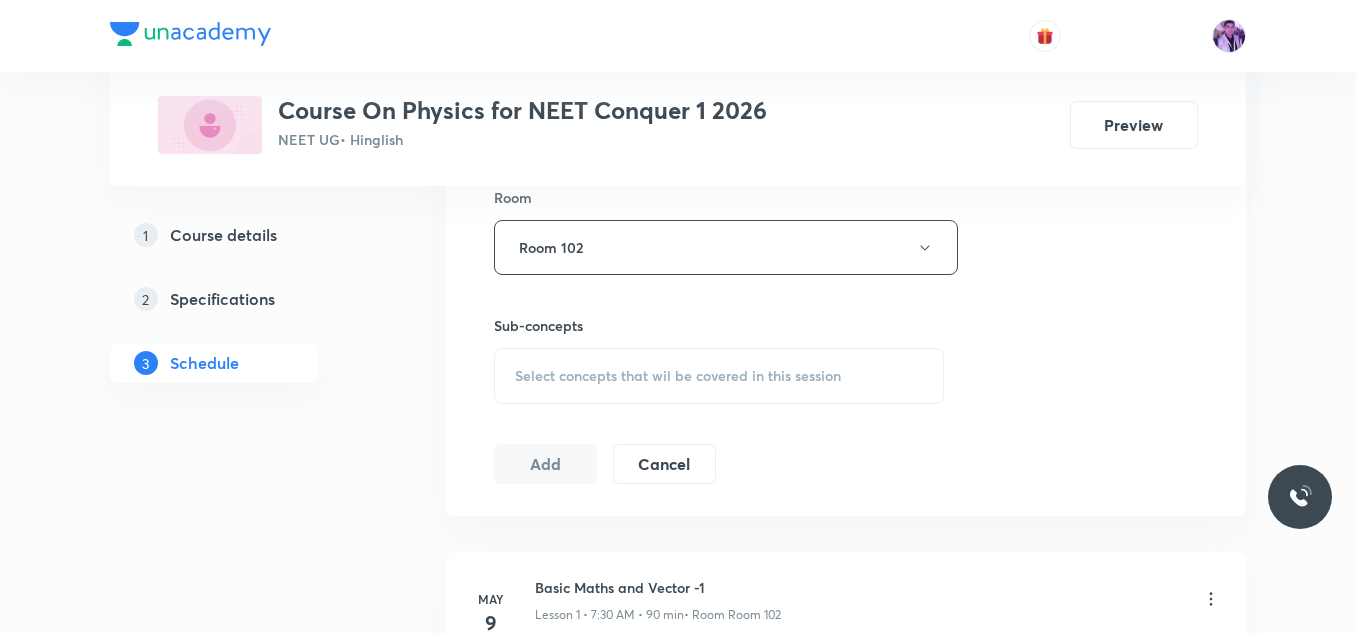 click on "Select concepts that wil be covered in this session" at bounding box center [719, 376] 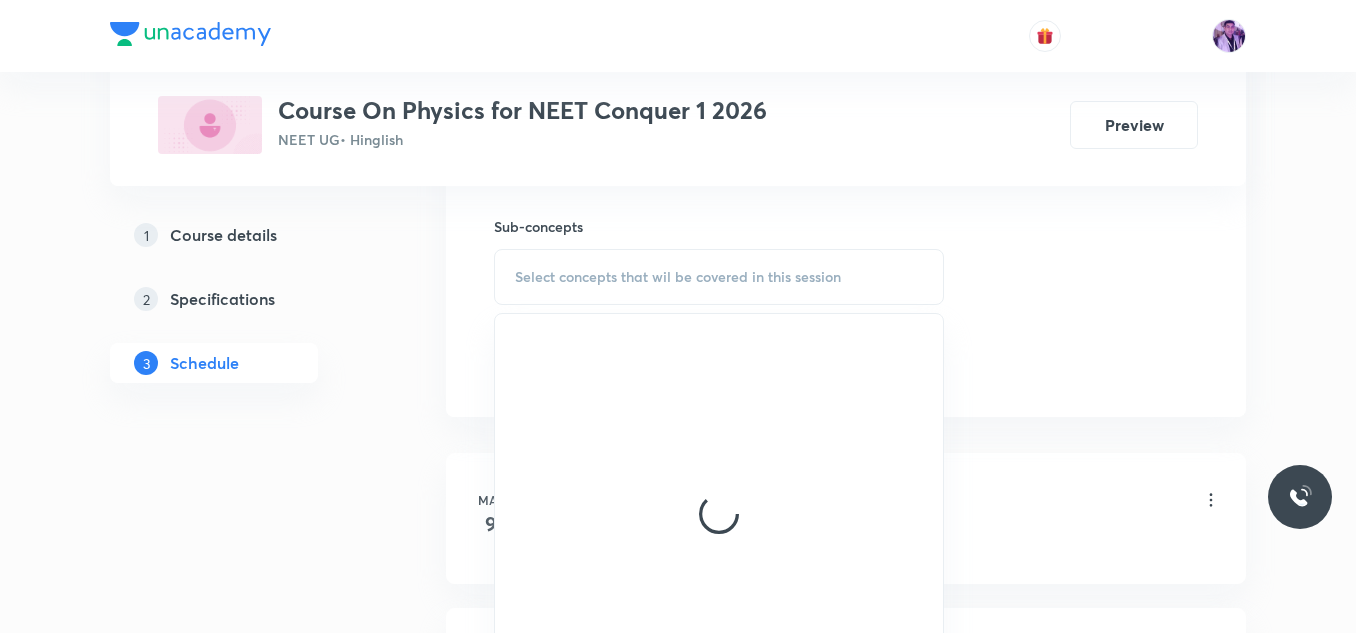 scroll, scrollTop: 998, scrollLeft: 0, axis: vertical 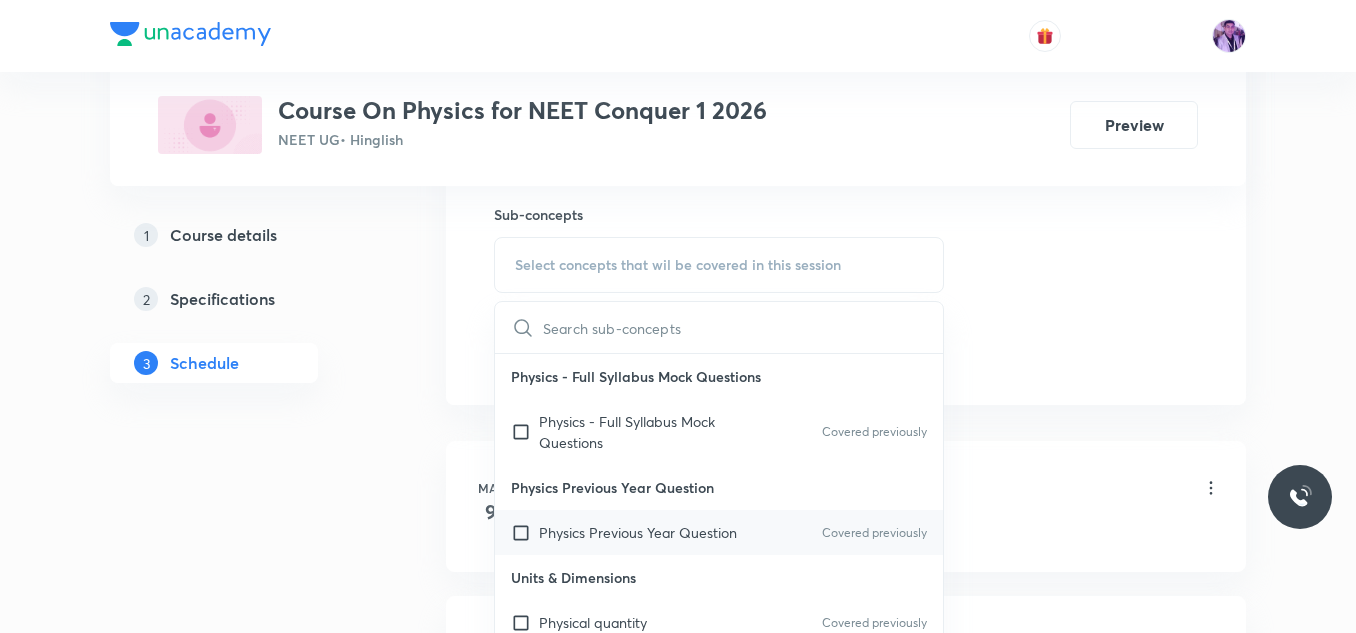 click on "Physics Previous Year Question" at bounding box center [638, 532] 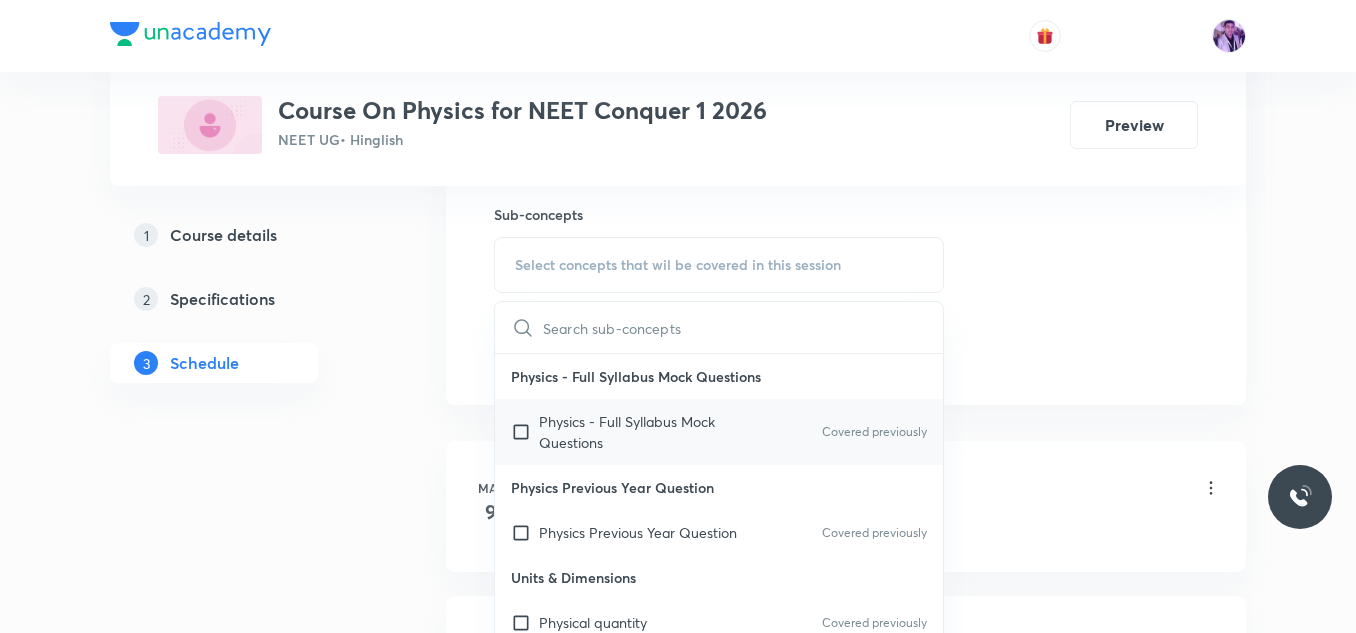 checkbox on "true" 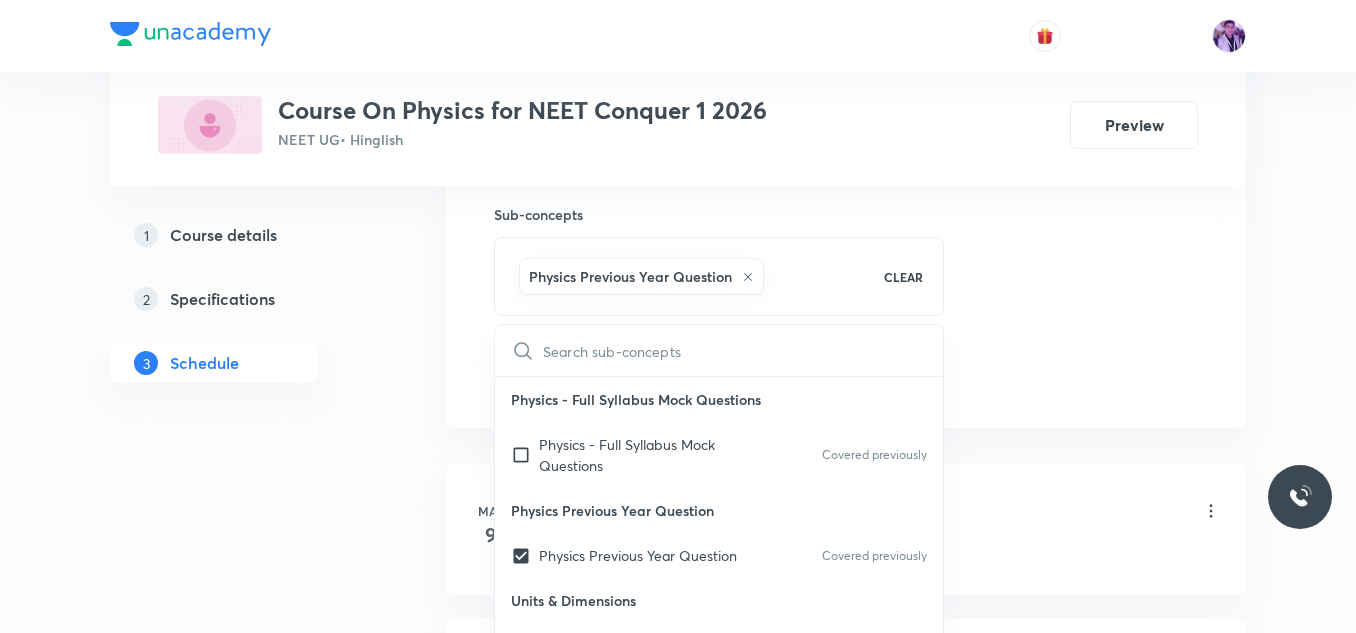 click on "Plus Courses Course On Physics for NEET Conquer 1 2026 NEET UG  • Hinglish Preview 1 Course details 2 Specifications 3 Schedule Schedule 40  classes Session  41 Live class Session title 19/99 Circular Motion - 7 ​ Schedule for Jul 10, 2025, 9:00 AM ​ Duration (in minutes) 80 ​   Session type Online Offline Room Room 102 Sub-concepts Physics Previous Year Question CLEAR ​ Physics - Full Syllabus Mock Questions Physics - Full Syllabus Mock Questions Covered previously Physics Previous Year Question Physics Previous Year Question Covered previously Units & Dimensions Physical quantity Covered previously Applications of Dimensional Analysis Covered previously Significant Figures Units of Physical Quantities System of Units Dimensions of Some Mathematical Functions Unit and Dimension Product of Two Vectors Subtraction of Vectors Cross Product Least Count Analysis Errors of Measurement Vernier Callipers Screw Gauge Zero Error Basic Mathematics Elementary Algebra Elementary Trigonometry Functions Error Add" at bounding box center (678, 2953) 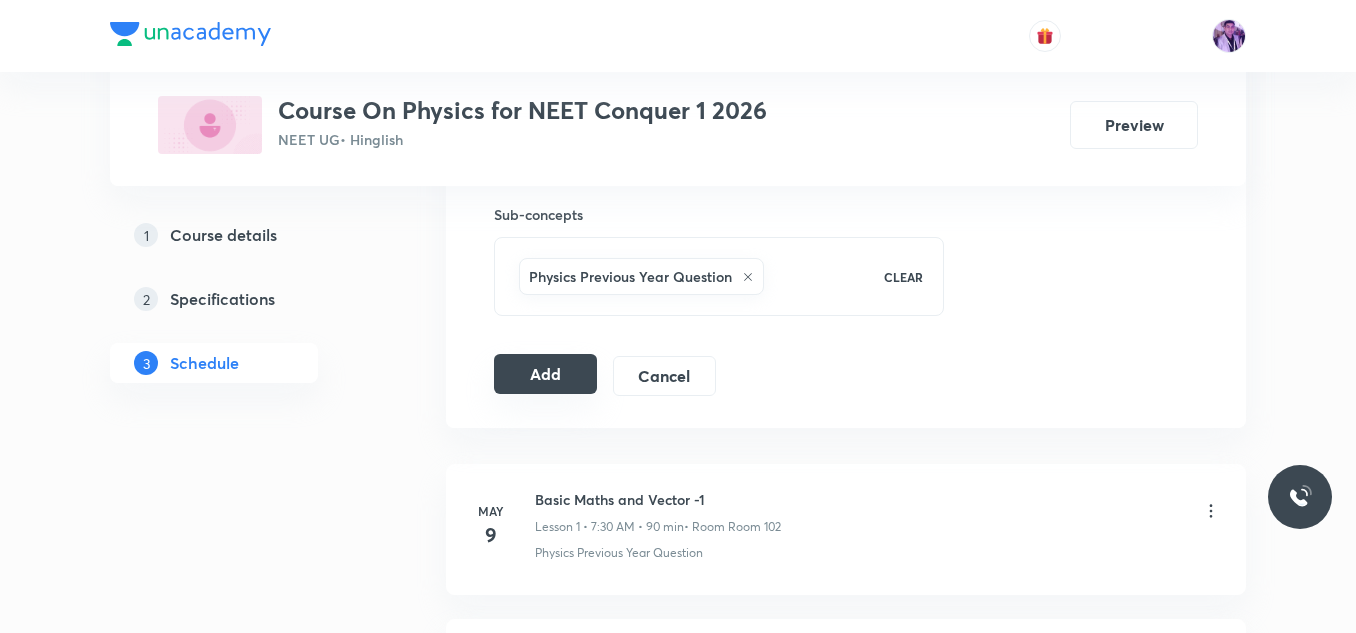 click on "Add" at bounding box center [545, 374] 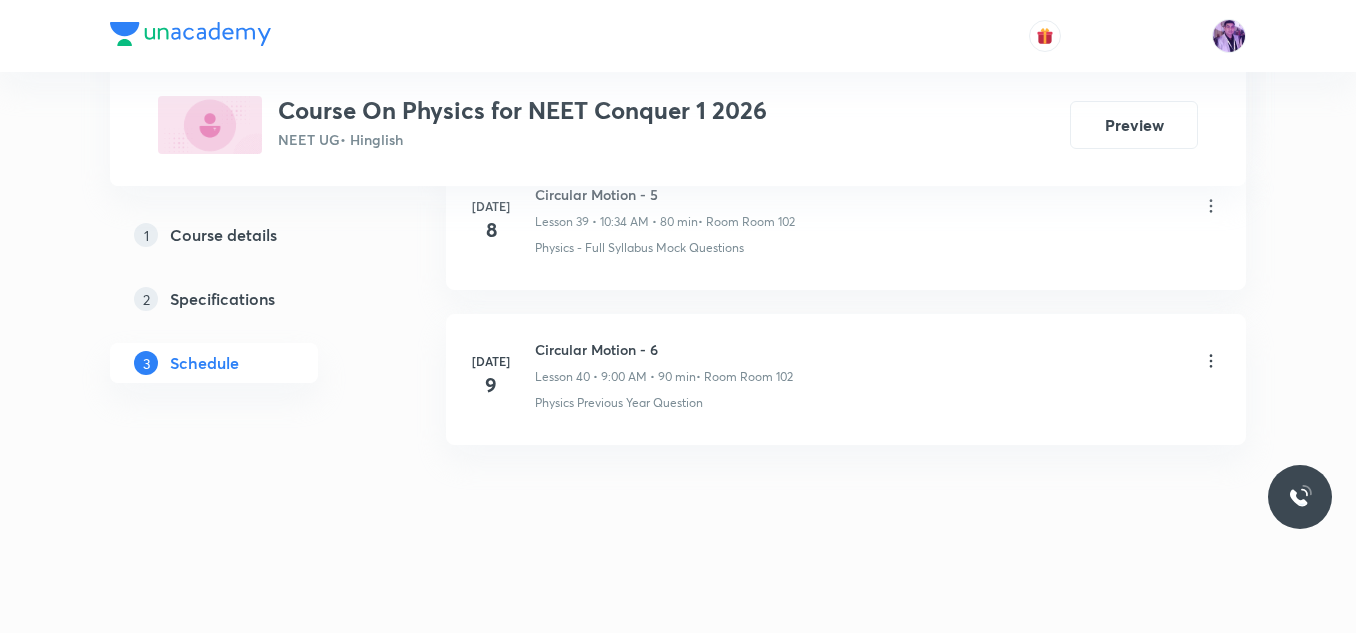 scroll, scrollTop: 6251, scrollLeft: 0, axis: vertical 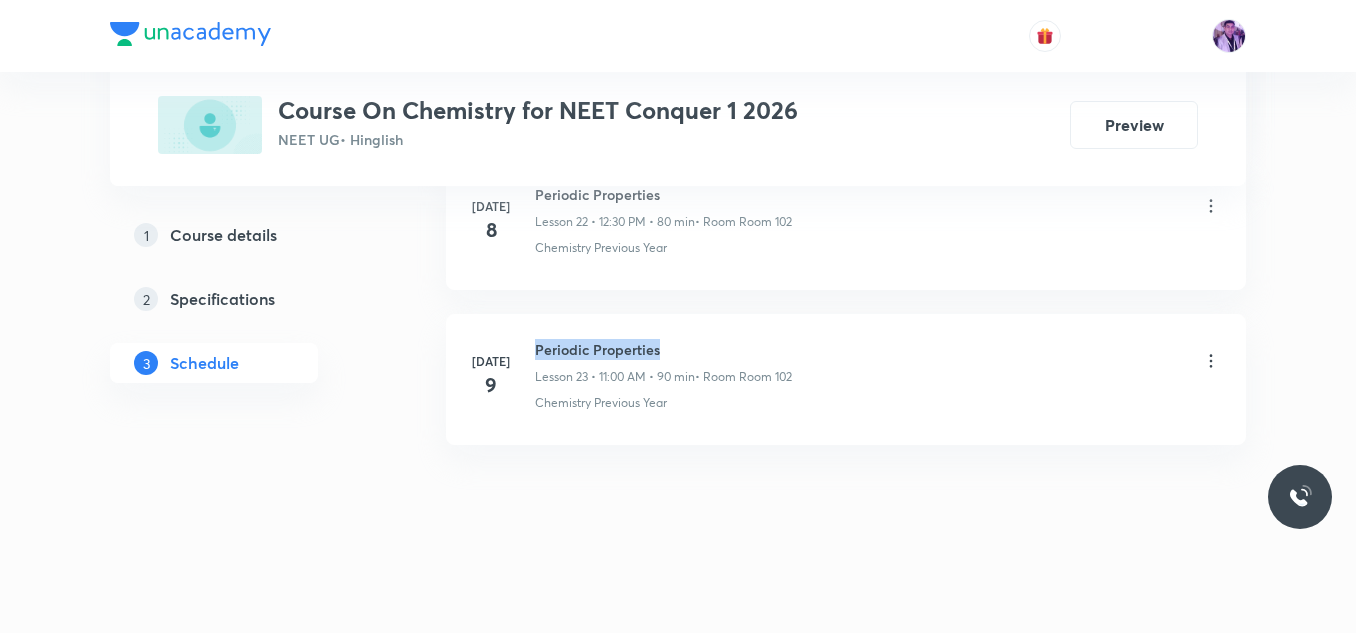drag, startPoint x: 538, startPoint y: 348, endPoint x: 677, endPoint y: 344, distance: 139.05754 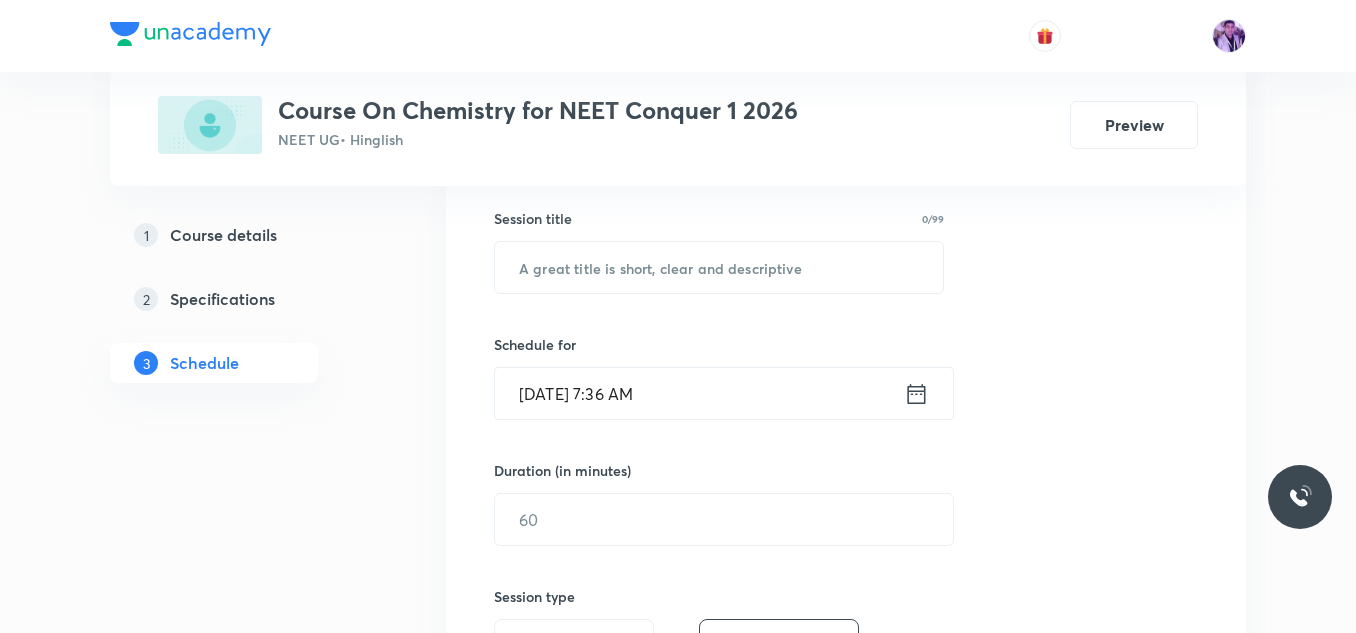 scroll, scrollTop: 360, scrollLeft: 0, axis: vertical 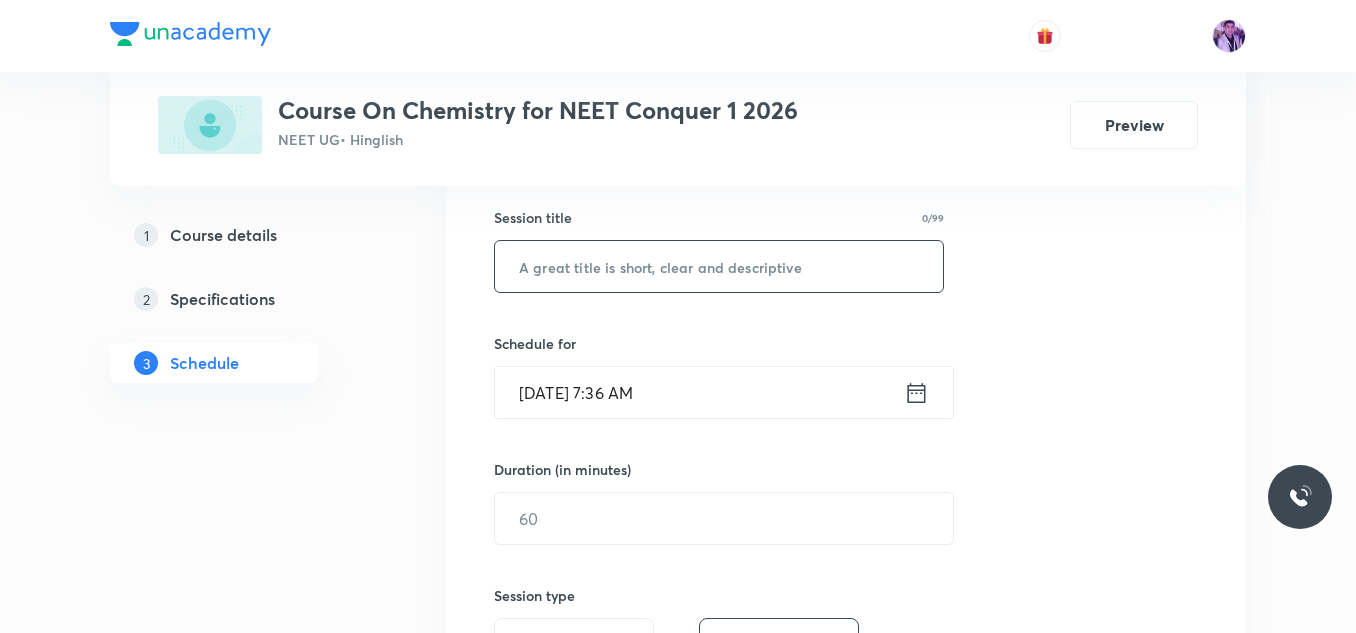 click at bounding box center (719, 266) 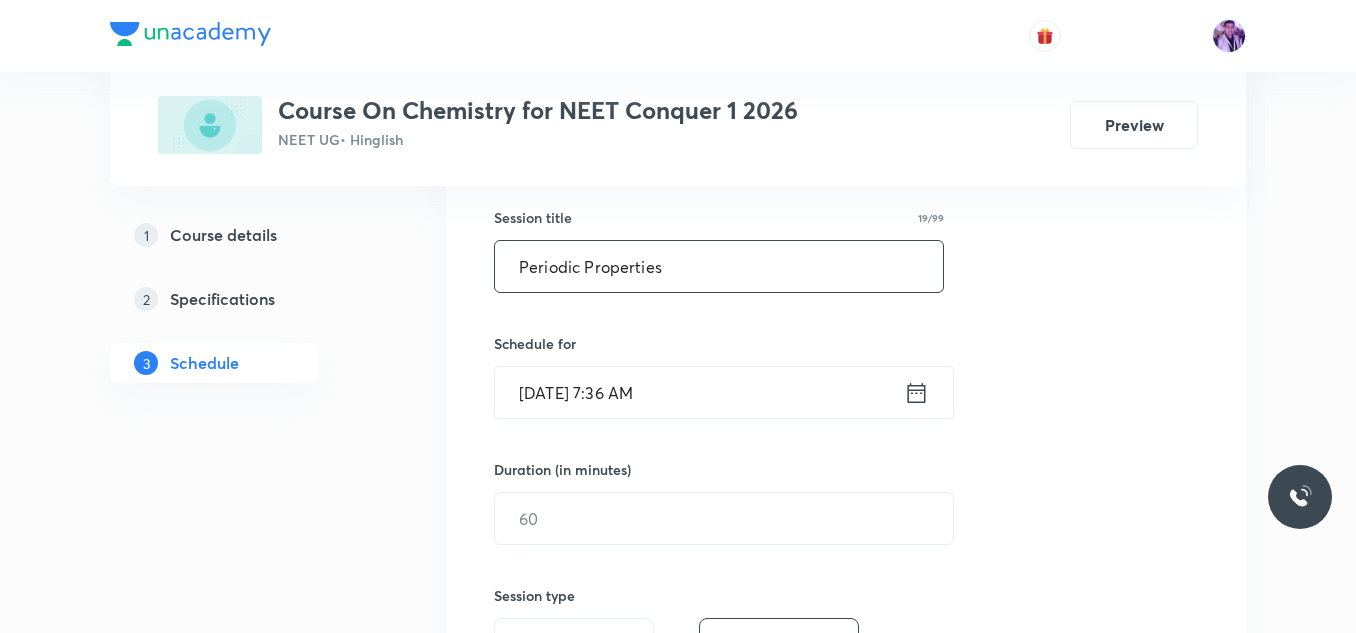 type on "Periodic Properties" 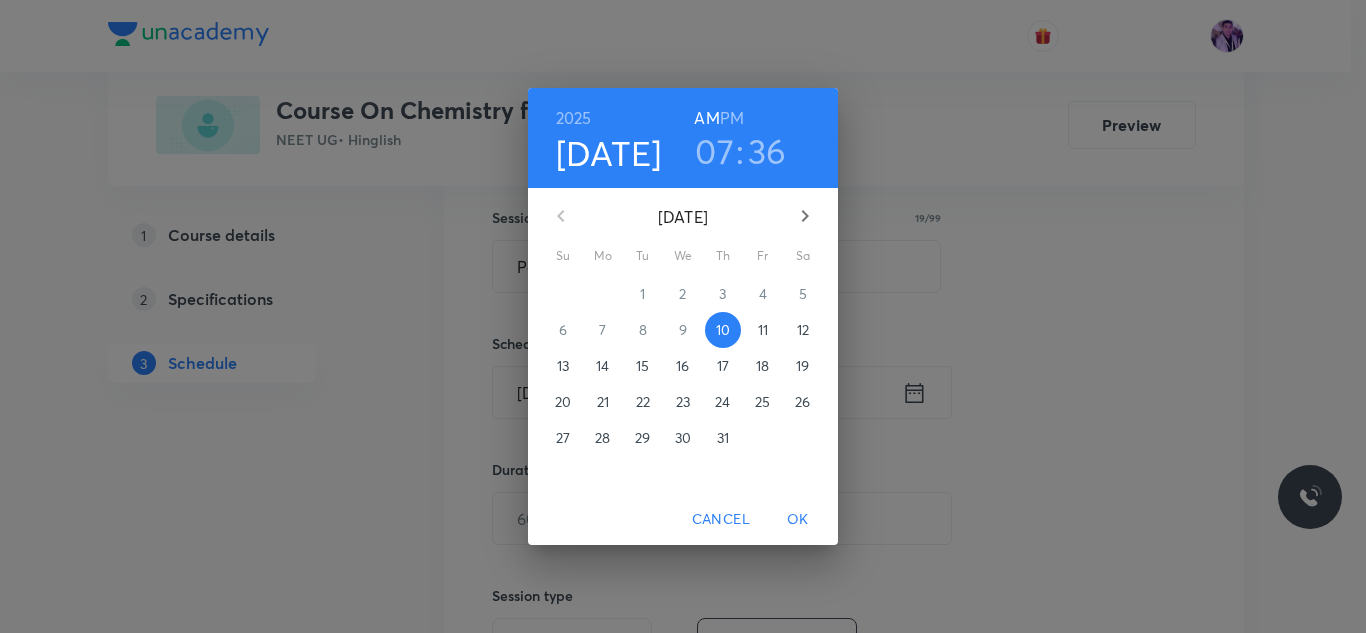 click on "07" at bounding box center [714, 151] 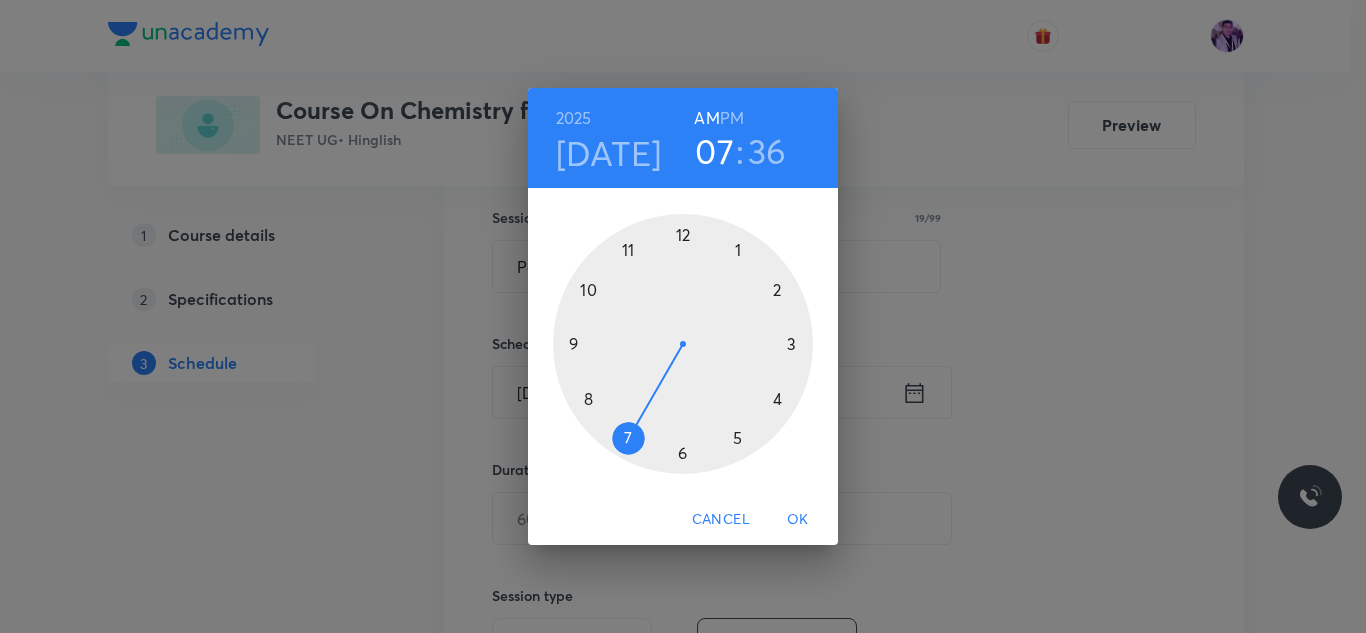 click at bounding box center (683, 344) 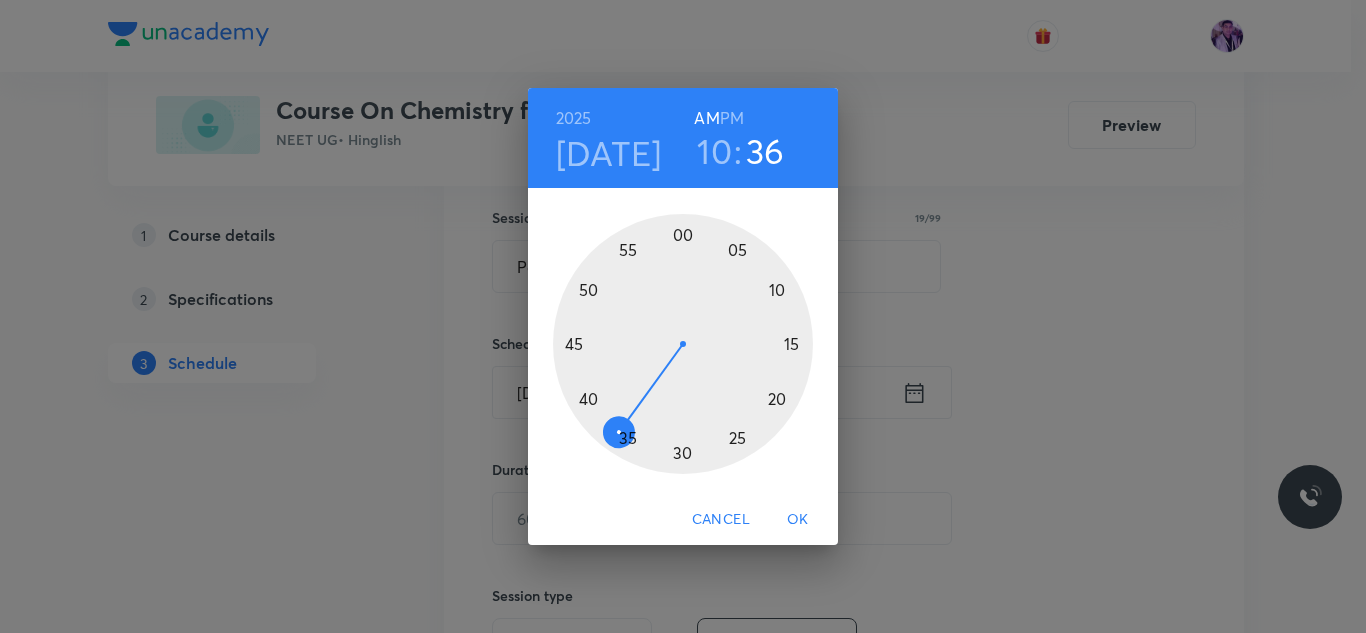 click at bounding box center (683, 344) 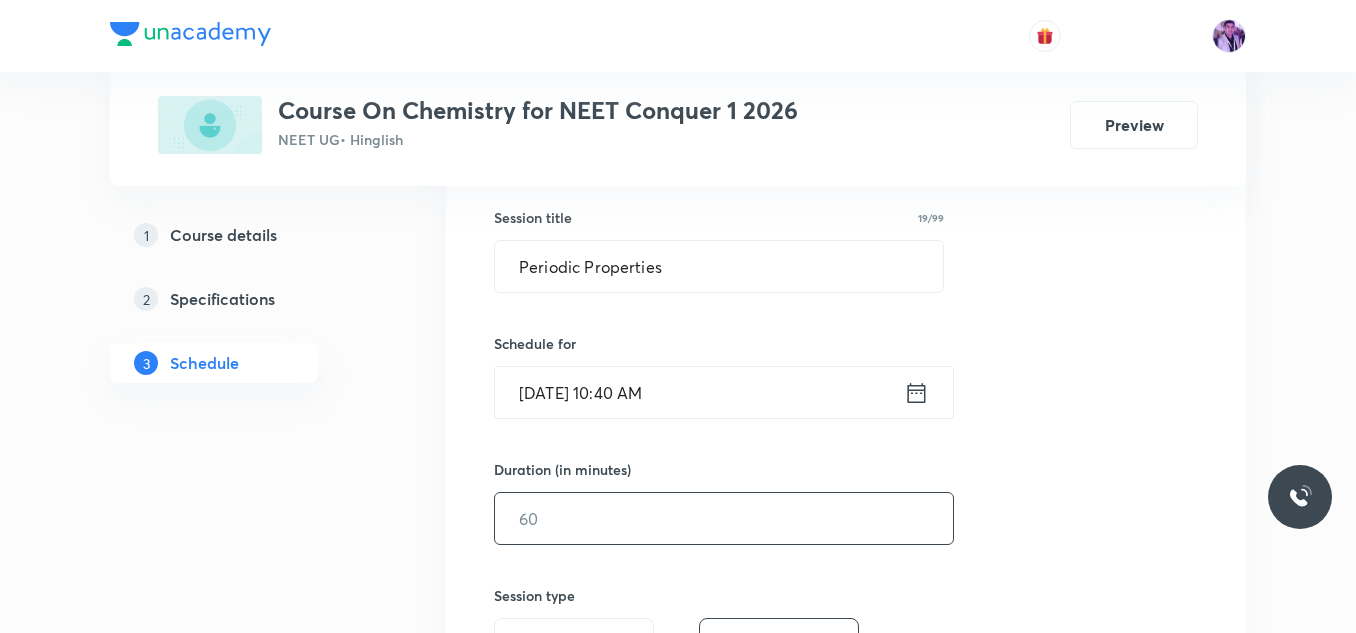 click at bounding box center [724, 518] 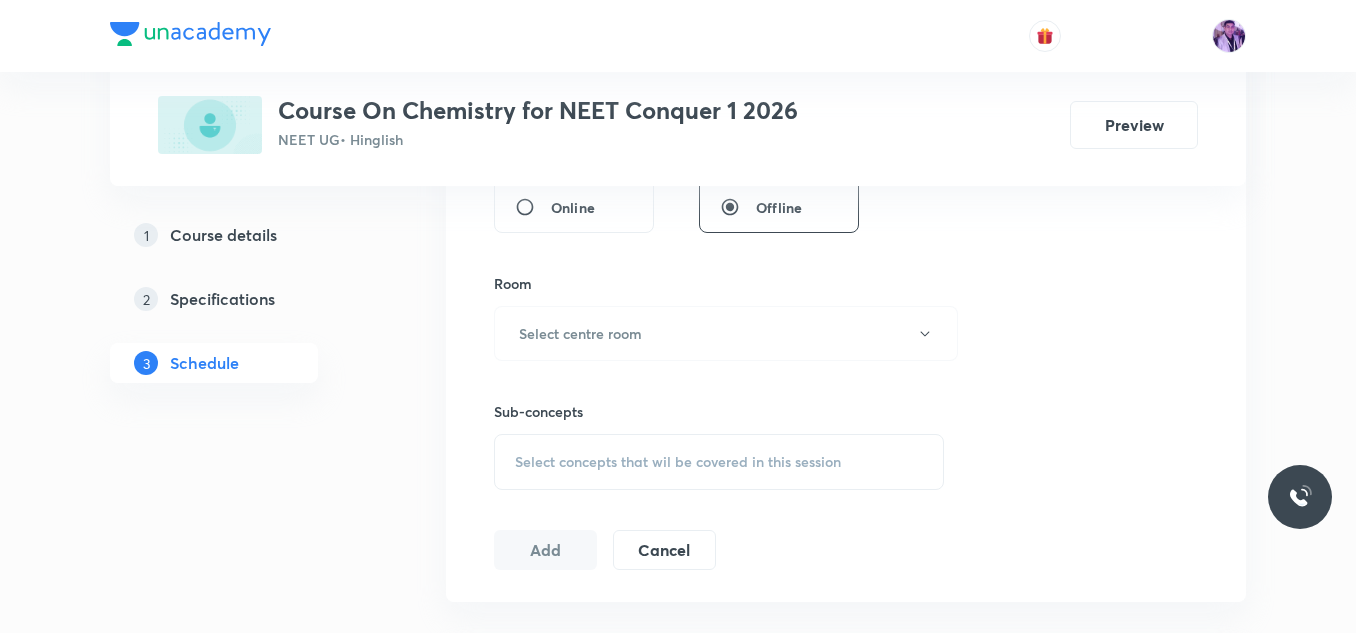 scroll, scrollTop: 841, scrollLeft: 0, axis: vertical 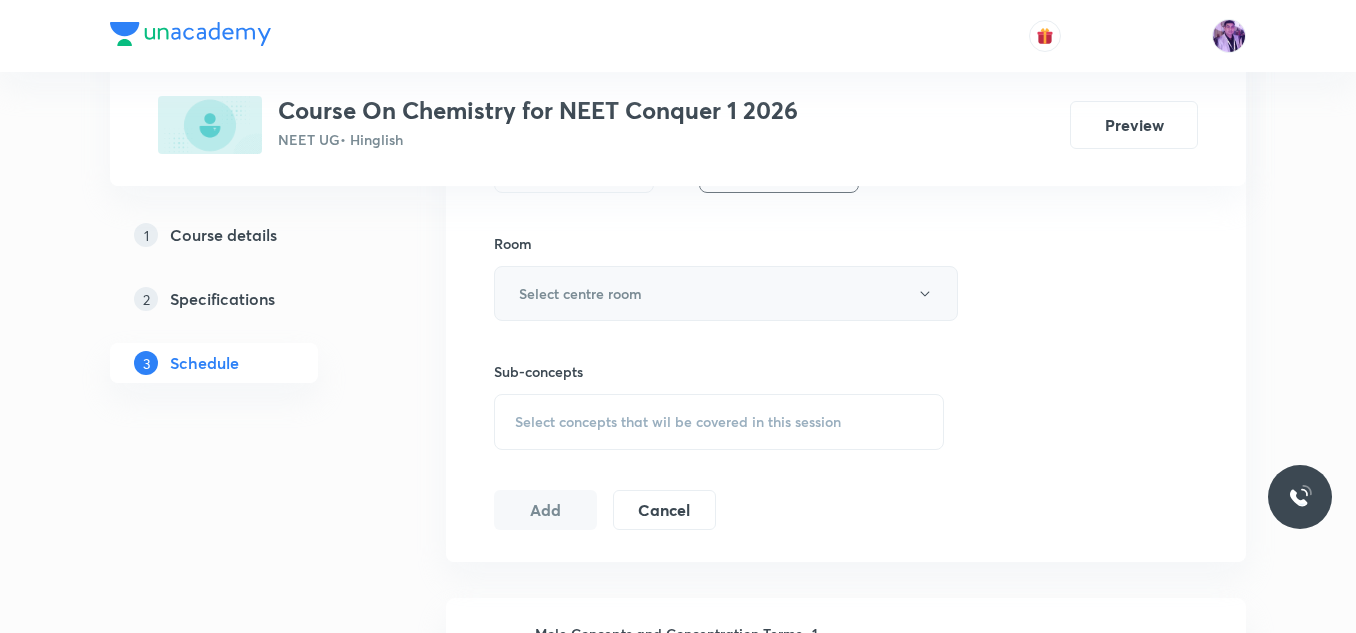 type on "80" 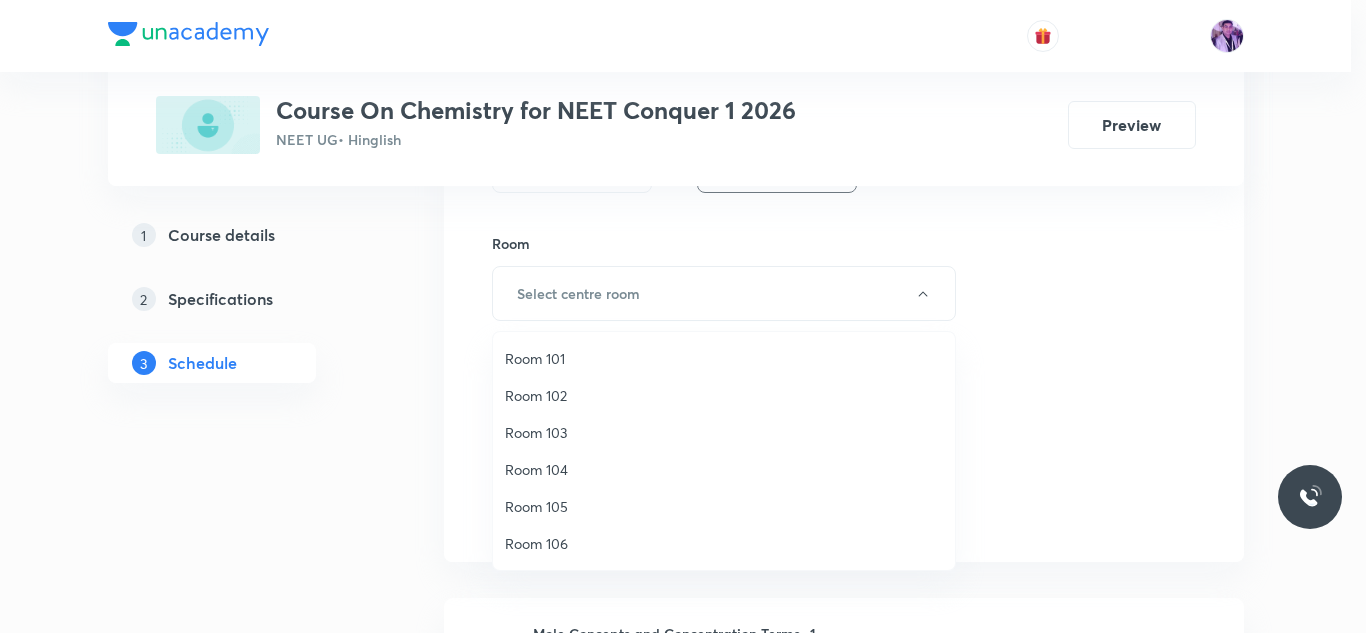 click on "Room 102" at bounding box center [724, 395] 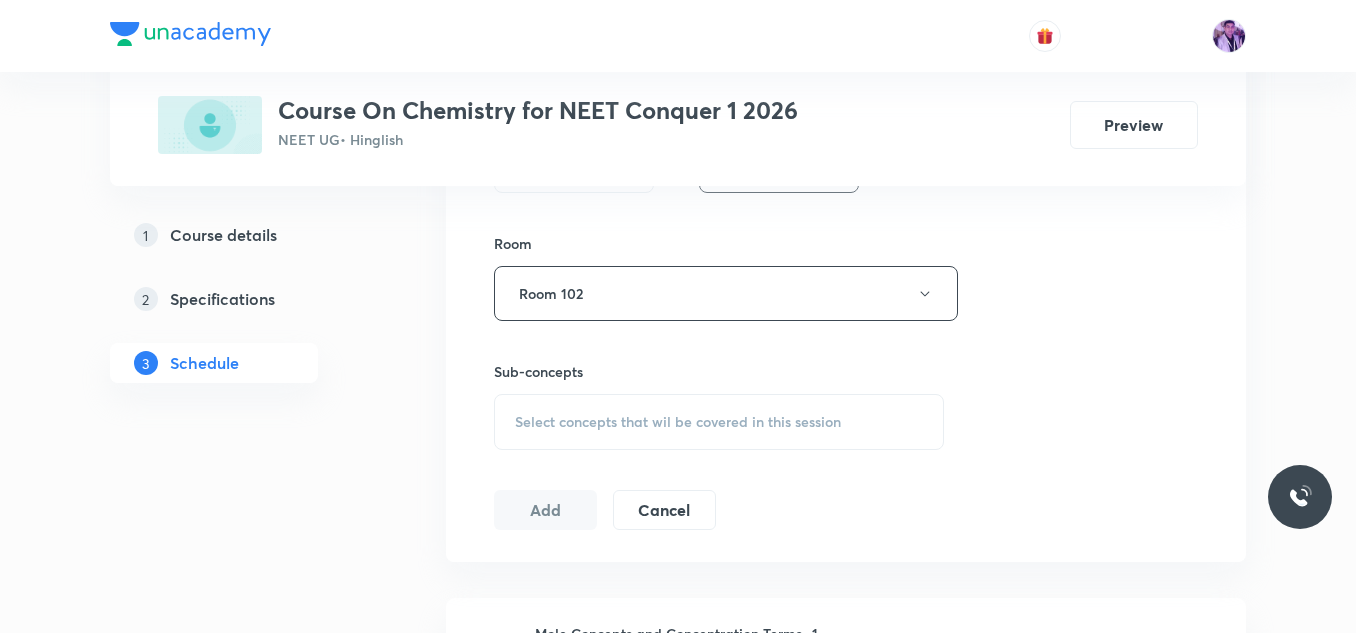 click on "Select concepts that wil be covered in this session" at bounding box center [678, 422] 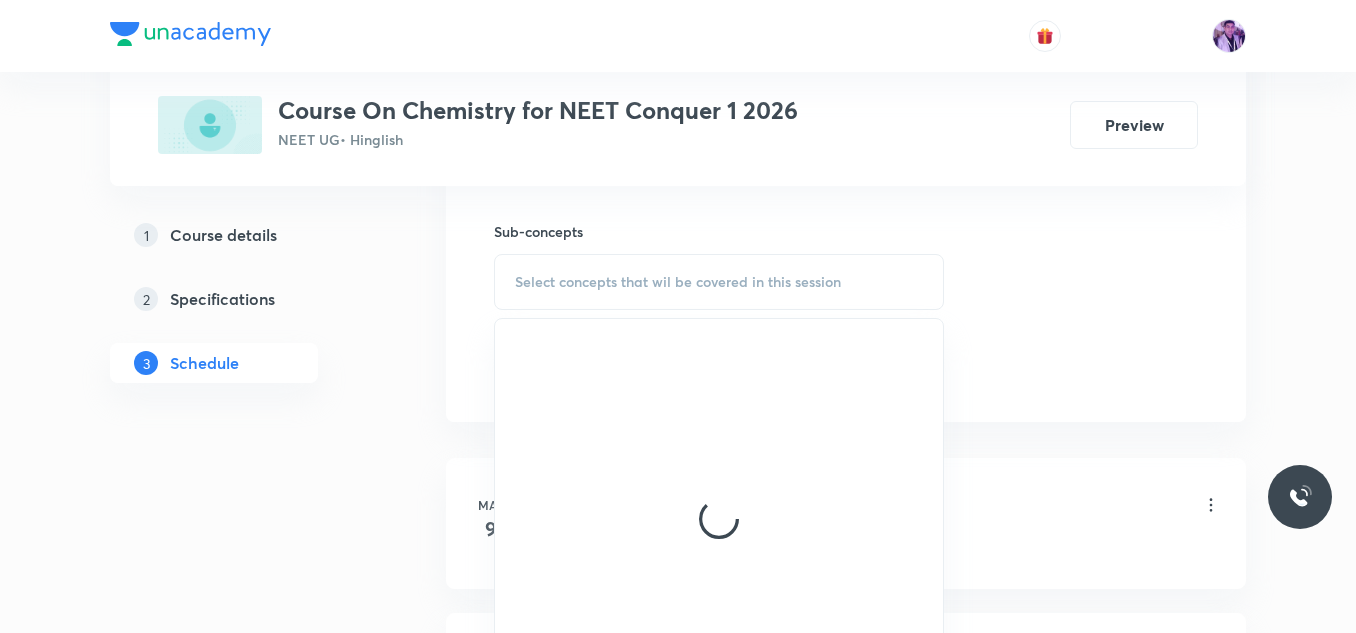 scroll, scrollTop: 989, scrollLeft: 0, axis: vertical 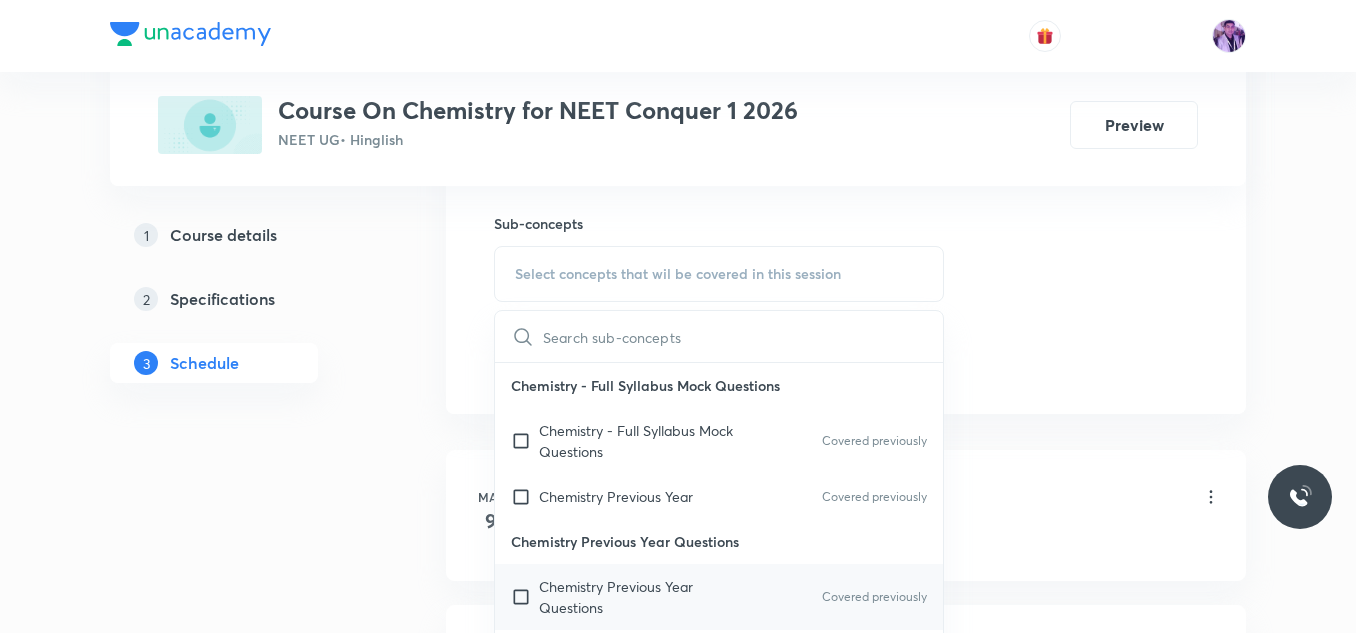 click on "Chemistry Previous Year Questions" at bounding box center [640, 597] 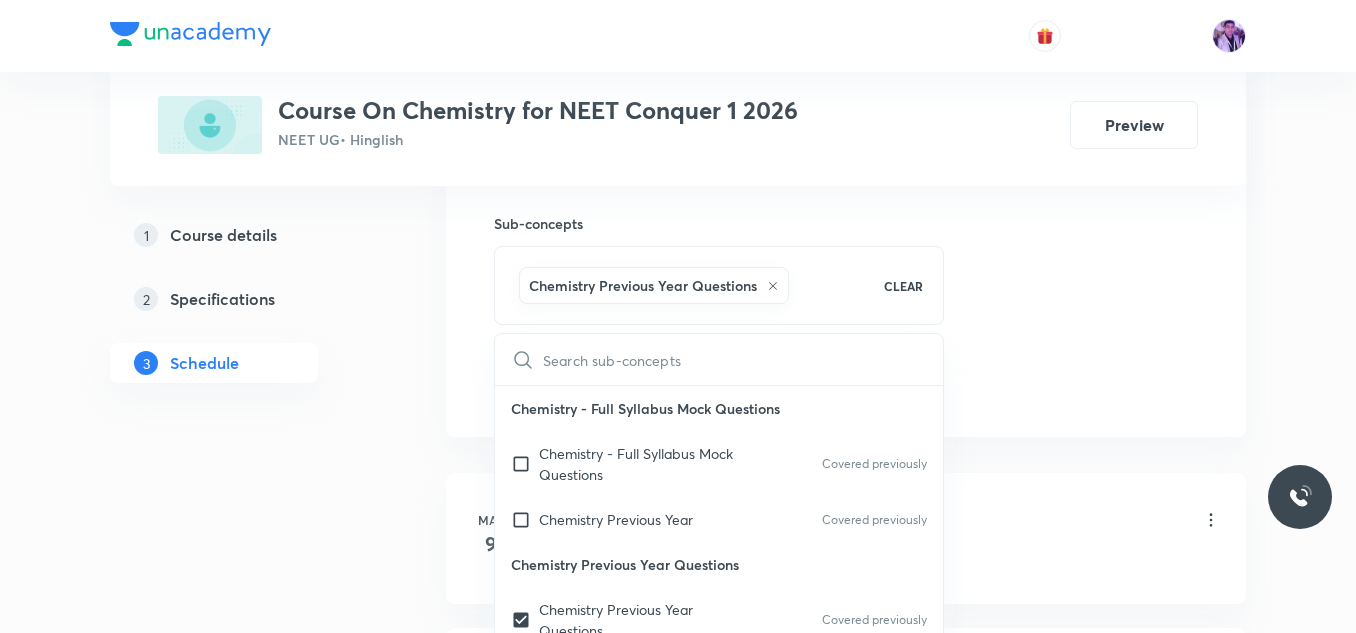 click on "Plus Courses Course On Chemistry for NEET Conquer 1 2026 NEET UG  • Hinglish Preview 1 Course details 2 Specifications 3 Schedule Schedule 23  classes Session  24 Live class Session title 19/99 Periodic Properties ​ Schedule for Jul 10, 2025, 10:40 AM ​ Duration (in minutes) 80 ​   Session type Online Offline Room Room 102 Sub-concepts Chemistry Previous Year Questions CLEAR ​ Chemistry - Full Syllabus Mock Questions Chemistry - Full Syllabus Mock Questions Covered previously Chemistry Previous Year Covered previously Chemistry Previous Year Questions Chemistry Previous Year Questions Covered previously General Topics & Mole Concept Basic Concepts Mole – Basic Introduction Percentage Composition Stoichiometry Principle of Atom Conservation (POAC) Relation between Stoichiometric Quantities Application of Mole Concept: Gravimetric Analysis Electronic Configuration Of Atoms (Hund's rule)  Quantum Numbers (Magnetic Quantum no.) Covered previously Quantum Numbers(Pauli's Exclusion law) Atomic Structure" at bounding box center [678, 1644] 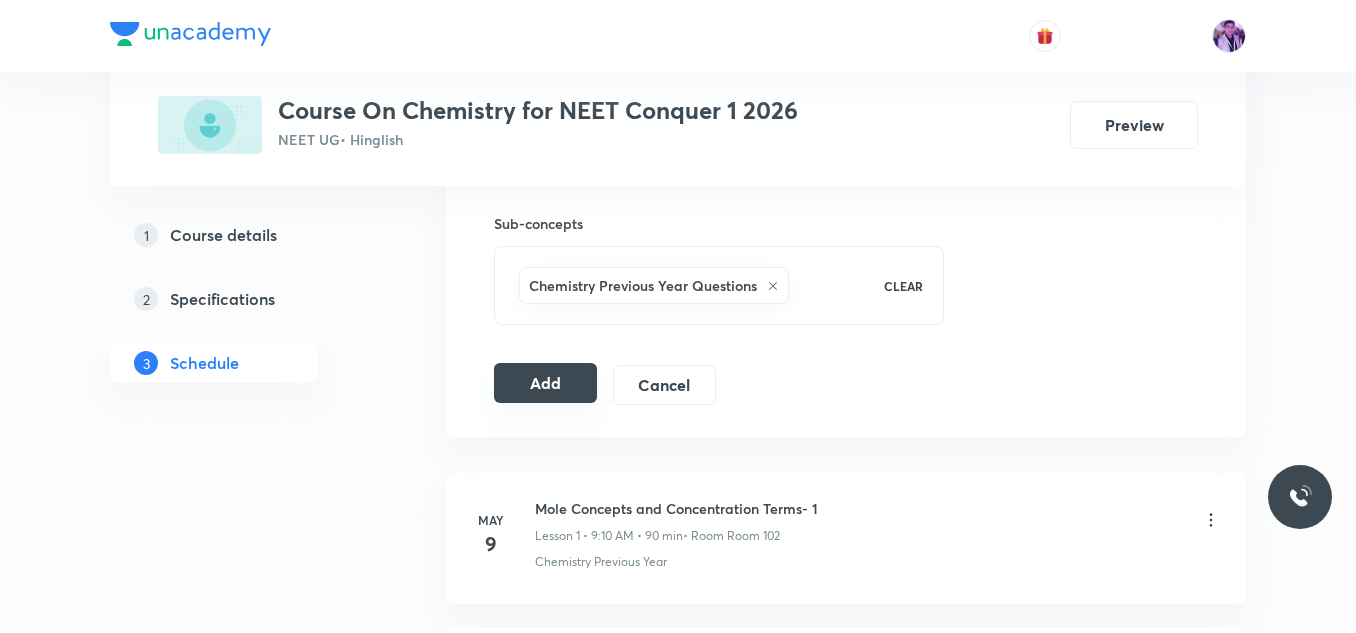 click on "Add" at bounding box center [545, 383] 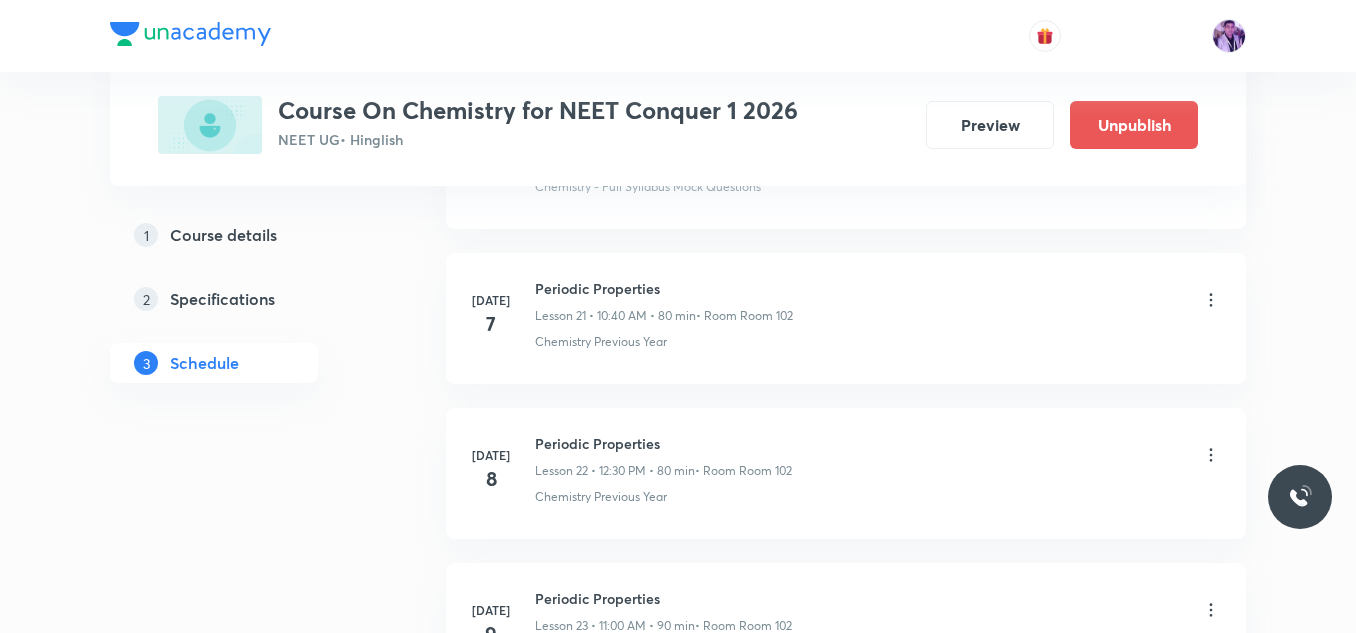 scroll, scrollTop: 3771, scrollLeft: 0, axis: vertical 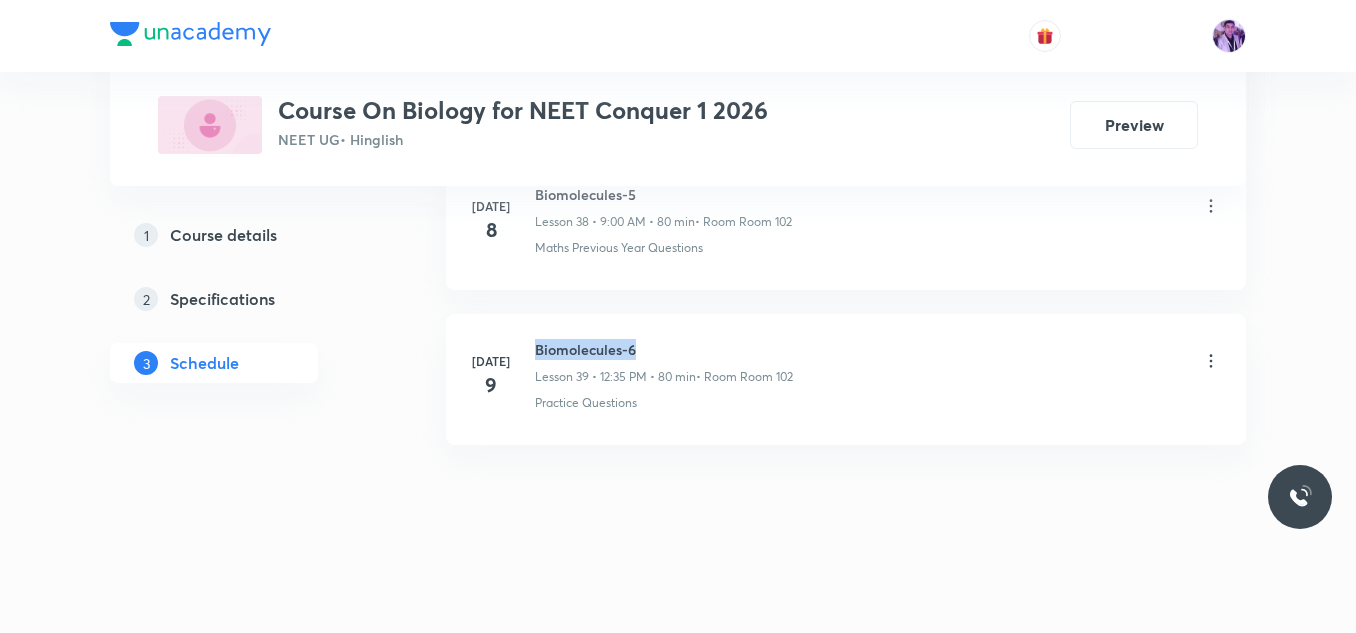 drag, startPoint x: 535, startPoint y: 348, endPoint x: 639, endPoint y: 351, distance: 104.04326 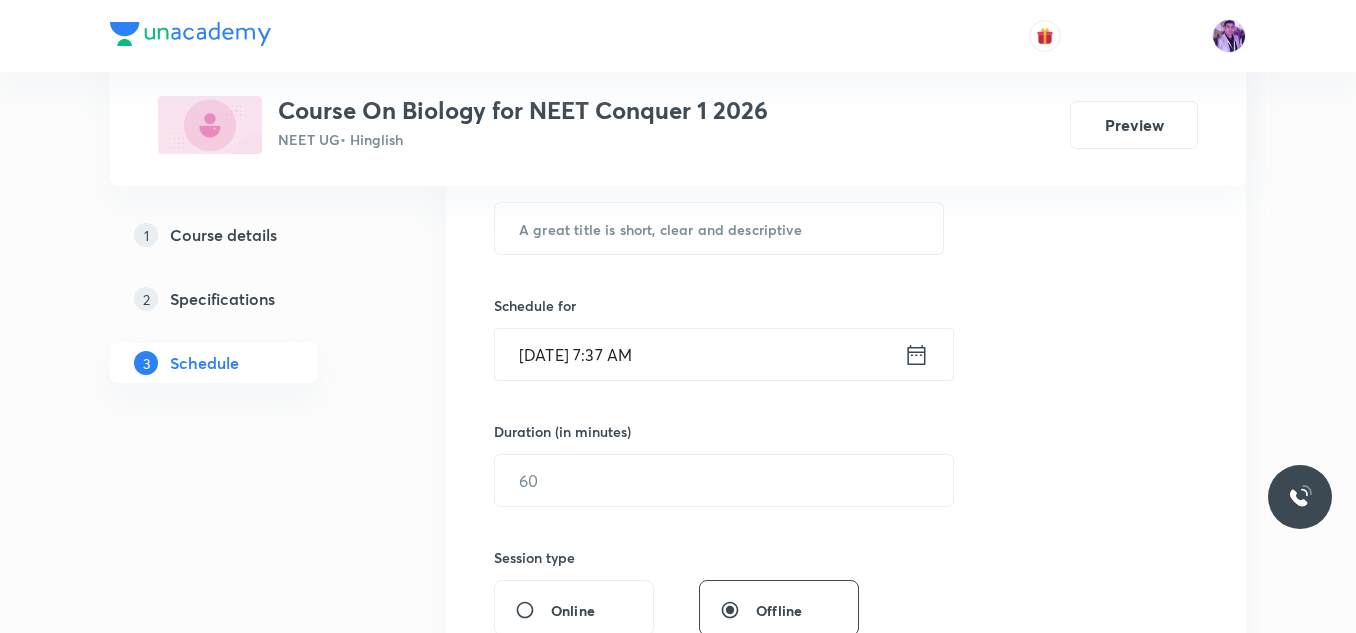 scroll, scrollTop: 375, scrollLeft: 0, axis: vertical 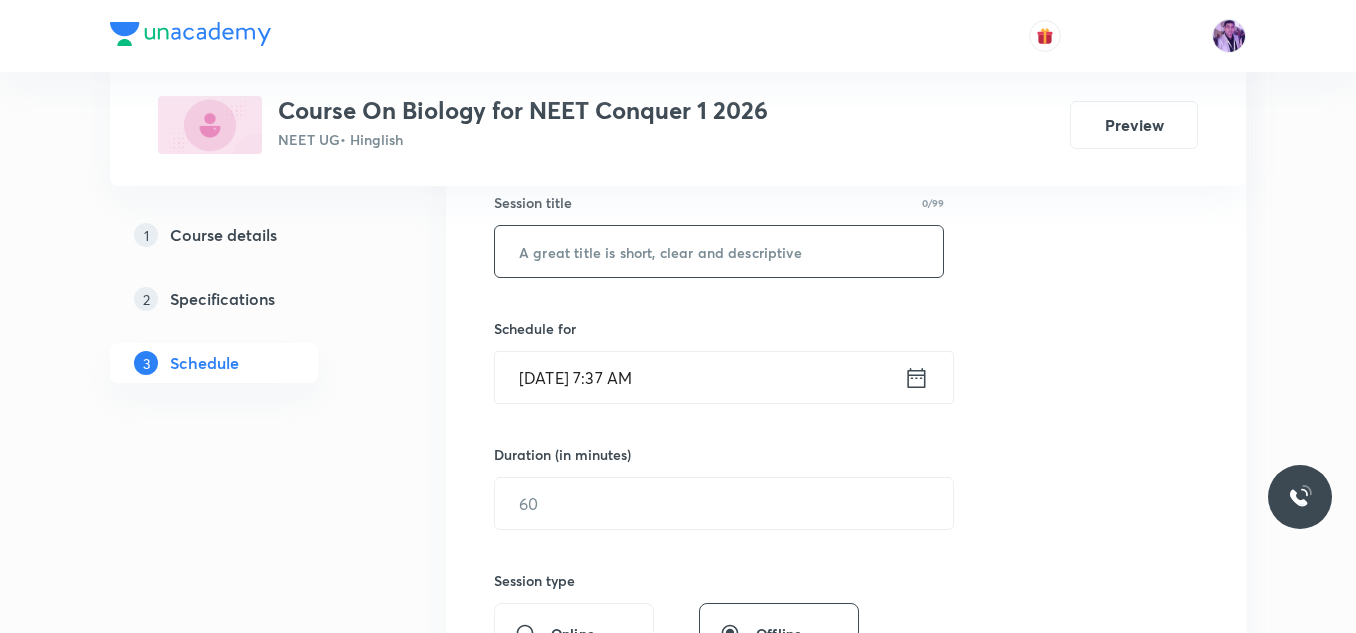 click at bounding box center [719, 251] 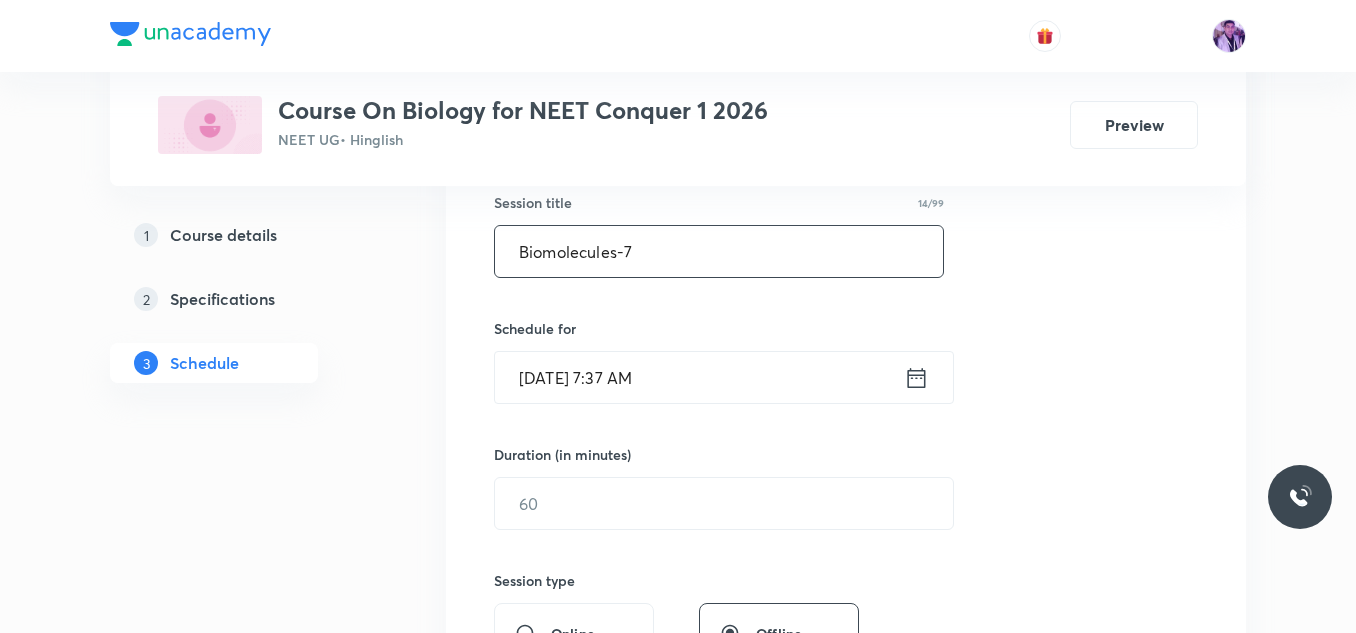 type on "Biomolecules-7" 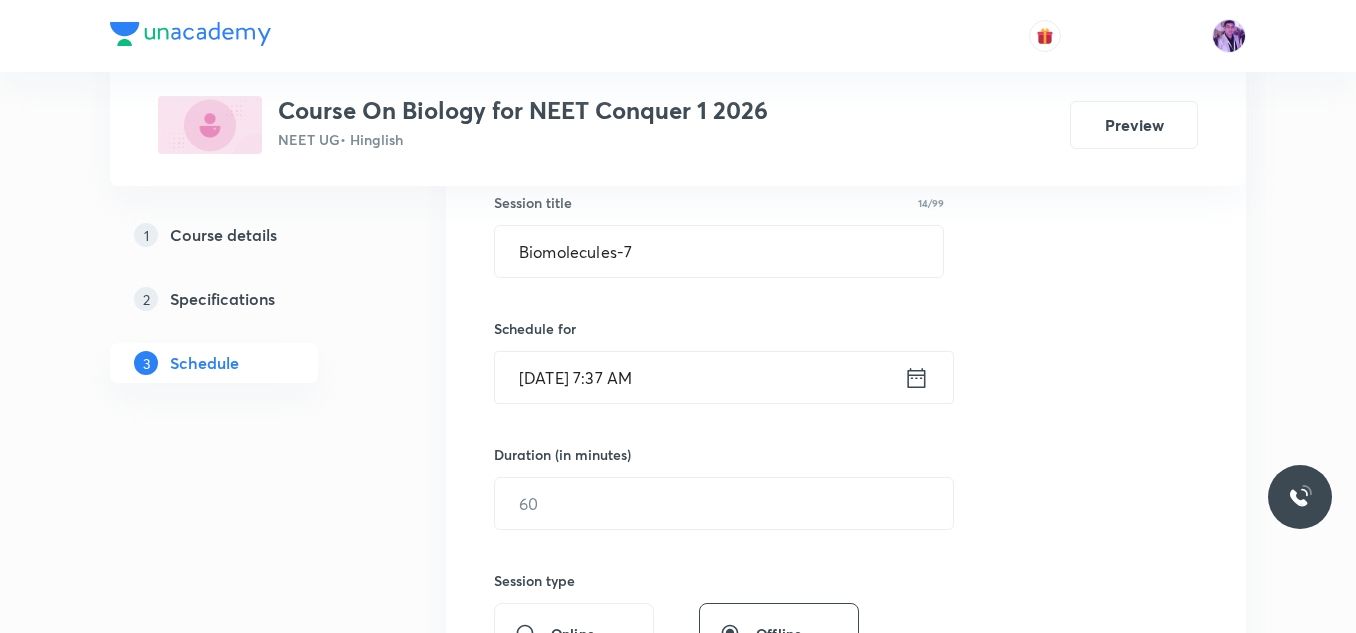 click on "Jul 10, 2025, 7:37 AM" at bounding box center (699, 377) 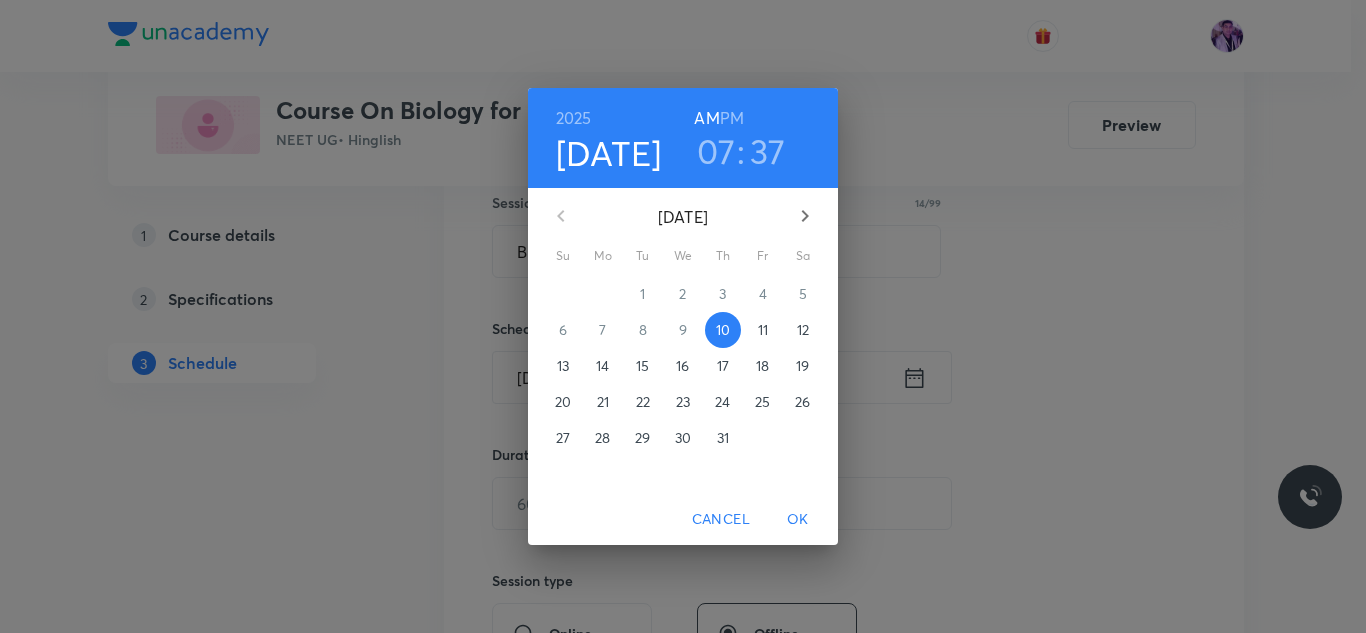 click on "07" at bounding box center [716, 151] 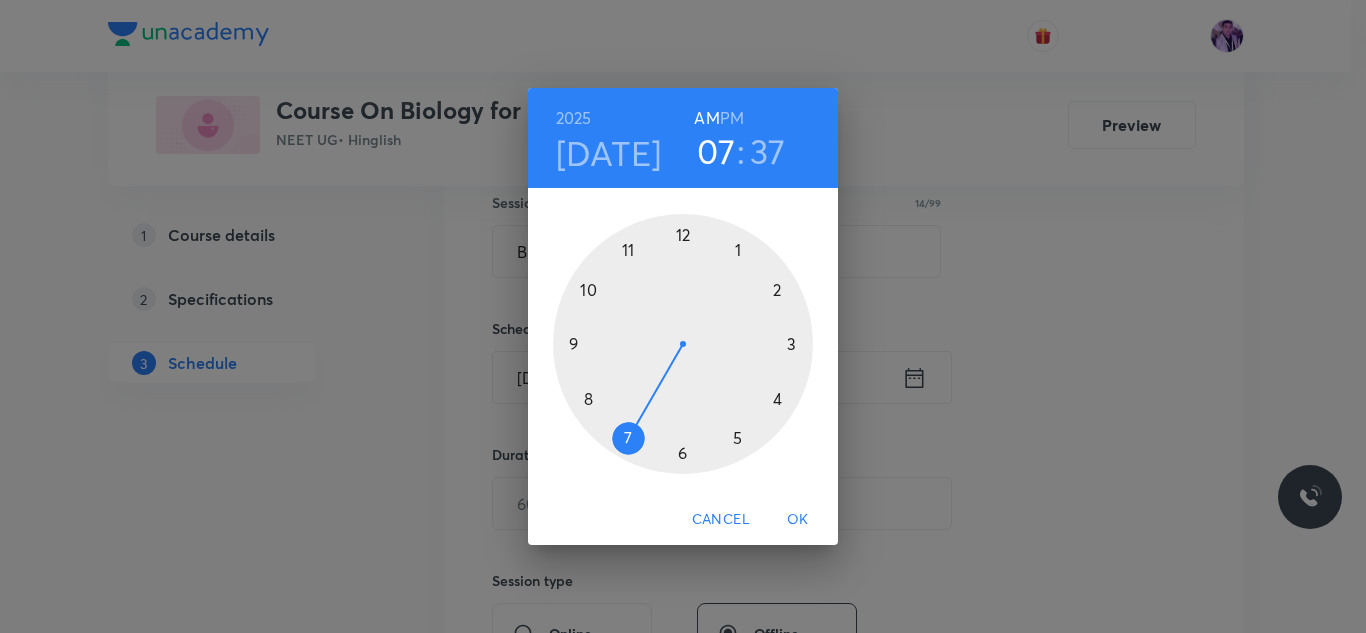 click at bounding box center [683, 344] 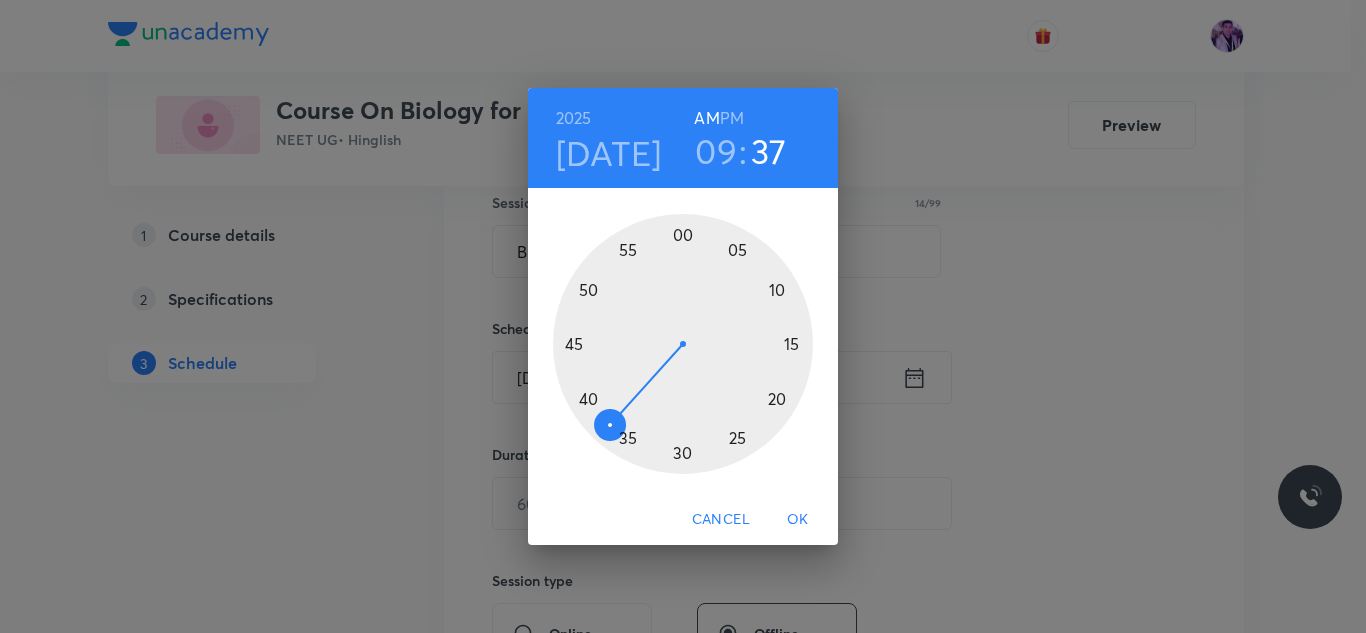 click at bounding box center [683, 344] 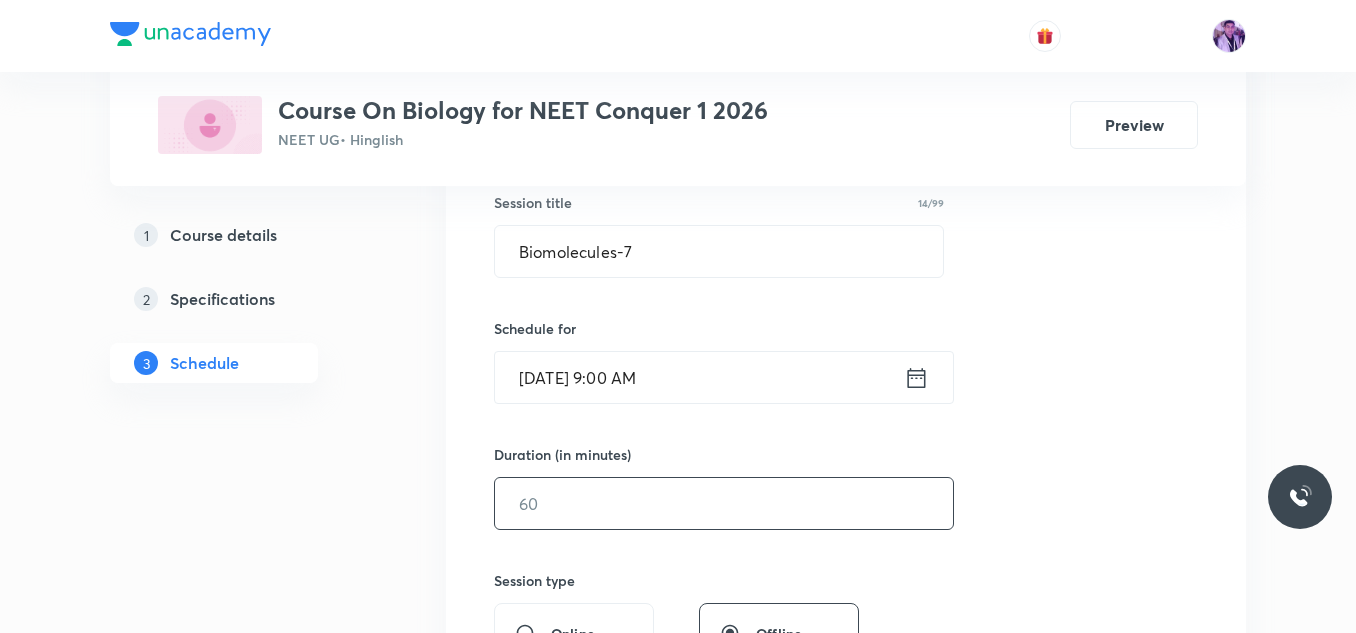 click at bounding box center (724, 503) 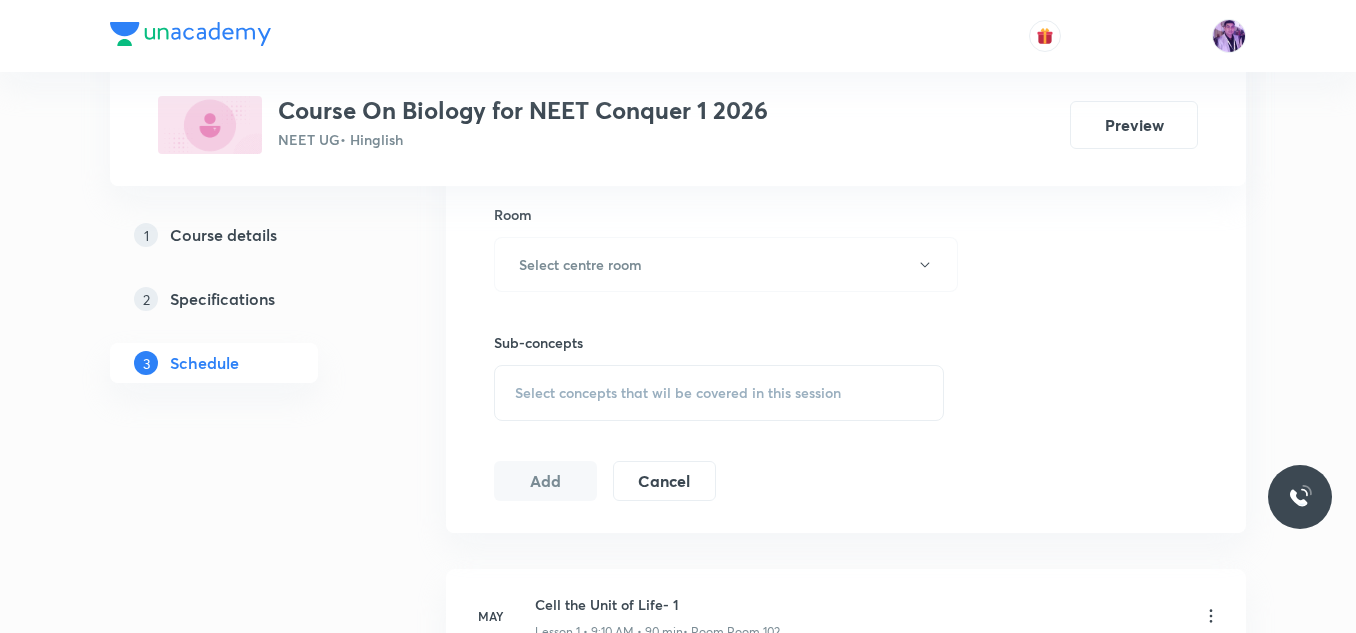 scroll, scrollTop: 881, scrollLeft: 0, axis: vertical 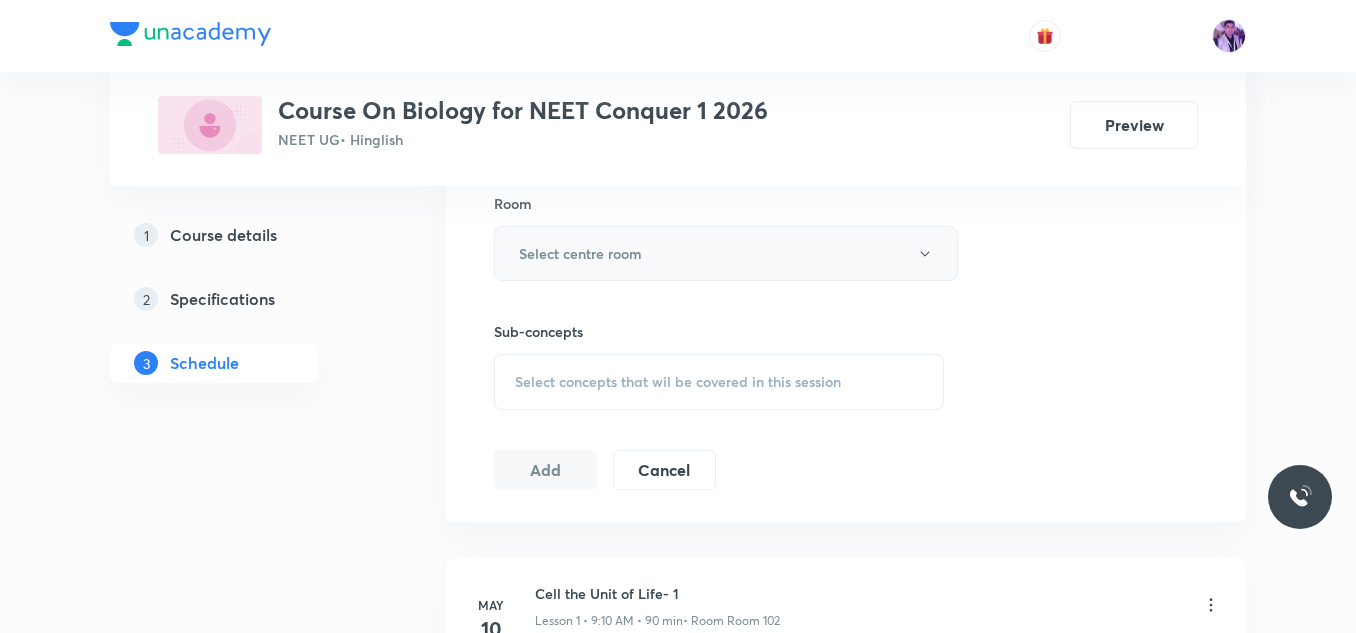 type on "80" 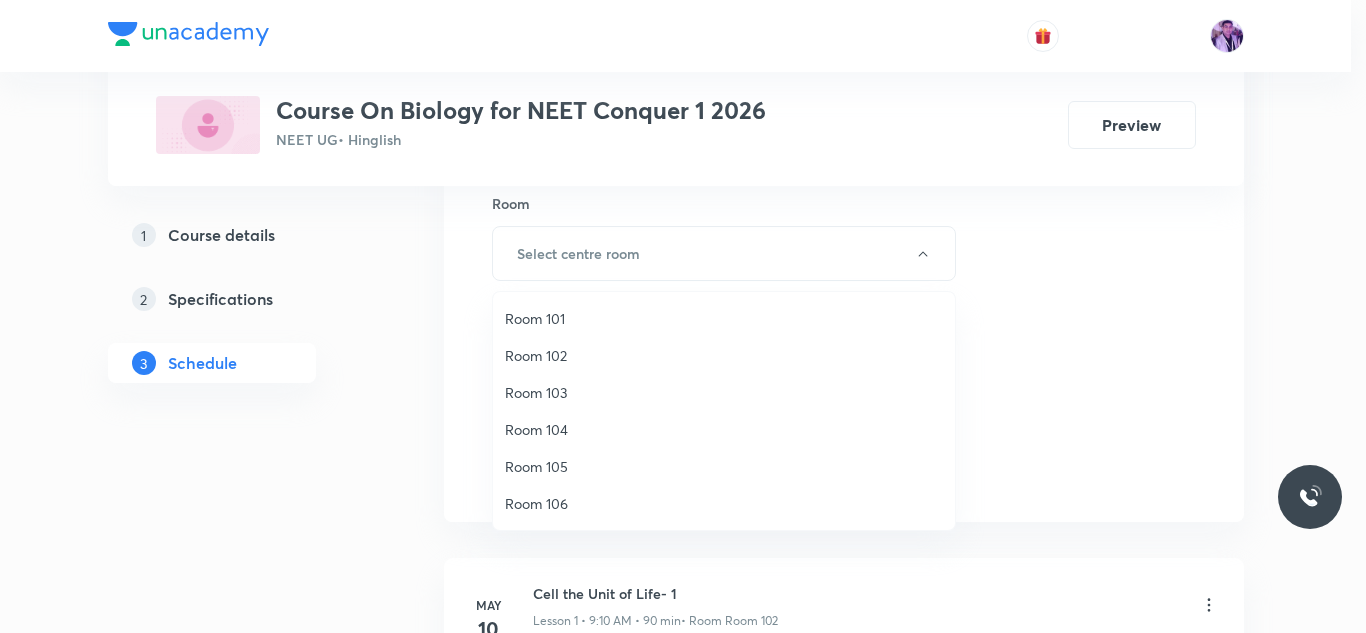 click on "Room 101" at bounding box center [724, 318] 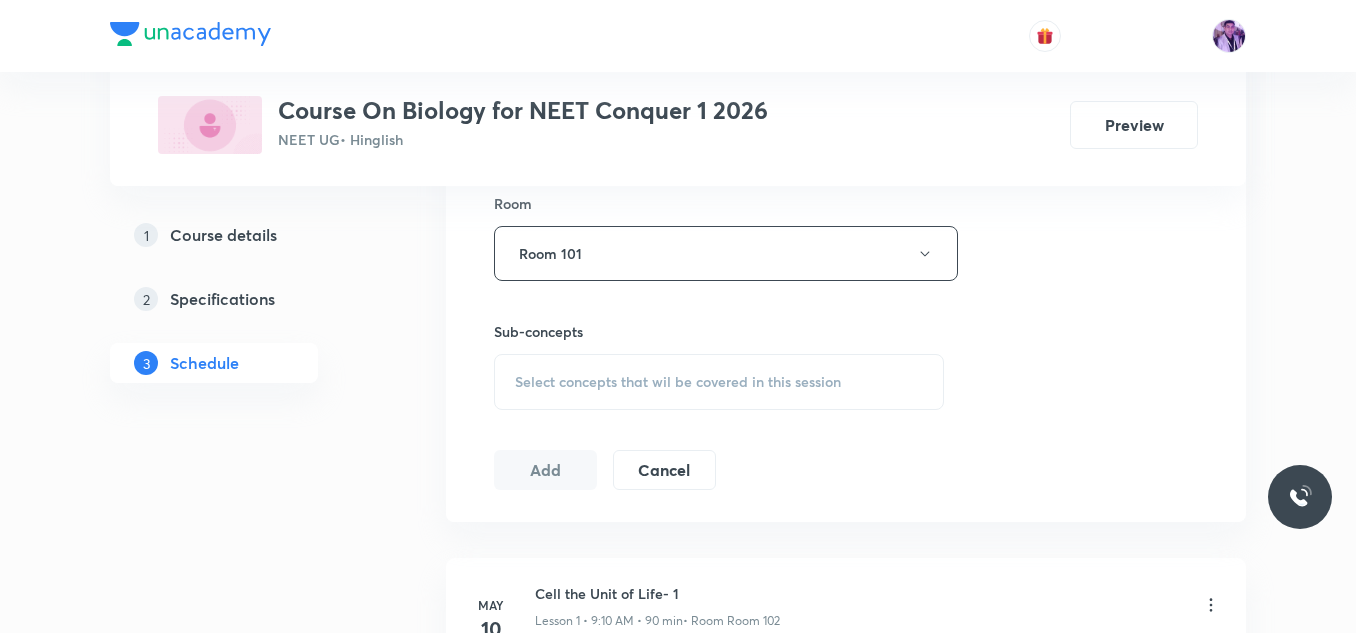 click on "Select concepts that wil be covered in this session" at bounding box center [678, 382] 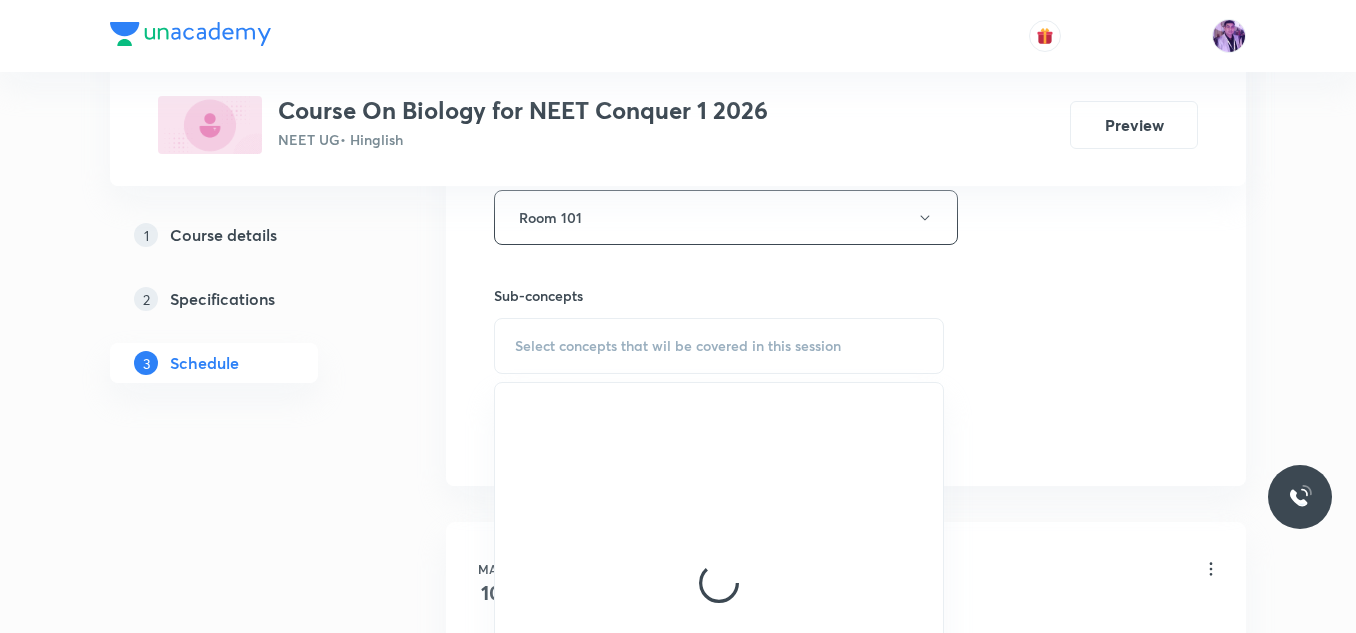 scroll, scrollTop: 930, scrollLeft: 0, axis: vertical 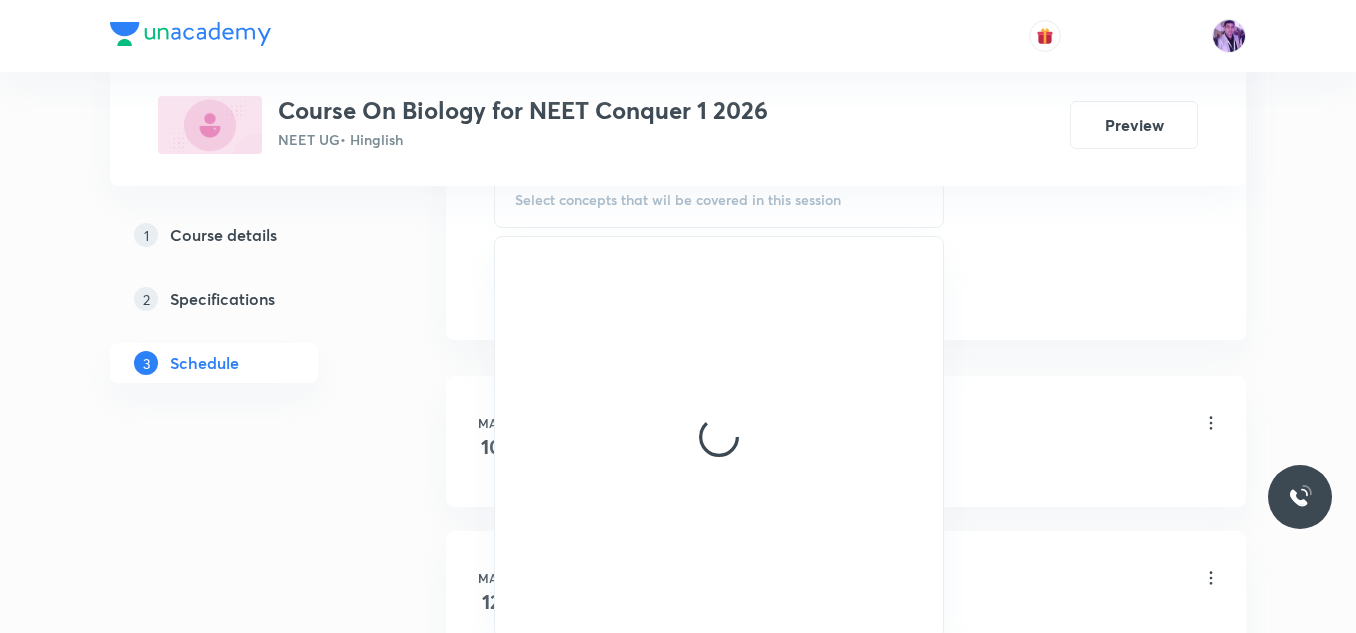 click on "Session  40 Live class Session title 14/99 Biomolecules-7 ​ Schedule for Jul 10, 2025, 9:00 AM ​ Duration (in minutes) 80 ​   Session type Online Offline Room Room 101 Sub-concepts Select concepts that wil be covered in this session Add Cancel" at bounding box center [846, -162] 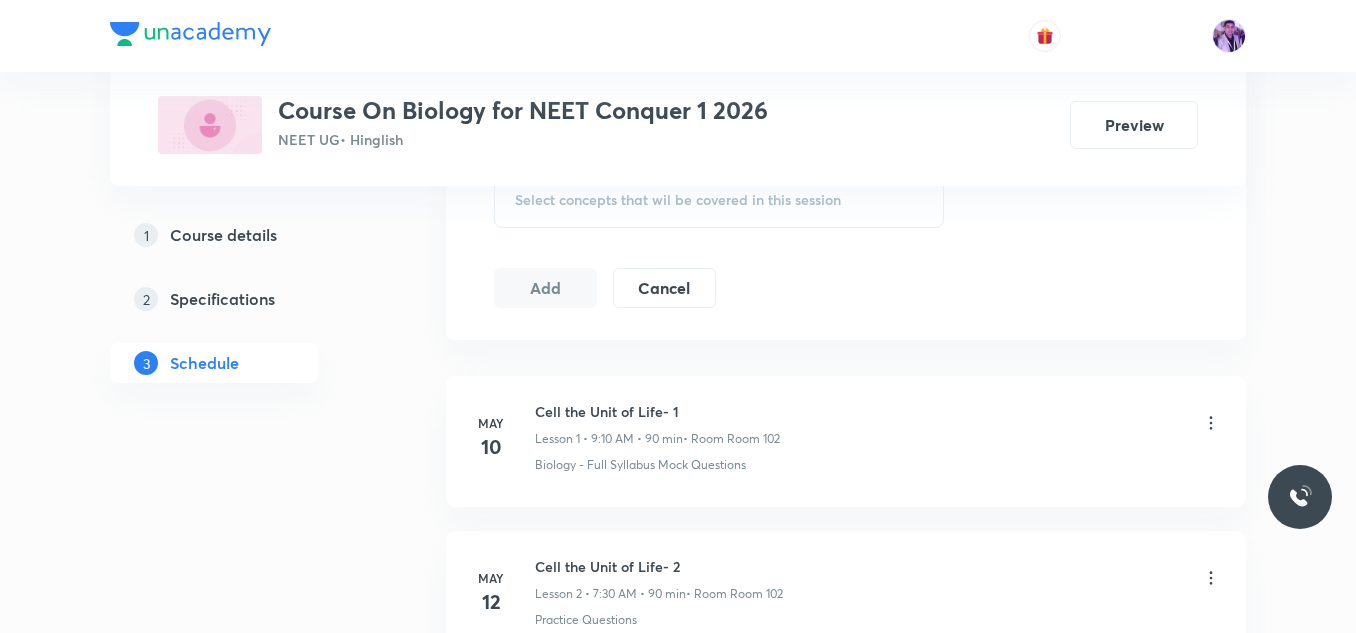 click on "Select concepts that wil be covered in this session" at bounding box center (678, 200) 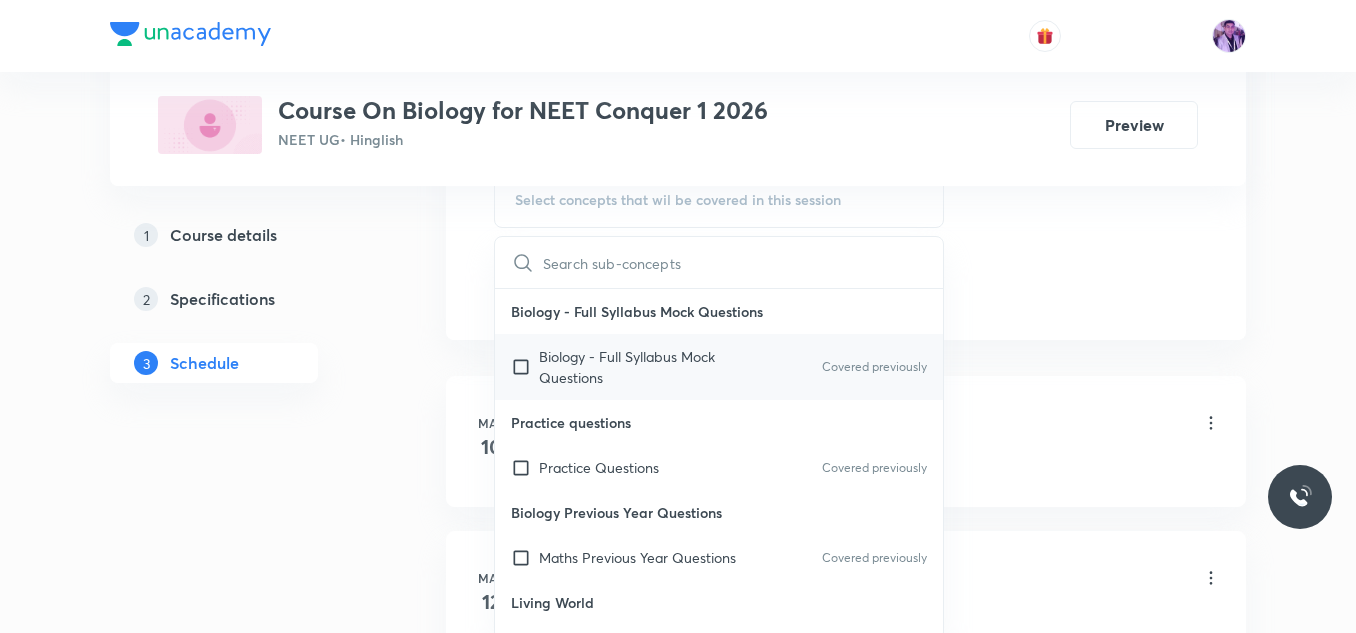 click on "Biology - Full Syllabus Mock Questions" at bounding box center [640, 367] 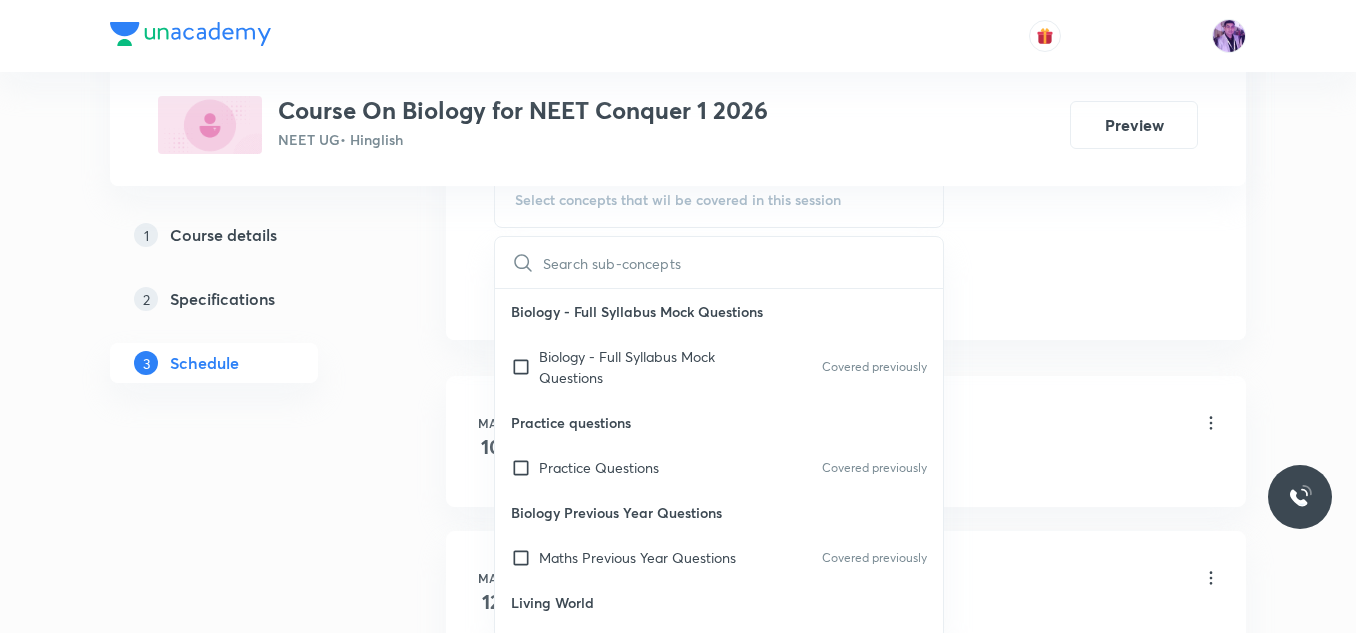 checkbox on "true" 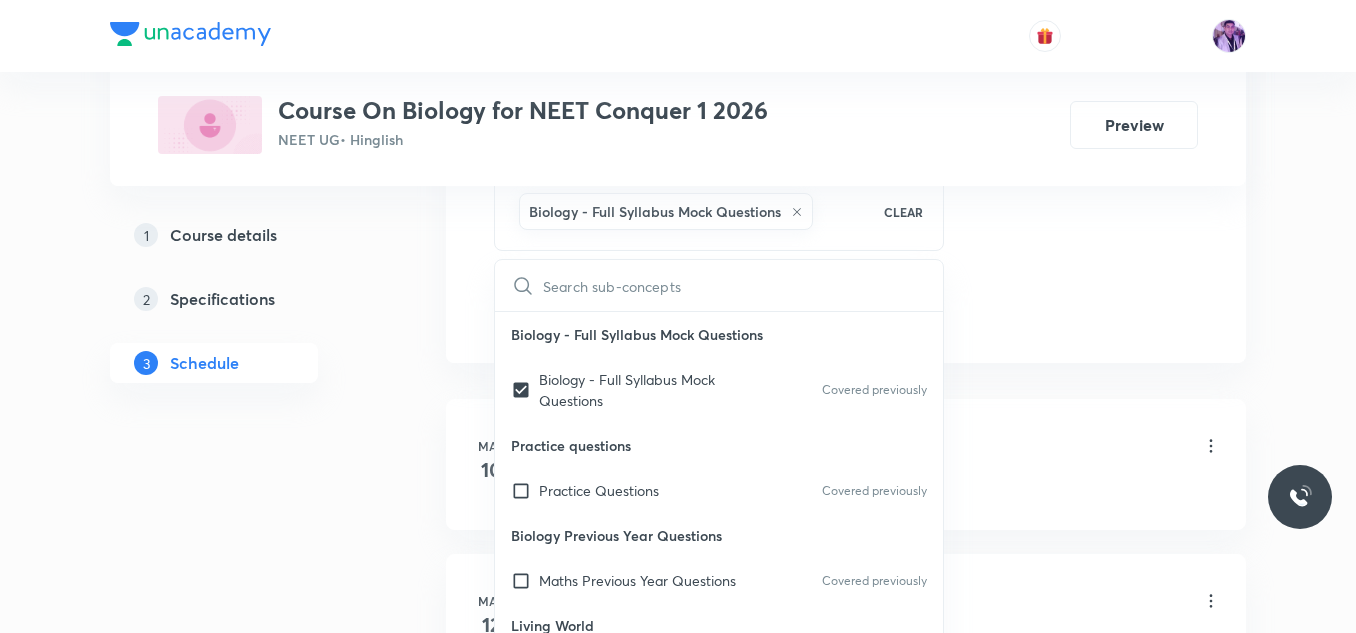 click on "1 Course details 2 Specifications 3 Schedule" at bounding box center (246, 311) 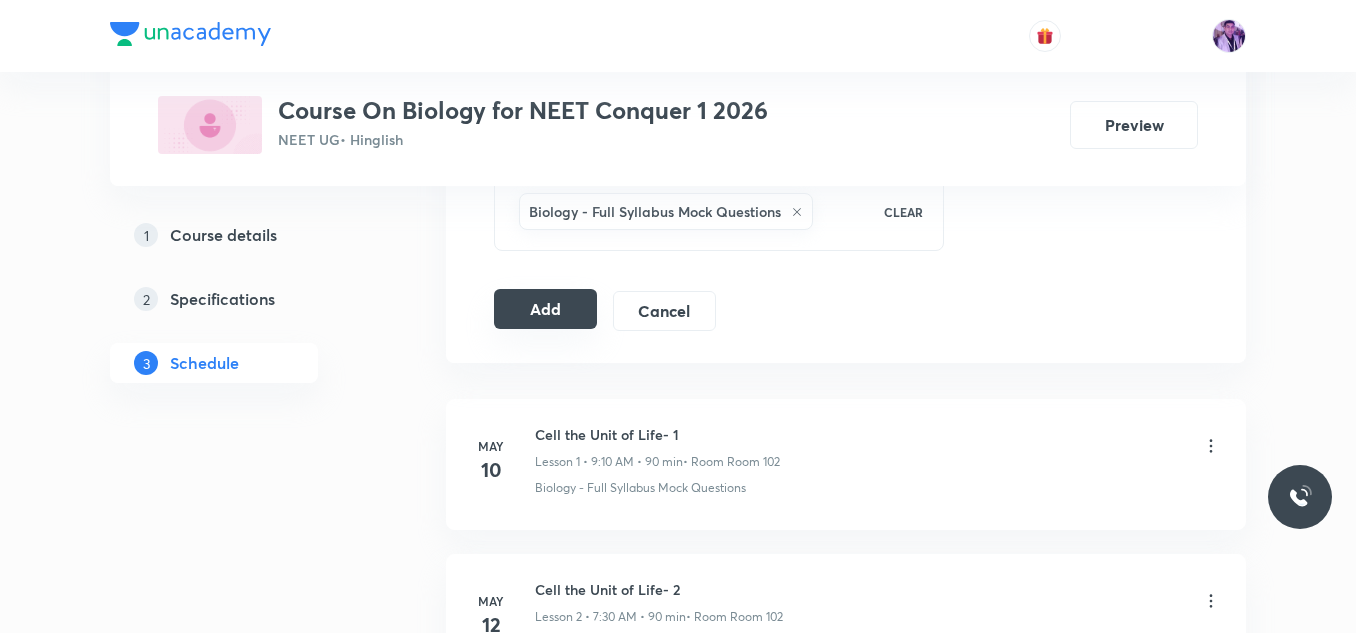 click on "Add" at bounding box center [545, 309] 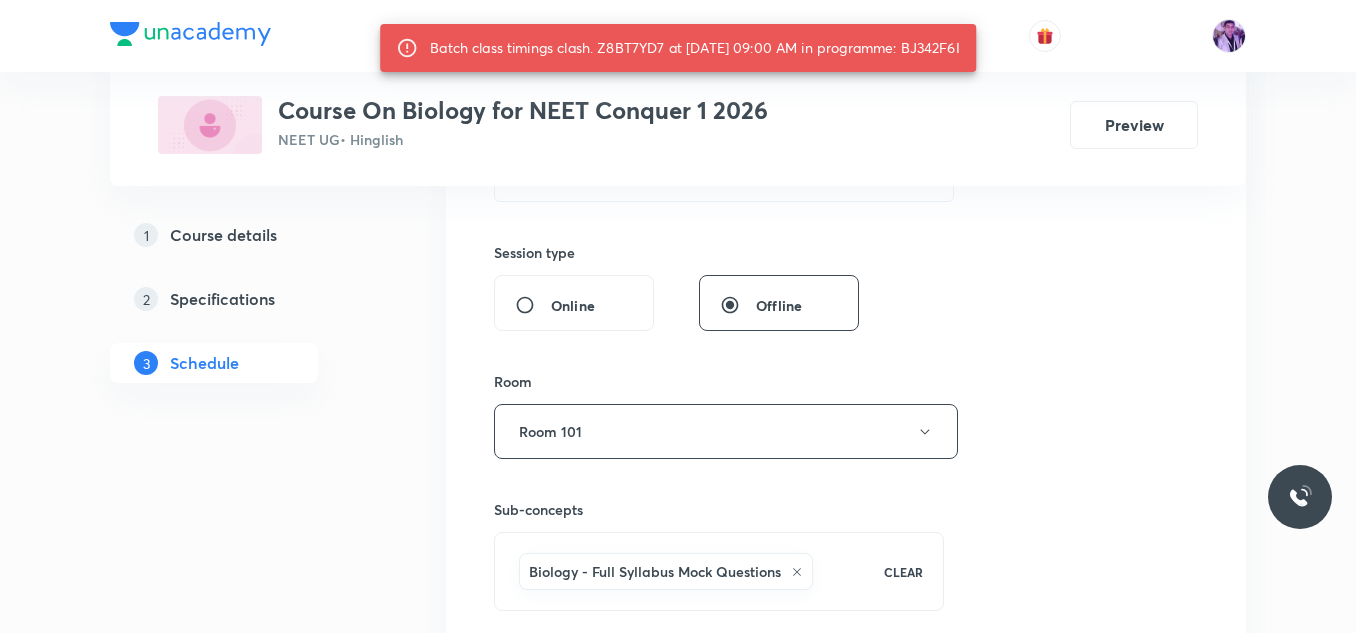 scroll, scrollTop: 727, scrollLeft: 0, axis: vertical 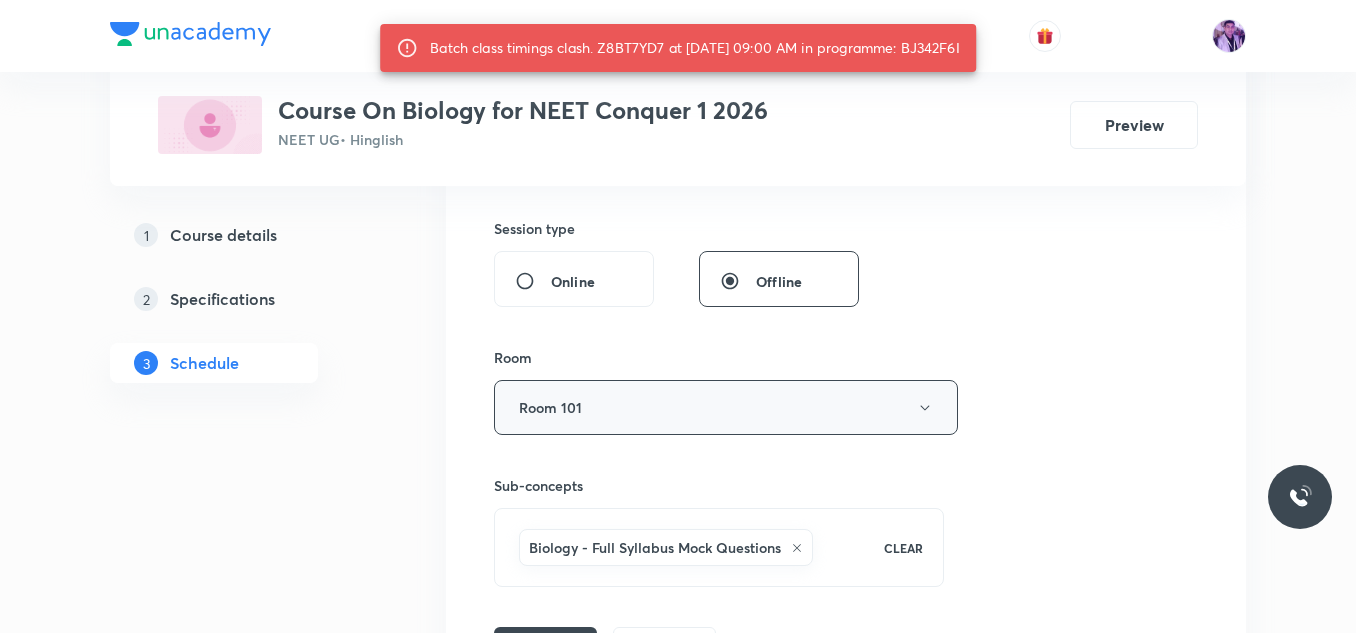 click on "Room 101" at bounding box center (726, 407) 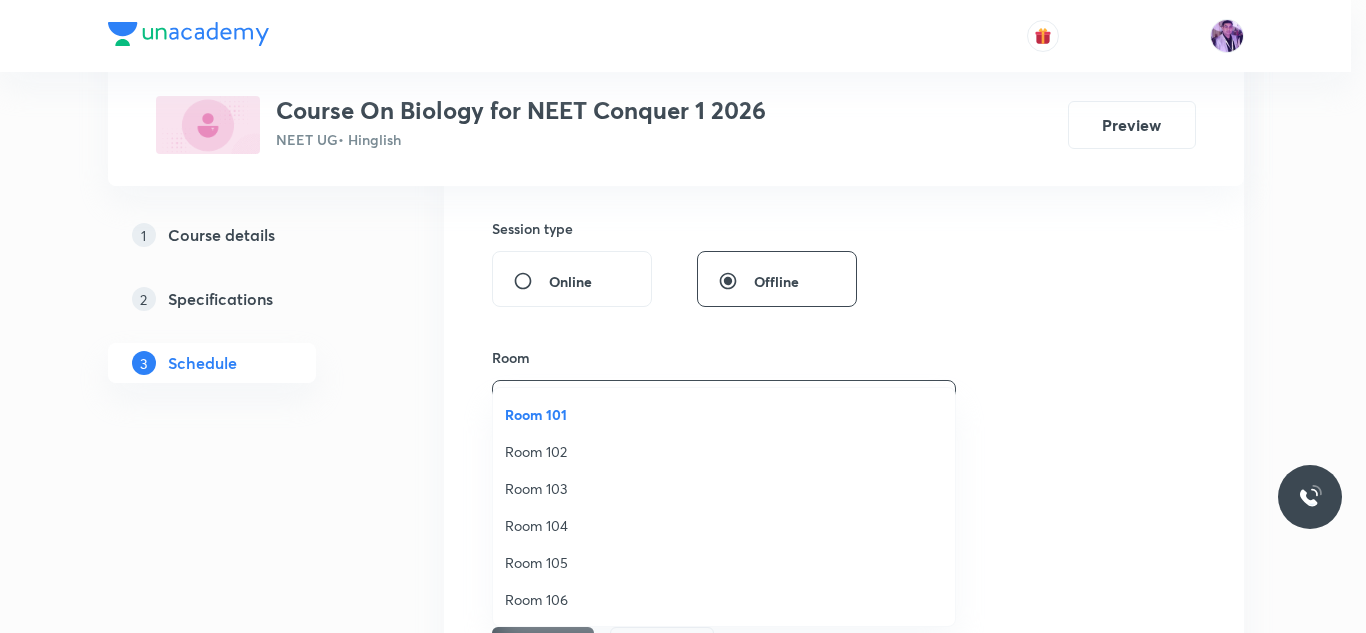click on "Room 102" at bounding box center (724, 451) 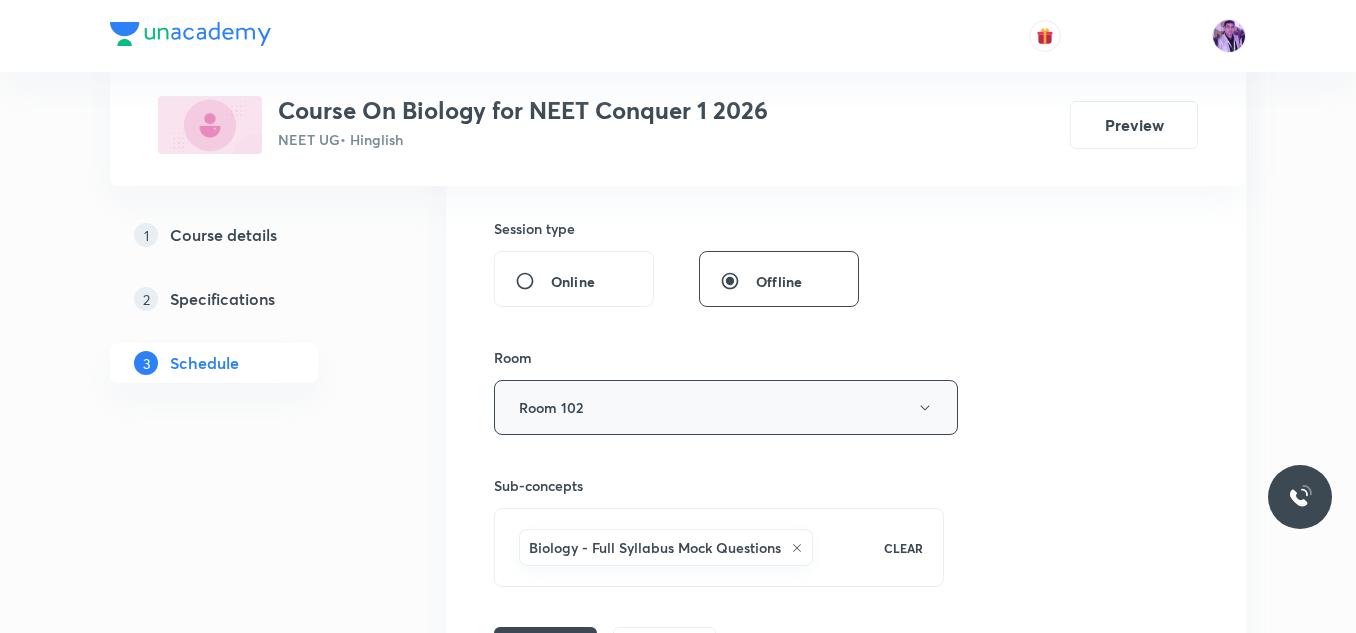 click on "Room 102" at bounding box center [726, 407] 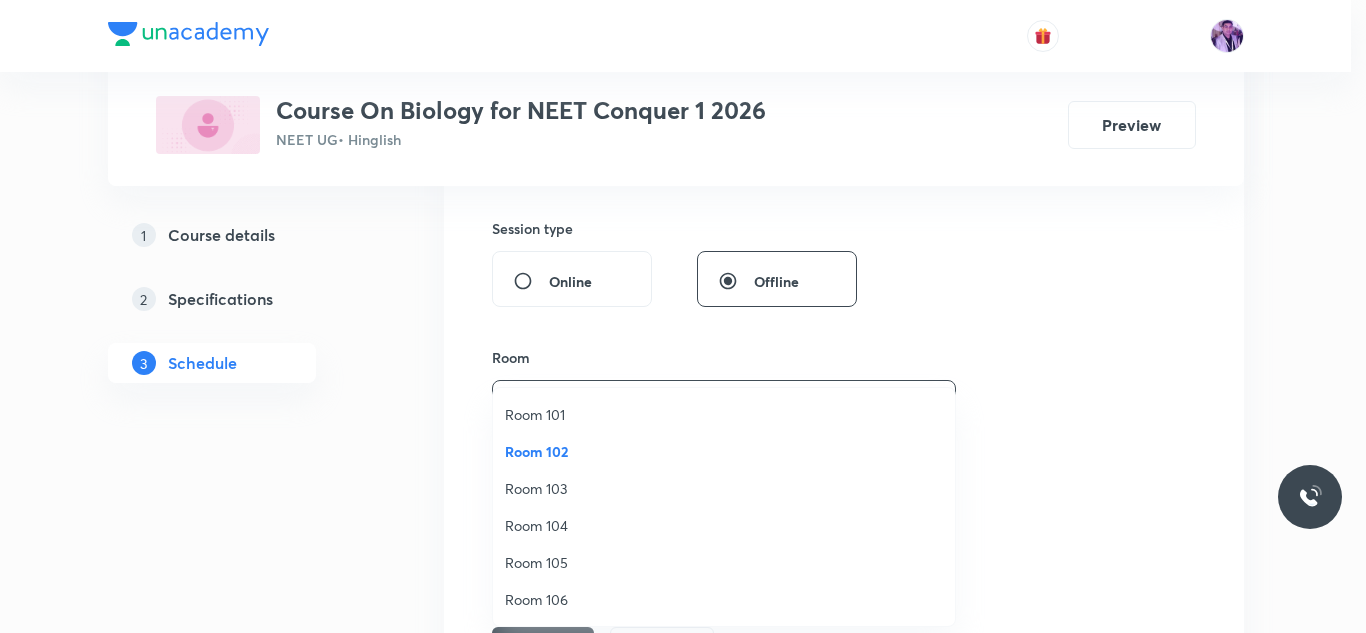 click on "Room 101" at bounding box center [724, 414] 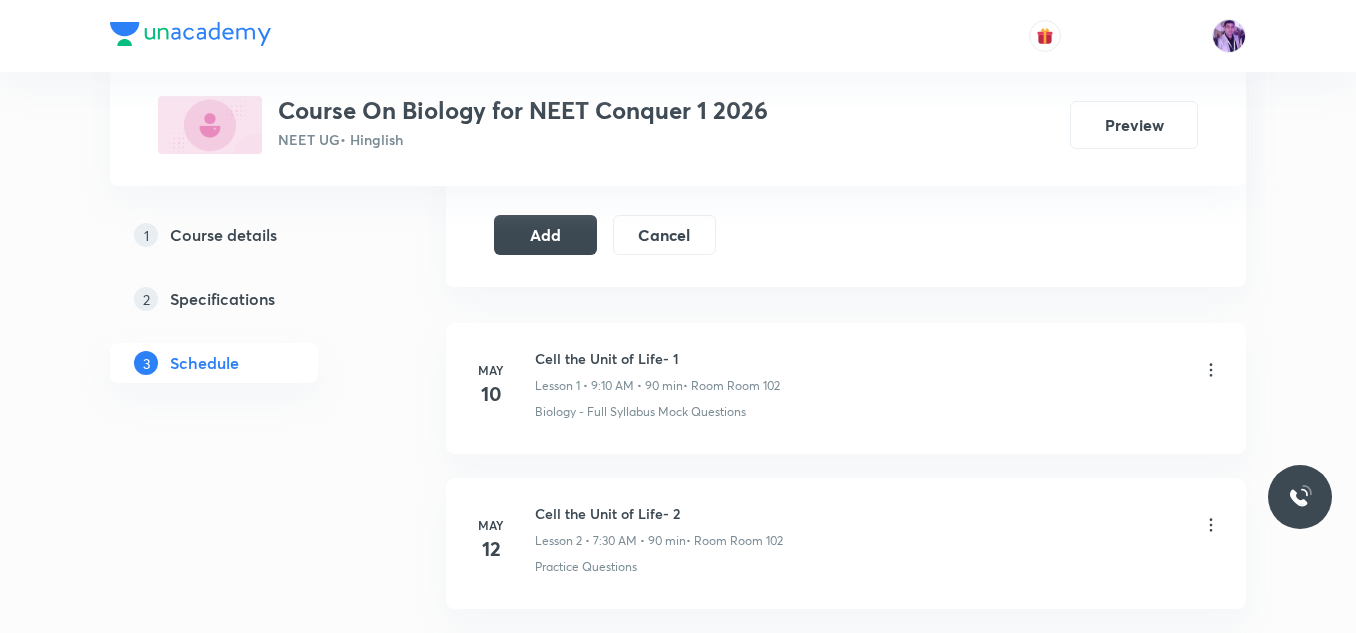 scroll, scrollTop: 1175, scrollLeft: 0, axis: vertical 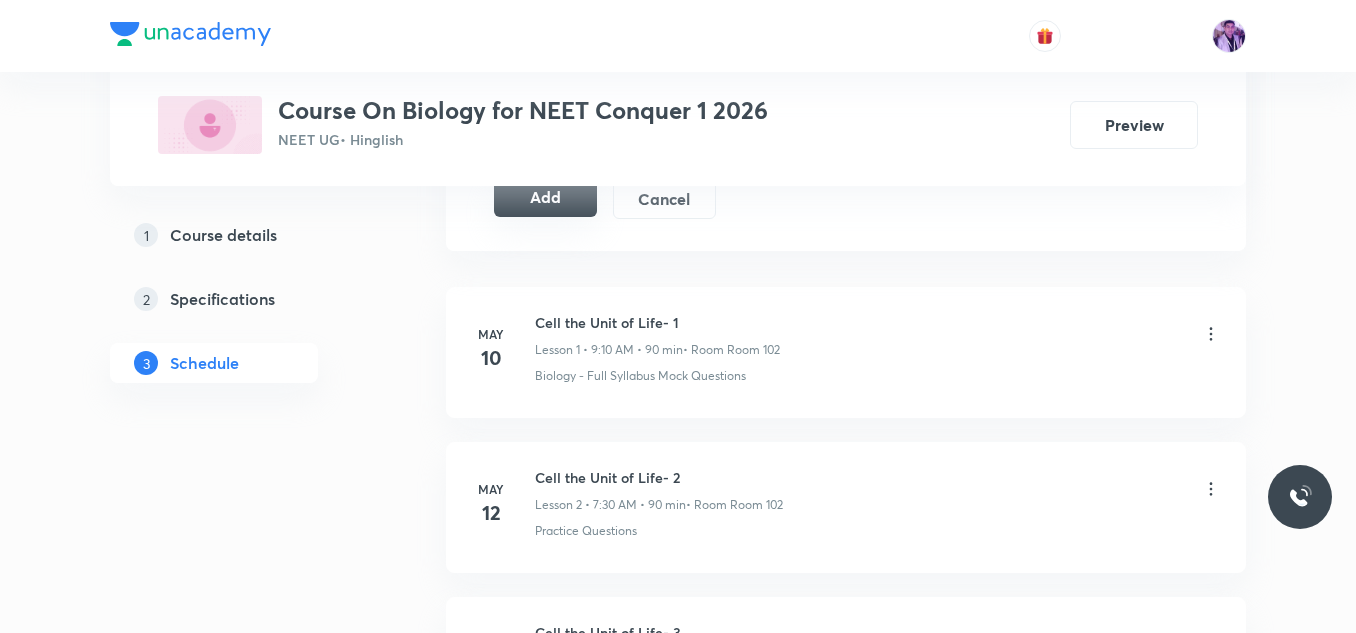 click on "Add" at bounding box center (545, 197) 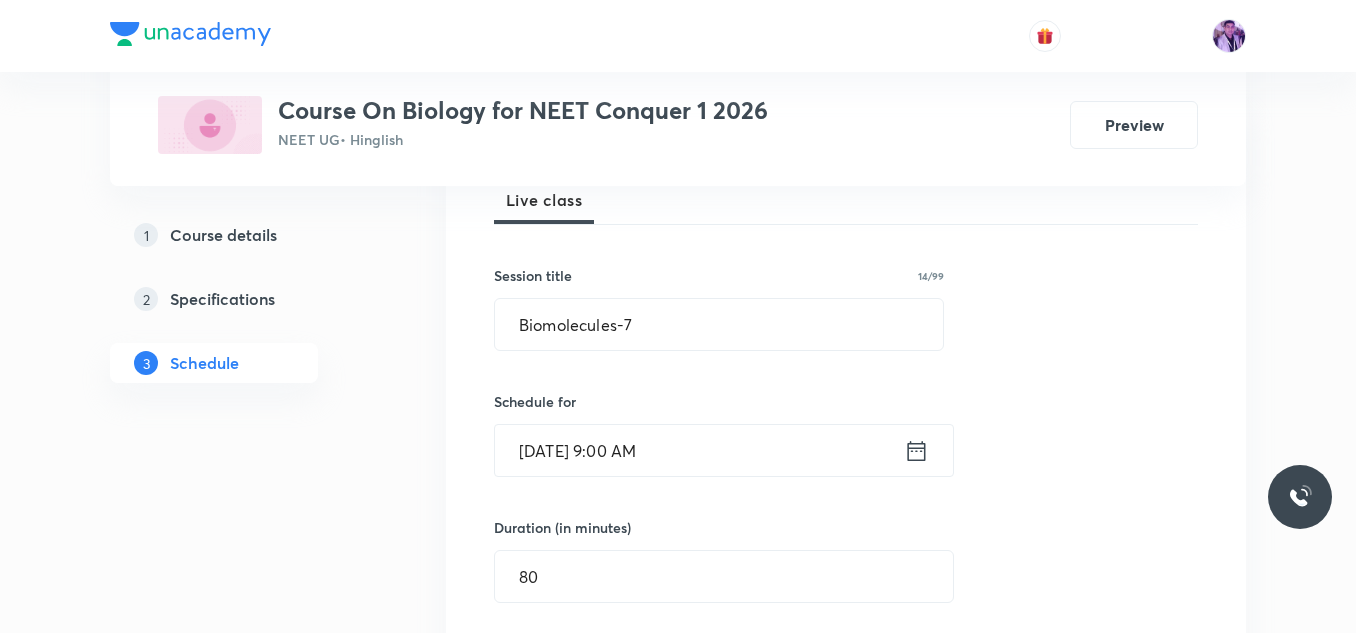 scroll, scrollTop: 279, scrollLeft: 0, axis: vertical 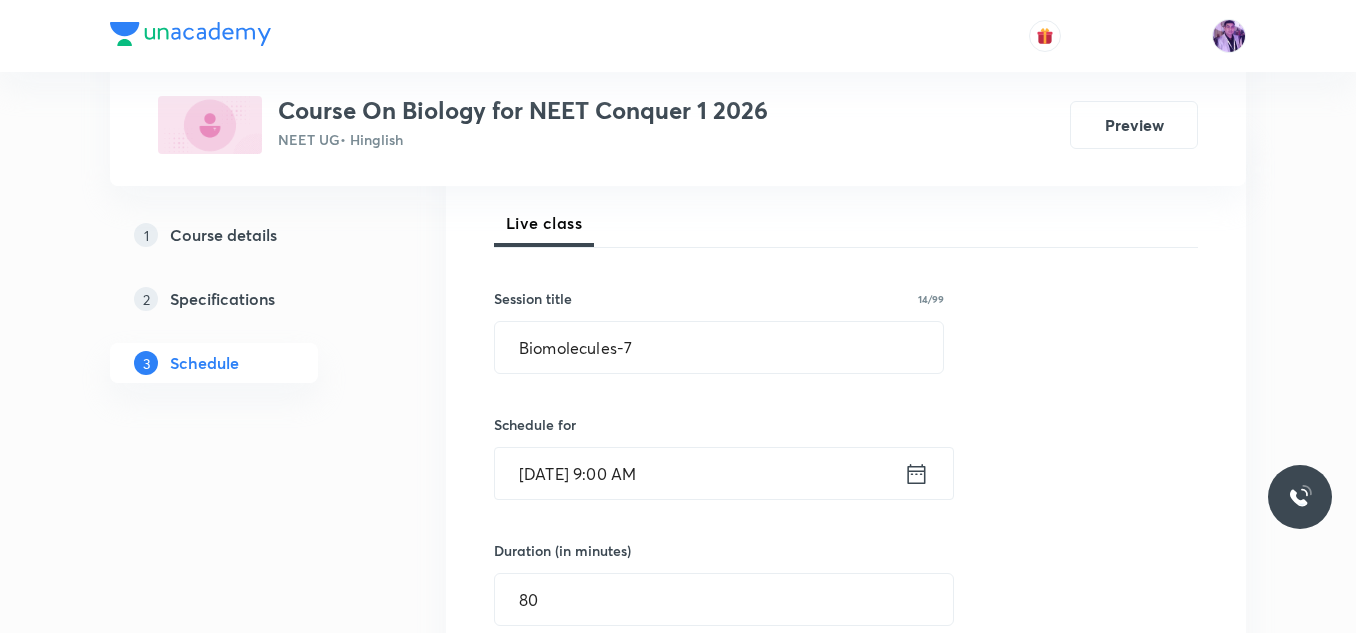 click on "Jul 10, 2025, 9:00 AM" at bounding box center (699, 473) 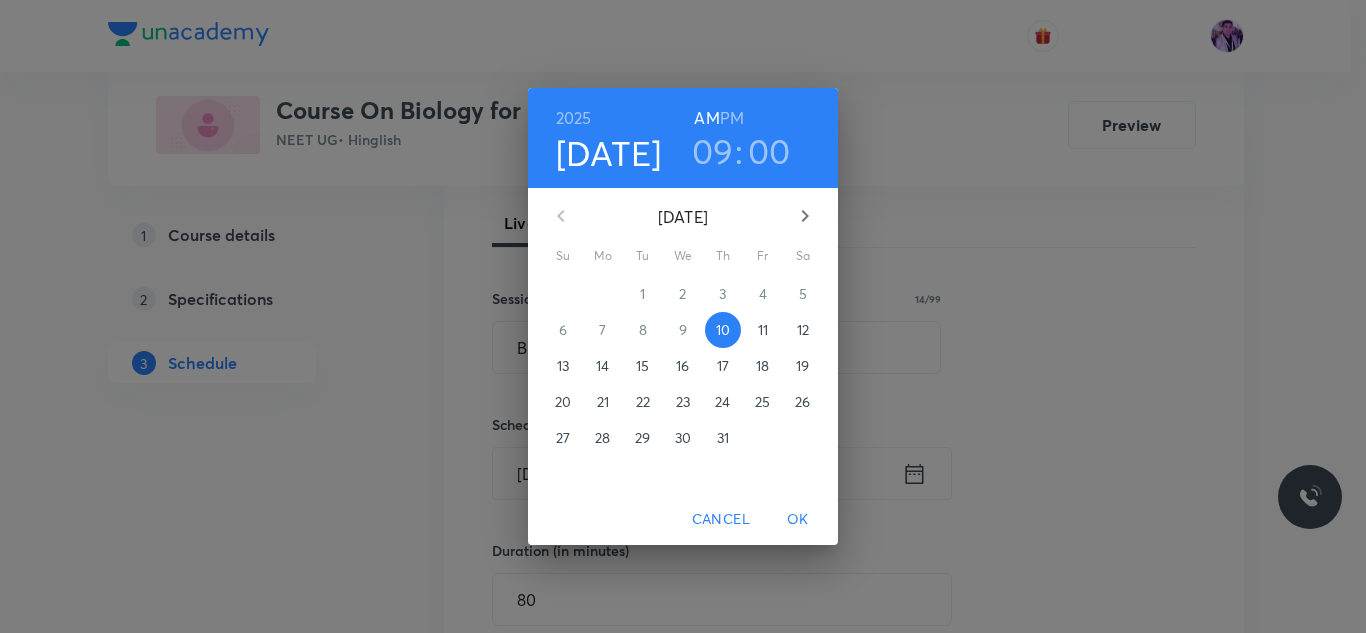 click on "PM" at bounding box center (732, 118) 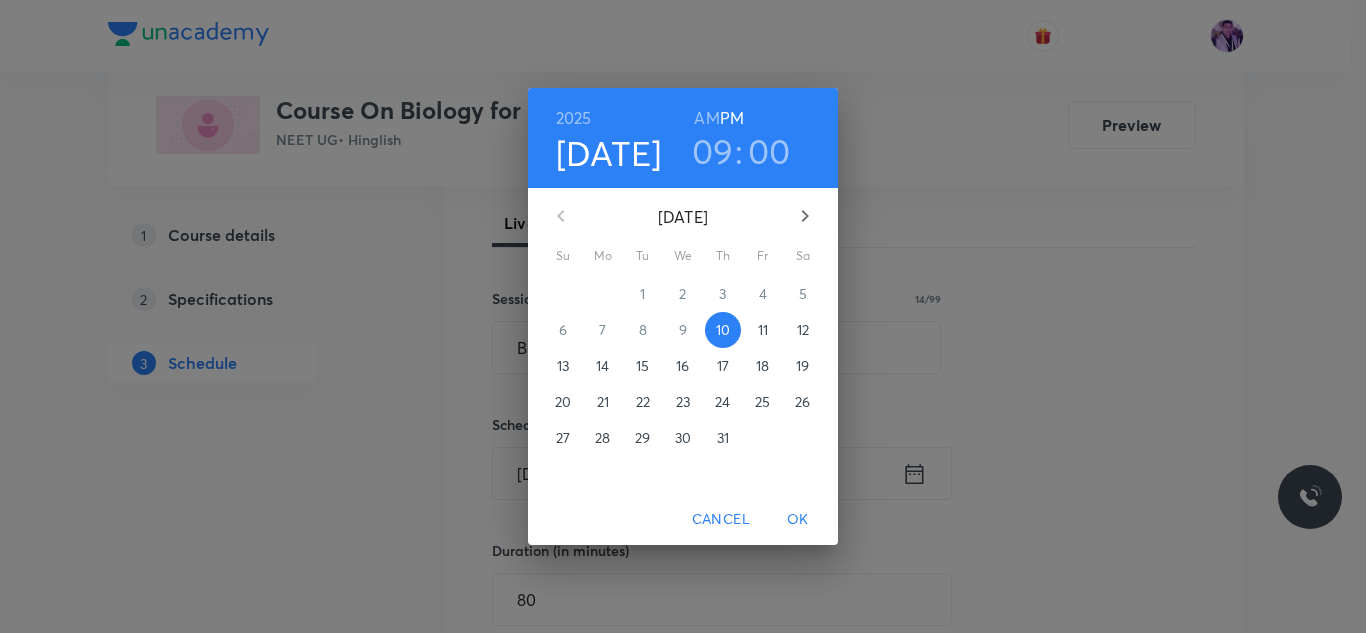 click on "09" at bounding box center [713, 151] 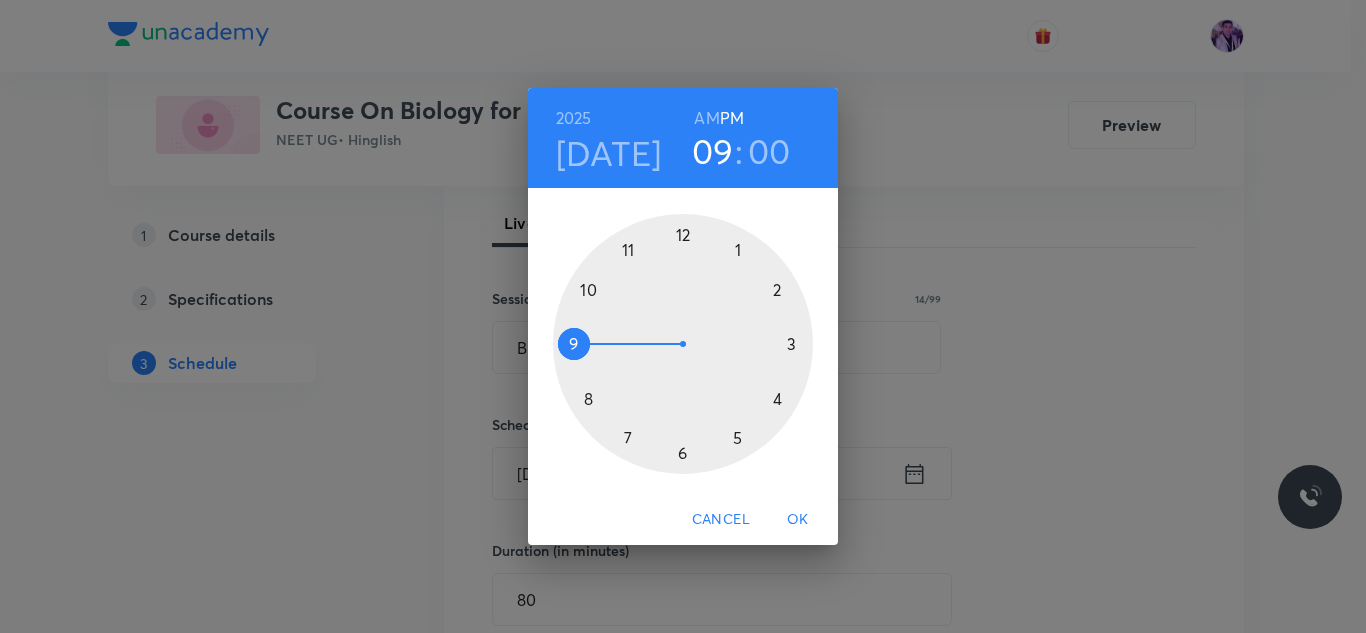 click at bounding box center [683, 344] 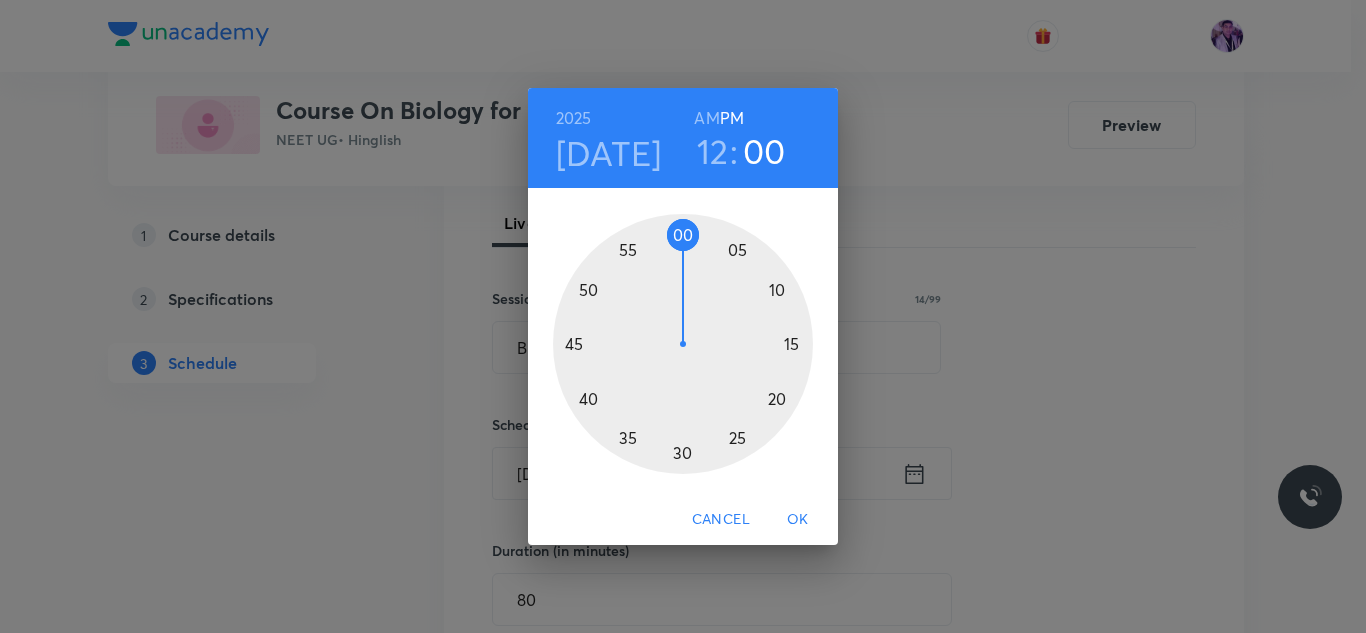 click at bounding box center (683, 344) 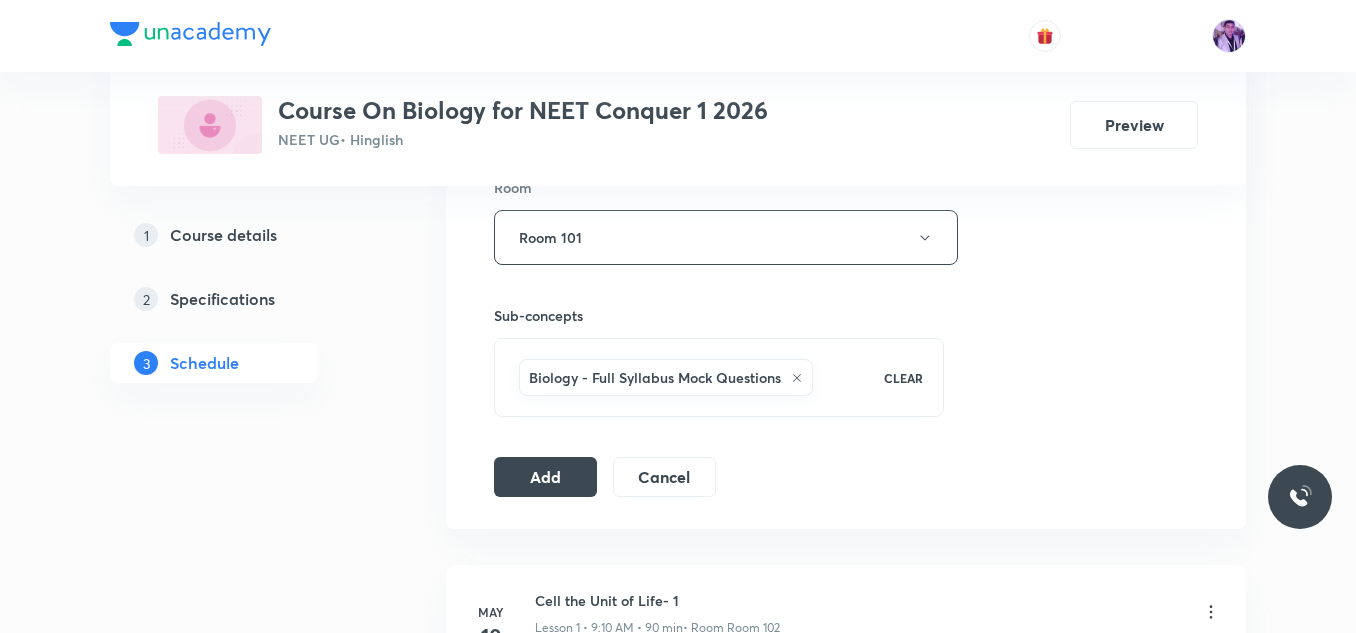 scroll, scrollTop: 970, scrollLeft: 0, axis: vertical 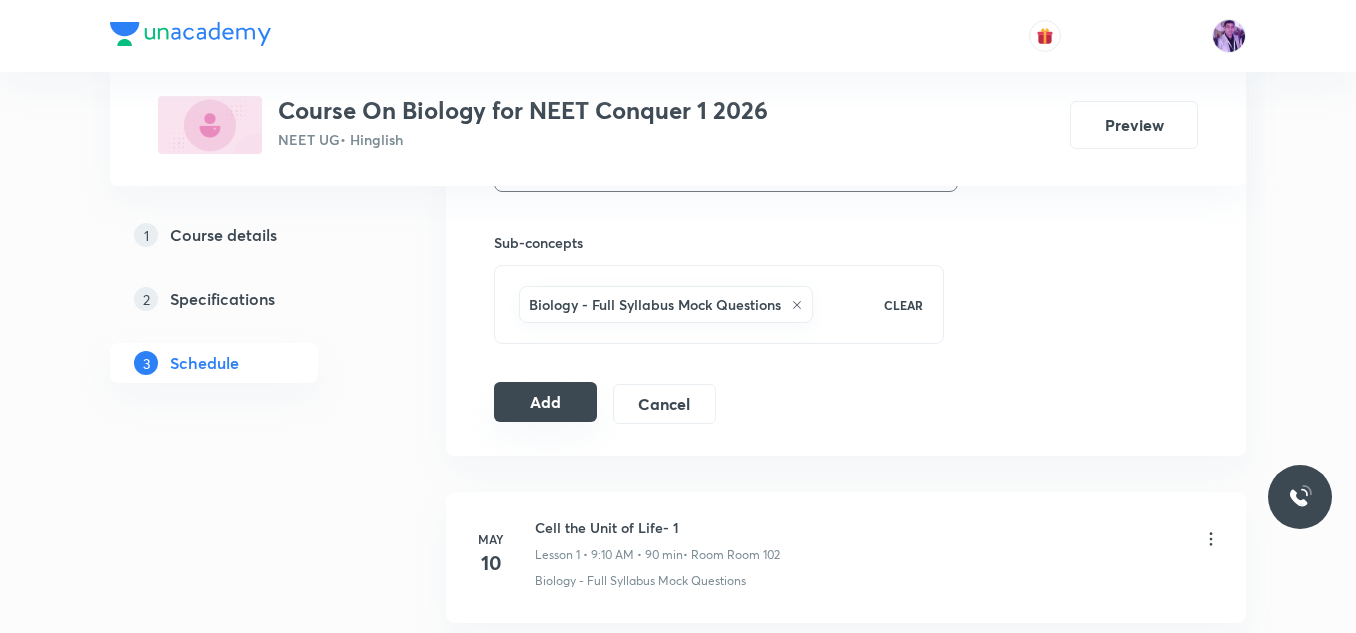 click on "Add" at bounding box center (545, 402) 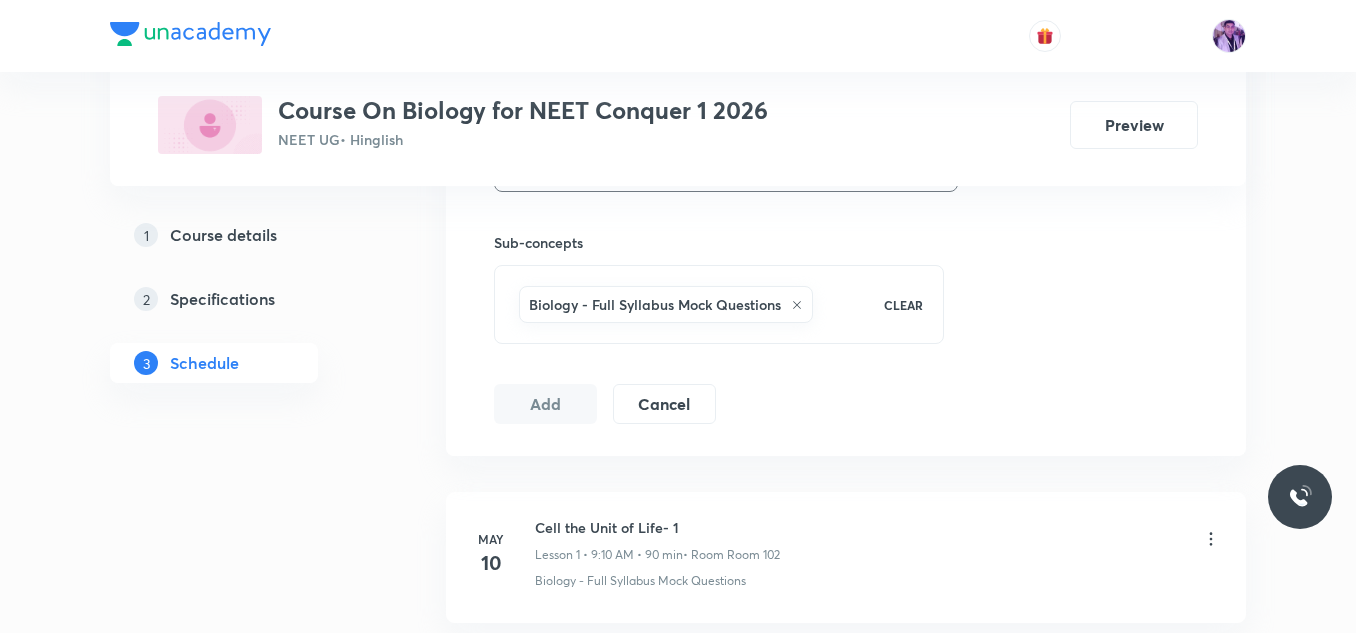type 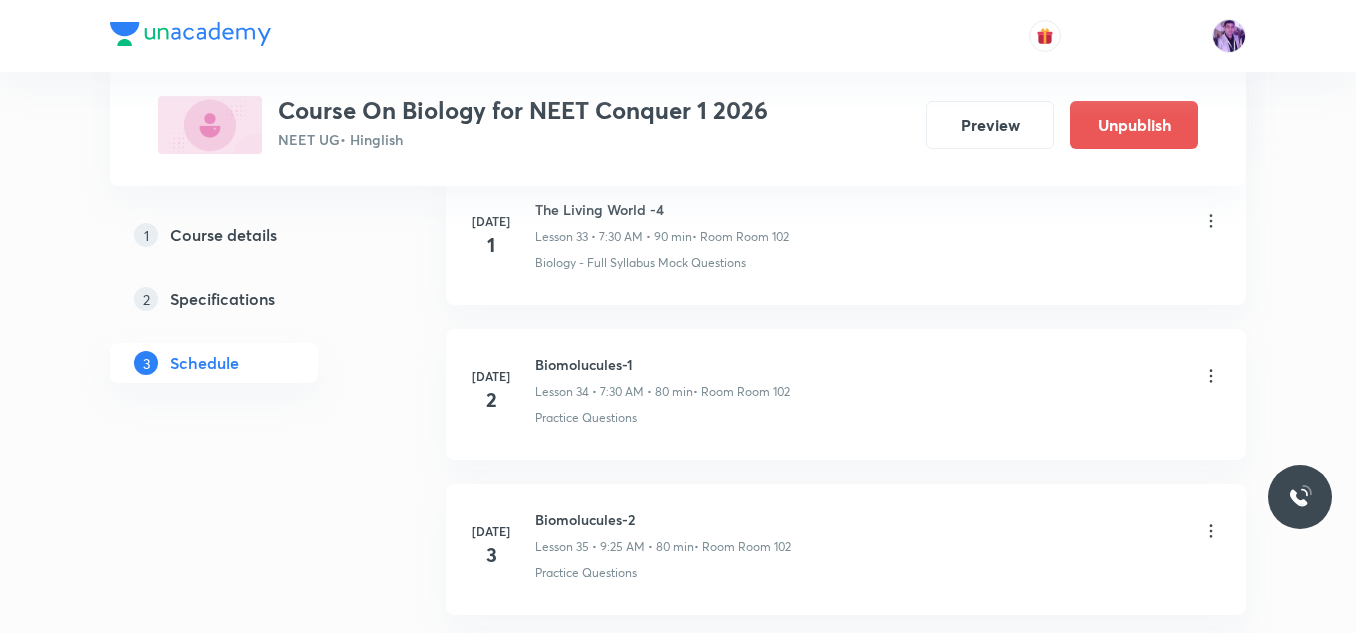 scroll, scrollTop: 6251, scrollLeft: 0, axis: vertical 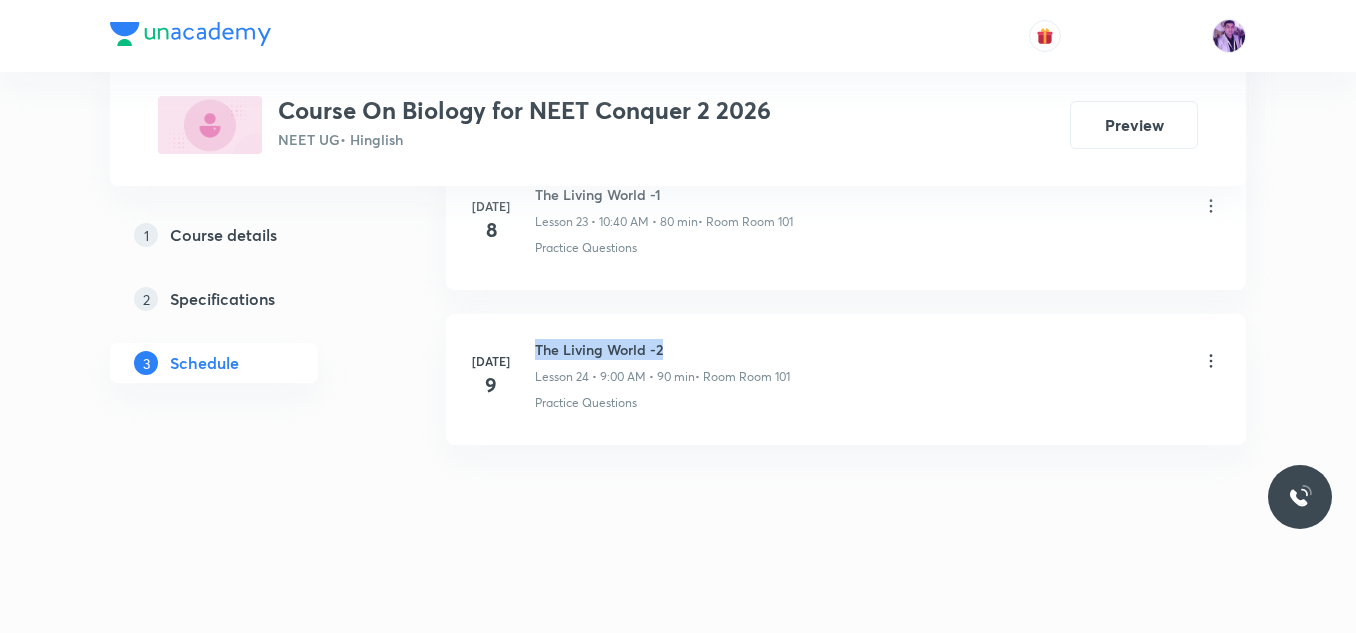 drag, startPoint x: 536, startPoint y: 349, endPoint x: 685, endPoint y: 336, distance: 149.56604 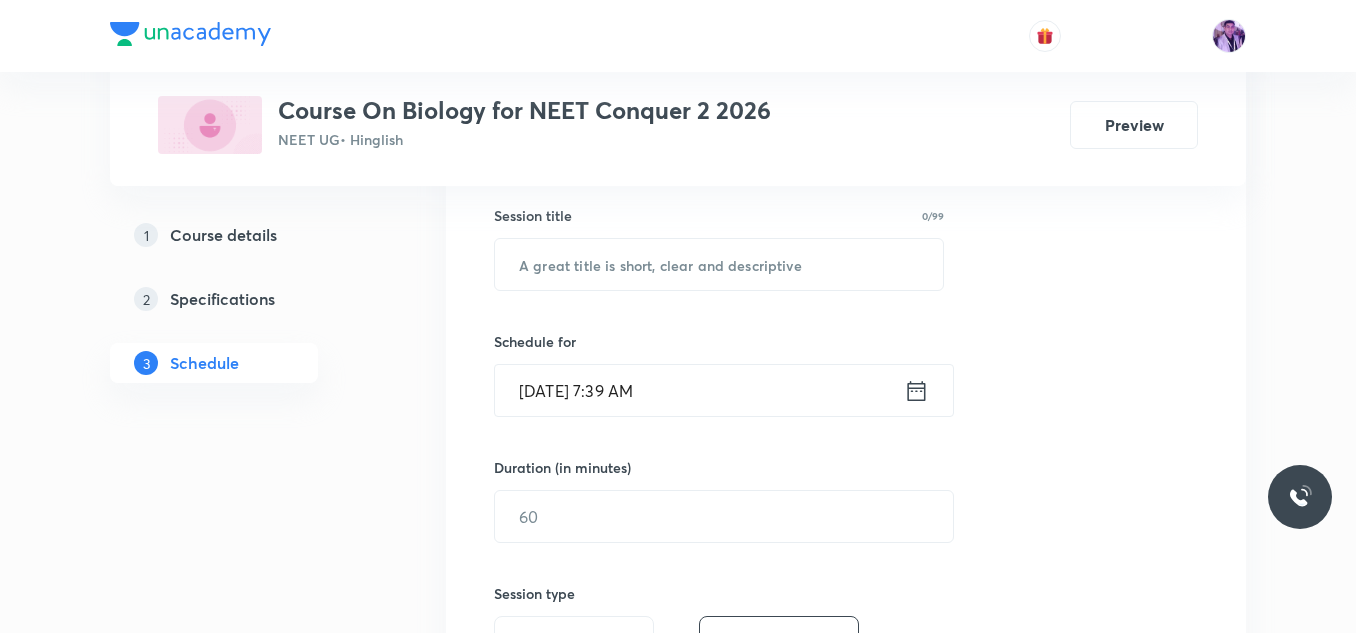 scroll, scrollTop: 370, scrollLeft: 0, axis: vertical 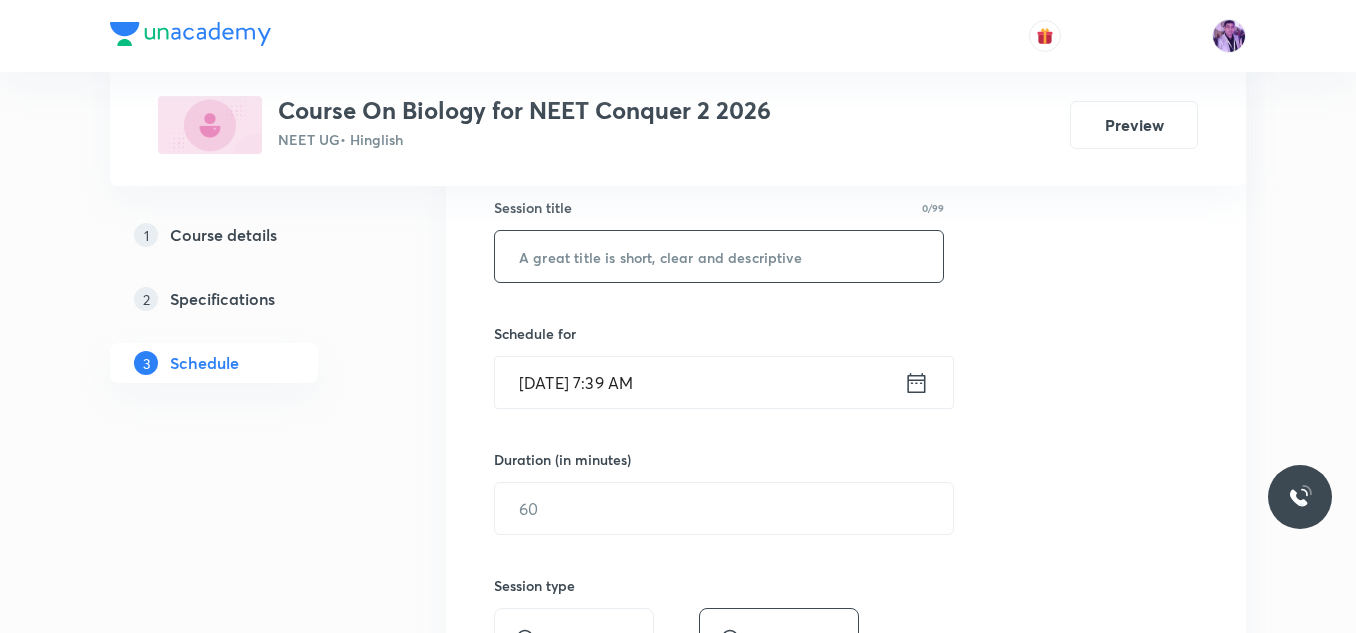 click at bounding box center (719, 256) 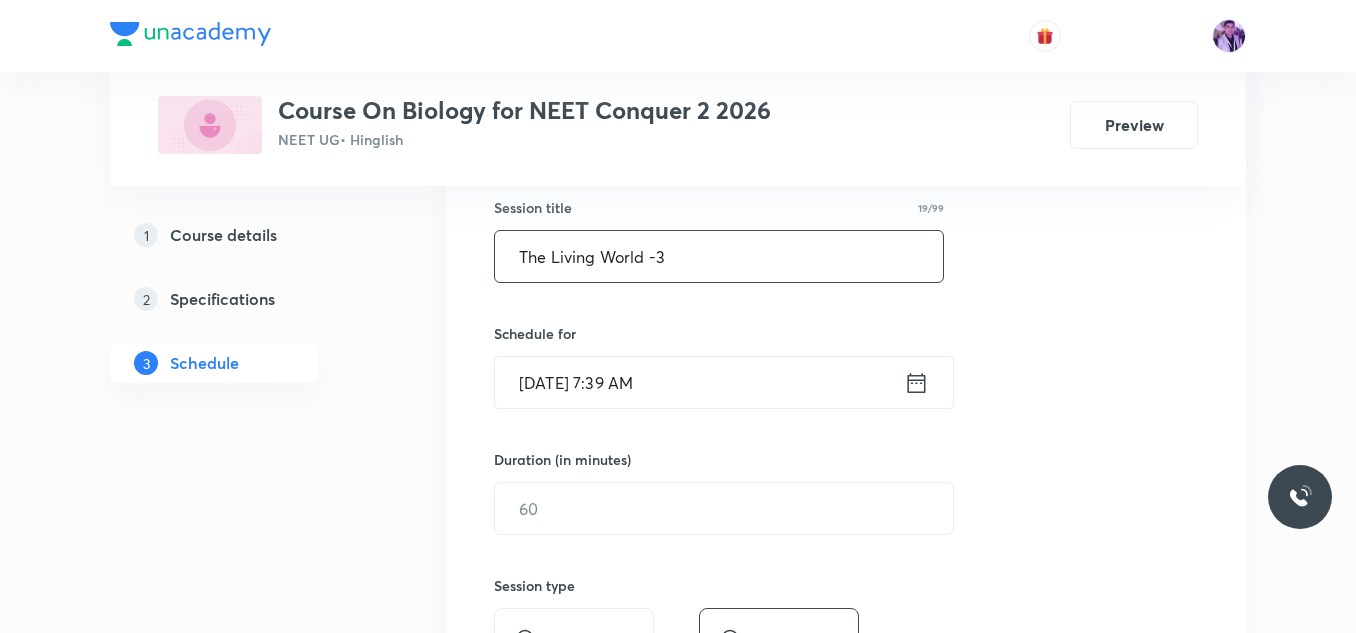 type on "The Living World -3" 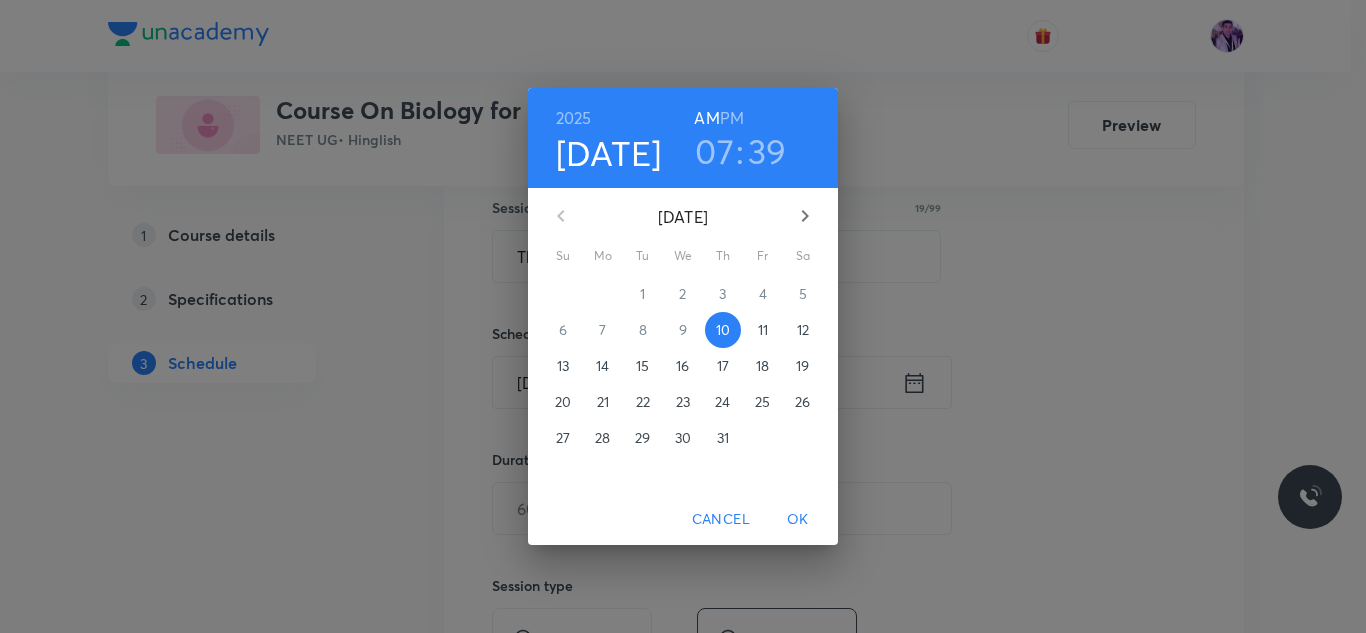 click on "07" at bounding box center (714, 151) 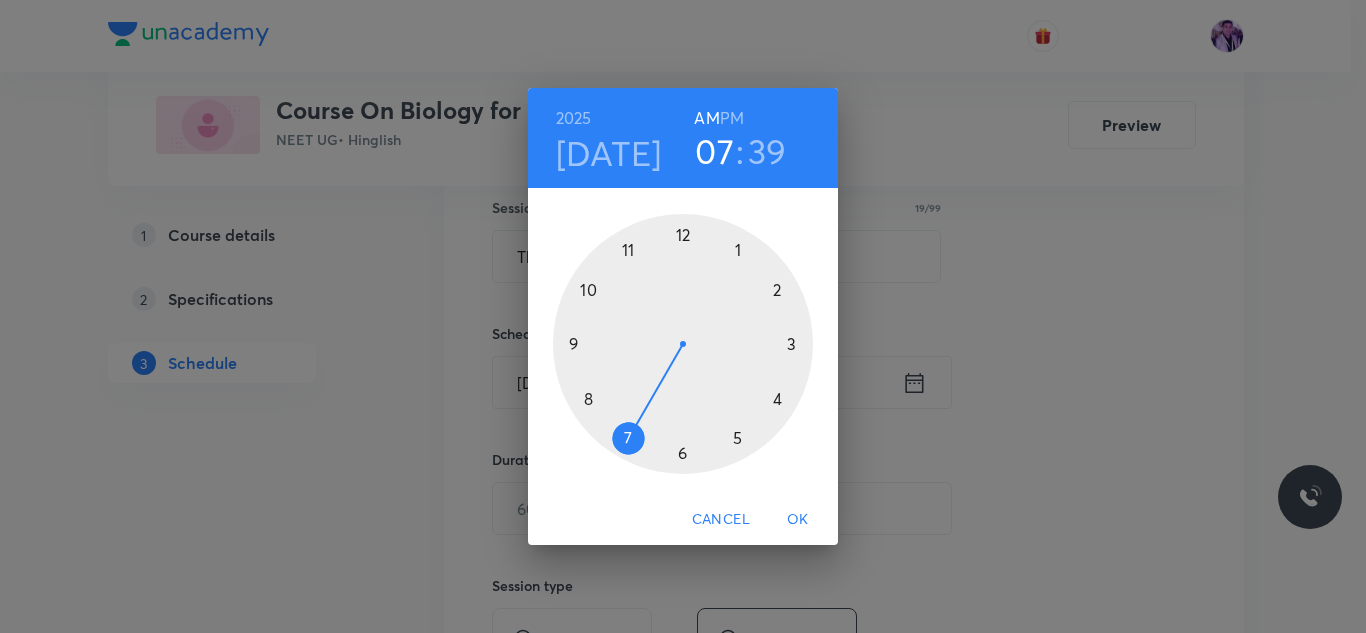 click at bounding box center (683, 344) 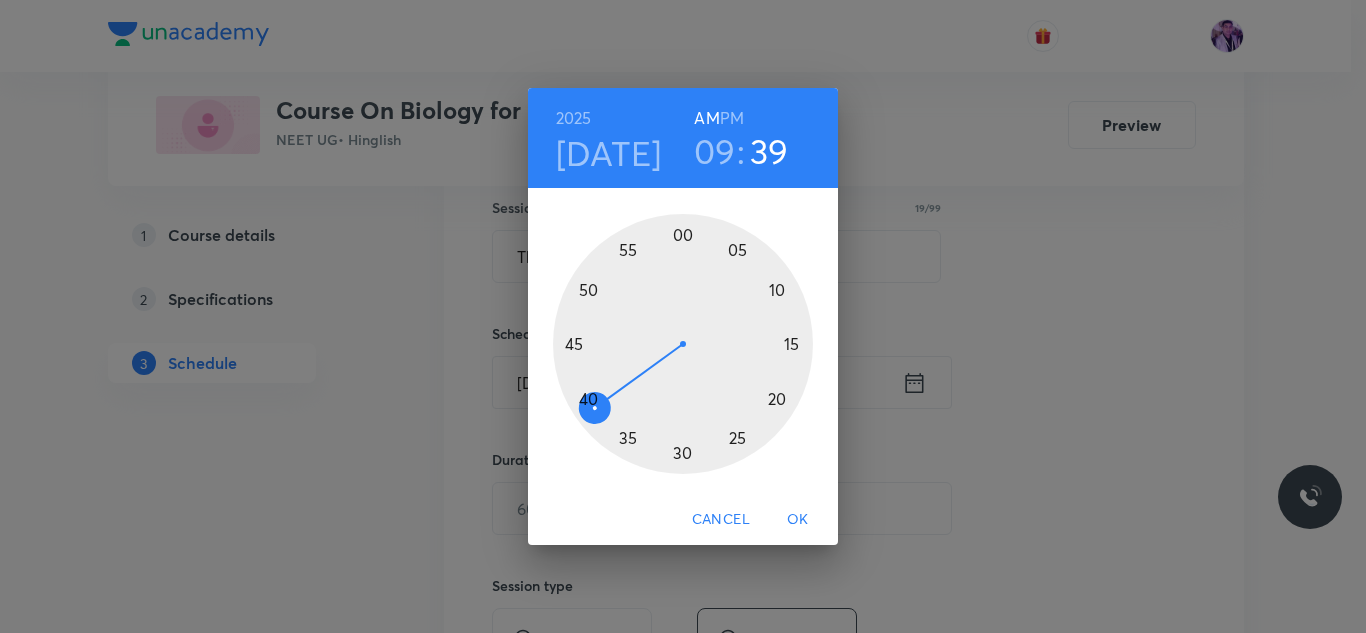 click at bounding box center [683, 344] 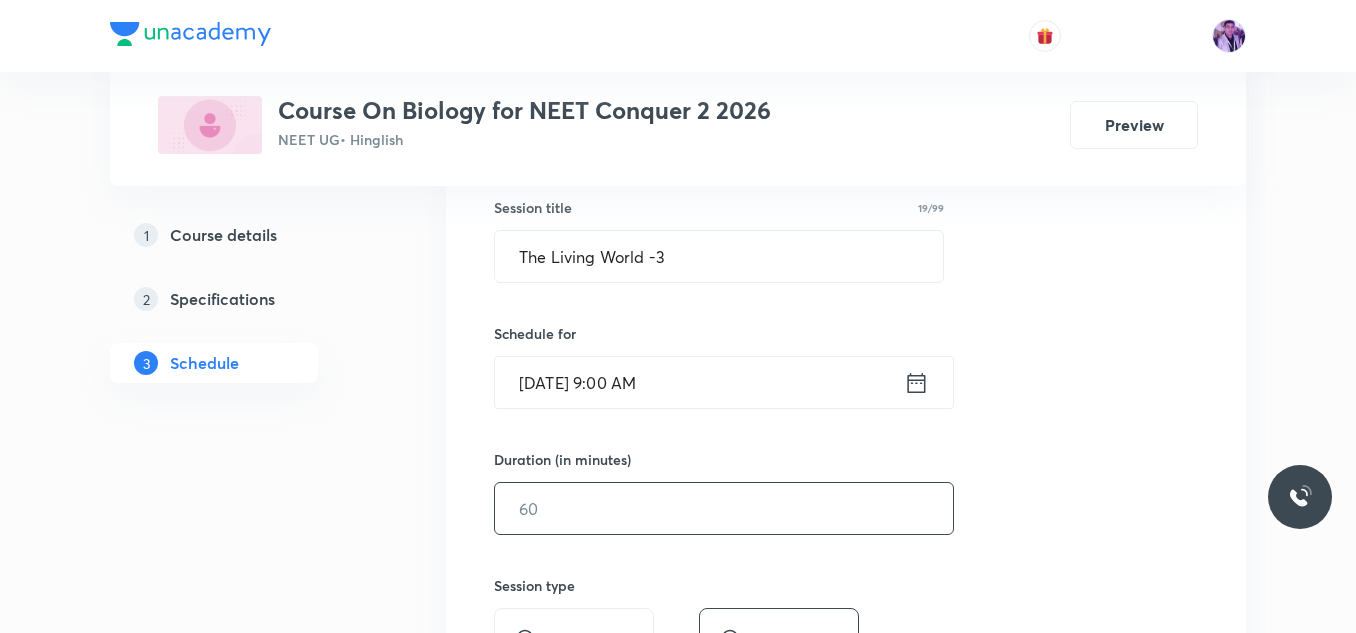 click at bounding box center [724, 508] 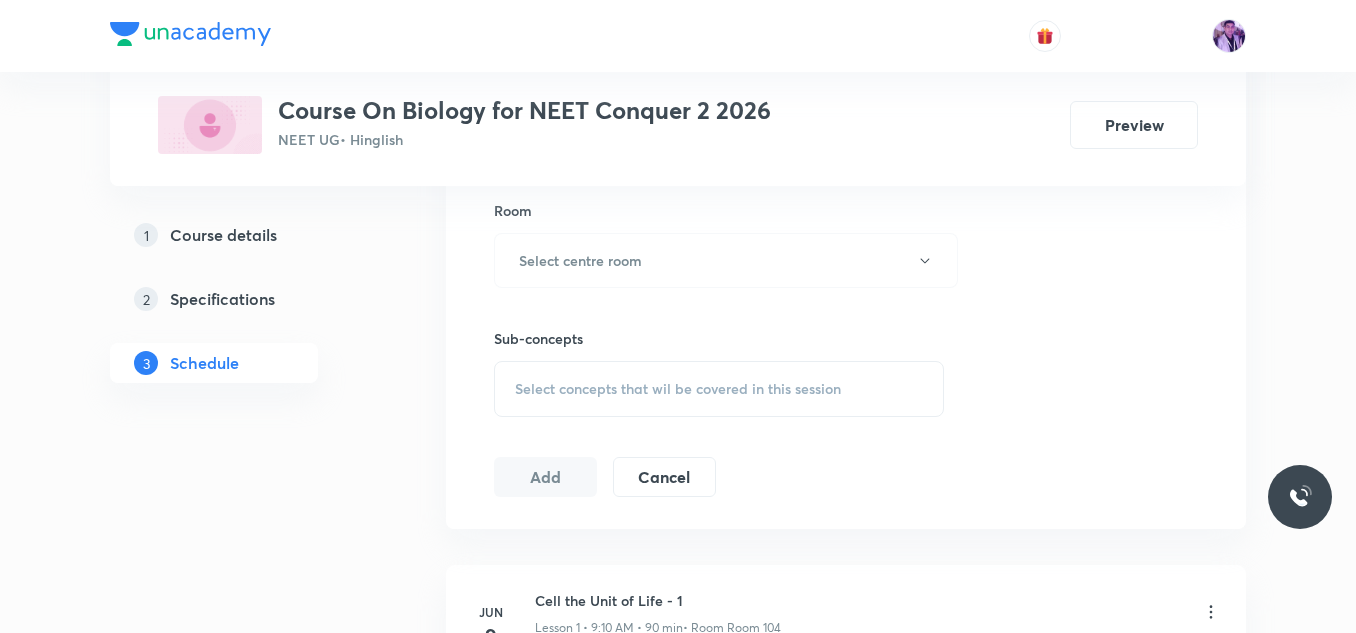 scroll, scrollTop: 580, scrollLeft: 0, axis: vertical 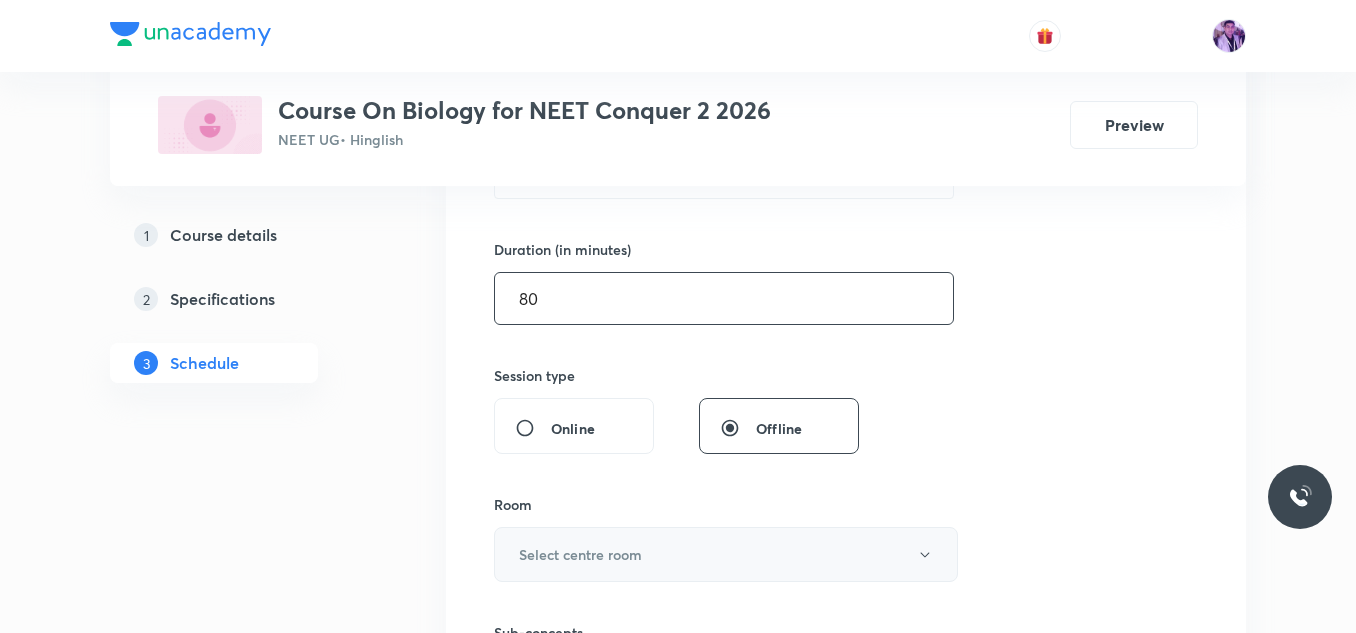 type on "80" 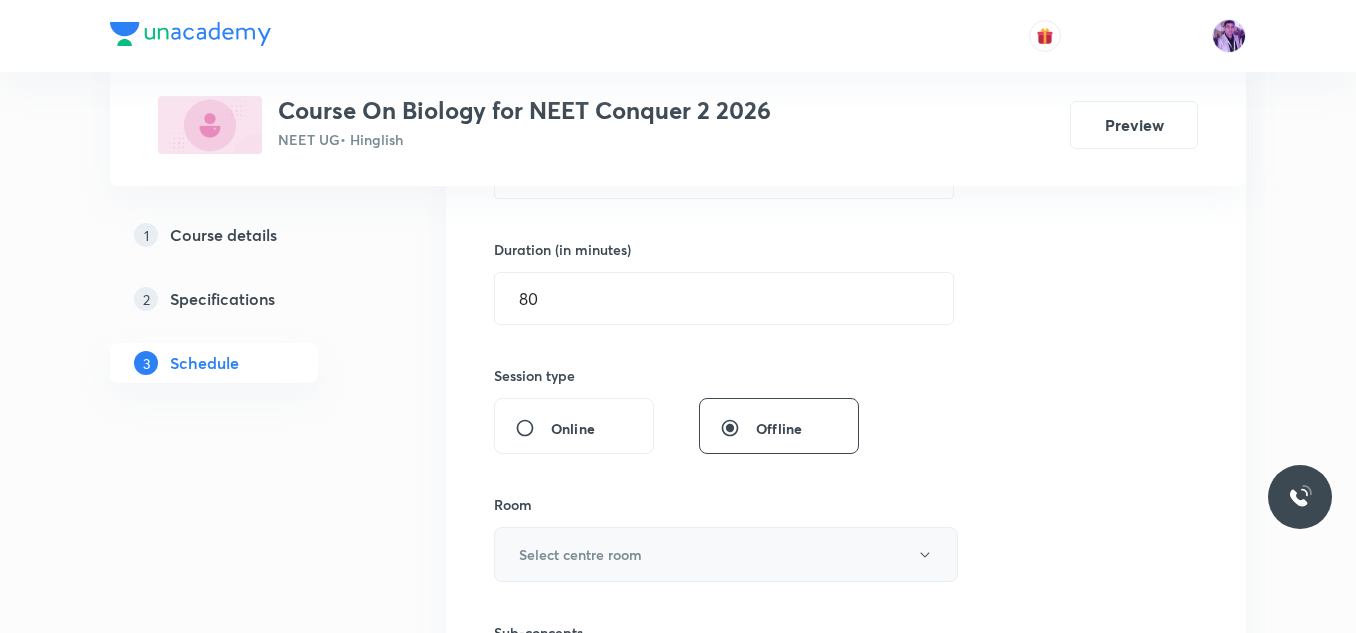 click on "Select centre room" at bounding box center [726, 554] 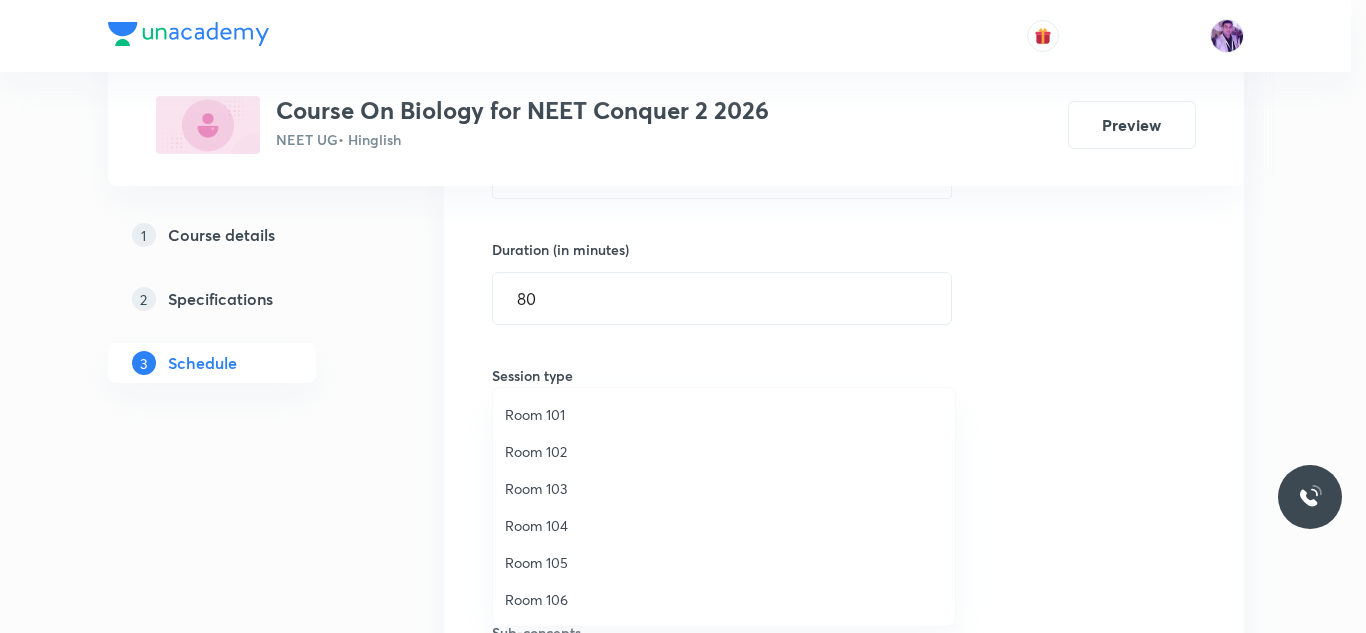 click on "Room 101" at bounding box center [724, 414] 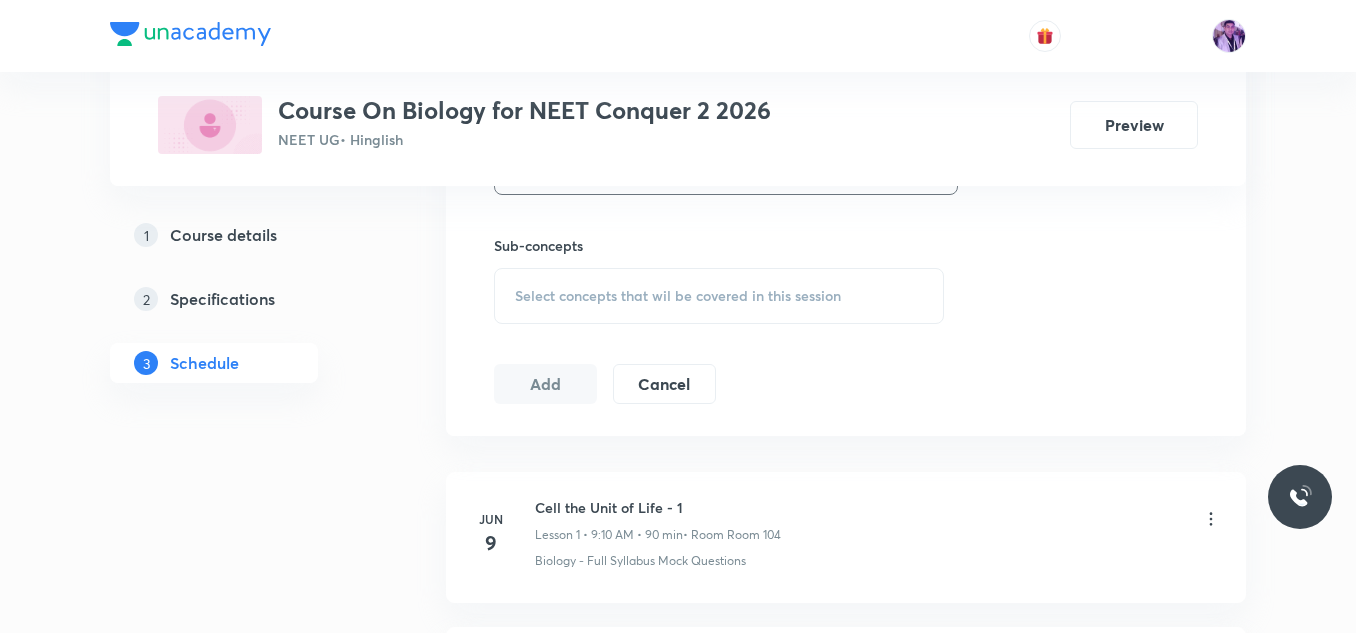 scroll, scrollTop: 992, scrollLeft: 0, axis: vertical 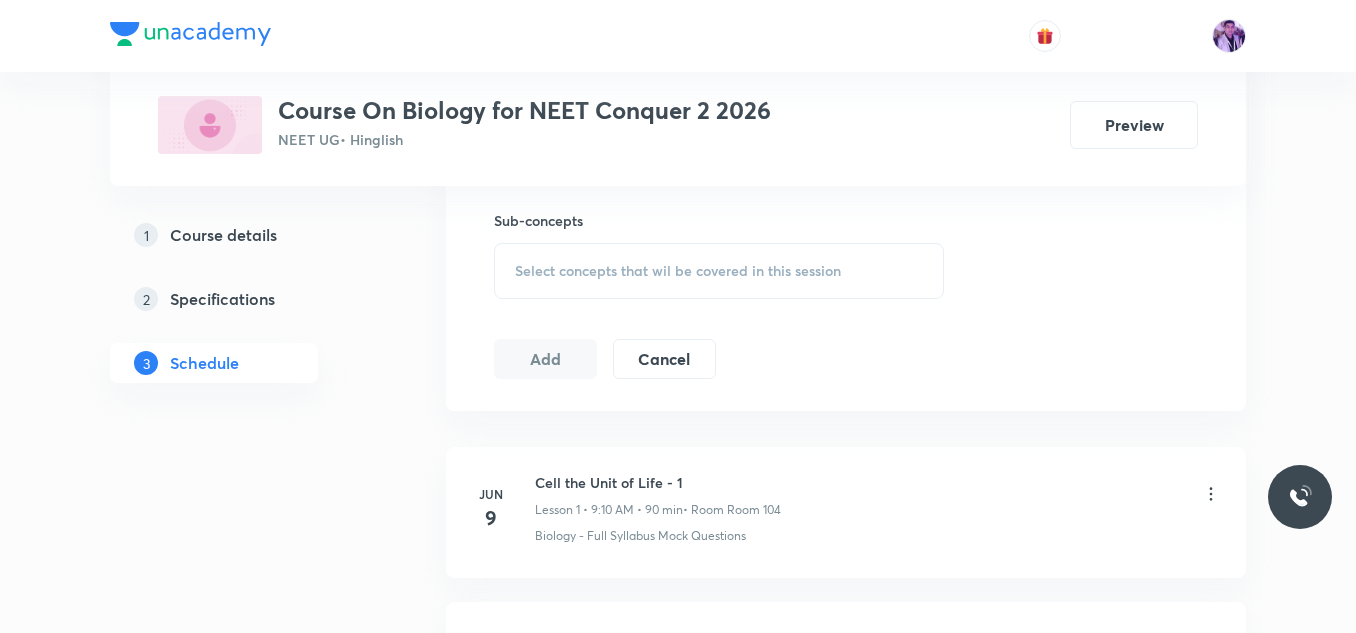 click on "Select concepts that wil be covered in this session" at bounding box center [719, 271] 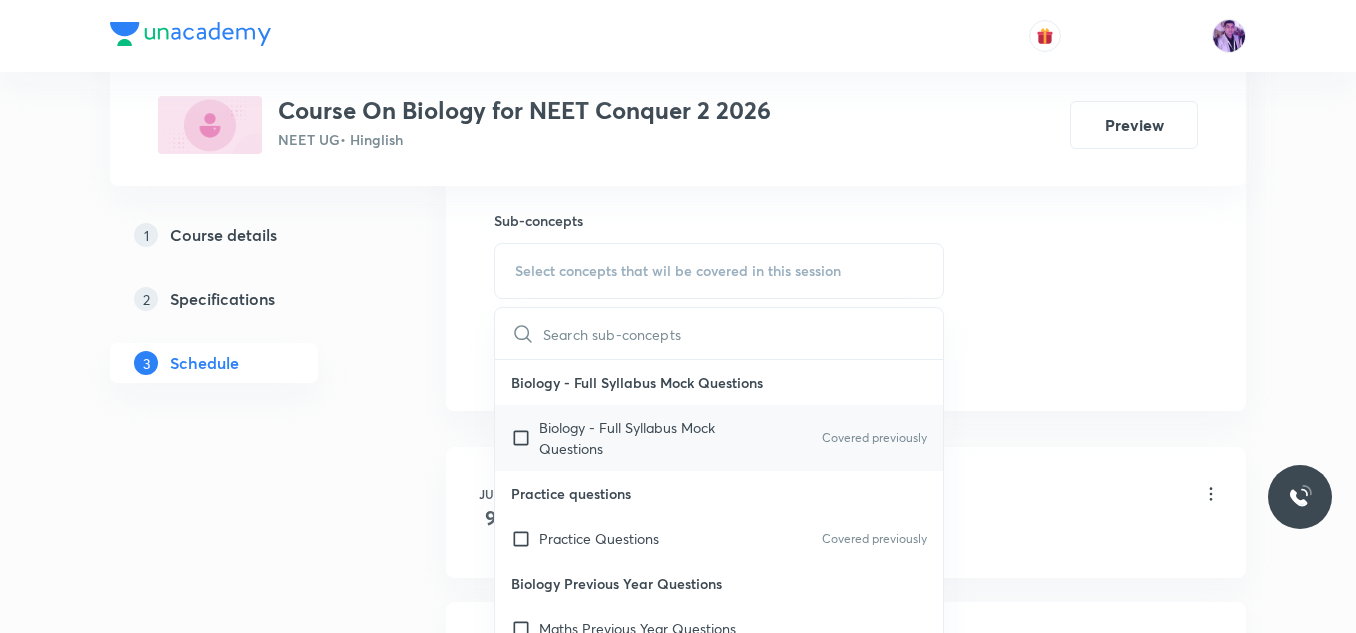 click on "Biology - Full Syllabus Mock Questions" at bounding box center (640, 438) 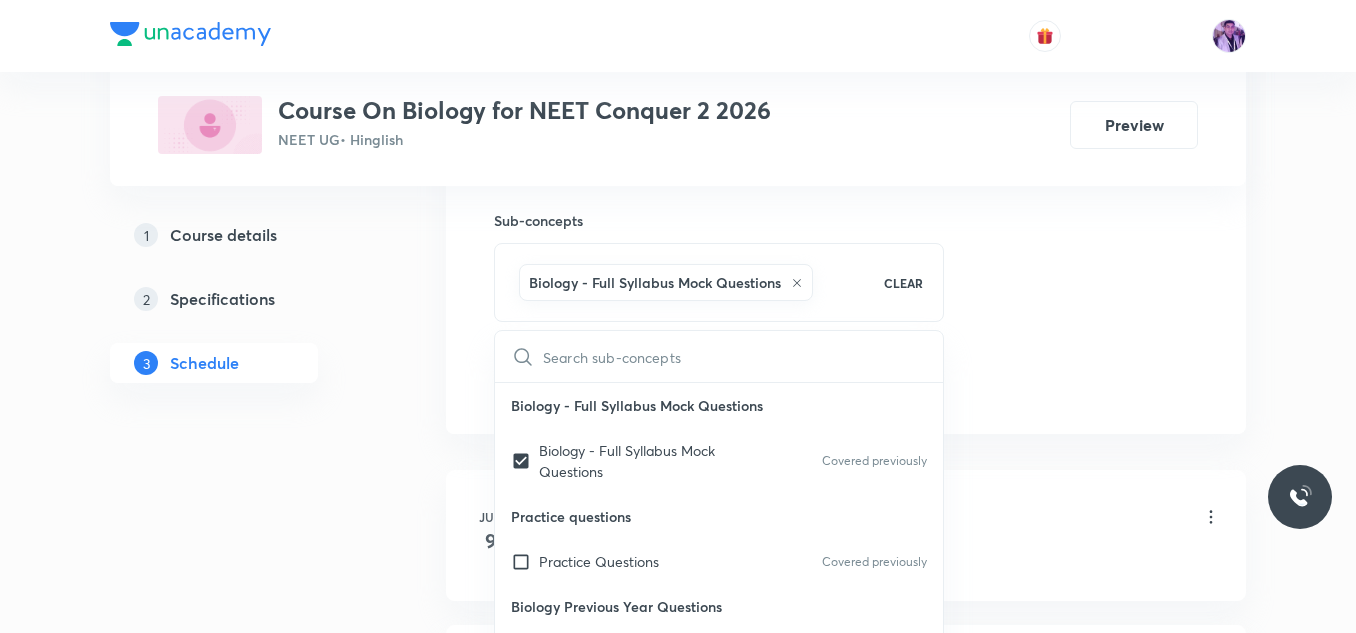 click on "Plus Courses Course On Biology for NEET Conquer 2 2026 NEET UG  • Hinglish Preview 1 Course details 2 Specifications 3 Schedule Schedule 24  classes Session  25 Live class Session title 19/99 The Living World -3 ​ Schedule for Jul 10, 2025, 9:00 AM ​ Duration (in minutes) 80 ​   Session type Online Offline Room Room 101 Sub-concepts Biology - Full Syllabus Mock Questions CLEAR ​ Biology - Full Syllabus Mock Questions Biology - Full Syllabus Mock Questions Covered previously Practice questions Practice Questions Covered previously Biology Previous Year Questions Maths Previous Year Questions Living World What Is Living? Diversity In The Living World Systematics Types Of Taxonomy Fundamental Components Of Taxonomy Taxonomic Categories Taxonomical Aids The Three Domains Of Life Biological Nomenclature  Biological Classification System Of Classification Kingdom Monera Kingdom Protista Kingdom Fungi Kingdom Plantae Kingdom Animalia Linchens Mycorrhiza Virus Prions Viroids Plant Kingdom Algae Bryophytes 9" at bounding box center [678, 1719] 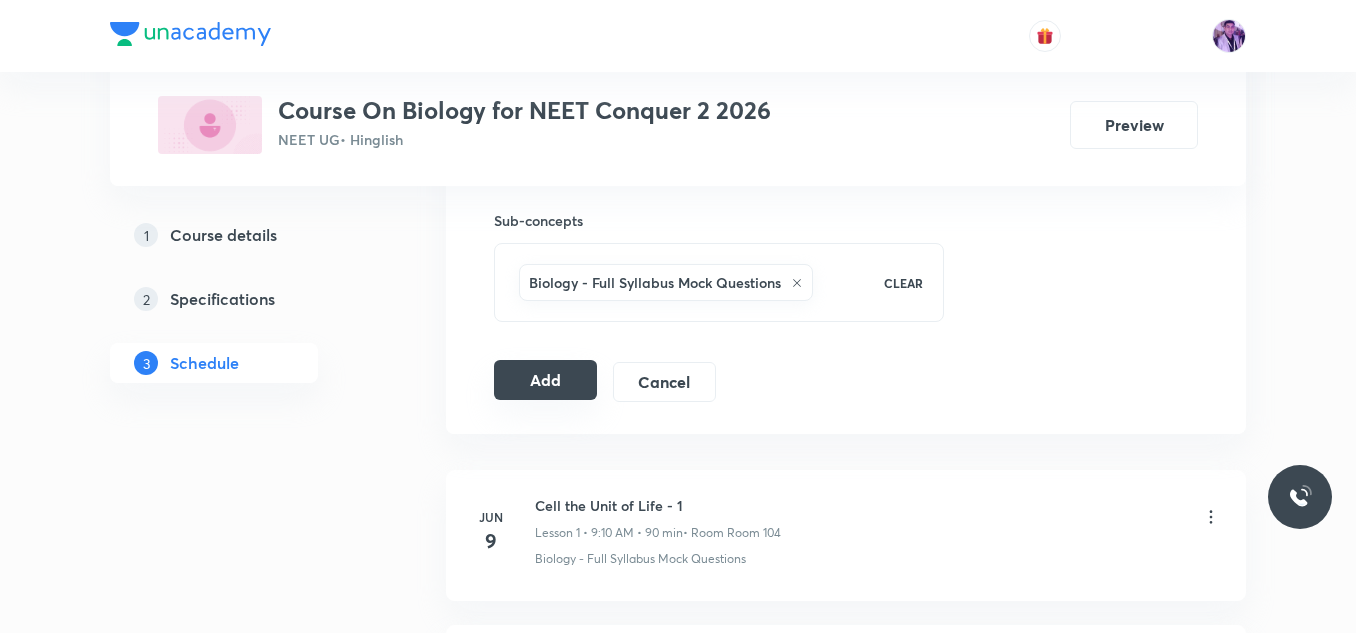 click on "Add" at bounding box center [545, 380] 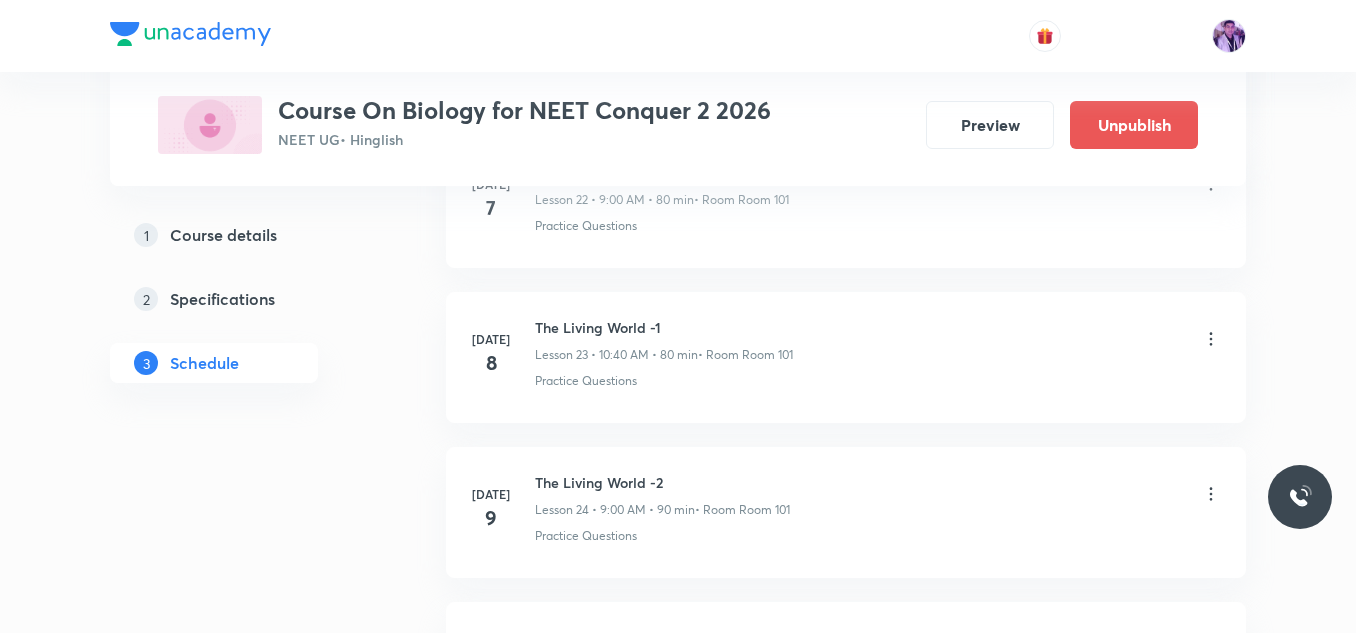 scroll, scrollTop: 3926, scrollLeft: 0, axis: vertical 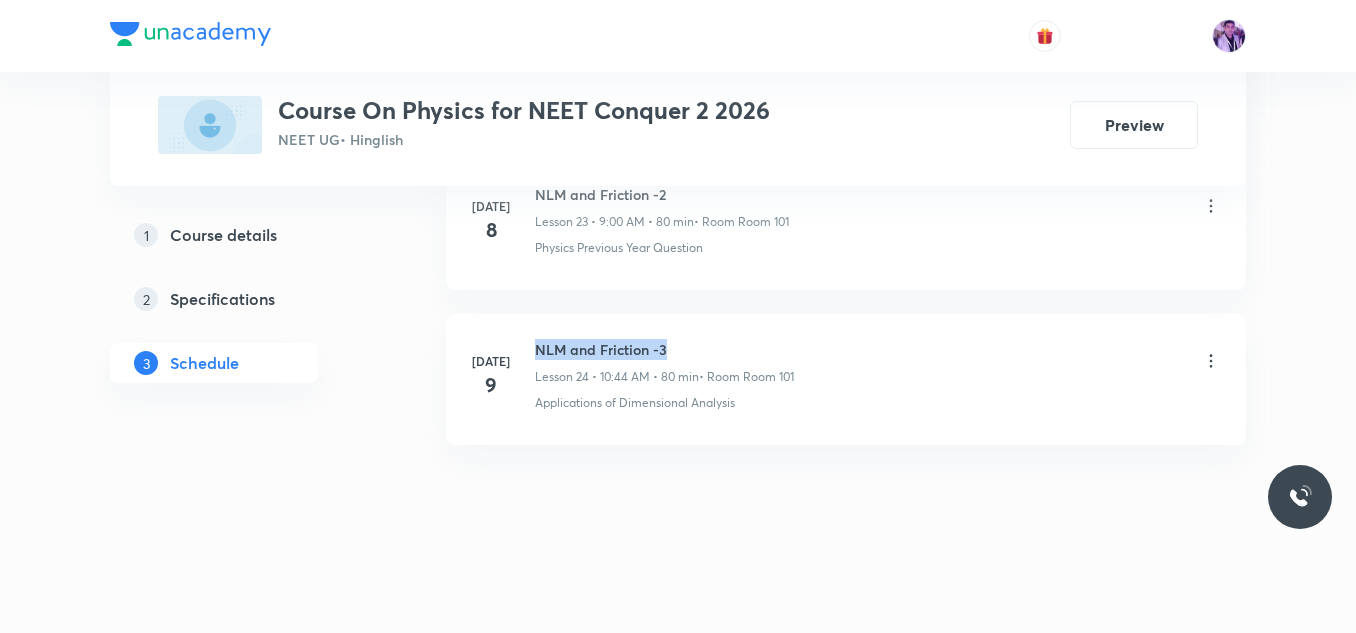 drag, startPoint x: 536, startPoint y: 346, endPoint x: 678, endPoint y: 349, distance: 142.0317 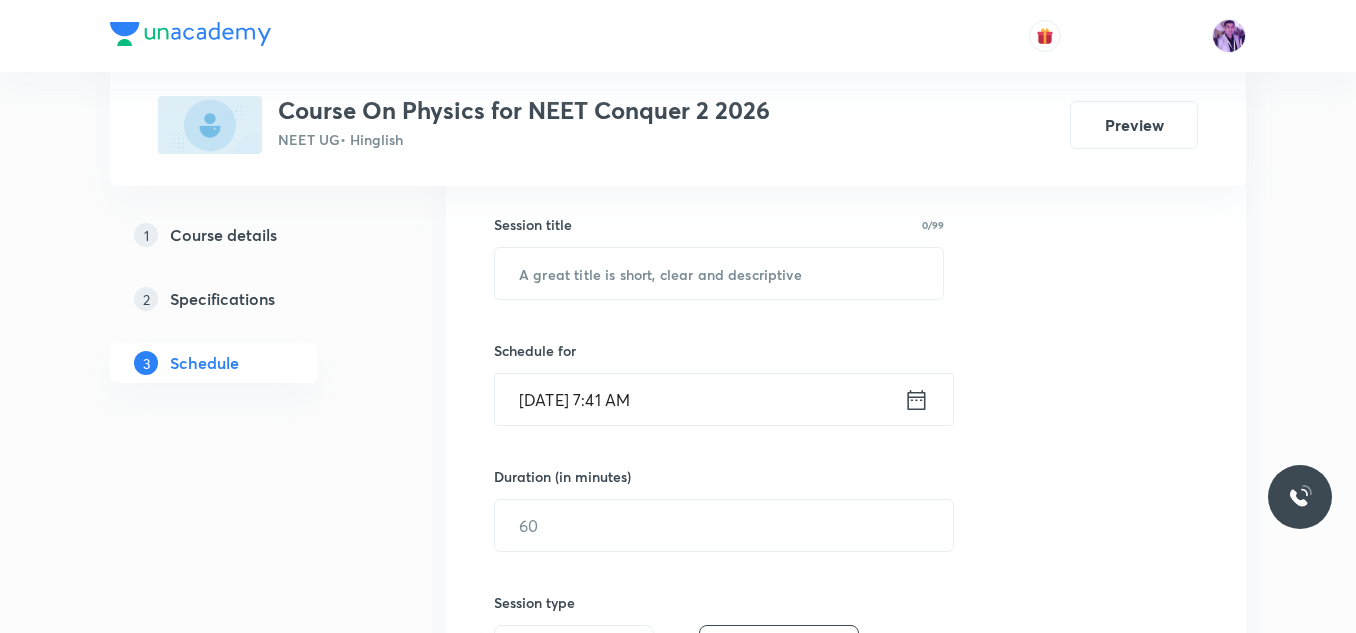 scroll, scrollTop: 361, scrollLeft: 0, axis: vertical 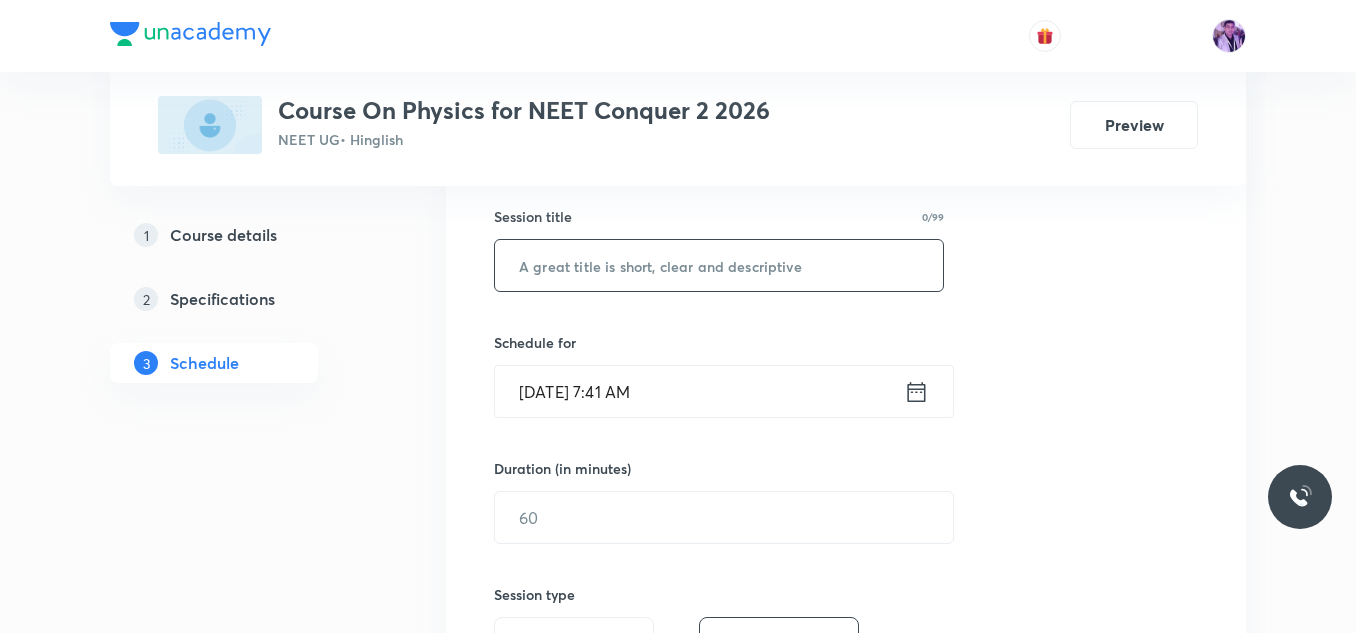 click at bounding box center [719, 265] 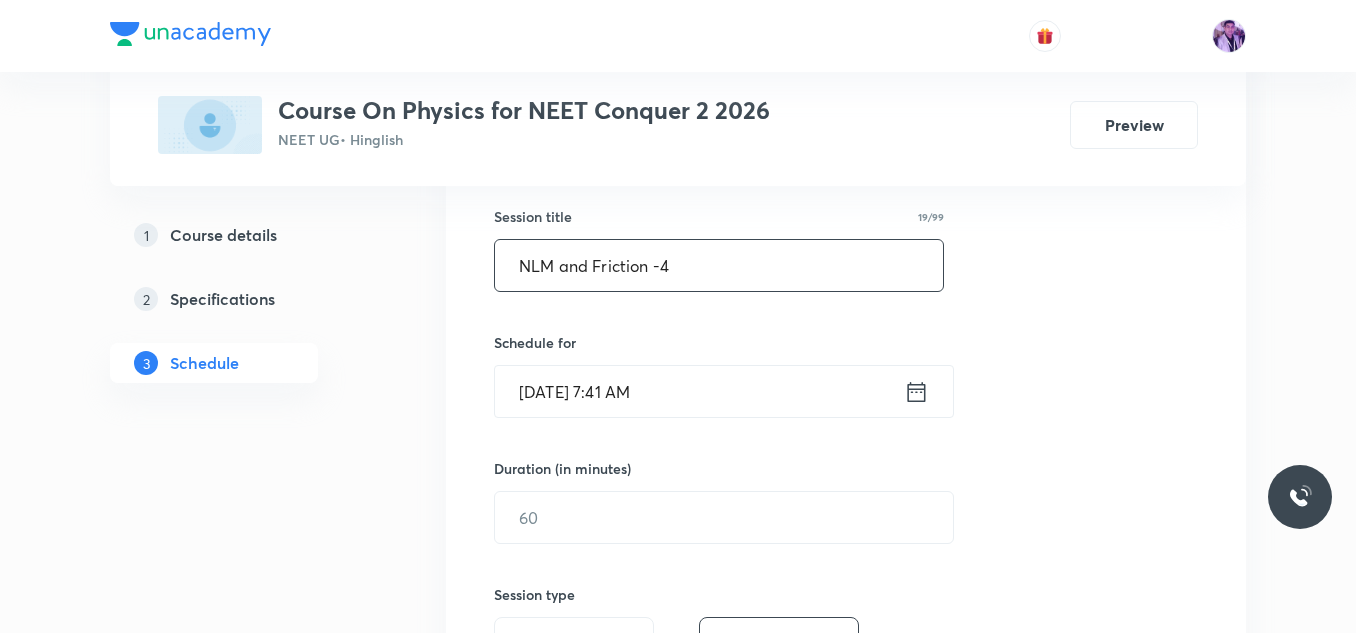 type on "NLM and Friction -4" 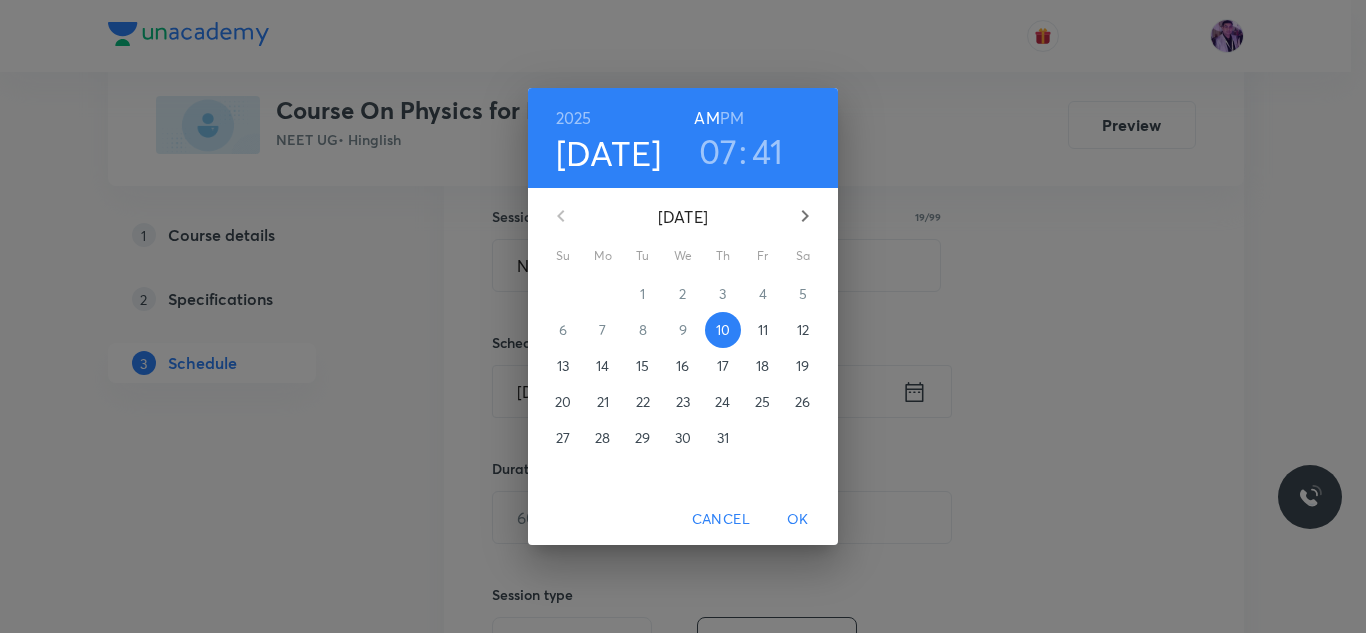 click on "07" at bounding box center (718, 151) 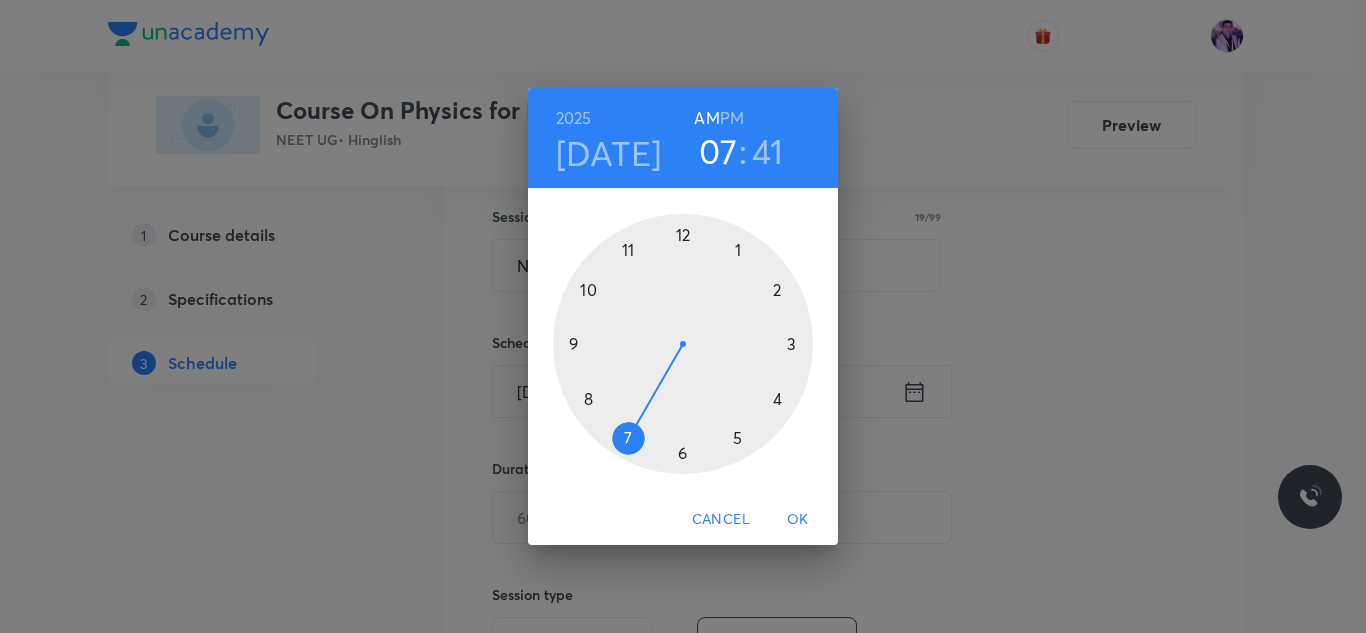 click at bounding box center (683, 344) 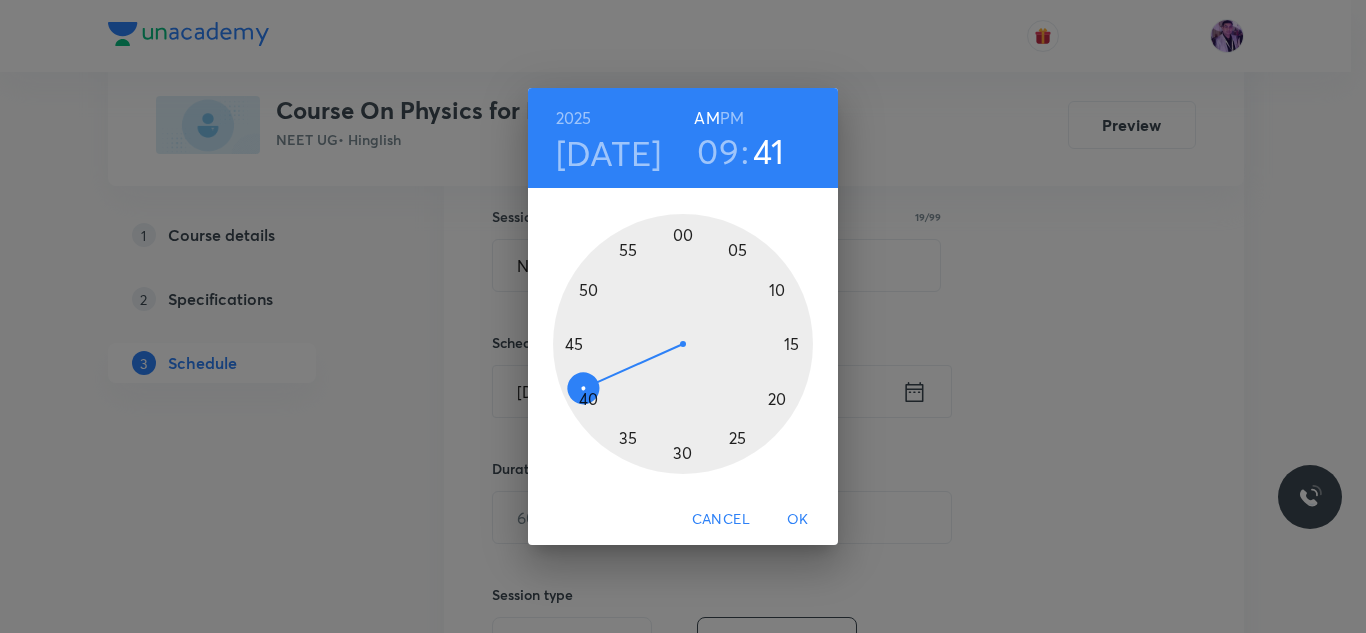 click at bounding box center [683, 344] 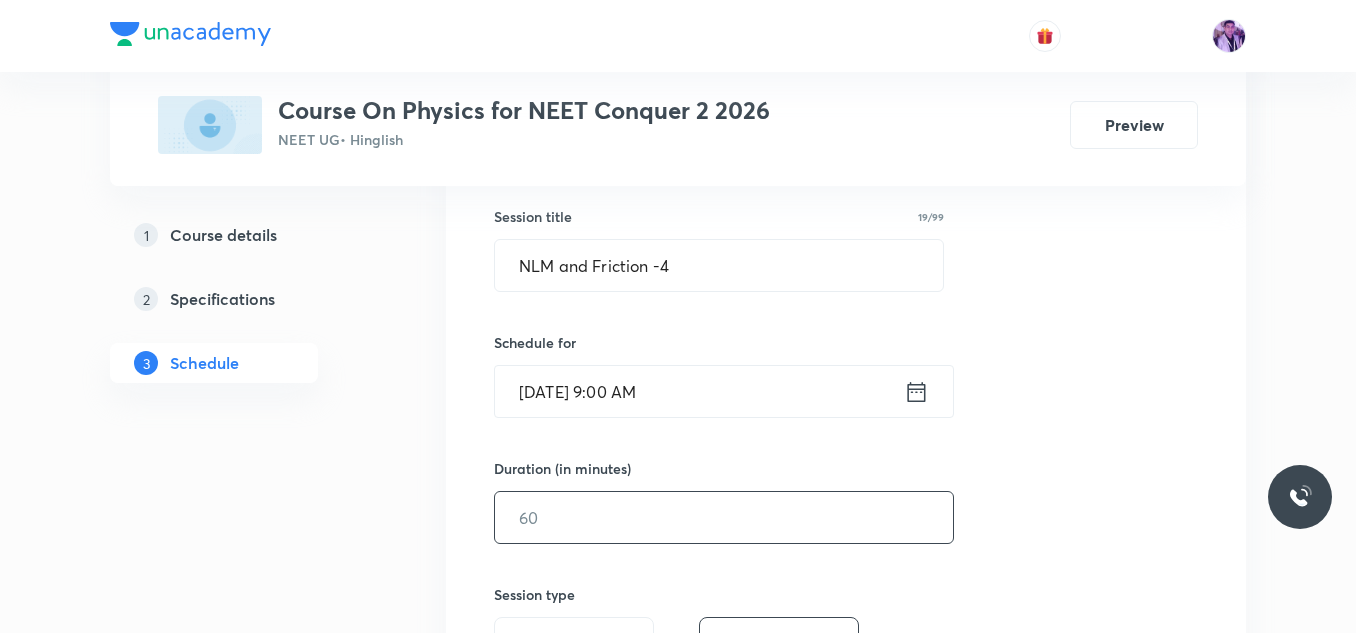 click at bounding box center [724, 517] 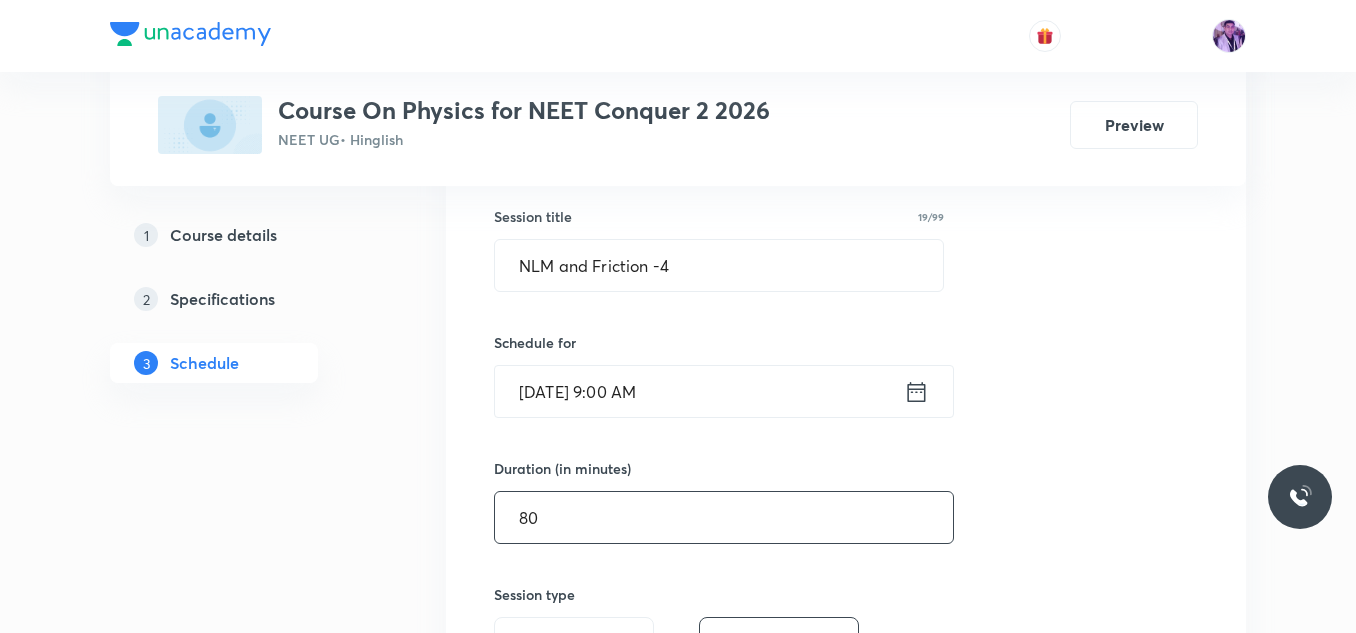 type on "80" 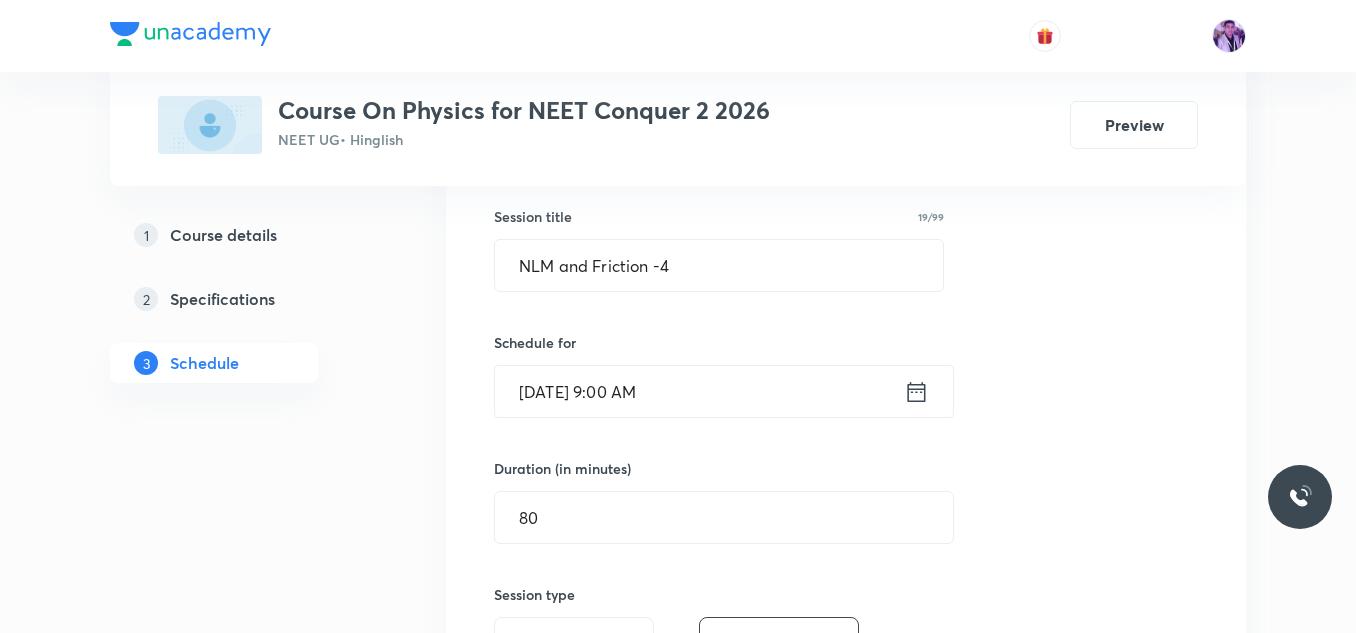 click on "Jul 10, 2025, 9:00 AM" at bounding box center [699, 391] 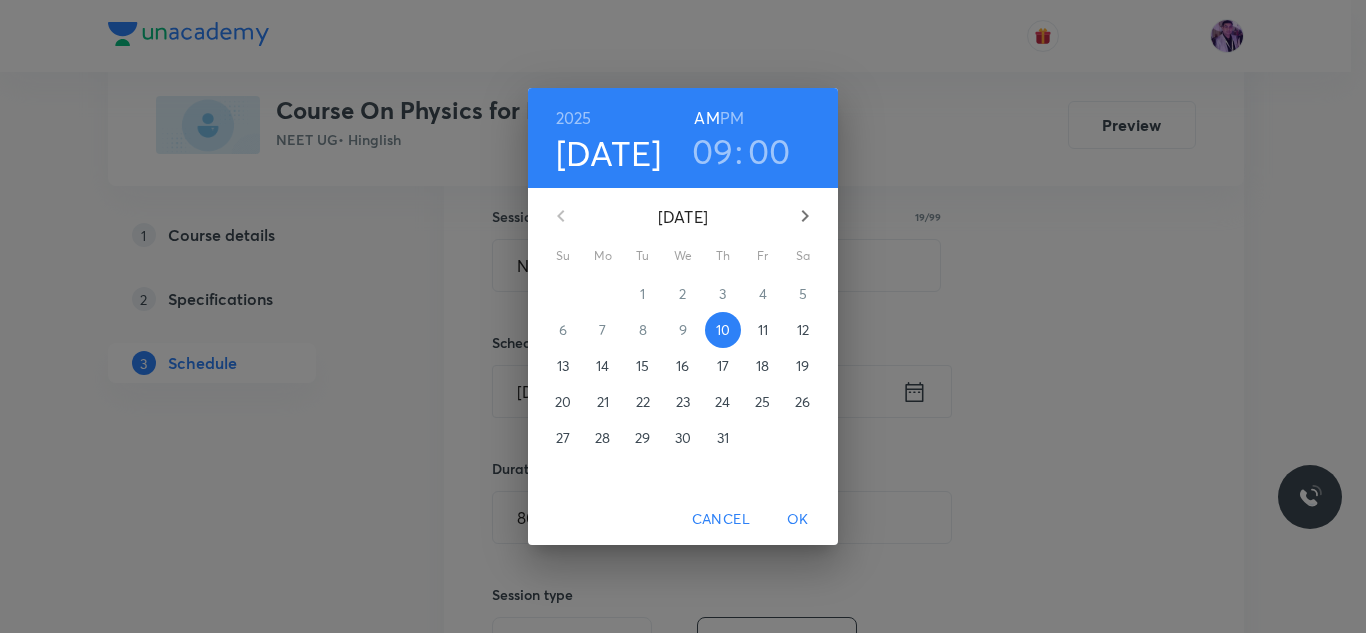 click on "09" at bounding box center [713, 151] 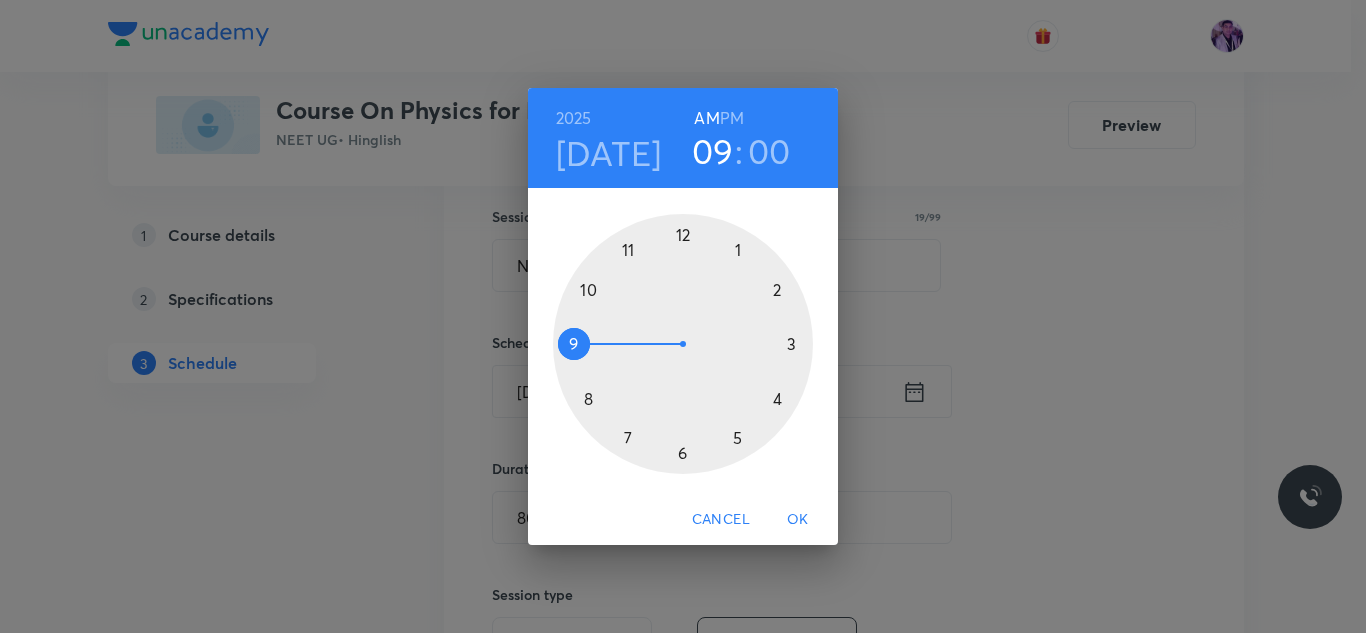 click at bounding box center (683, 344) 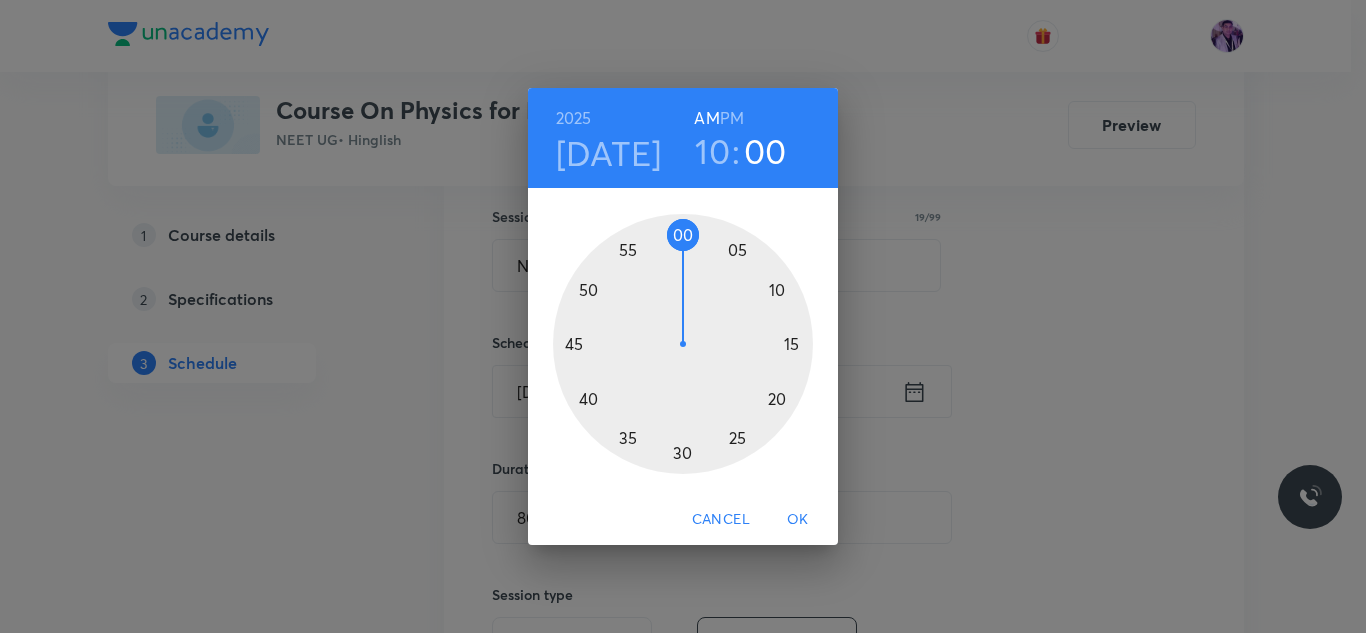 click at bounding box center [683, 344] 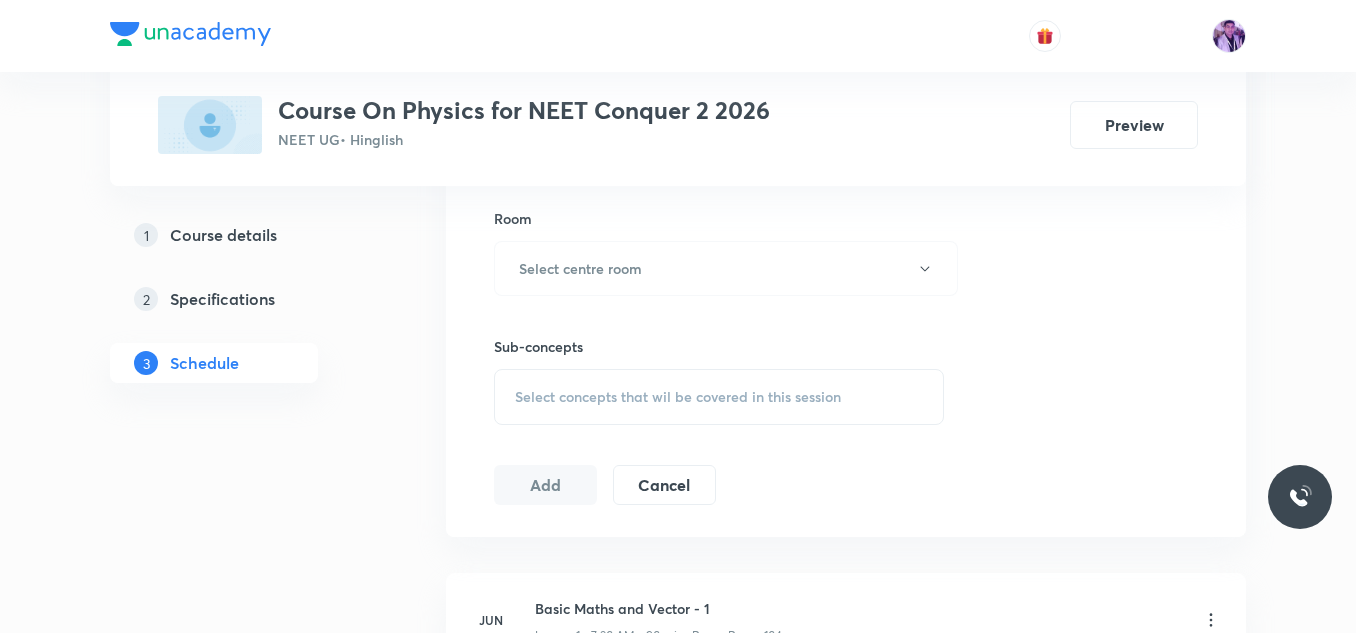 scroll, scrollTop: 890, scrollLeft: 0, axis: vertical 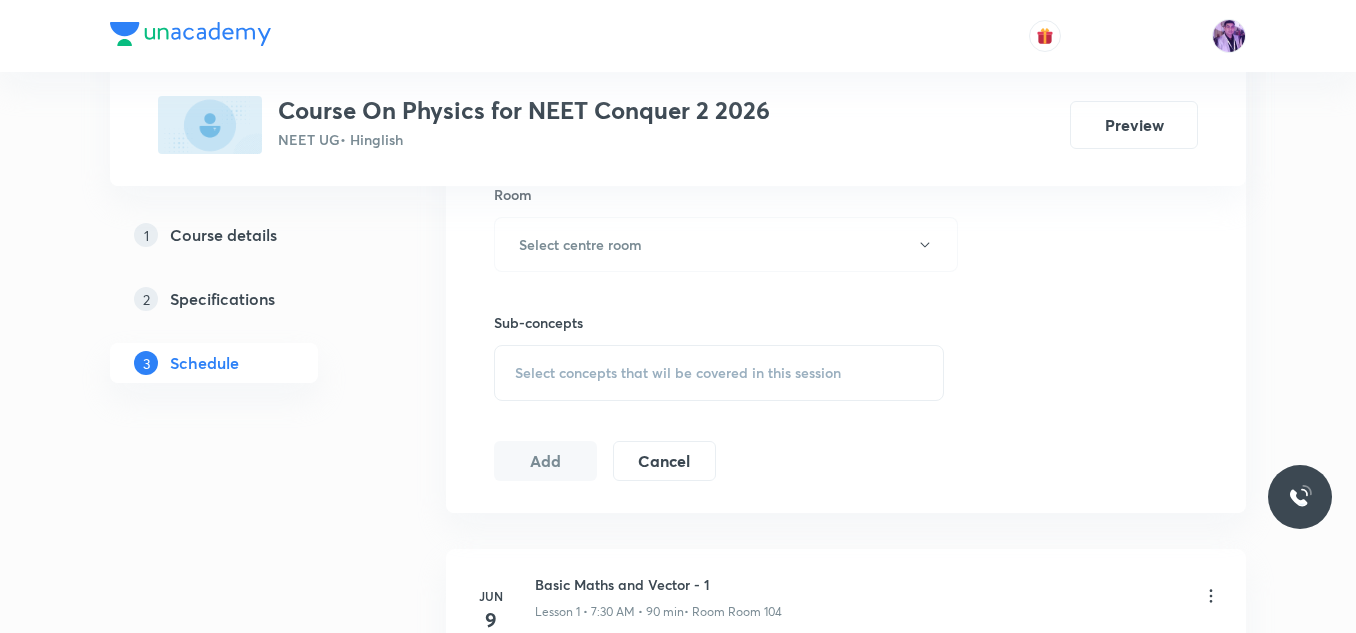 click on "Room Select centre room" at bounding box center [719, 228] 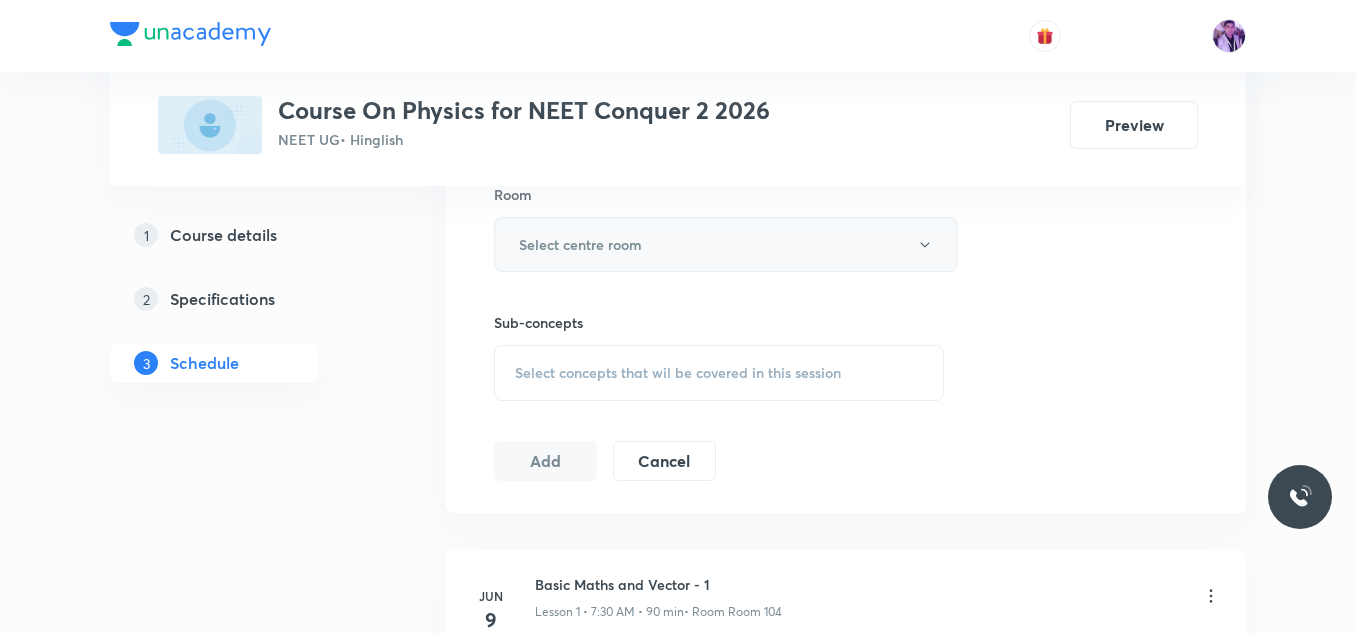 click on "Select centre room" at bounding box center (726, 244) 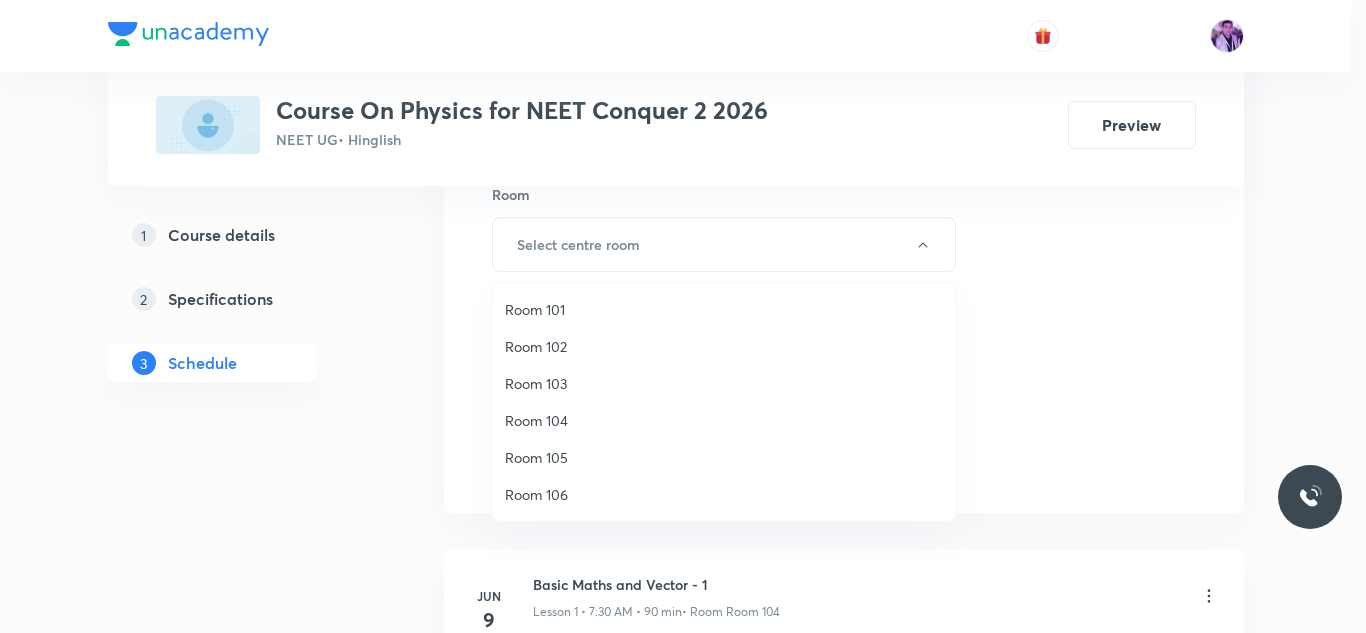 click on "Room 101" at bounding box center (724, 309) 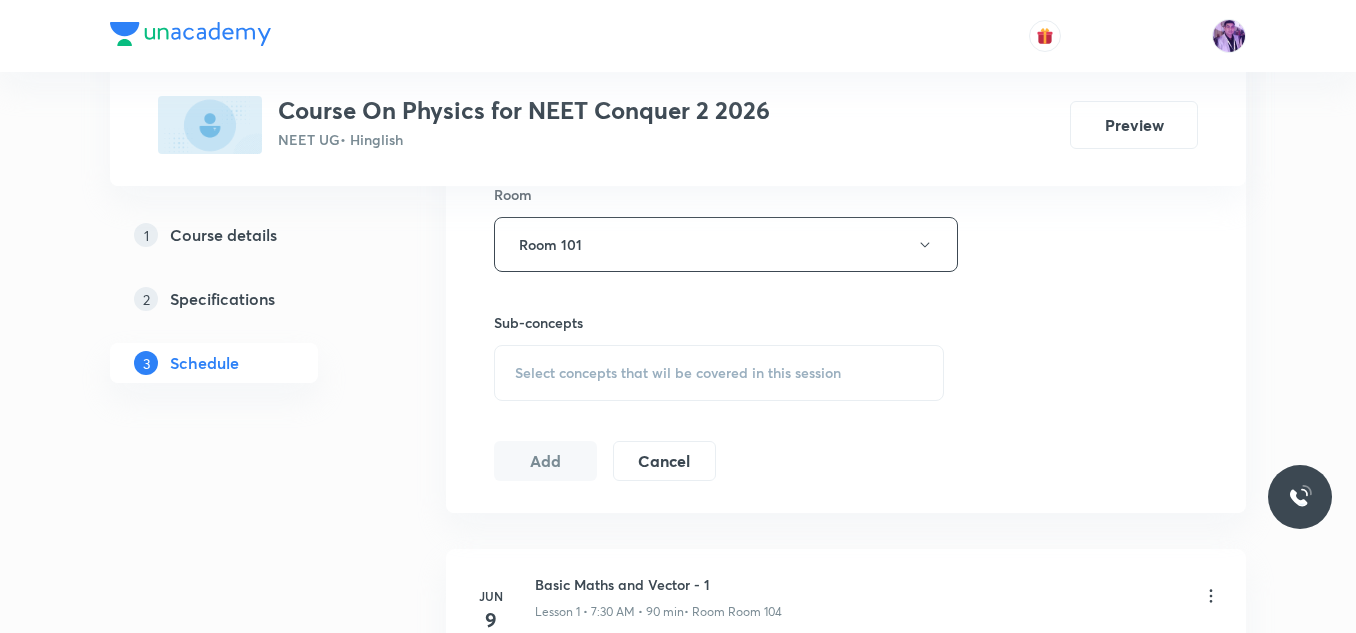 click on "Select concepts that wil be covered in this session" at bounding box center (678, 373) 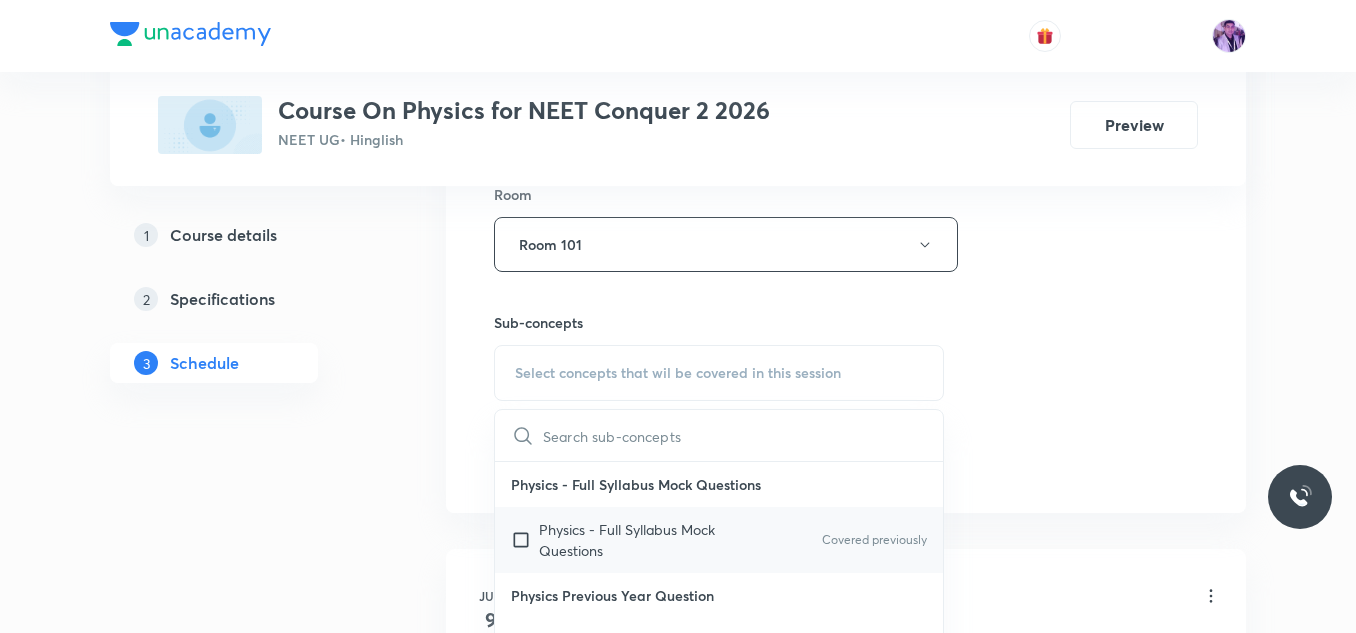 drag, startPoint x: 1365, startPoint y: 149, endPoint x: 569, endPoint y: 544, distance: 888.6175 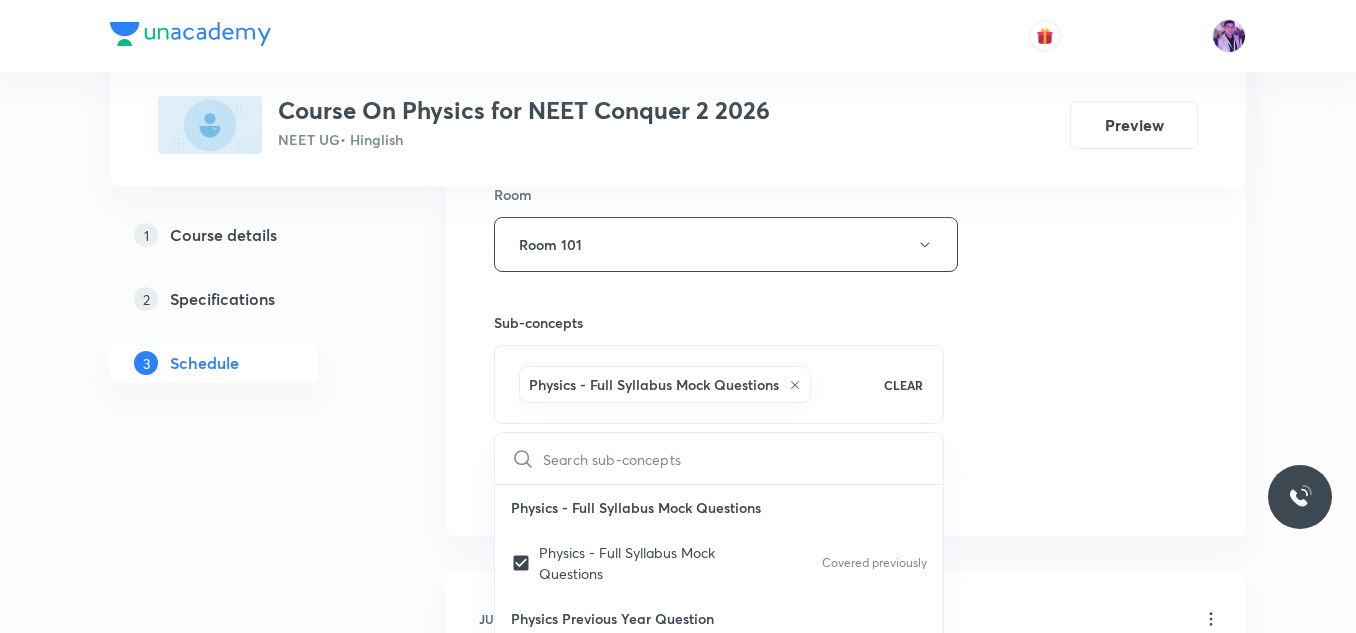 click on "Plus Courses Course On Physics for NEET Conquer 2 2026 NEET UG  • Hinglish Preview 1 Course details 2 Specifications 3 Schedule Schedule 24  classes Session  25 Live class Session title 19/99 NLM and Friction -4 ​ Schedule for Jul 10, 2025, 10:40 AM ​ Duration (in minutes) 80 ​   Session type Online Offline Room Room 101 Sub-concepts Physics - Full Syllabus Mock Questions CLEAR ​ Physics - Full Syllabus Mock Questions Physics - Full Syllabus Mock Questions Covered previously Physics Previous Year Question Physics Previous Year Question Covered previously Units & Dimensions Physical quantity Covered previously Applications of Dimensional Analysis Covered previously Significant Figures Units of Physical Quantities System of Units Dimensions of Some Mathematical Functions Unit and Dimension Product of Two Vectors Subtraction of Vectors Cross Product Least Count Analysis Errors of Measurement Vernier Callipers Screw Gauge Zero Error Basic Mathematics Elementary Algebra Elementary Trigonometry Functions" at bounding box center [678, 1821] 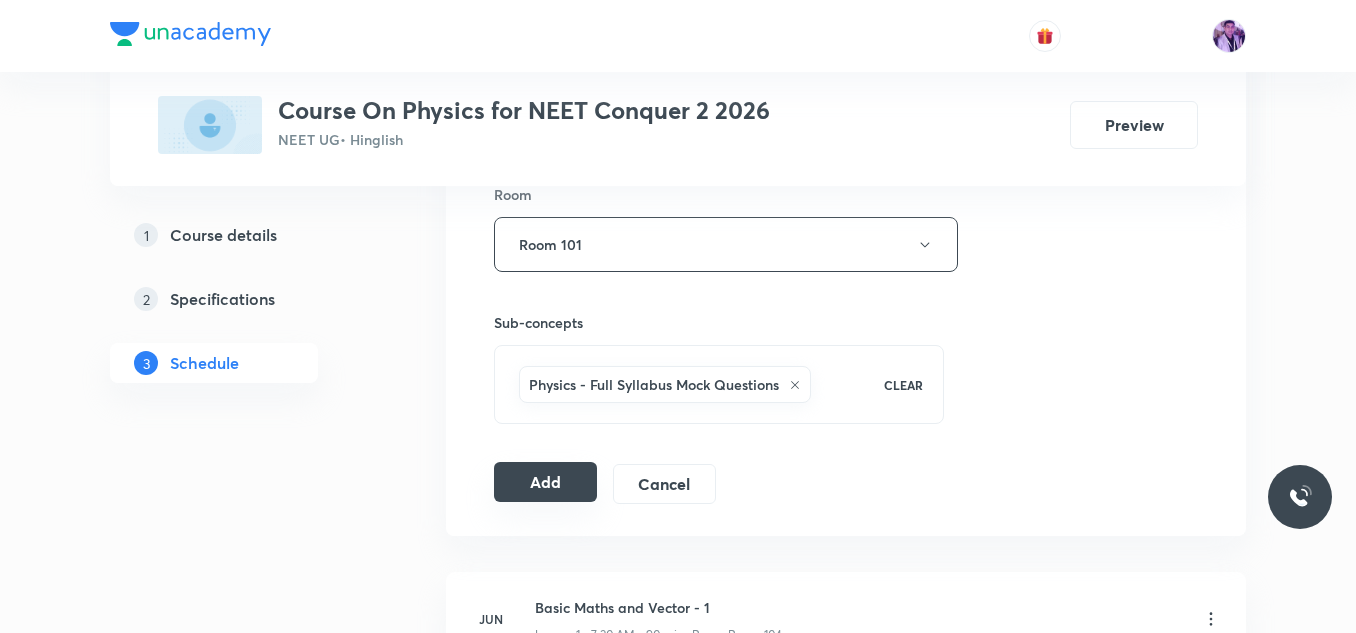 click on "Add" at bounding box center [545, 482] 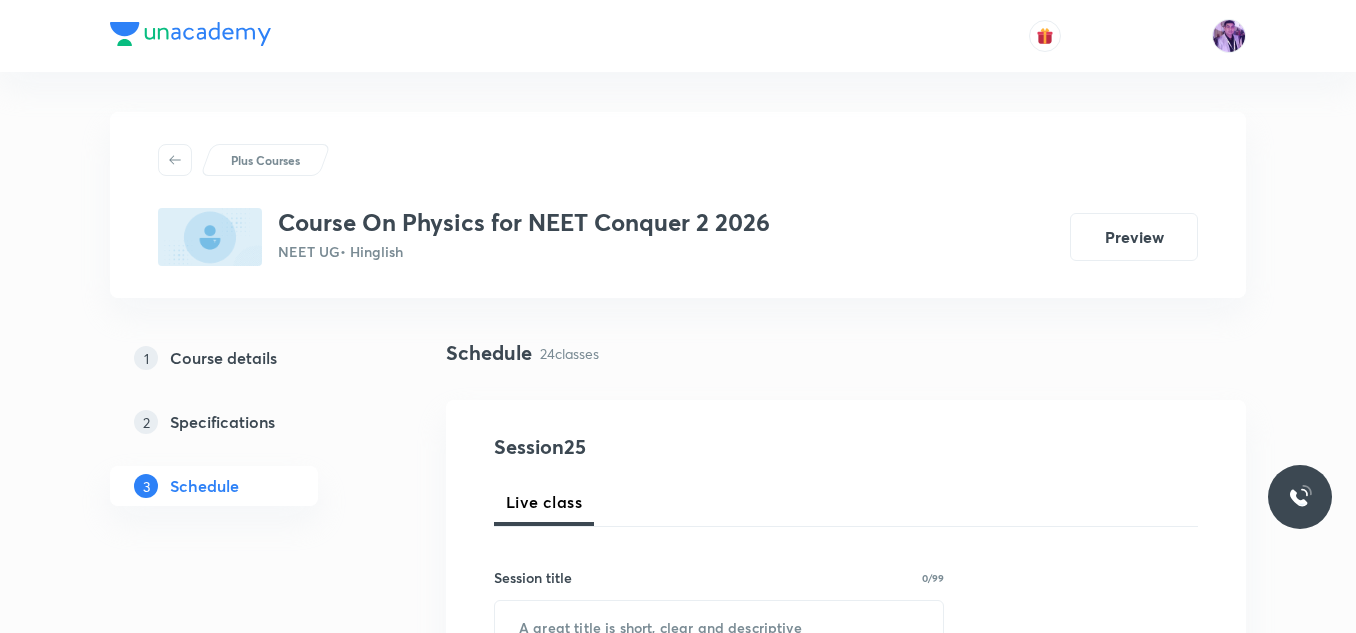 scroll, scrollTop: 890, scrollLeft: 0, axis: vertical 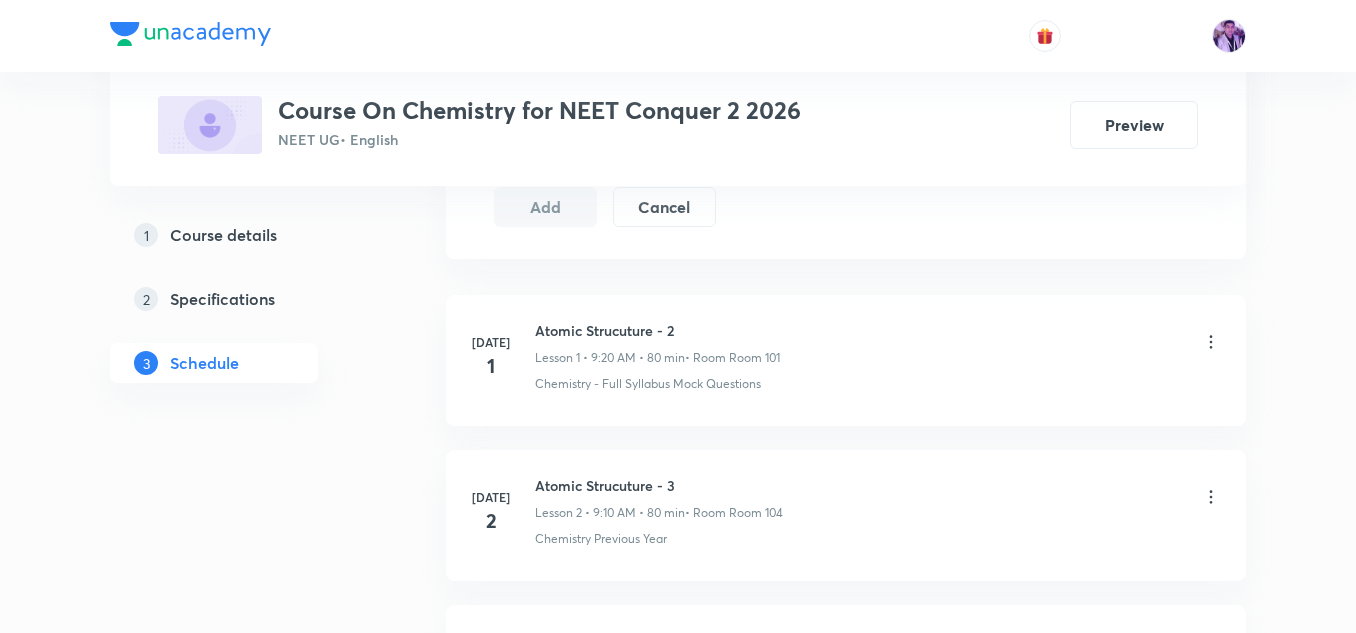 drag, startPoint x: 1365, startPoint y: 304, endPoint x: 953, endPoint y: 385, distance: 419.8869 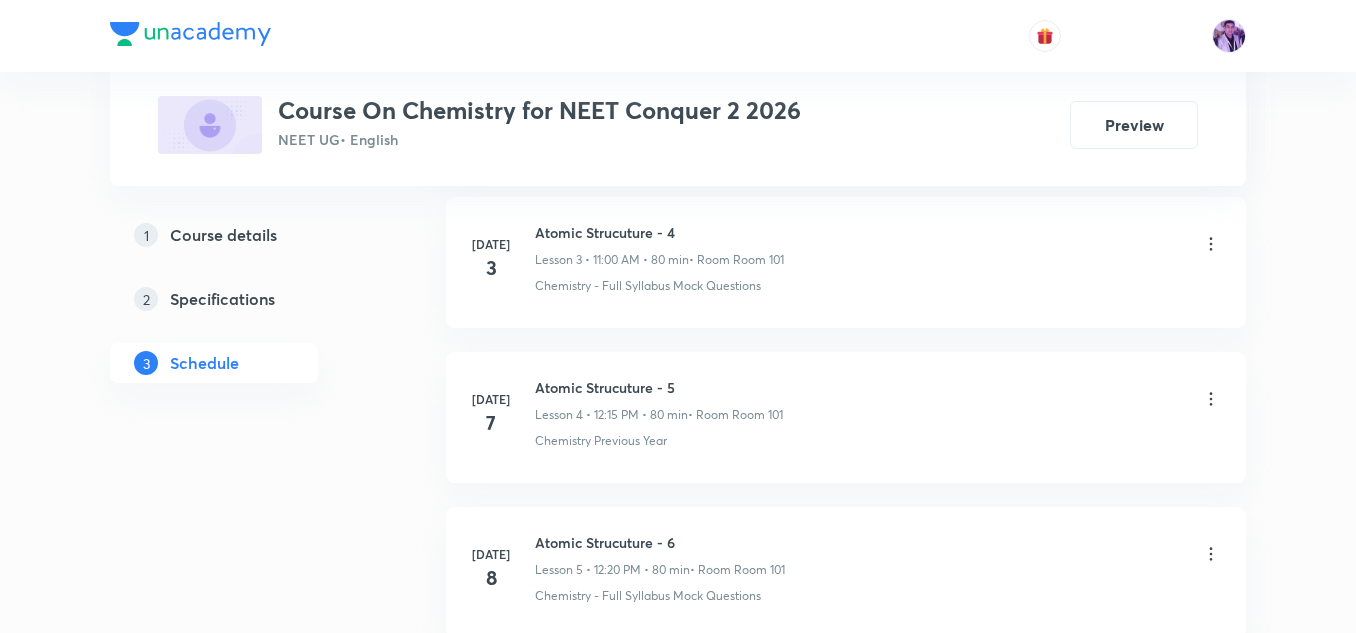 scroll, scrollTop: 1900, scrollLeft: 0, axis: vertical 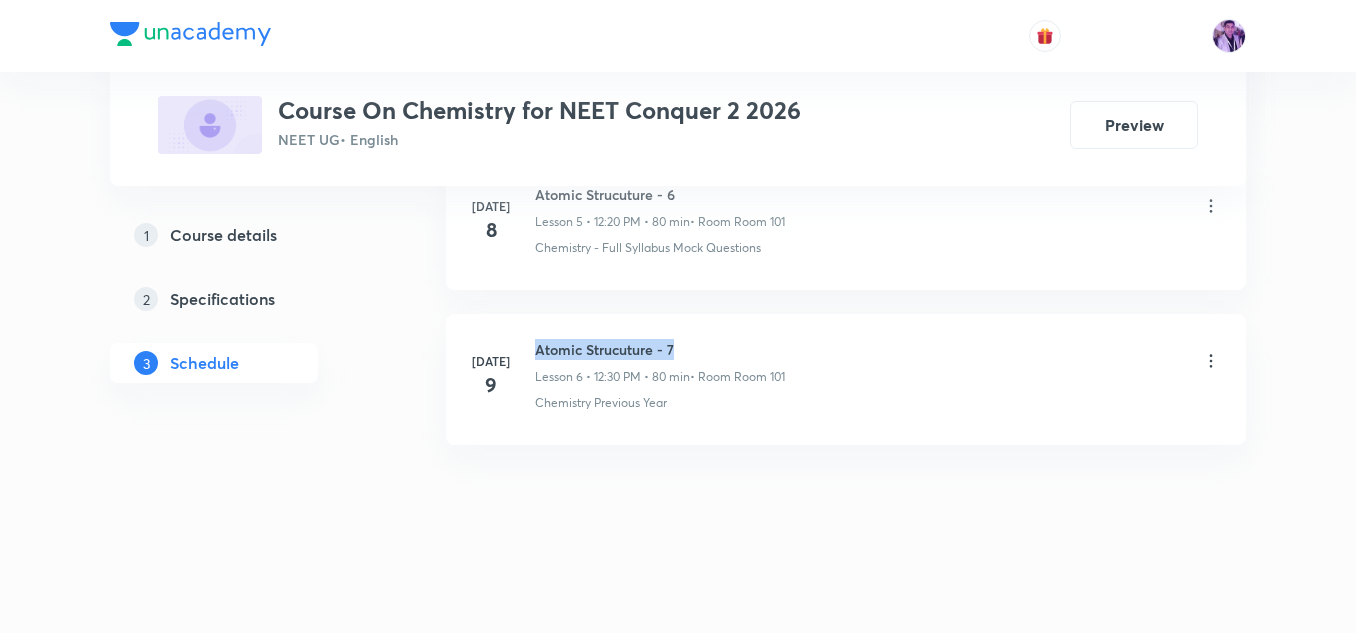 drag, startPoint x: 536, startPoint y: 349, endPoint x: 685, endPoint y: 345, distance: 149.05368 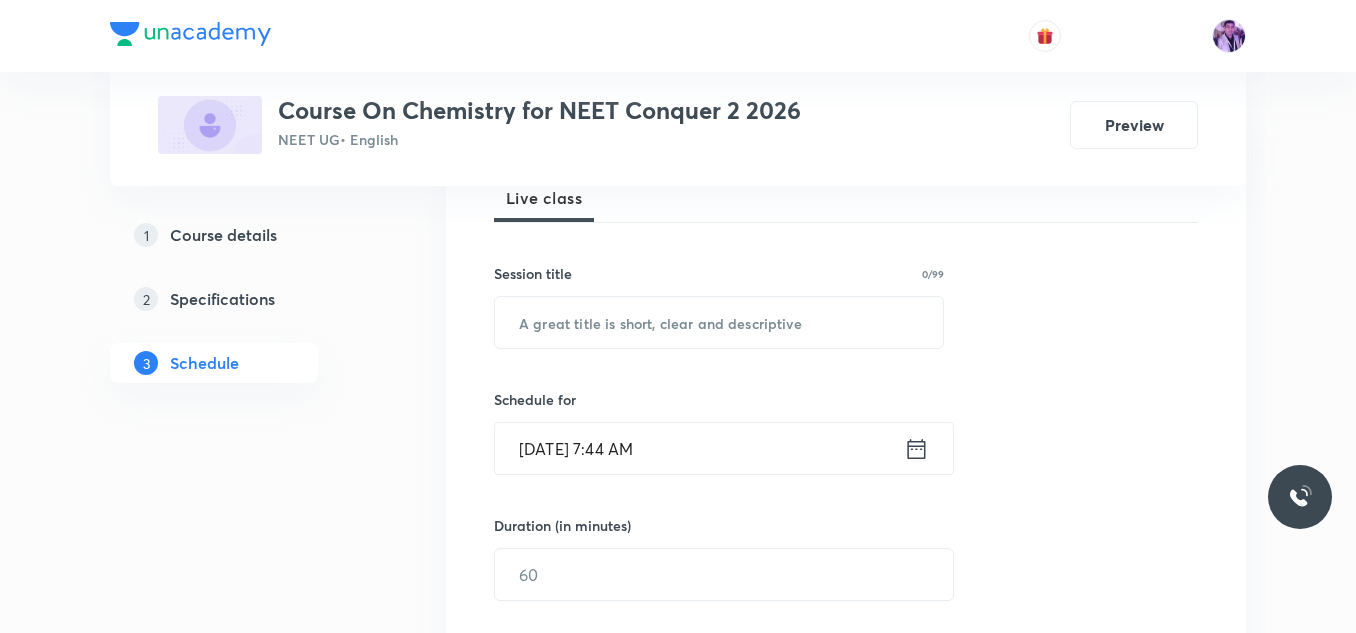 scroll, scrollTop: 316, scrollLeft: 0, axis: vertical 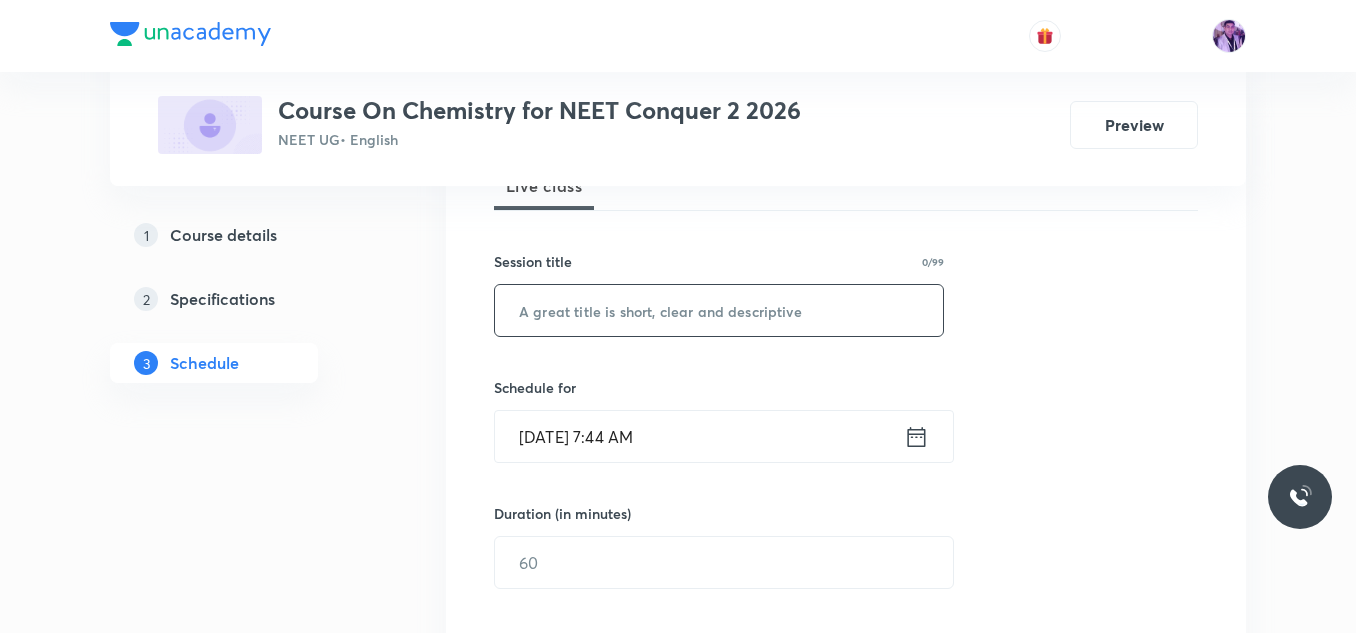 click at bounding box center (719, 310) 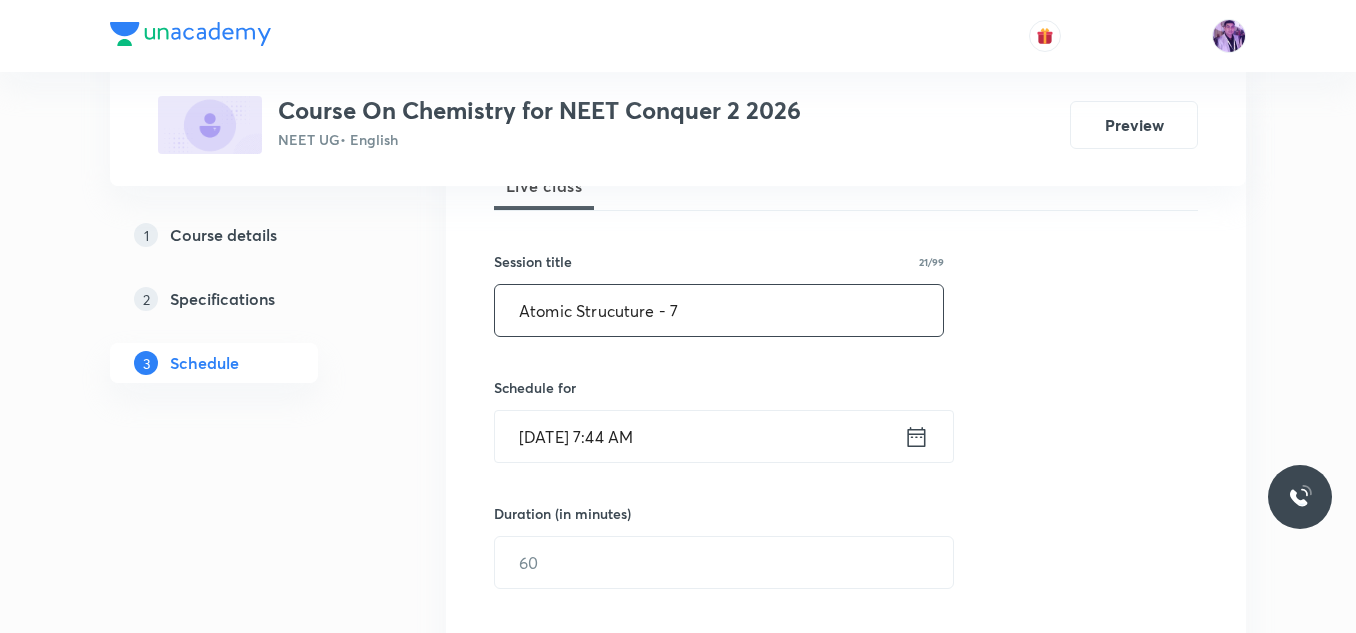 type on "Atomic Strucuture - 7" 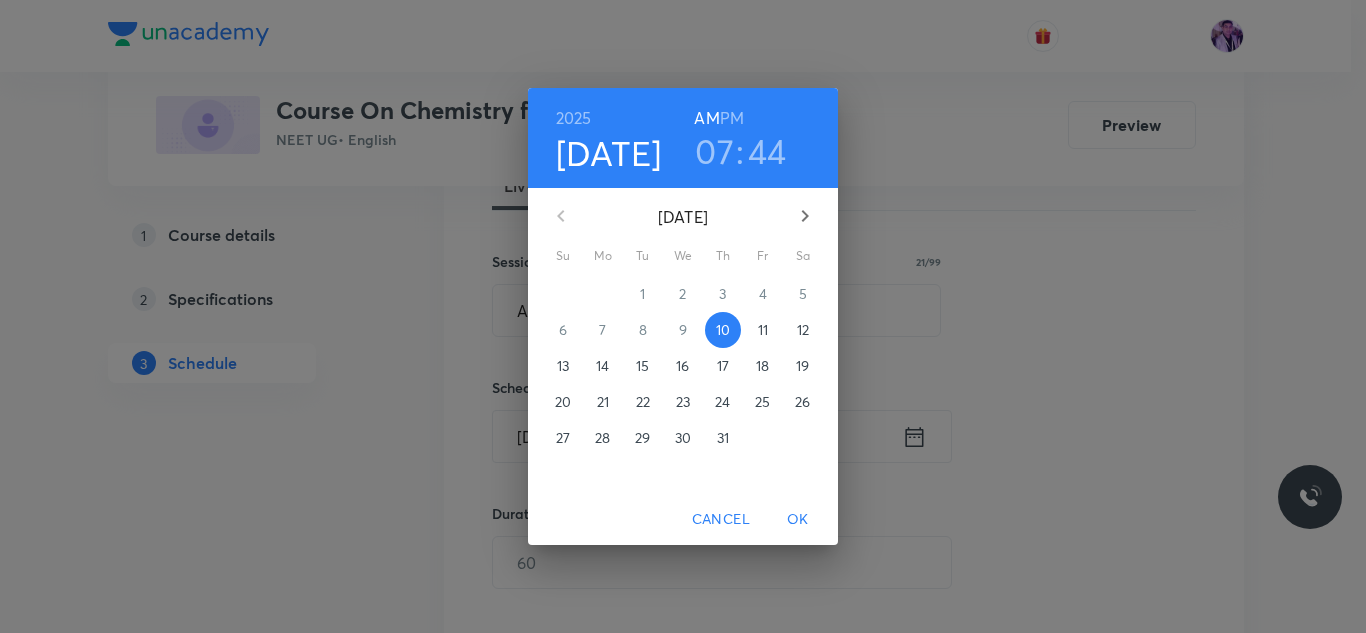 click on "[DATE]" at bounding box center [683, 216] 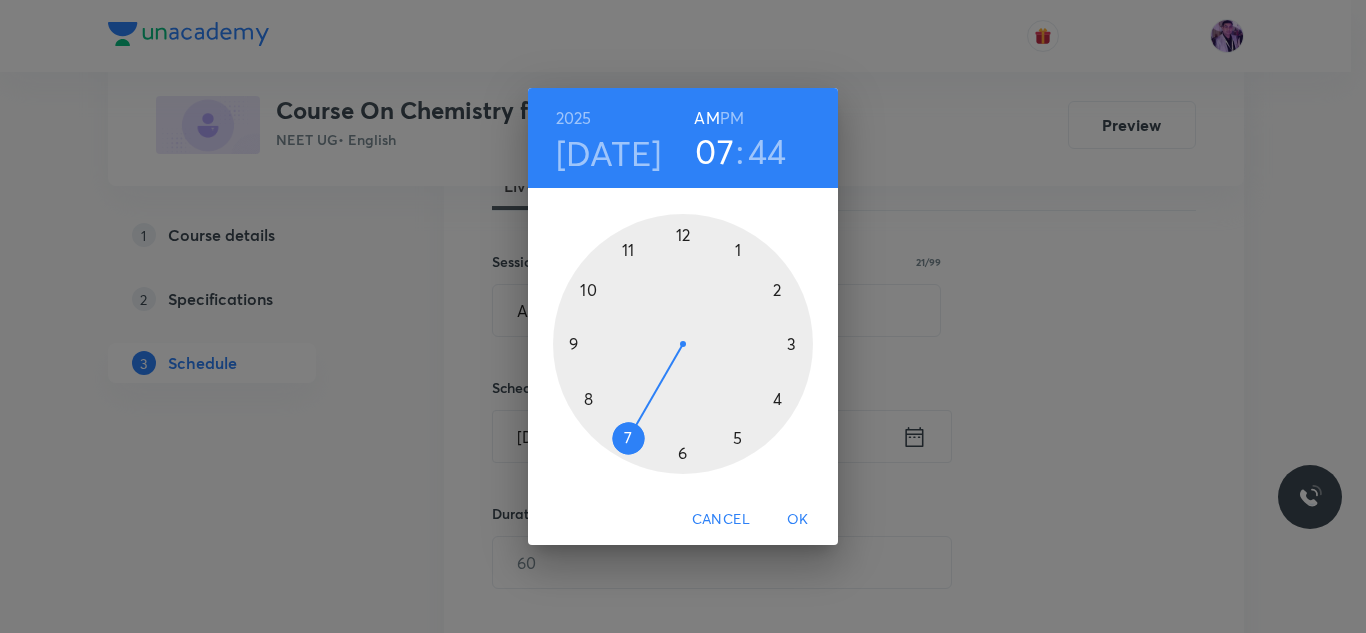 click at bounding box center [683, 344] 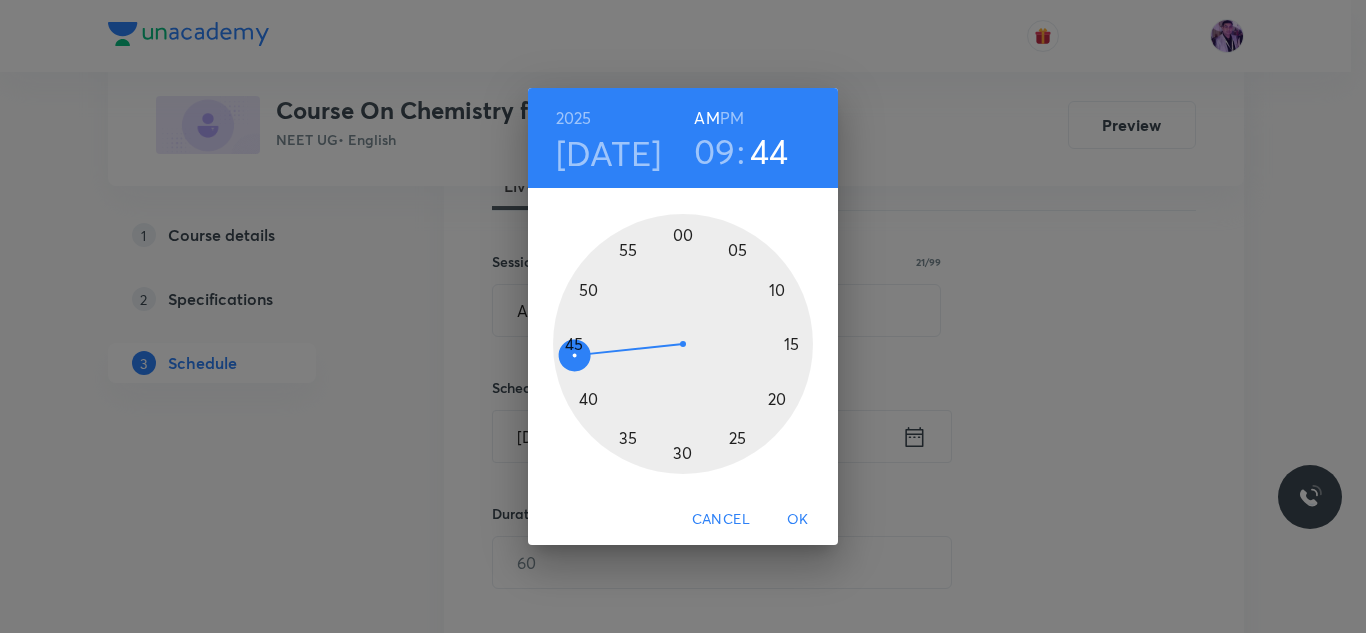 click on "09" at bounding box center (715, 151) 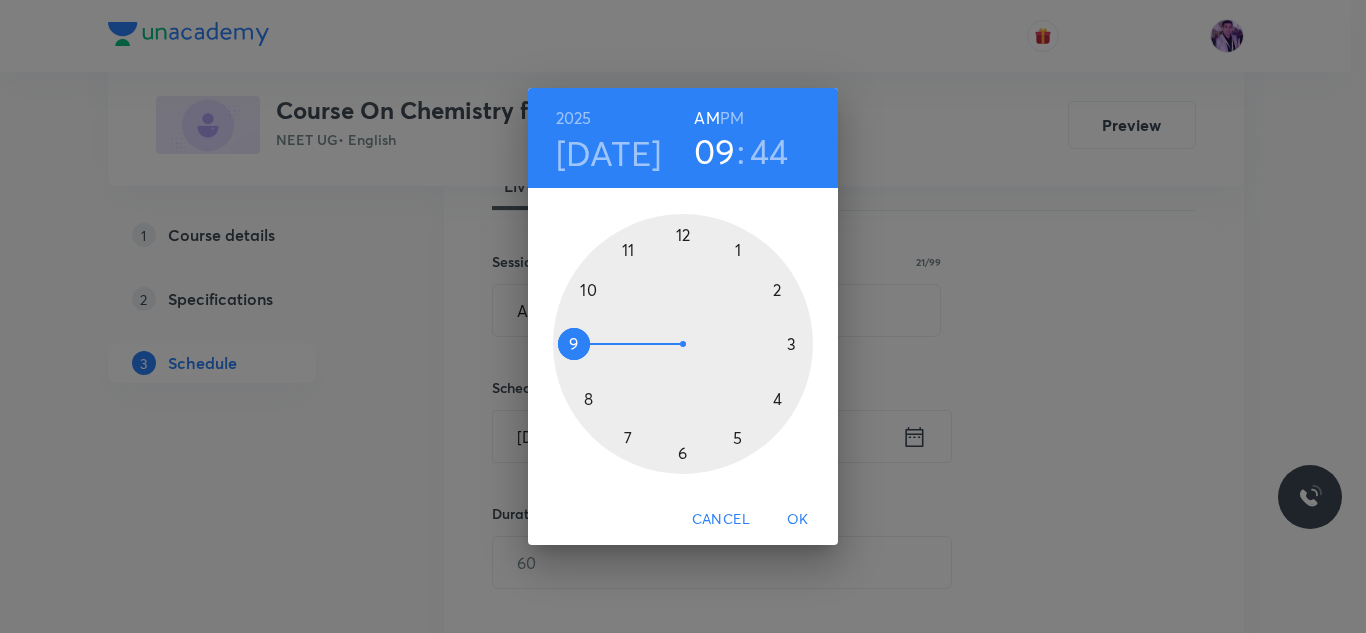 click on "PM" at bounding box center [732, 118] 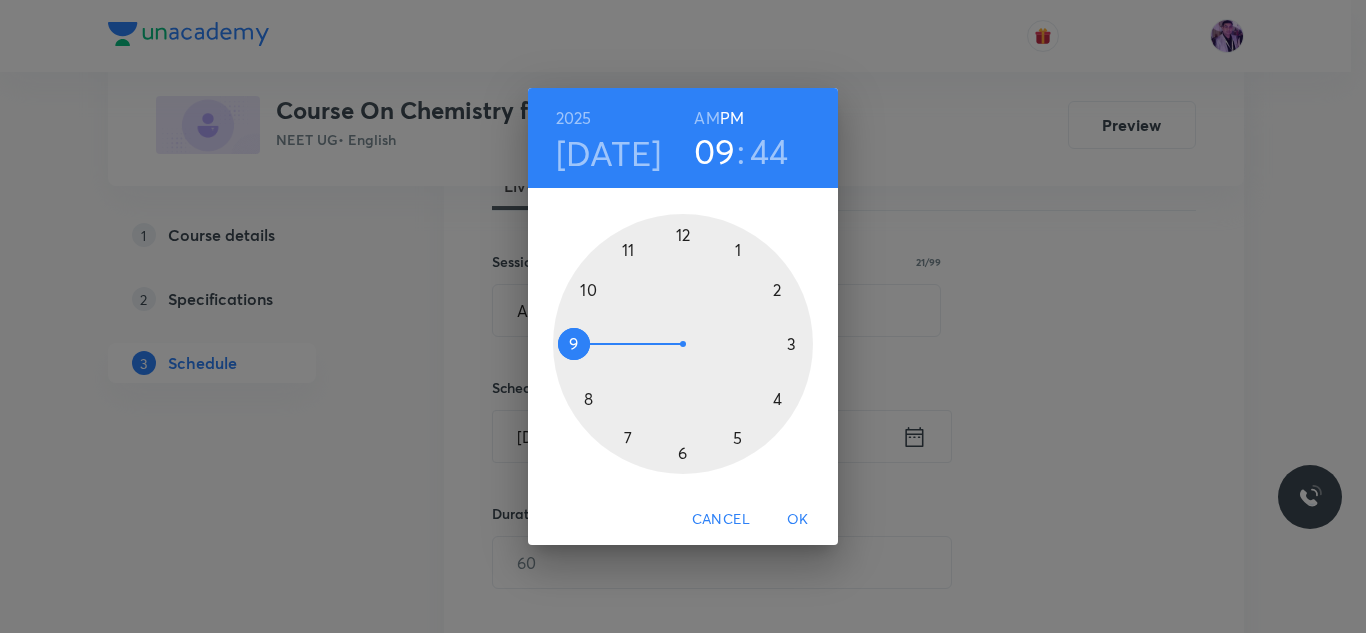 click at bounding box center (683, 344) 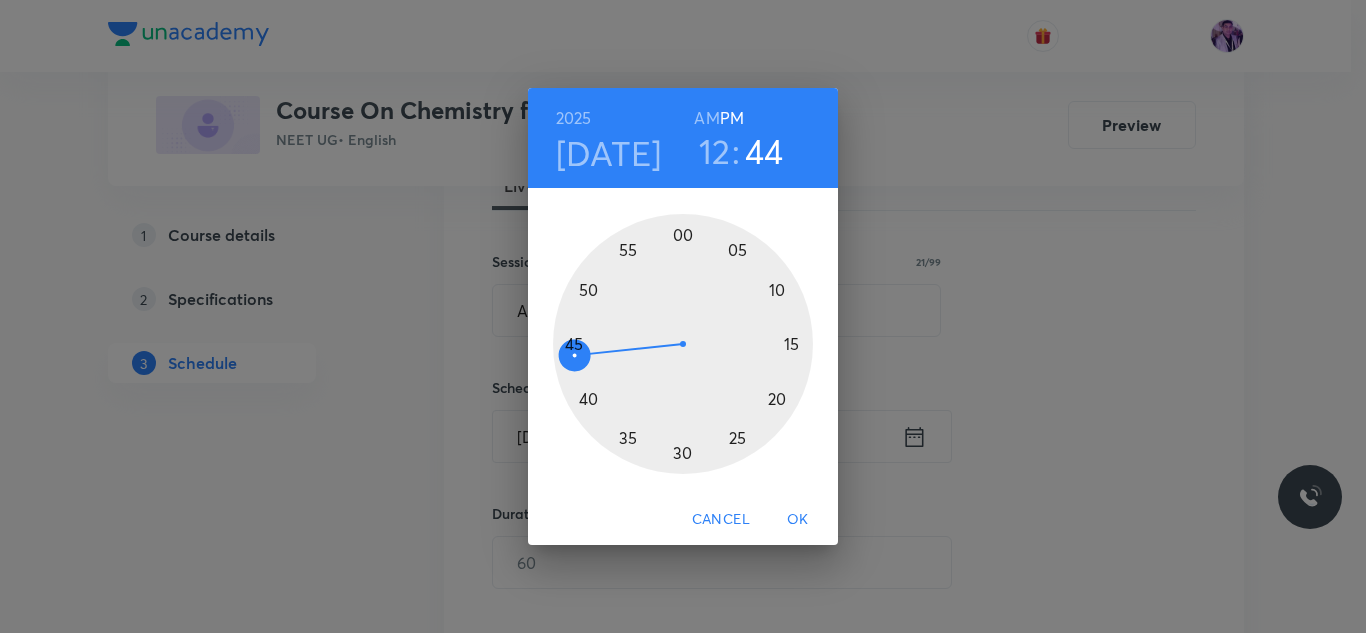 click on "12" at bounding box center [715, 151] 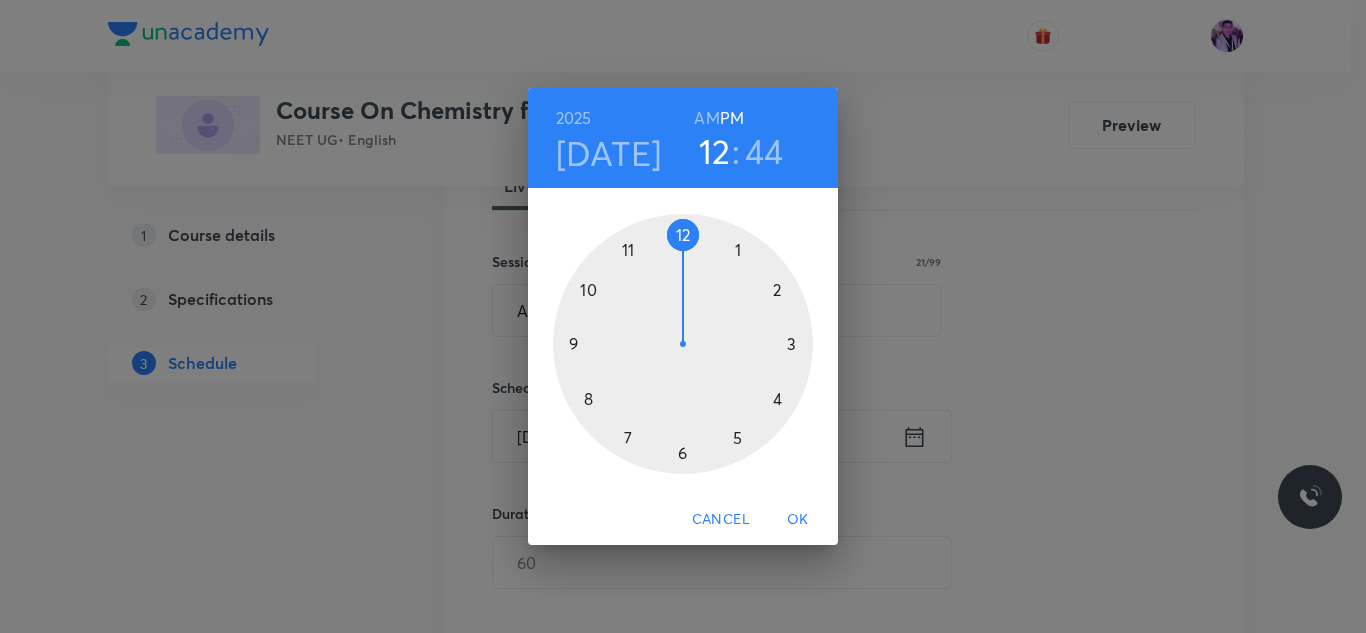 click at bounding box center [683, 344] 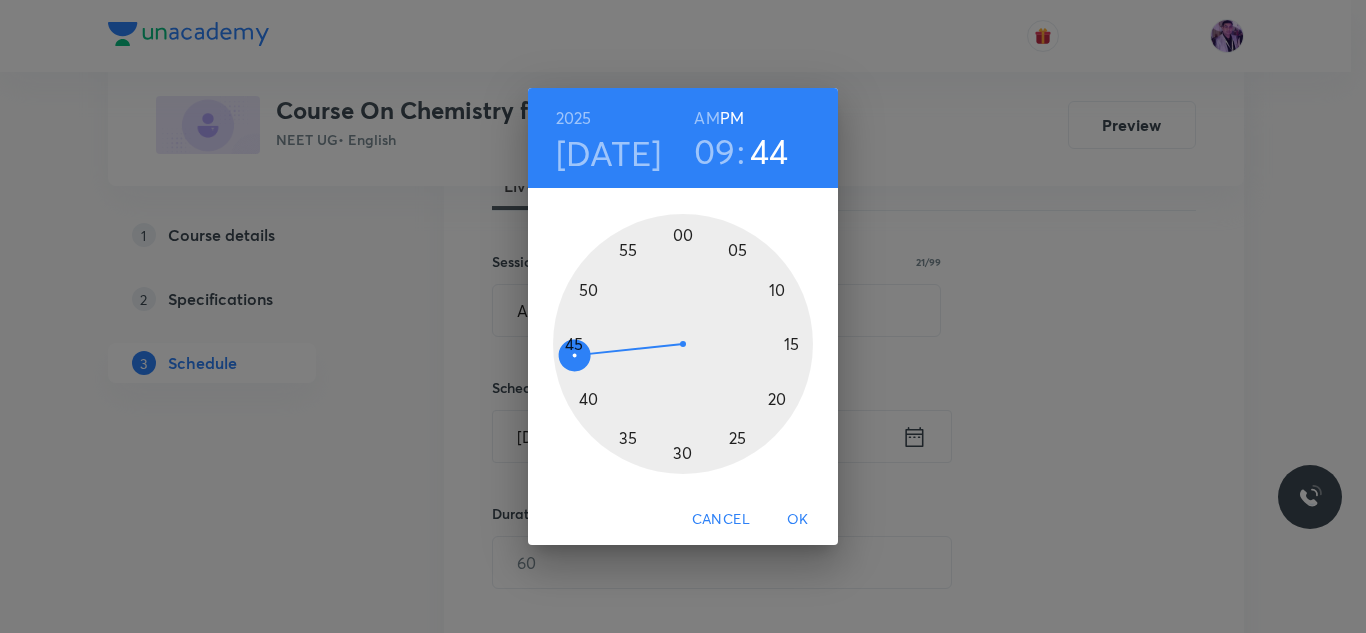 click at bounding box center (683, 344) 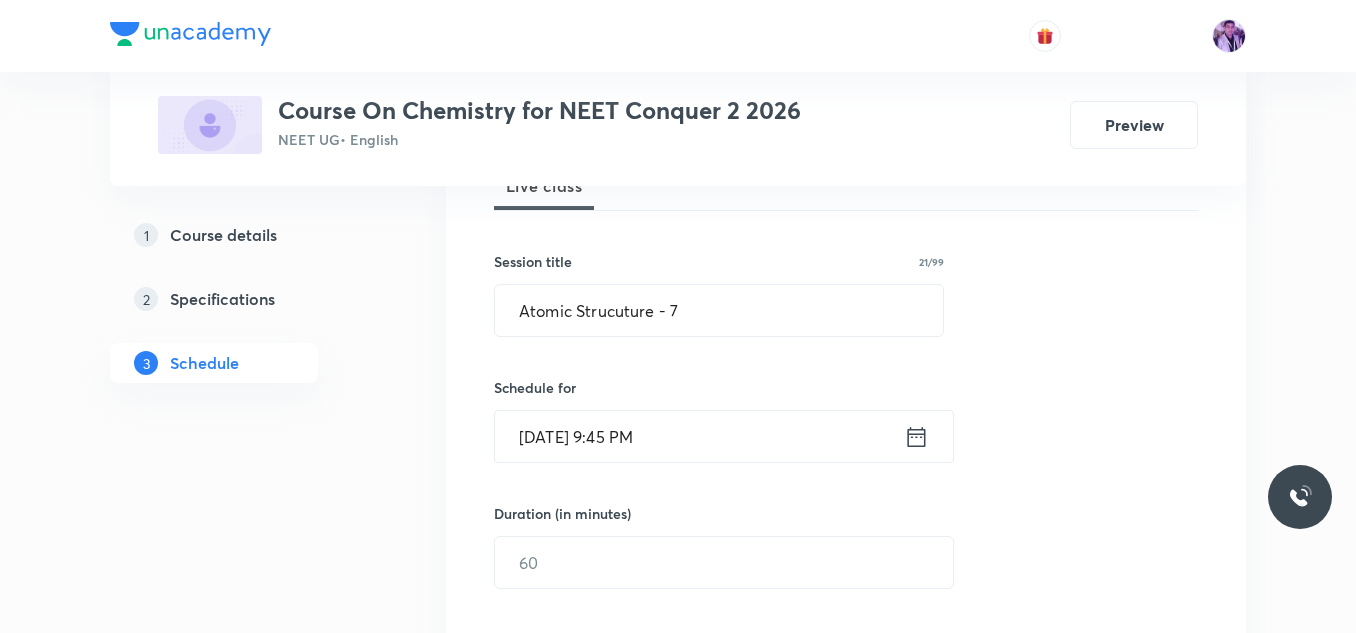 click on "Jul 10, 2025, 9:45 PM" at bounding box center [699, 436] 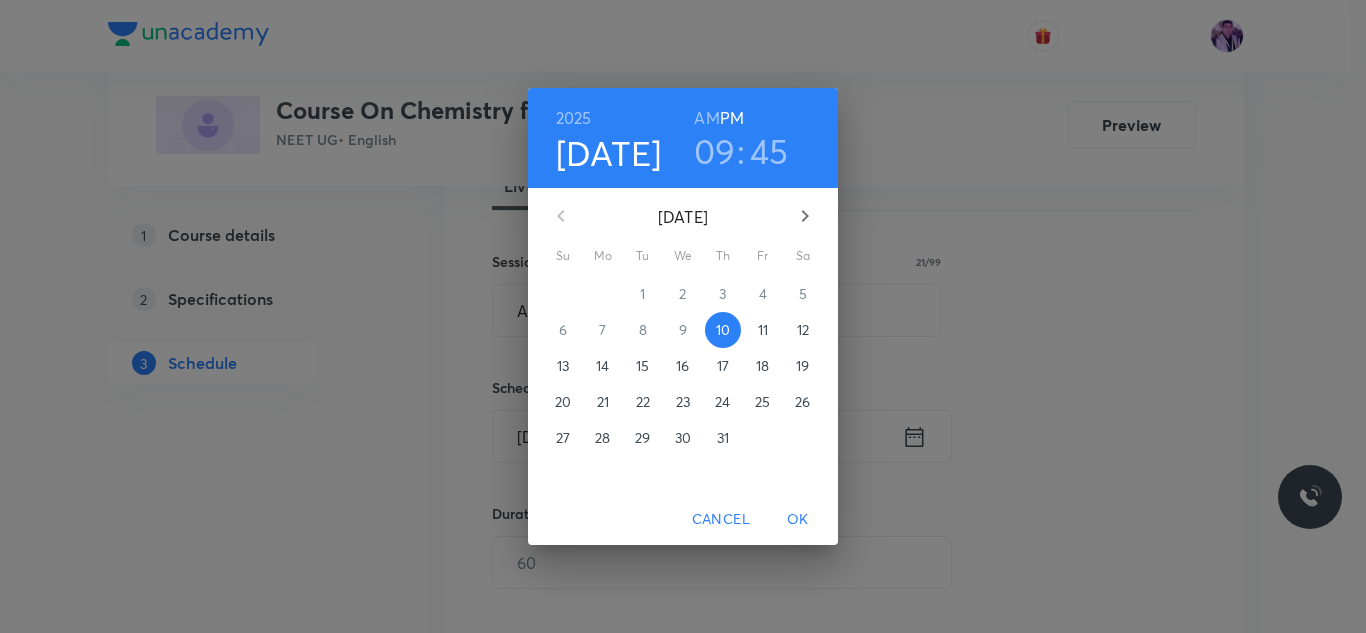 click on "09" at bounding box center [715, 151] 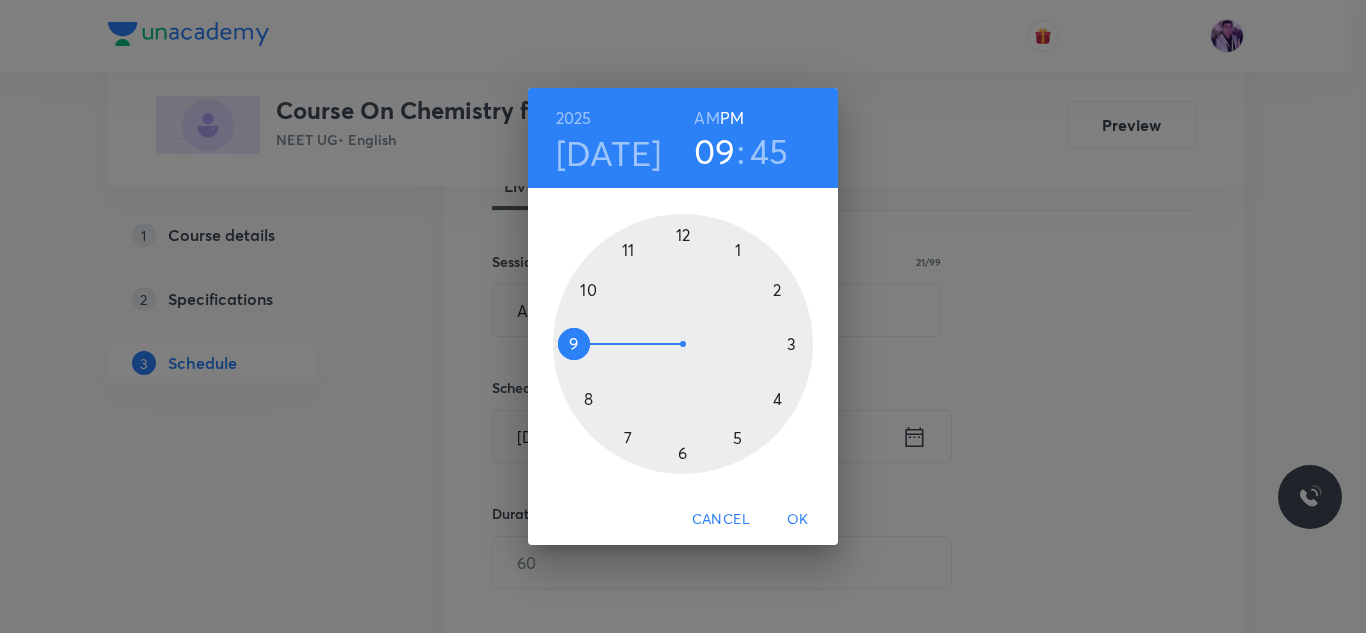 click at bounding box center [683, 344] 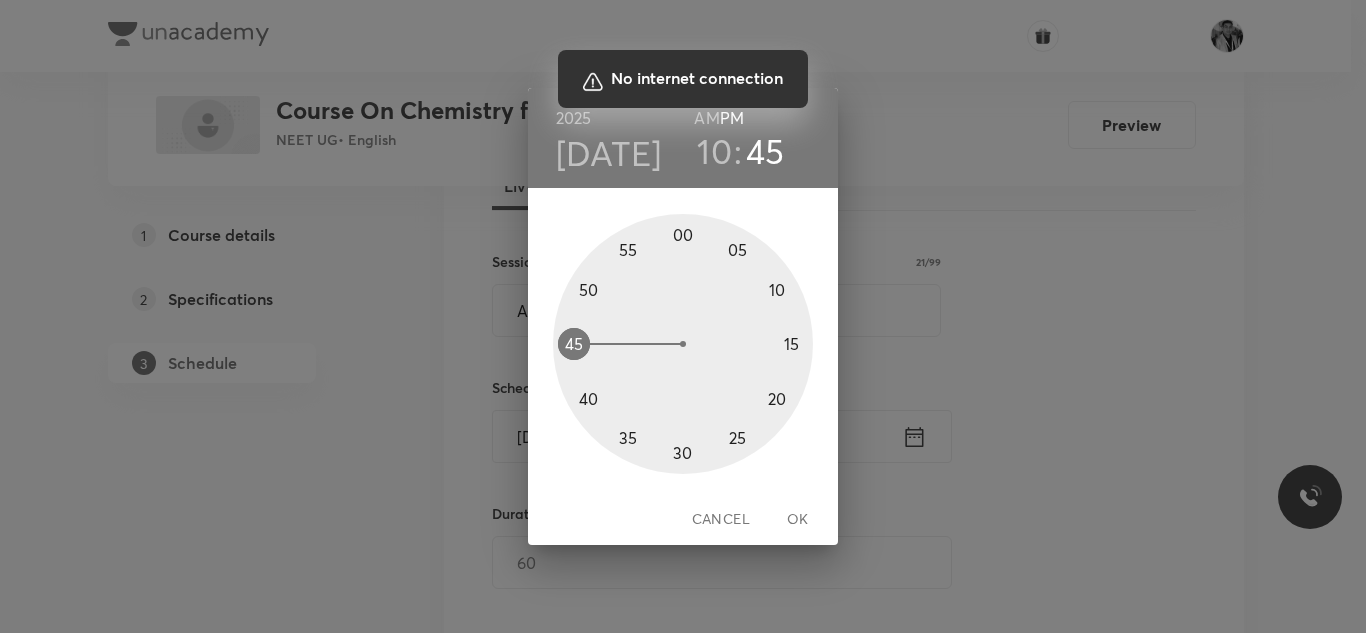 click at bounding box center (683, 316) 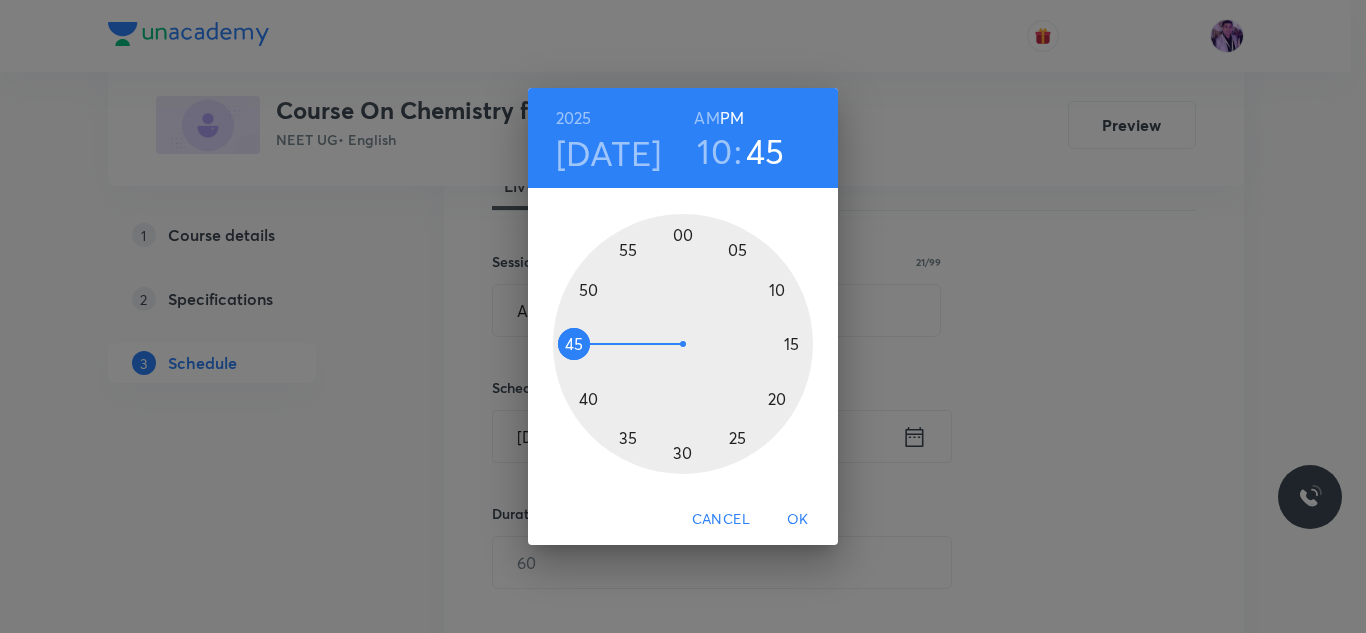 click at bounding box center [683, 344] 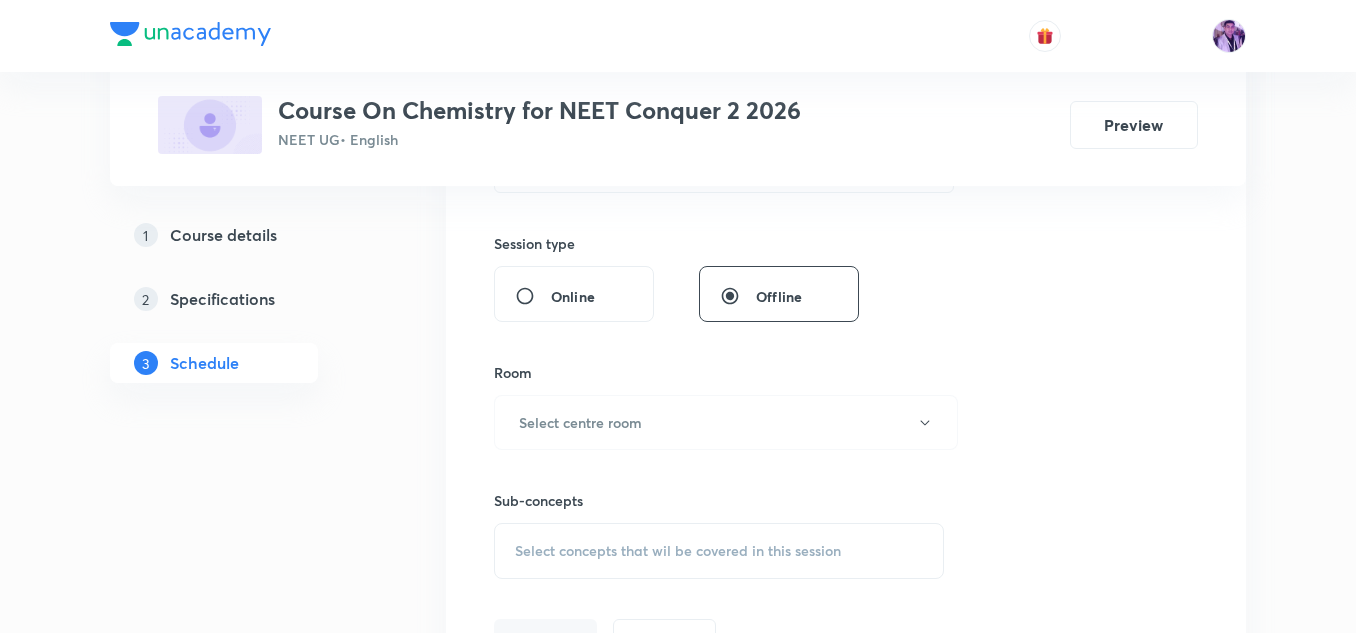 scroll, scrollTop: 448, scrollLeft: 0, axis: vertical 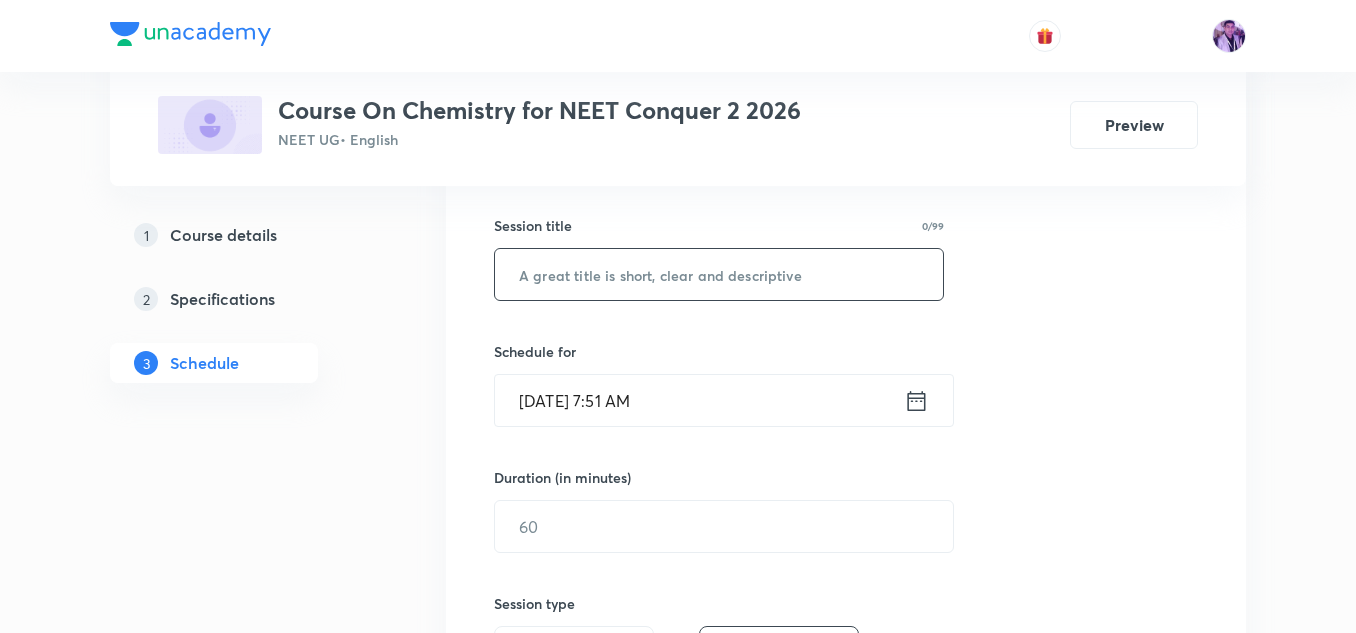 click at bounding box center (719, 274) 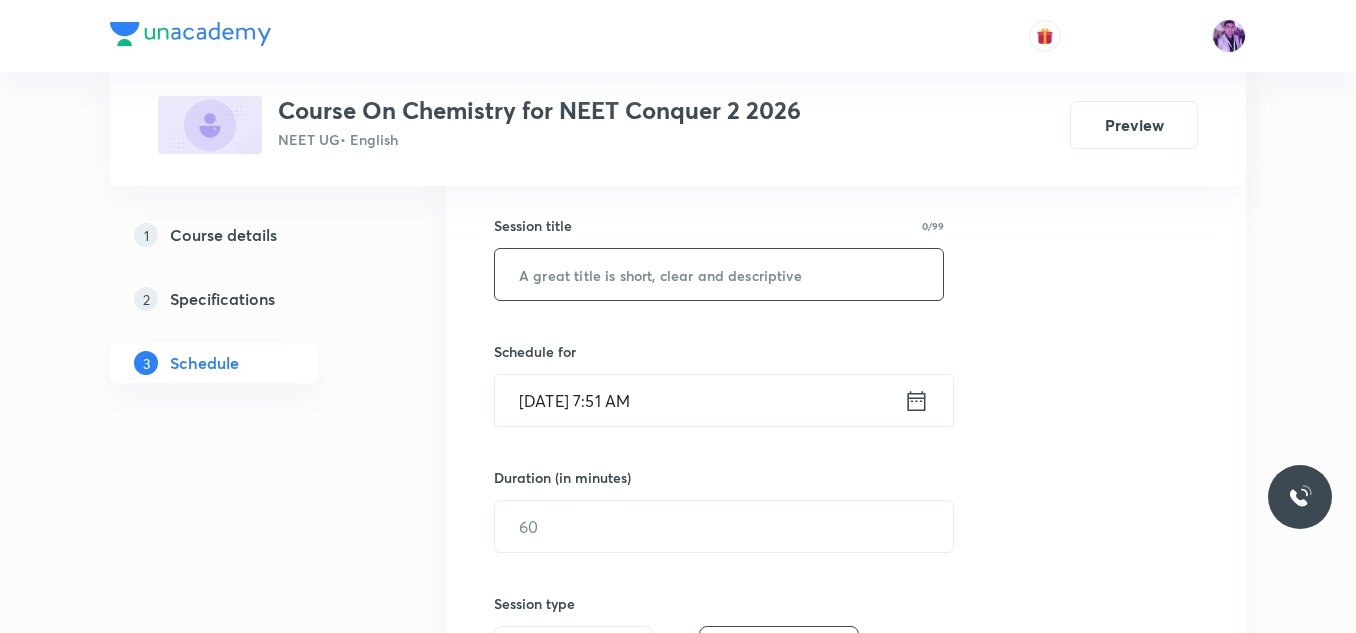 paste on "Atomic Strucuture - 7" 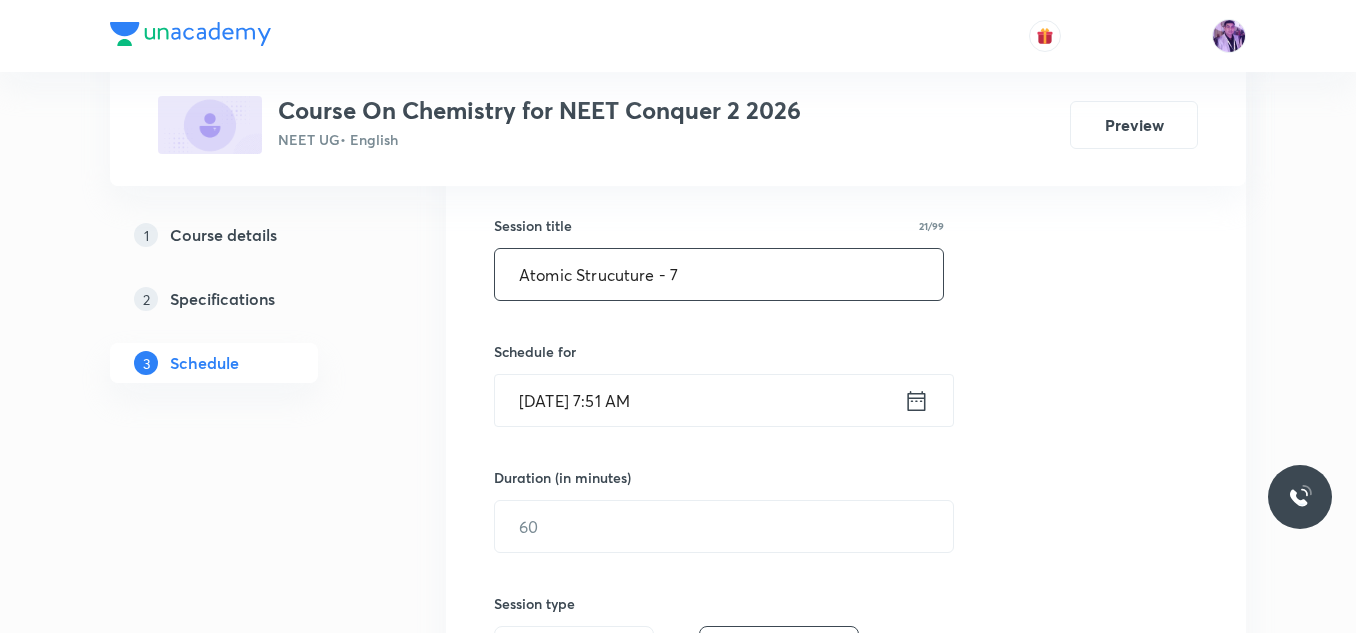 type on "Atomic Strucuture - 7" 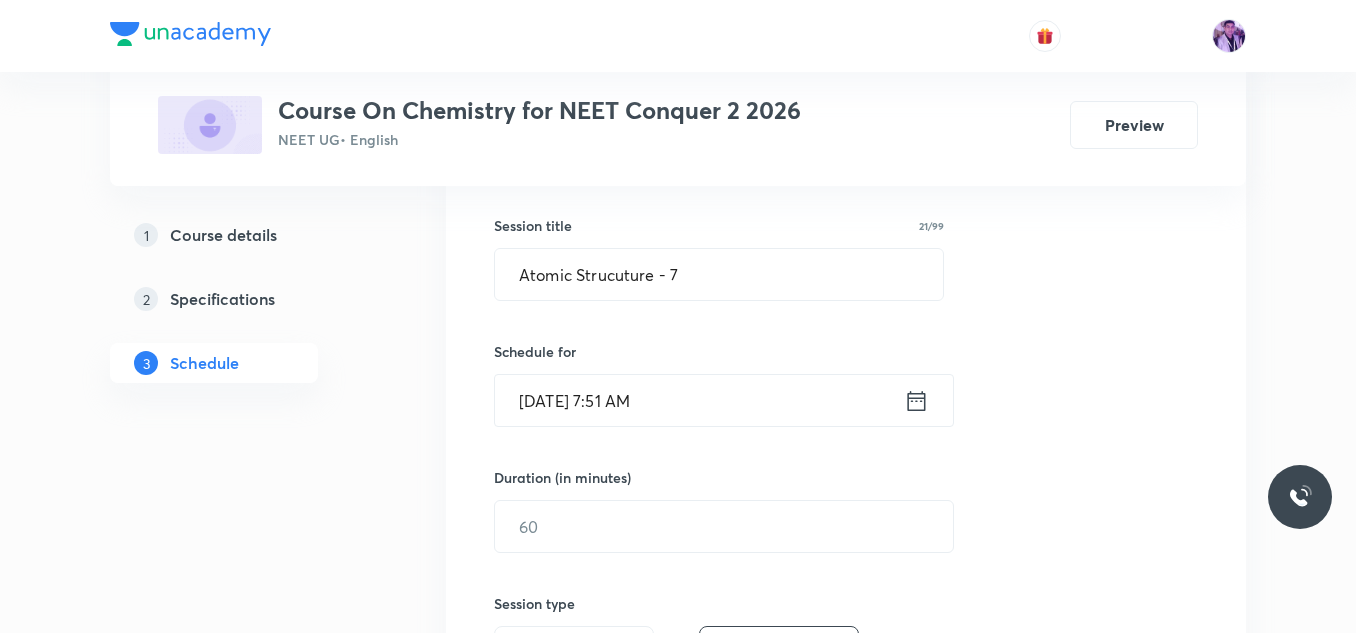click on "[DATE] 7:51 AM ​" at bounding box center (724, 400) 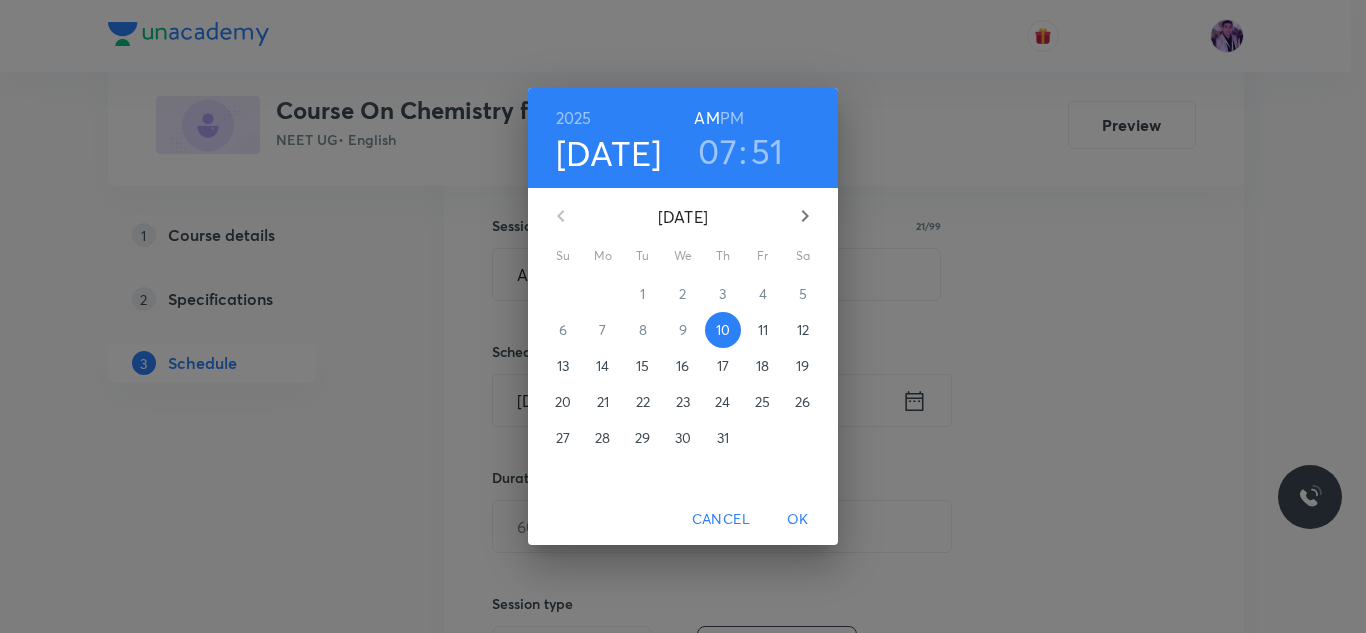 click on "[DATE] 07 : 51 AM PM" at bounding box center (683, 138) 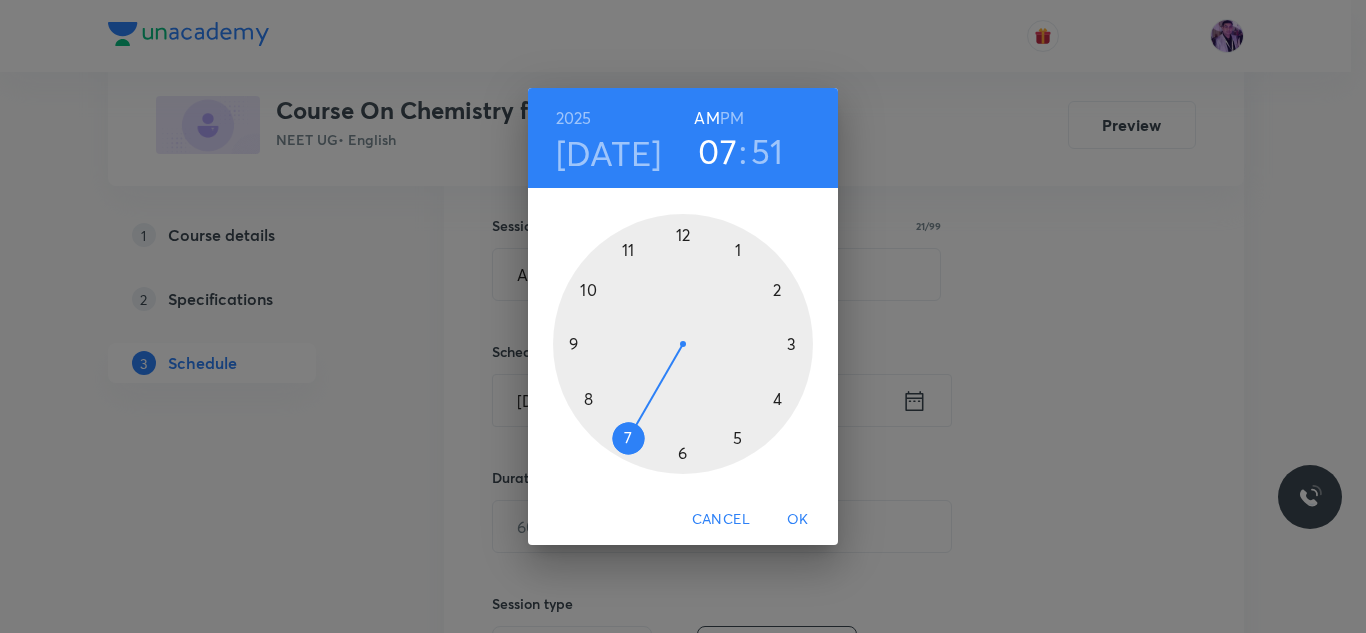 click at bounding box center (683, 344) 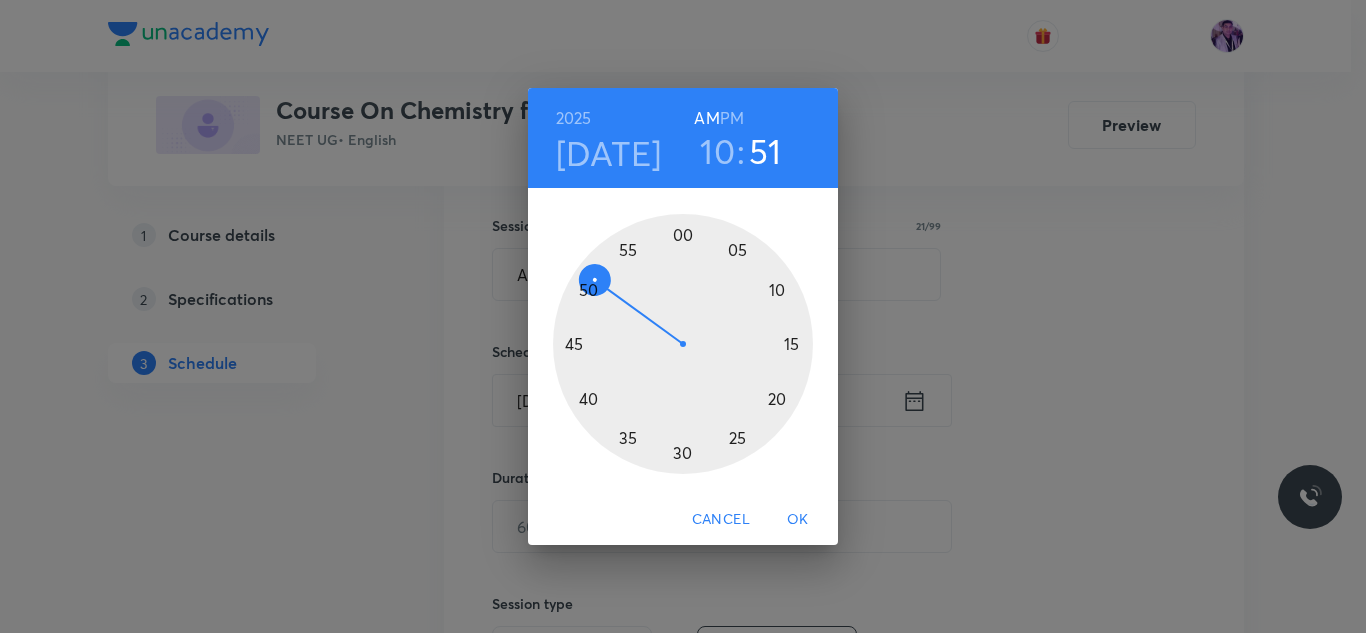 click at bounding box center (683, 344) 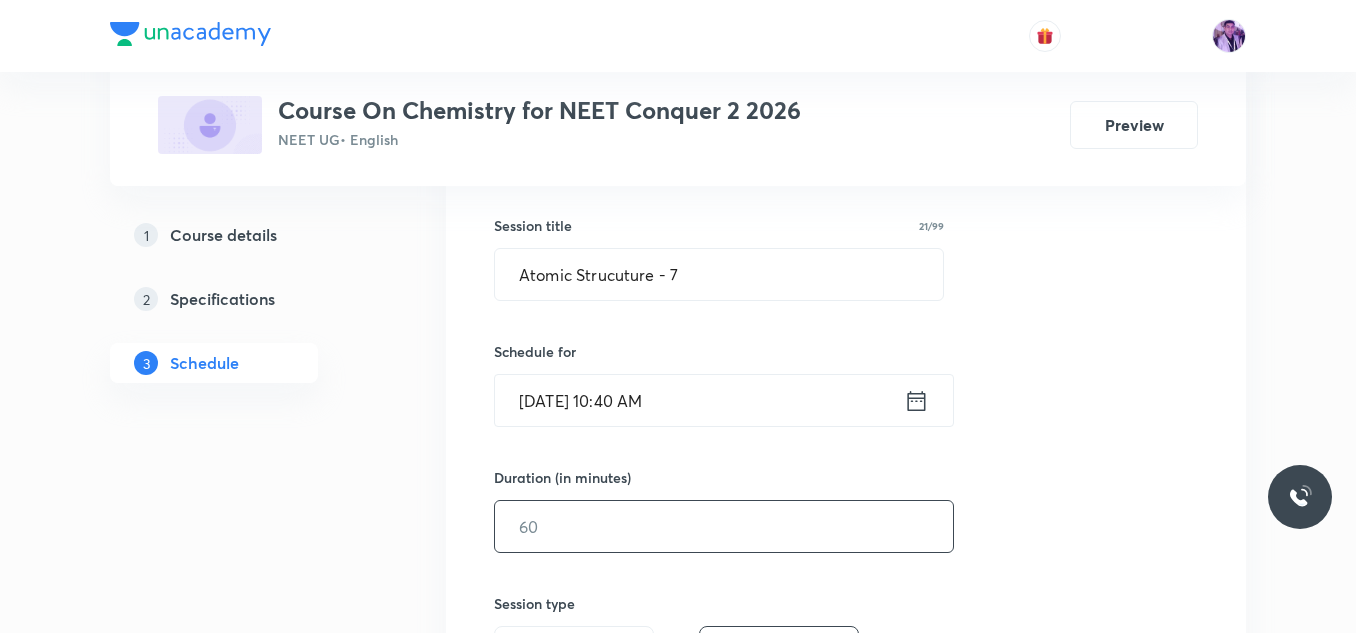 click at bounding box center [724, 526] 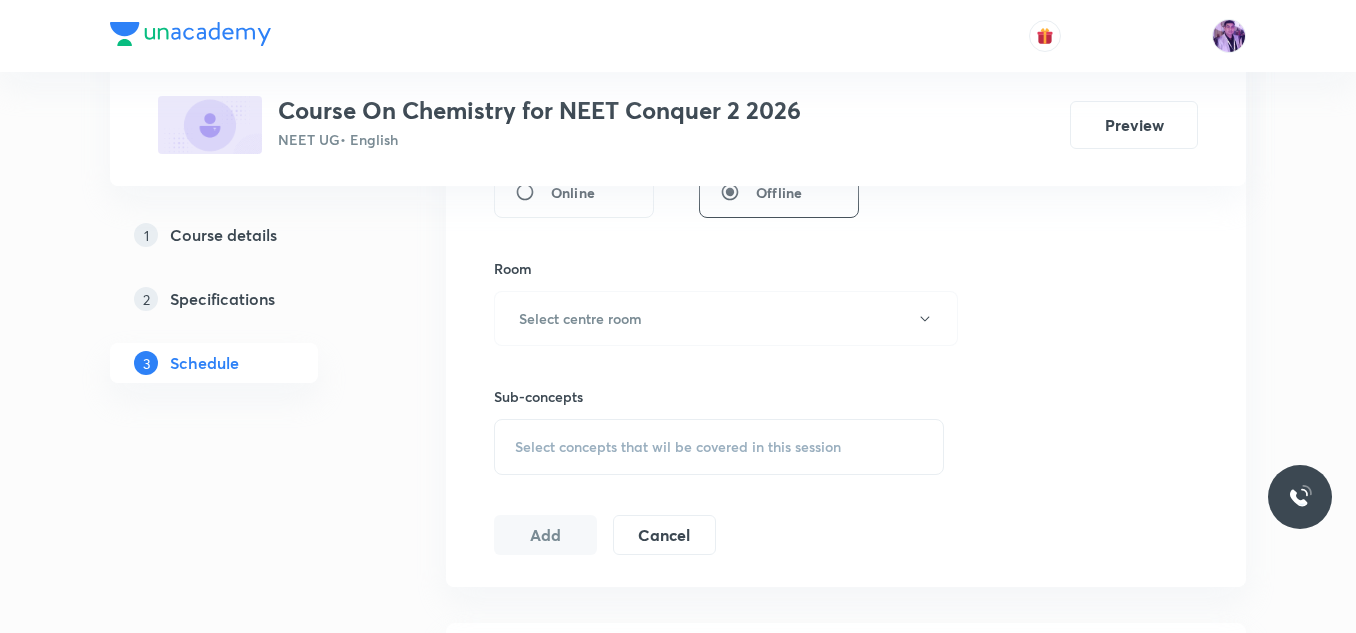 scroll, scrollTop: 832, scrollLeft: 0, axis: vertical 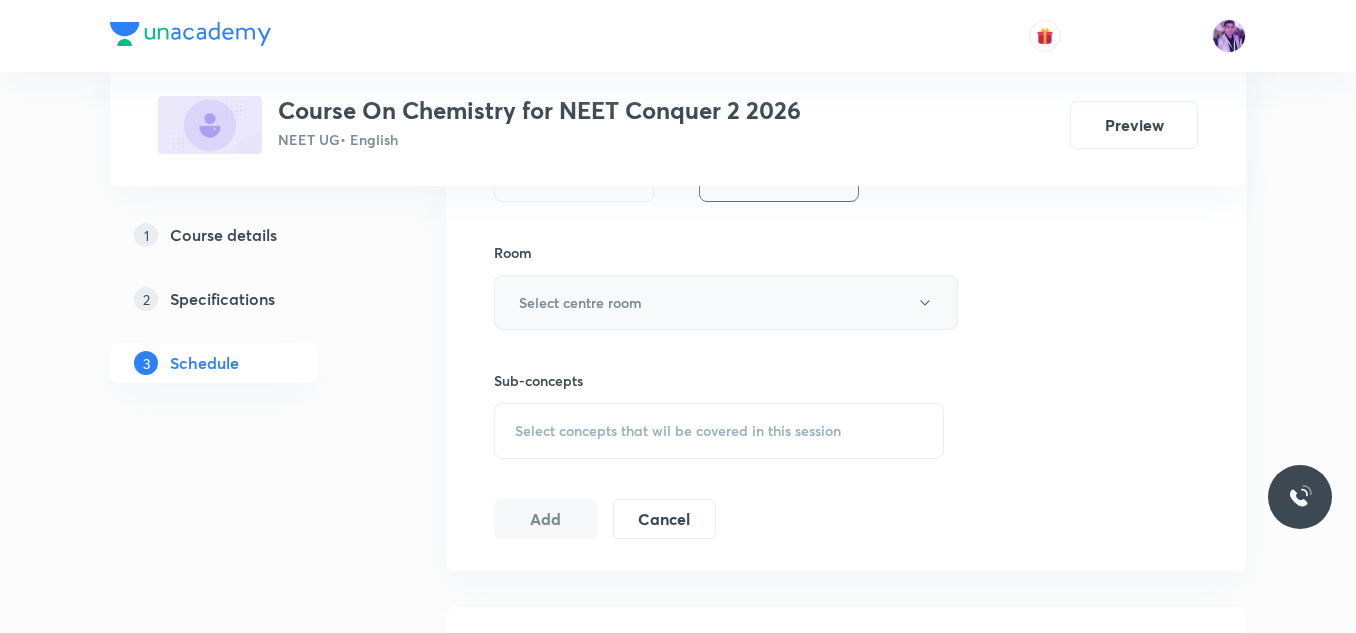 type on "80" 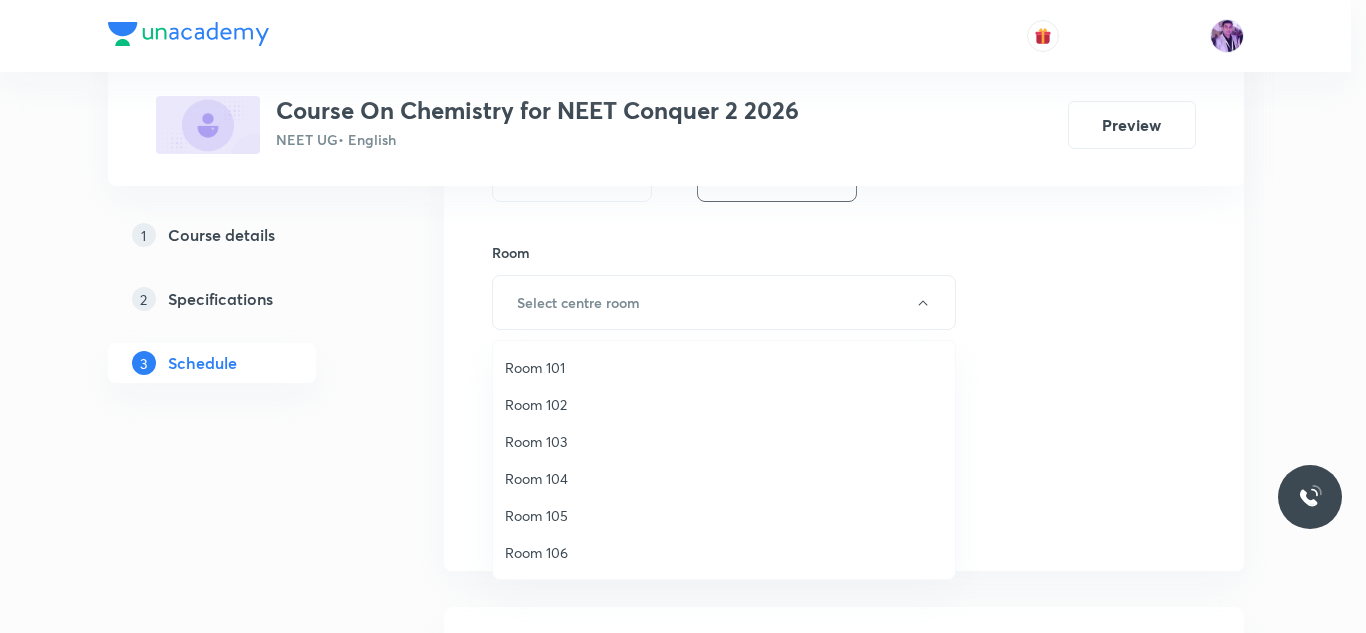 click on "Room 101" at bounding box center [724, 367] 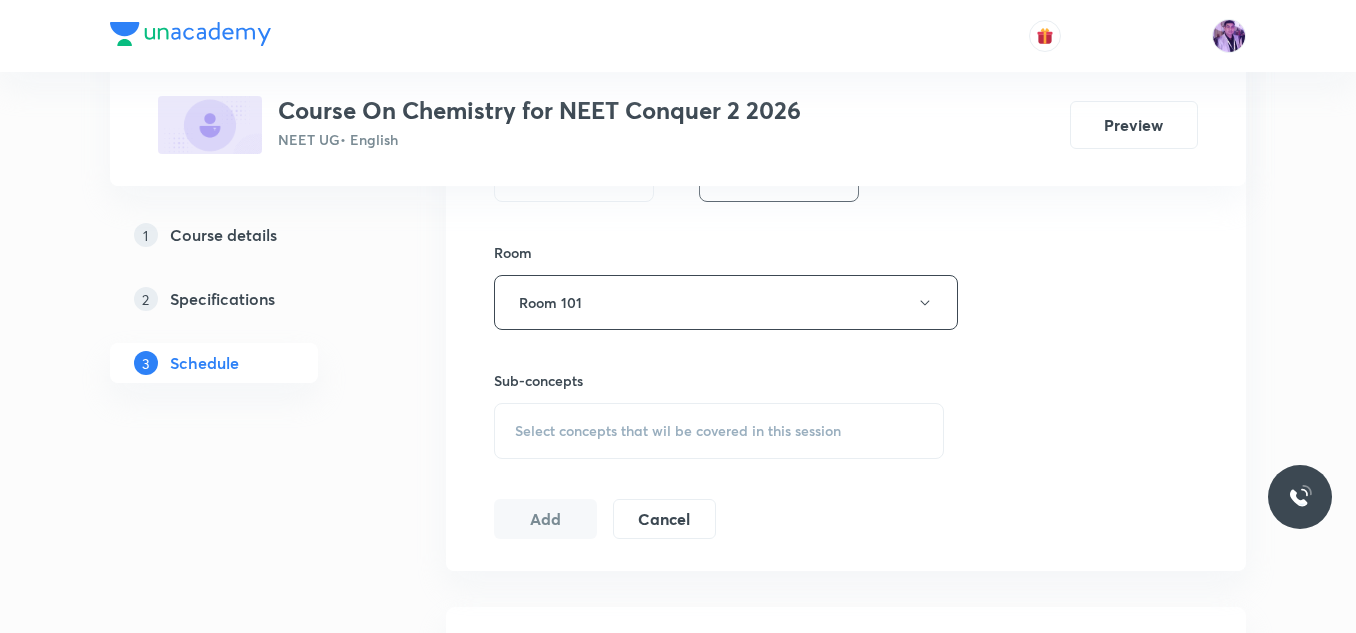 click on "Select concepts that wil be covered in this session" at bounding box center (719, 431) 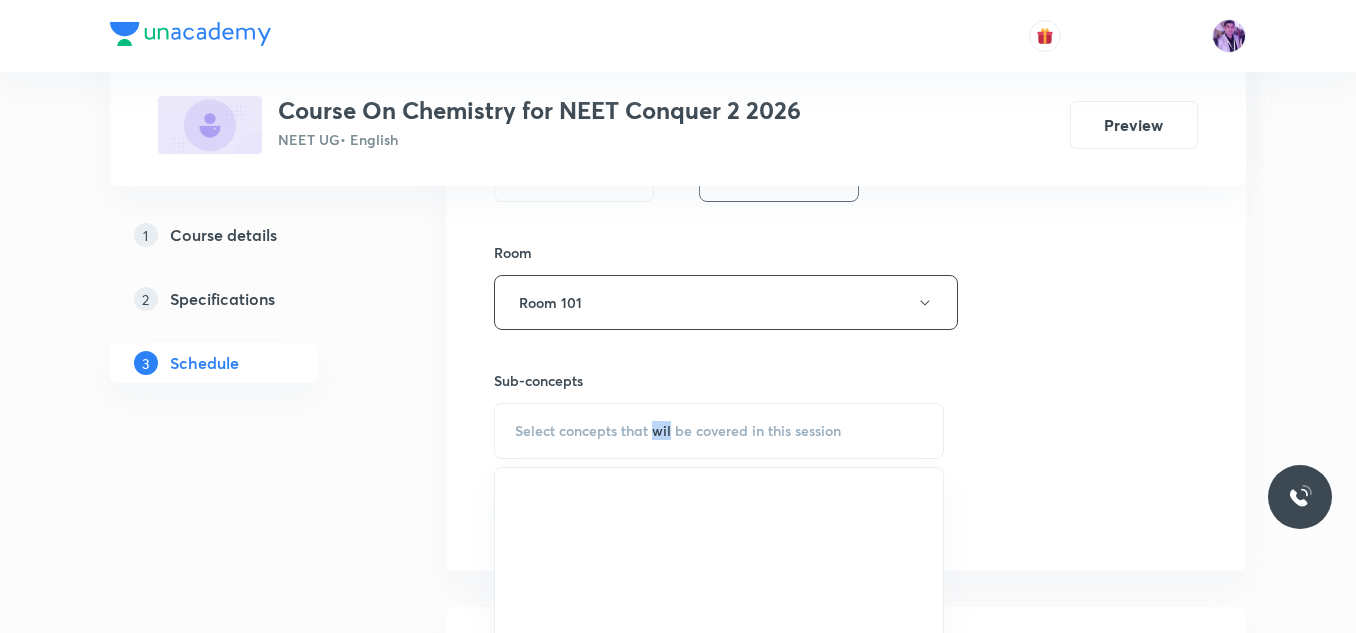 click on "Select concepts that wil be covered in this session" at bounding box center [719, 431] 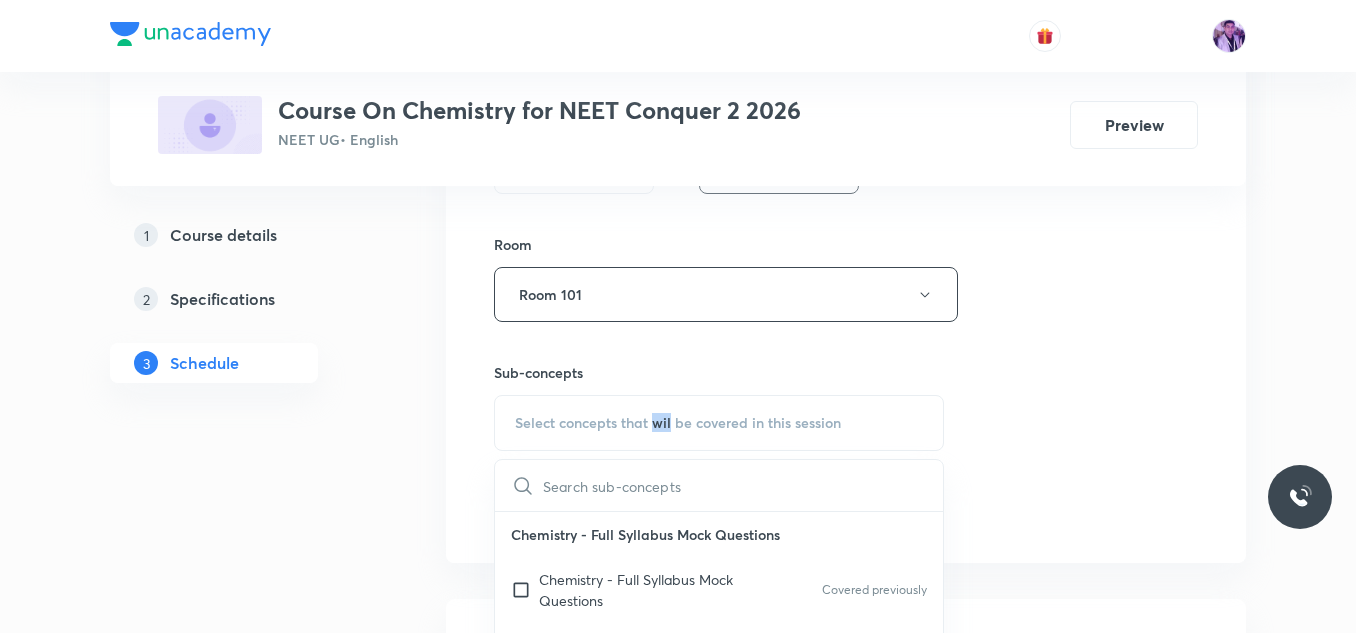 scroll, scrollTop: 944, scrollLeft: 0, axis: vertical 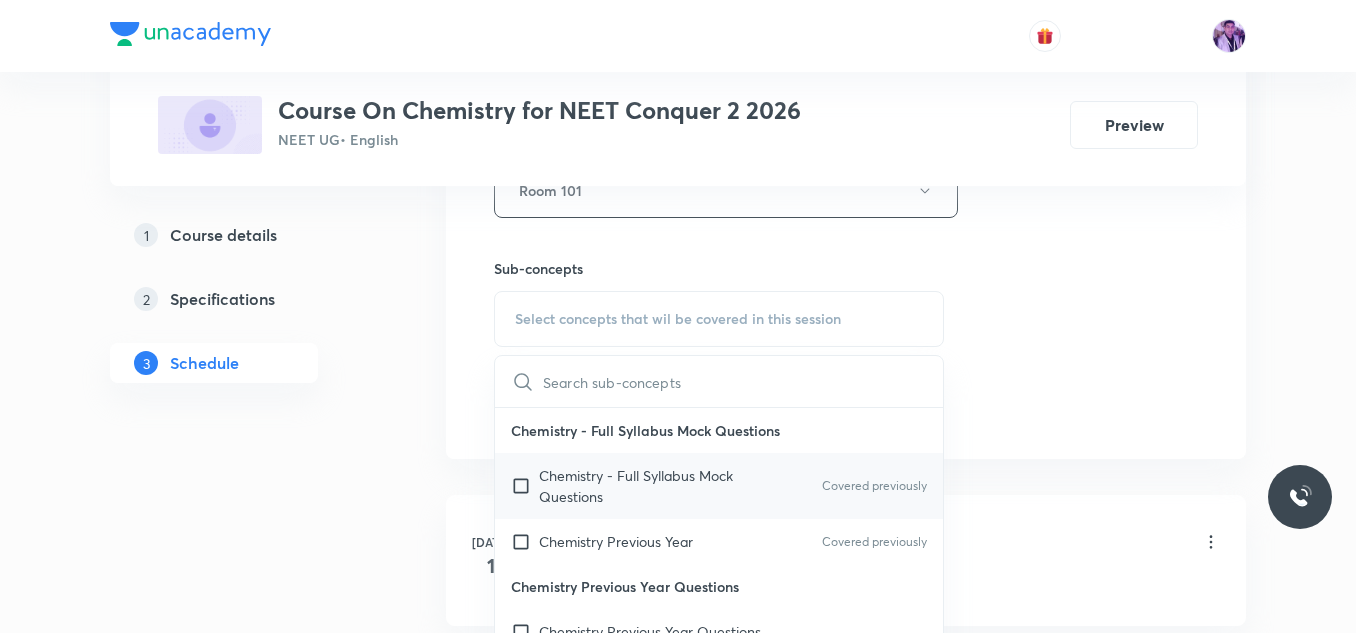 click on "Chemistry - Full Syllabus Mock Questions Covered previously" at bounding box center [719, 486] 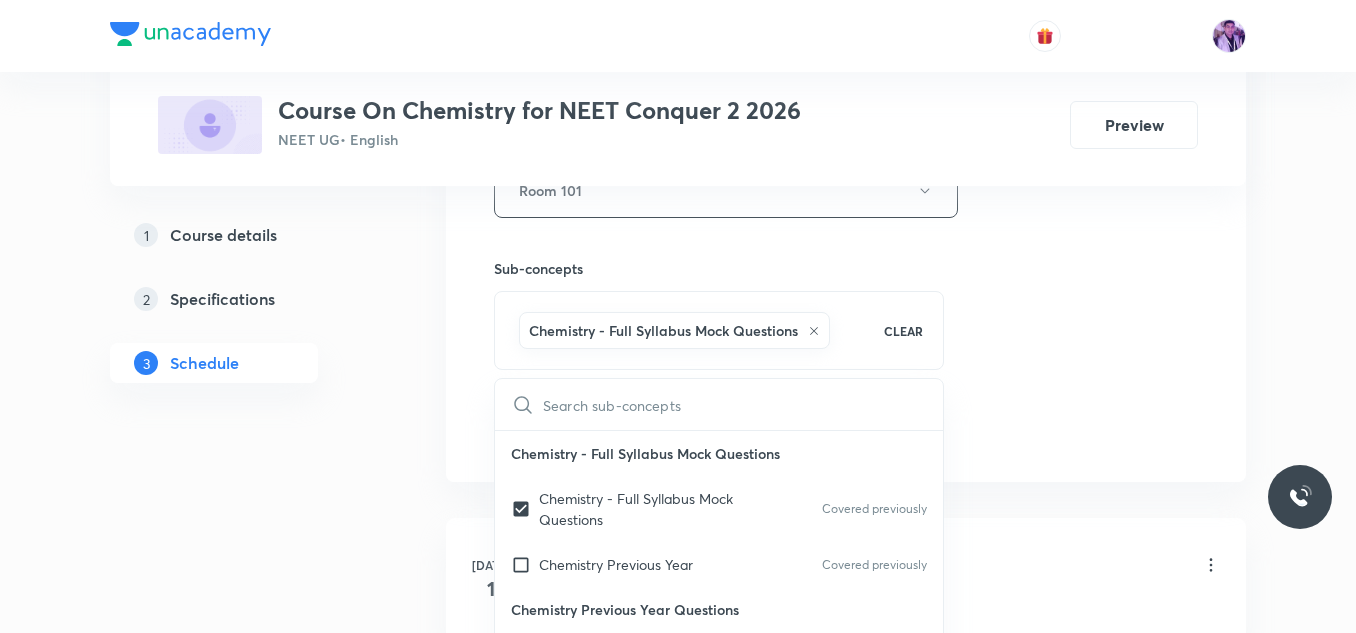 click on "1 Course details 2 Specifications 3 Schedule" at bounding box center (246, 485) 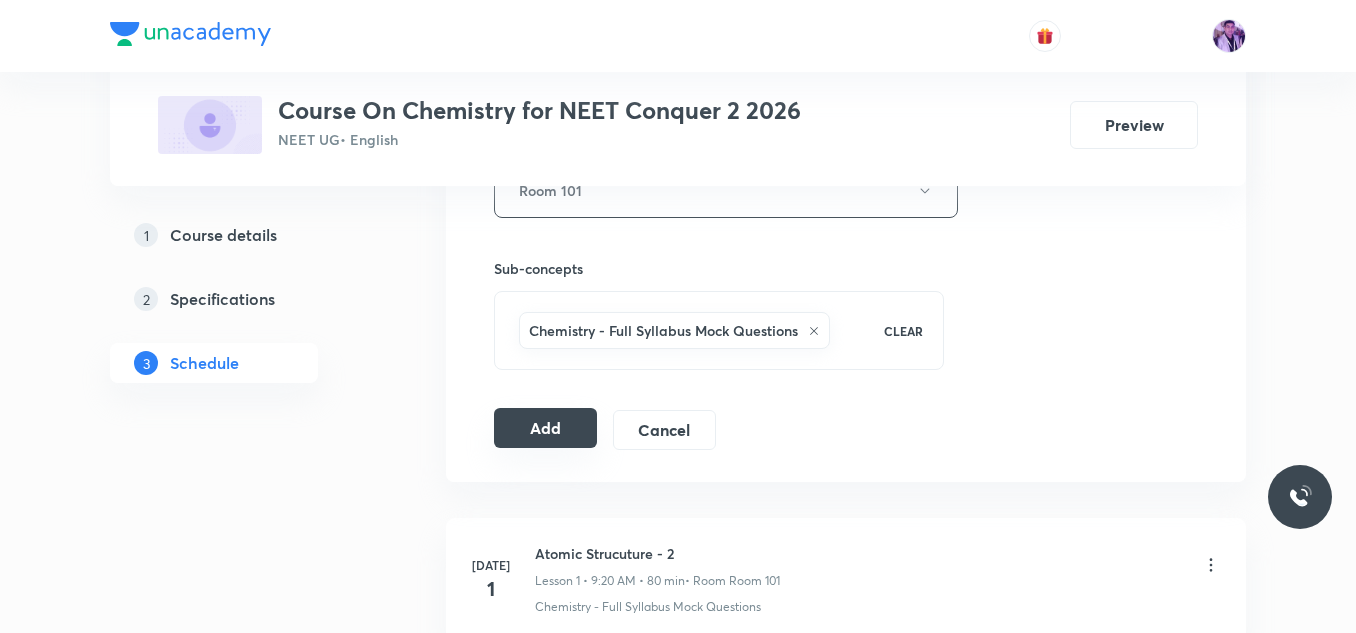 click on "Add" at bounding box center (545, 428) 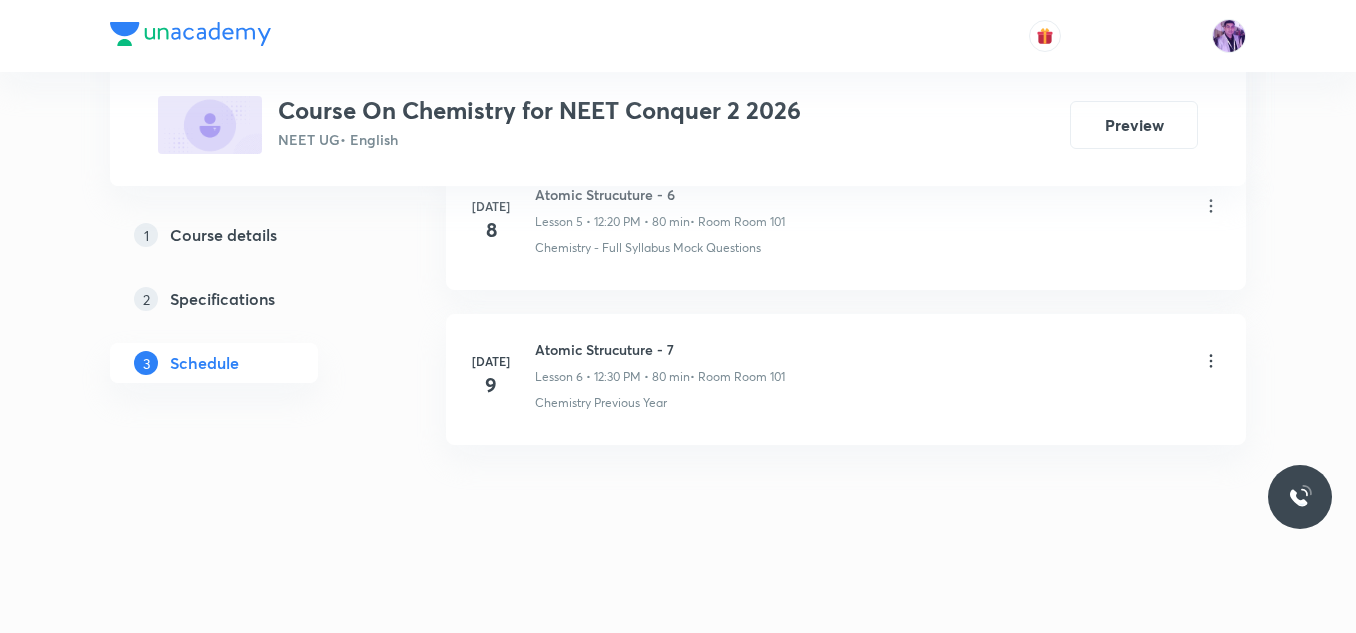 scroll, scrollTop: 981, scrollLeft: 0, axis: vertical 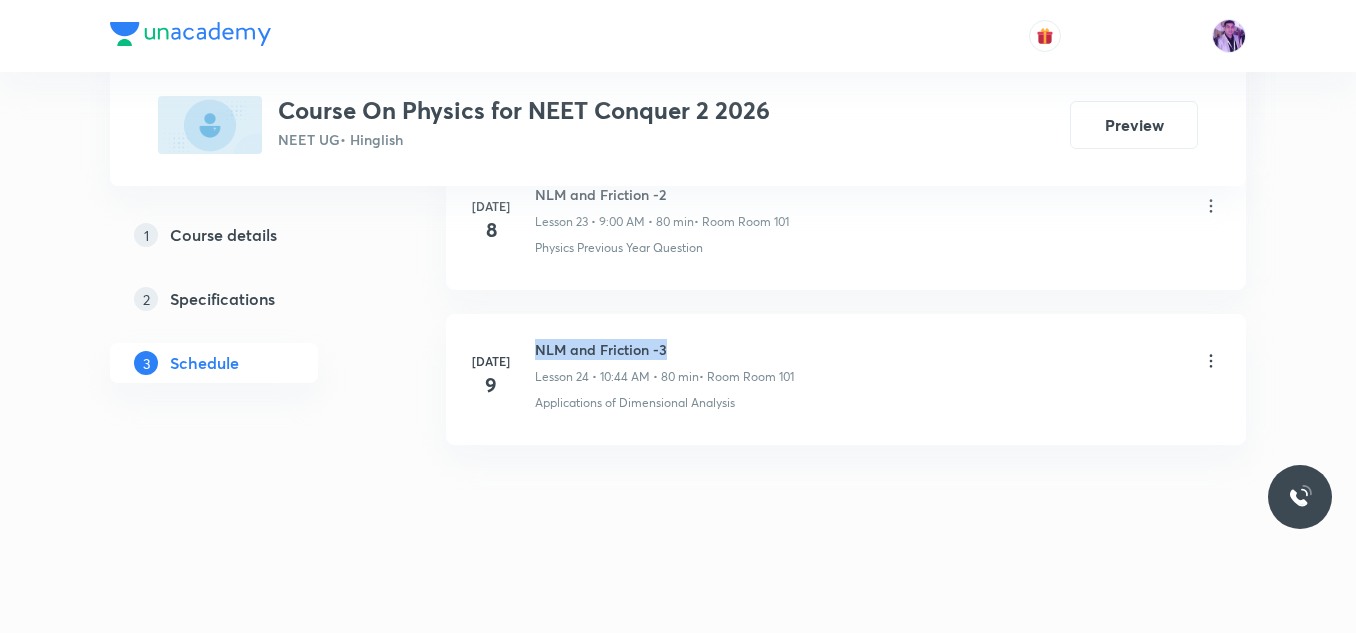 drag, startPoint x: 537, startPoint y: 349, endPoint x: 676, endPoint y: 351, distance: 139.01439 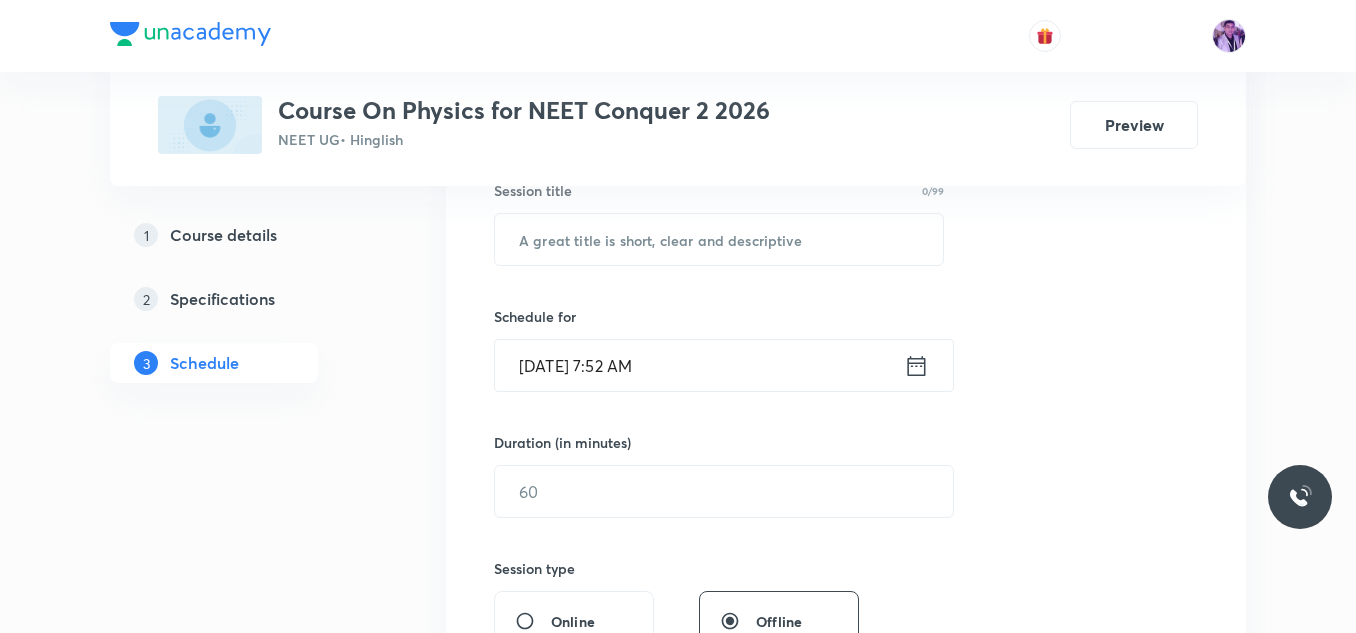 scroll, scrollTop: 378, scrollLeft: 0, axis: vertical 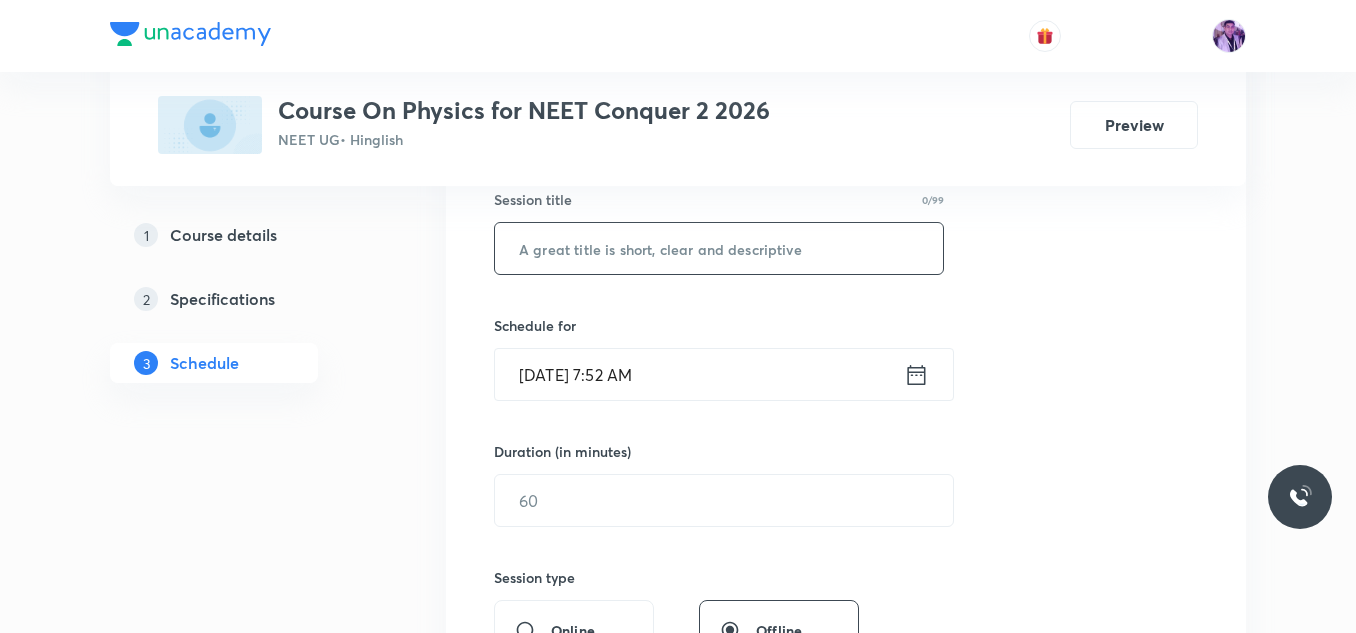 paste on "NLM and Friction -3" 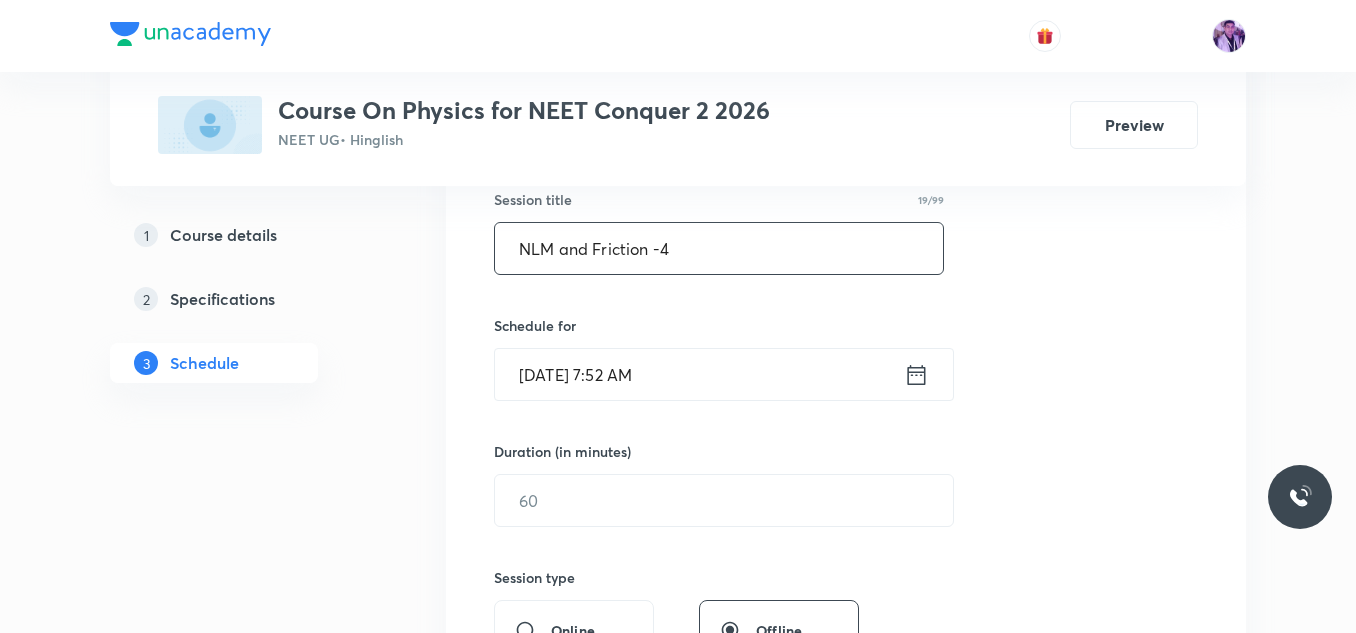 type on "NLM and Friction -4" 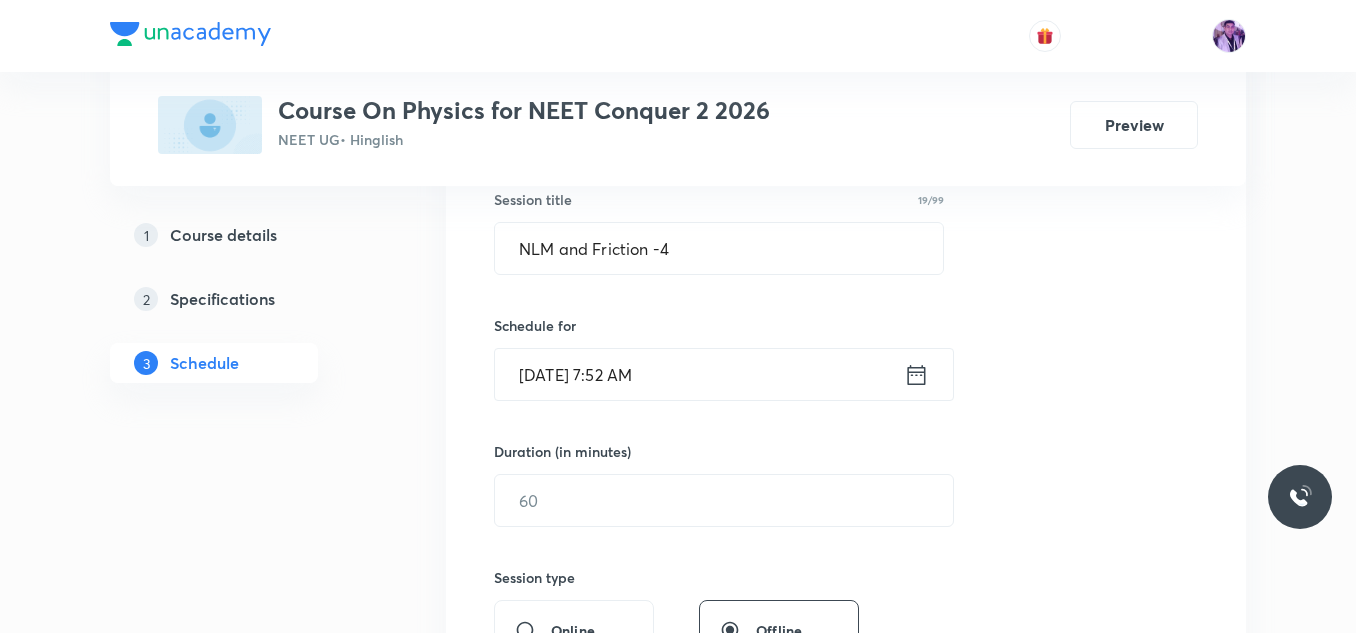 click on "[DATE] 7:52 AM" at bounding box center (699, 374) 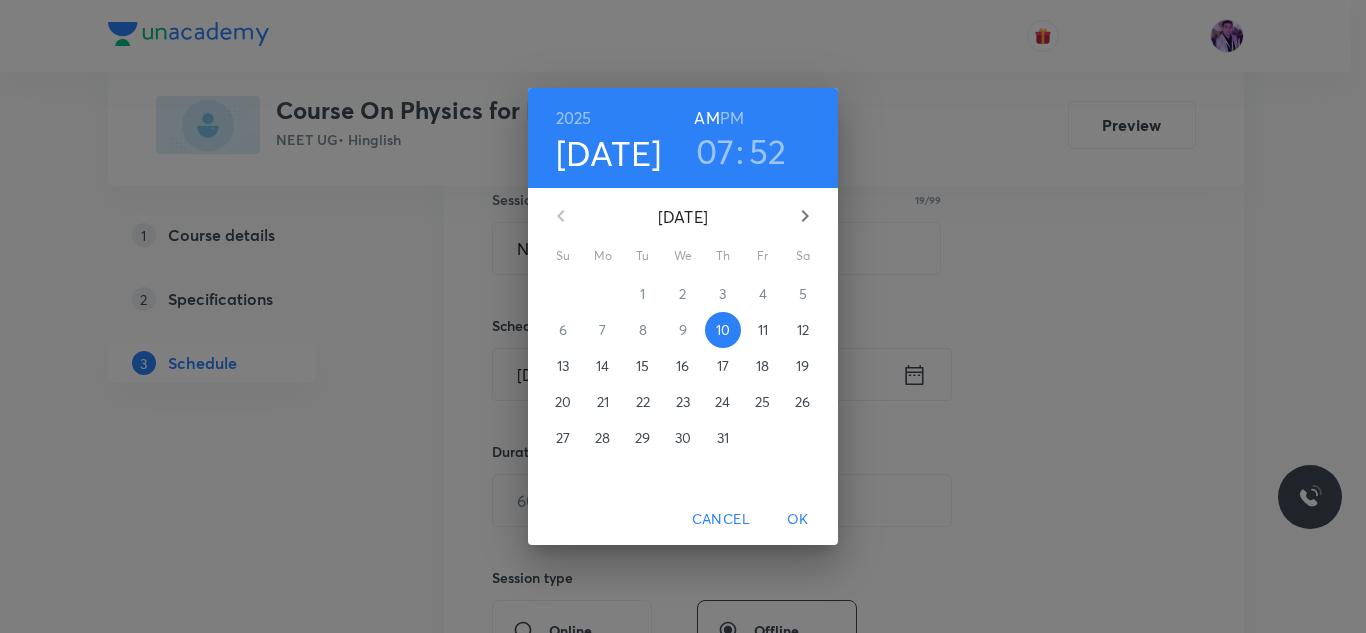 click on "PM" at bounding box center (732, 118) 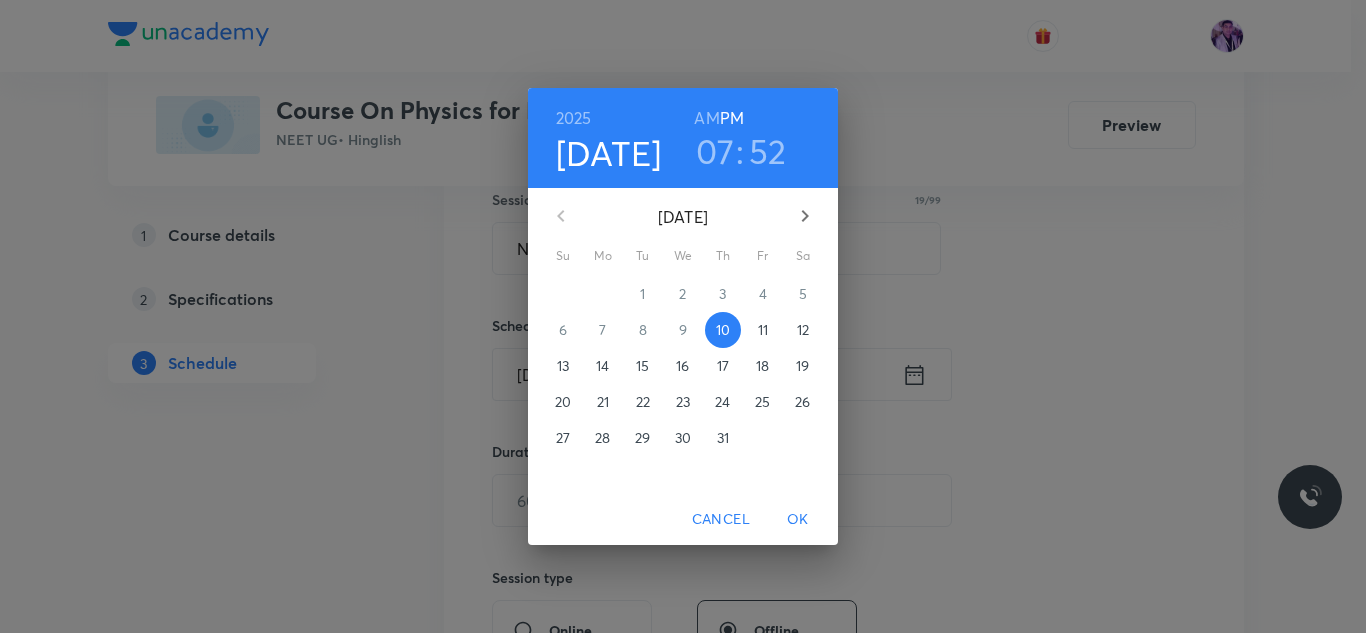 click on "07" at bounding box center (715, 151) 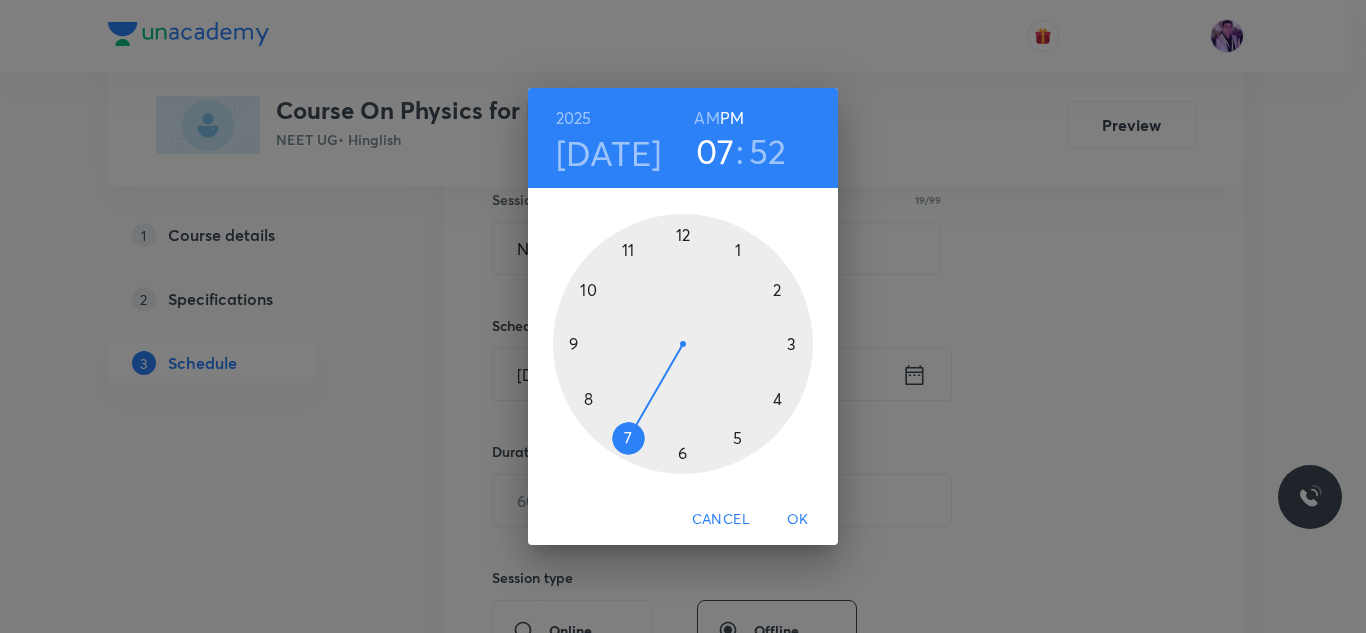 click at bounding box center [683, 344] 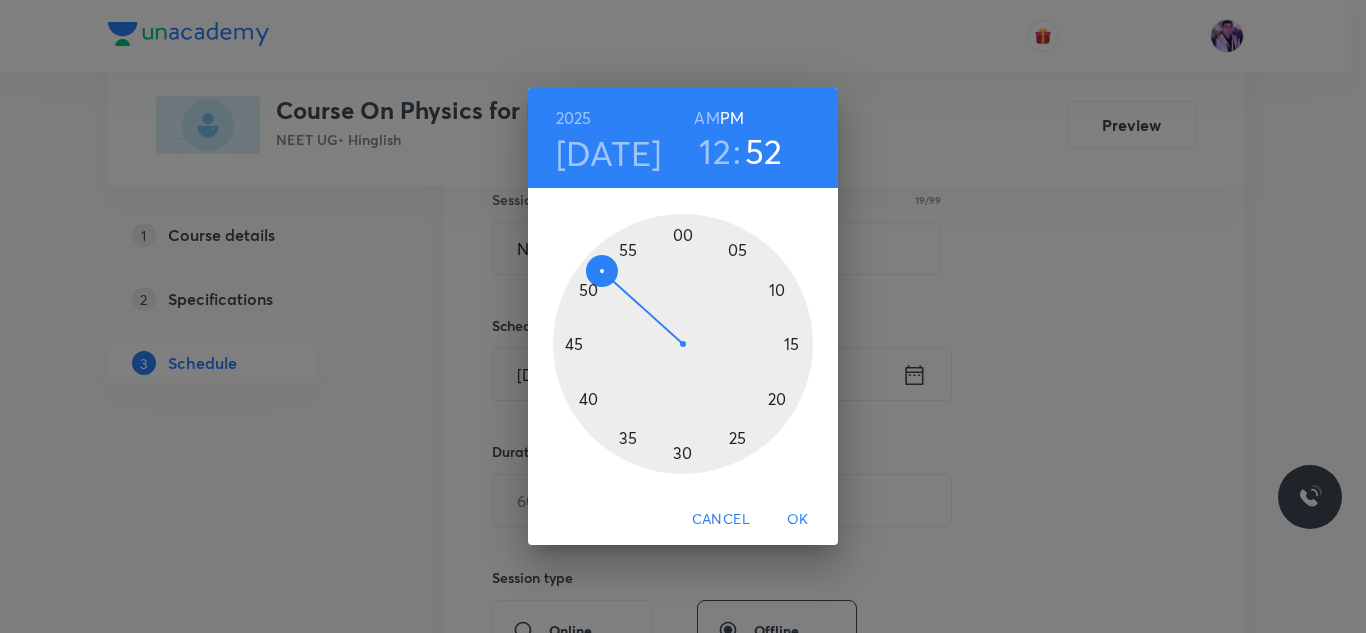 click at bounding box center [683, 344] 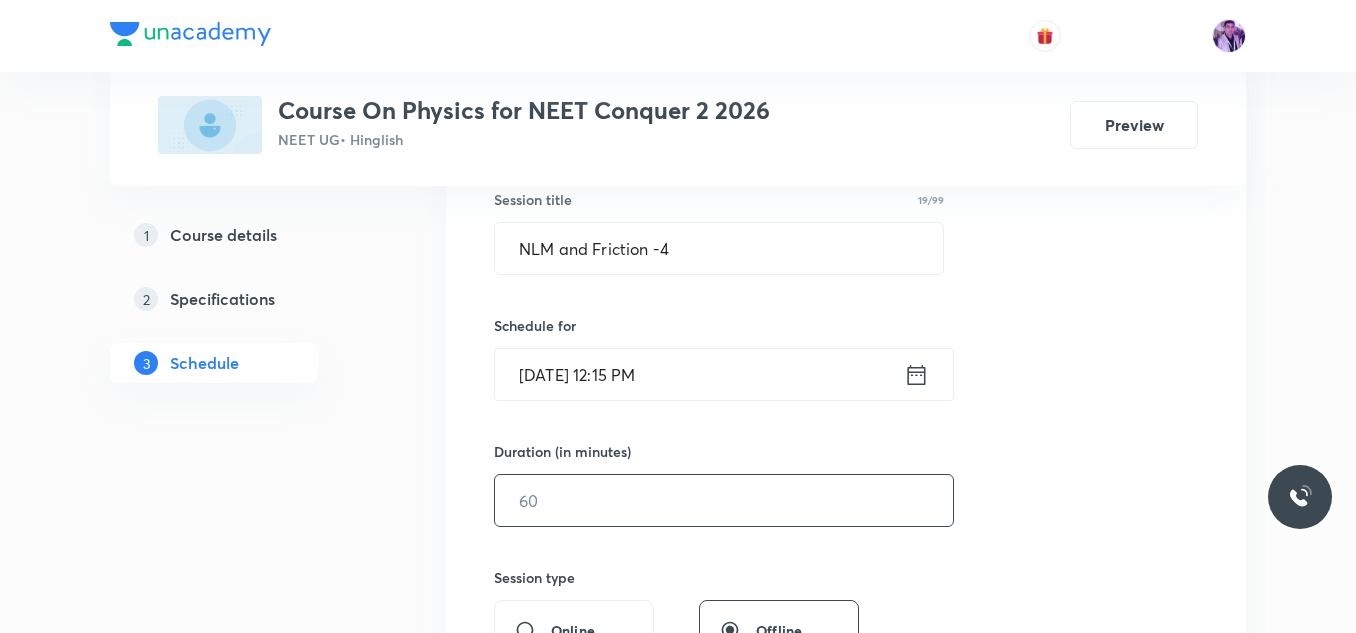 click at bounding box center [724, 500] 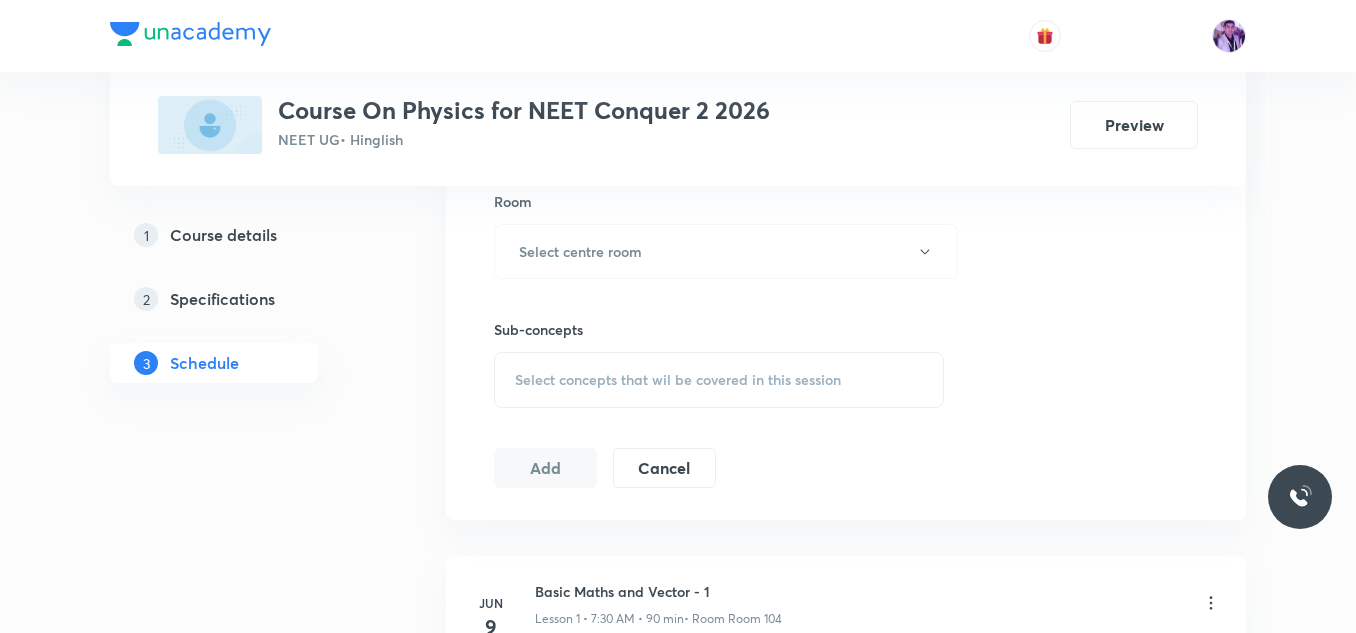scroll, scrollTop: 908, scrollLeft: 0, axis: vertical 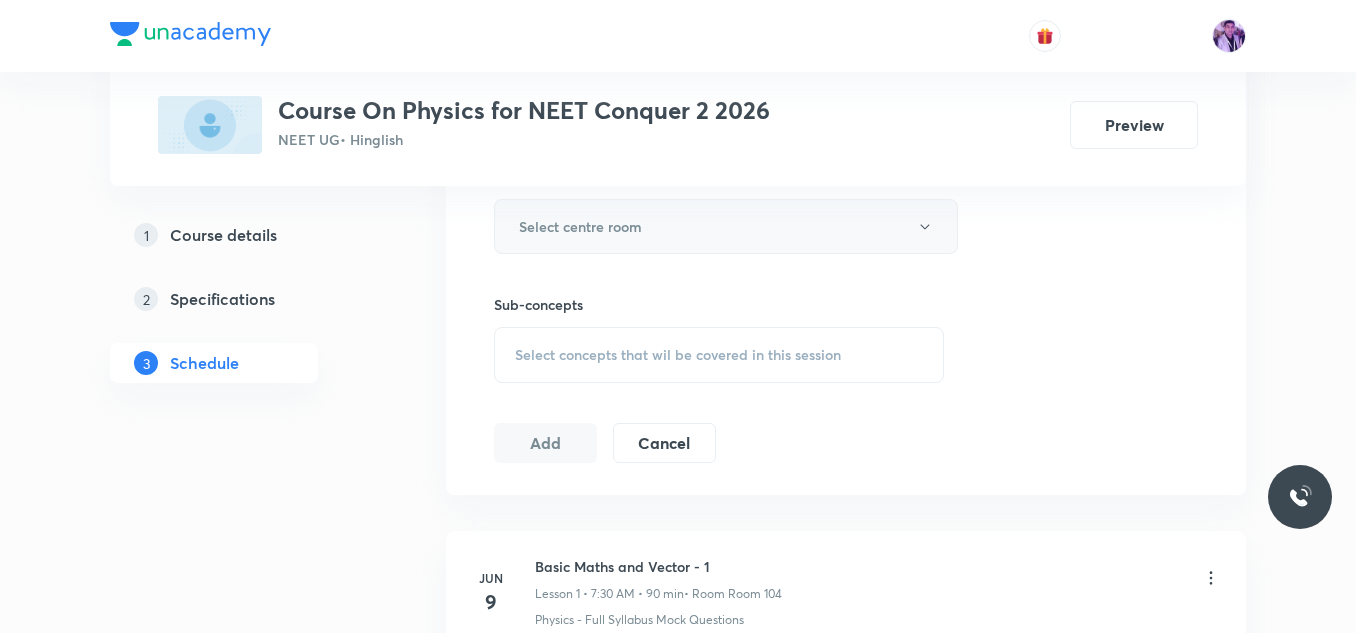 type on "80" 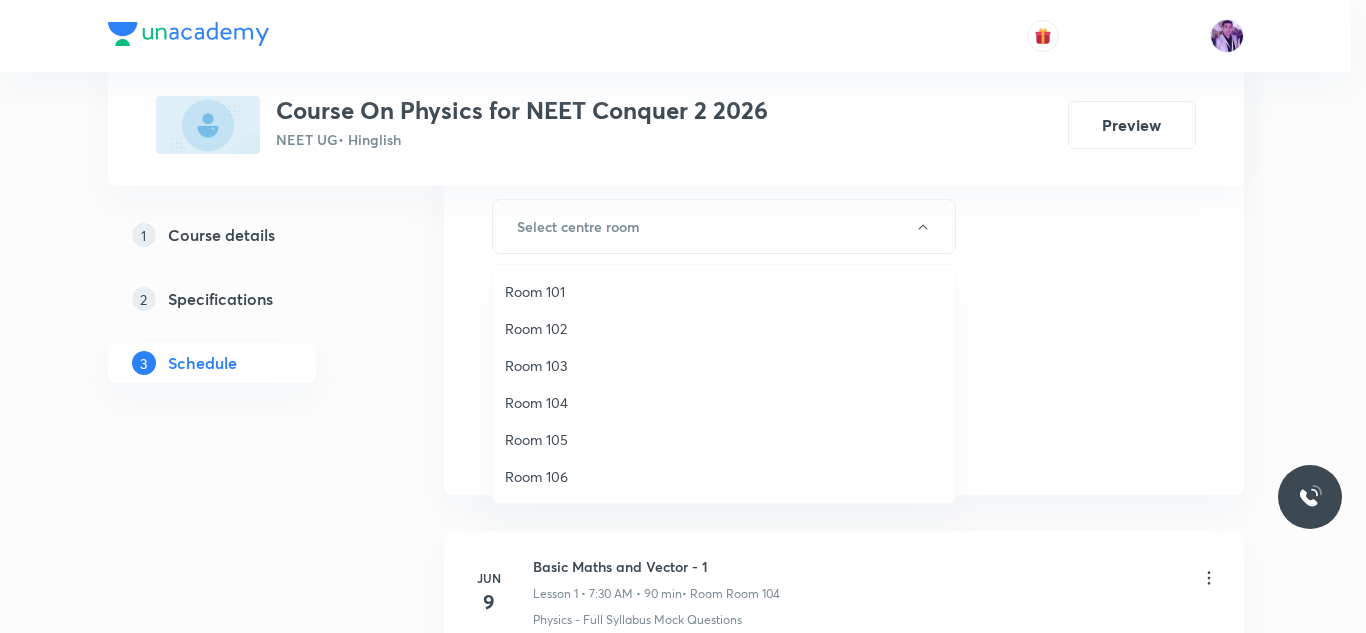 click on "Room 102" at bounding box center (724, 328) 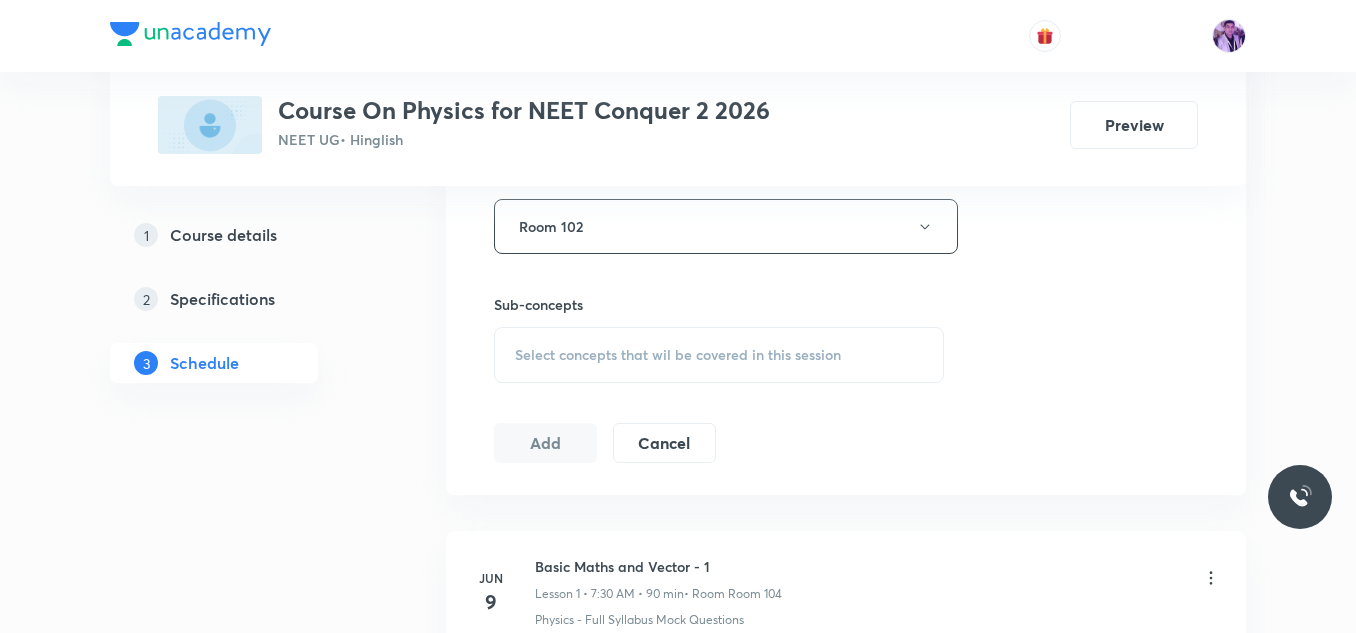 click on "Select concepts that wil be covered in this session" at bounding box center (678, 355) 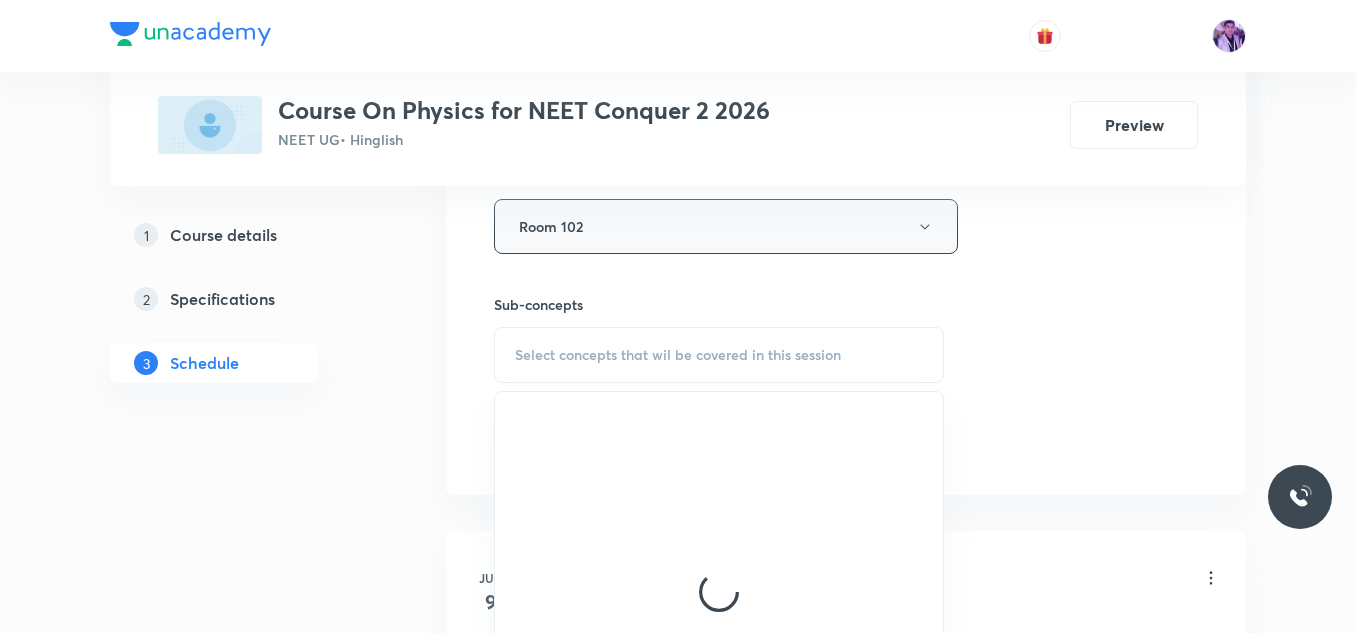 click on "Room 102" at bounding box center [726, 226] 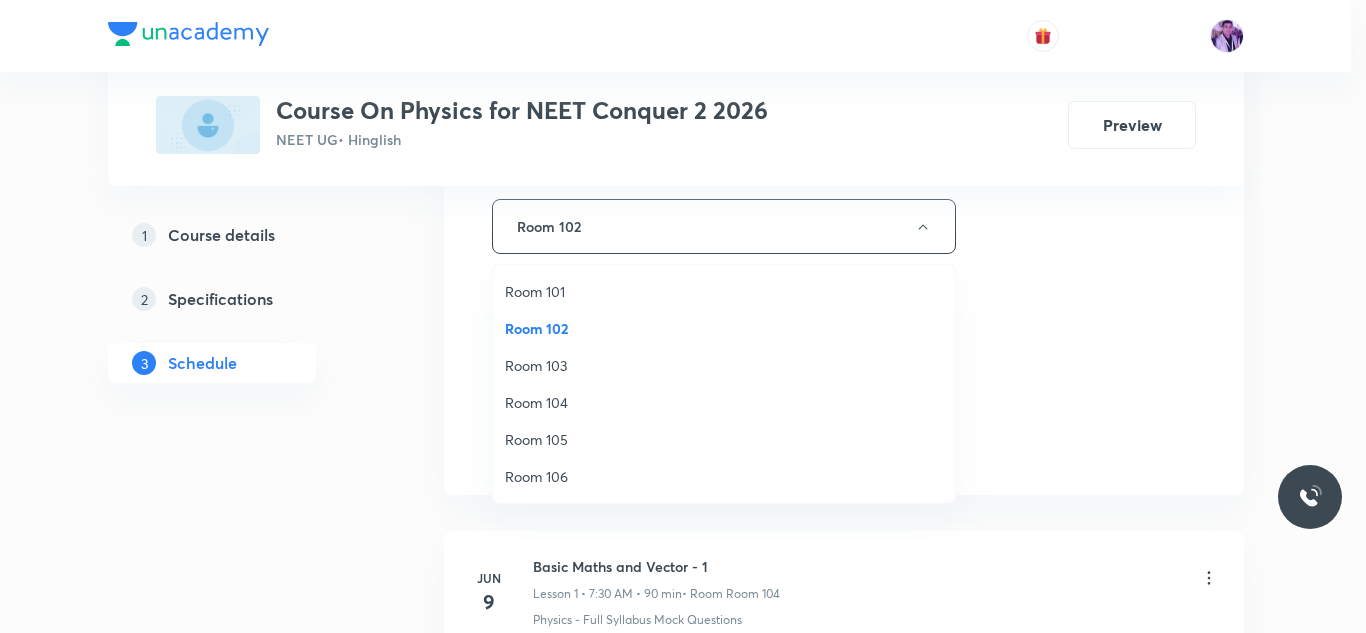click on "Room 101" at bounding box center (724, 291) 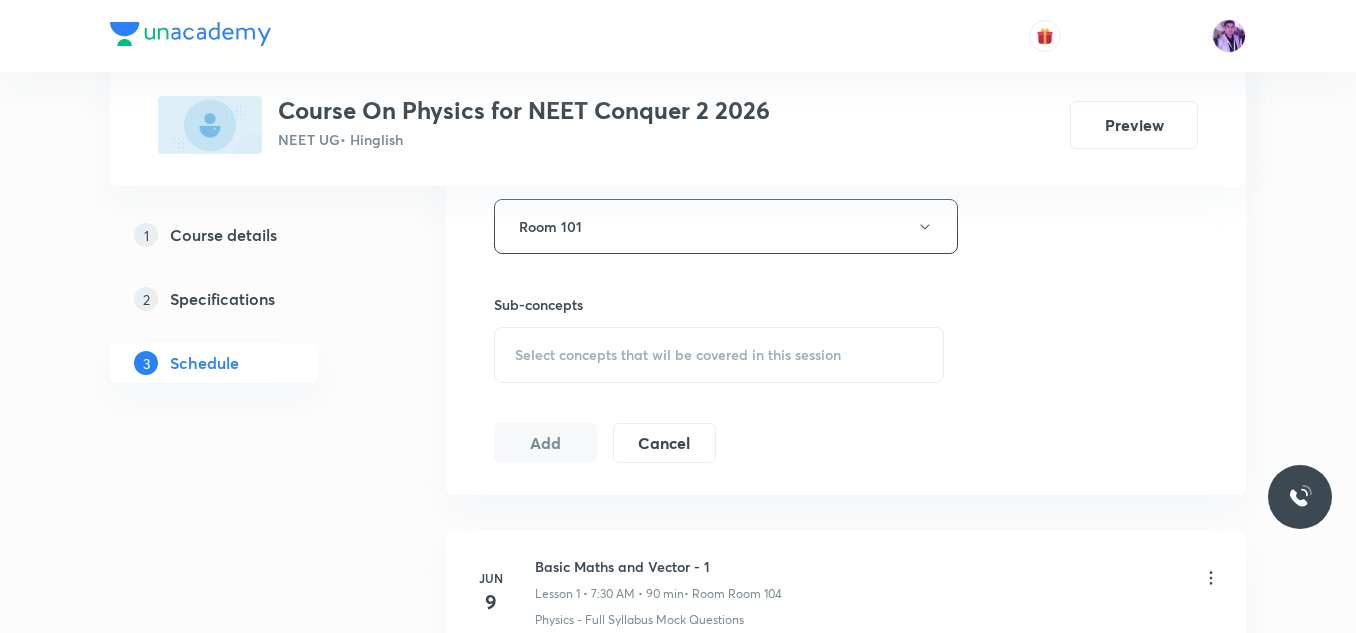 click on "Select concepts that wil be covered in this session" at bounding box center [719, 355] 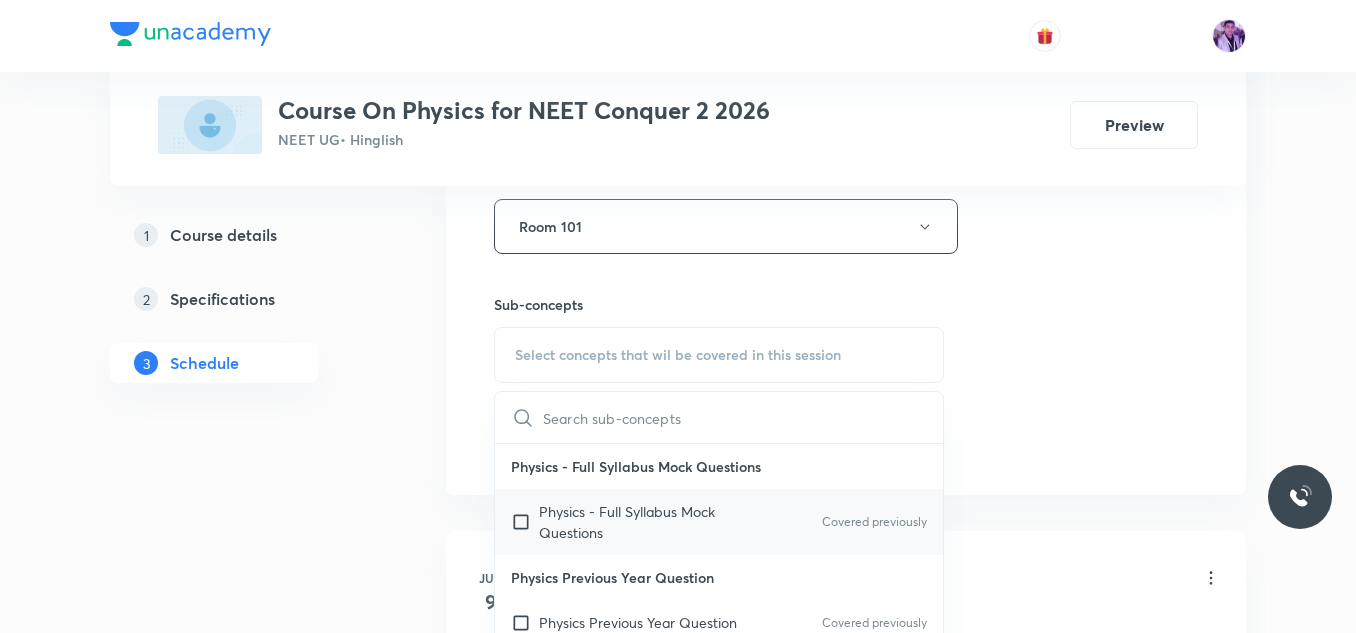 click on "Physics - Full Syllabus Mock Questions" at bounding box center [640, 522] 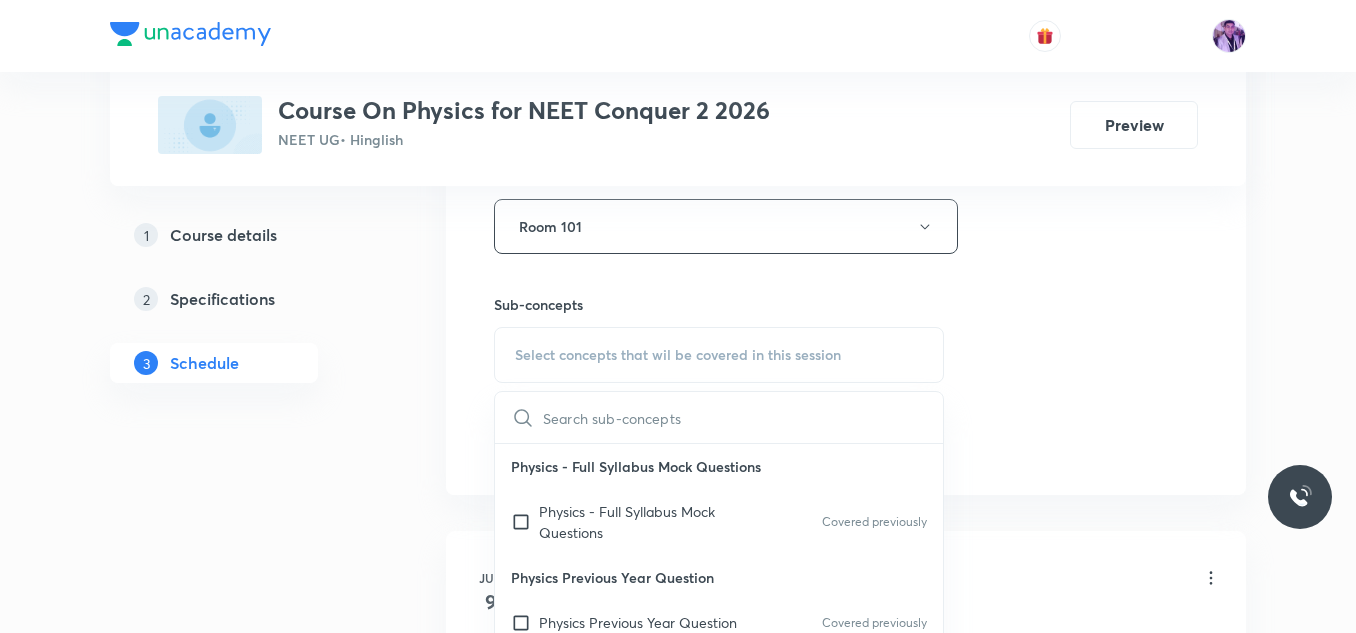 checkbox on "true" 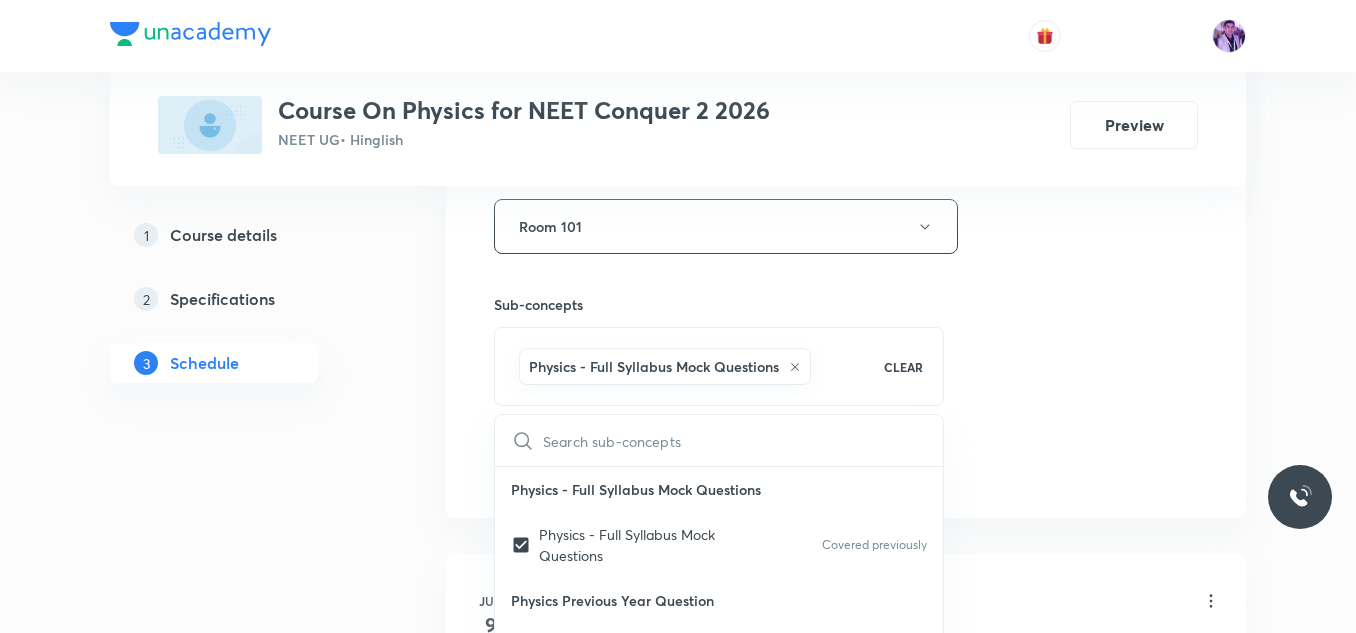 click on "Plus Courses Course On Physics for NEET Conquer 2 2026 NEET UG  • Hinglish Preview 1 Course details 2 Specifications 3 Schedule Schedule 24  classes Session  25 Live class Session title 19/99 NLM and Friction -4 ​ Schedule for [DATE] 12:15 PM ​ Duration (in minutes) 80 ​   Session type Online Offline Room Room 101 Sub-concepts Physics - Full Syllabus Mock Questions CLEAR ​ Physics - Full Syllabus Mock Questions Physics - Full Syllabus Mock Questions Covered previously Physics Previous Year Question Physics Previous Year Question Covered previously Units & Dimensions Physical quantity Covered previously Applications of Dimensional Analysis Covered previously Significant Figures Units of Physical Quantities System of Units Dimensions of Some Mathematical Functions Unit and Dimension Product of Two Vectors Subtraction of Vectors Cross Product Least Count Analysis Errors of Measurement Vernier Callipers Screw Gauge Zero Error Basic Mathematics Elementary Algebra Elementary Trigonometry Functions" at bounding box center [678, 1803] 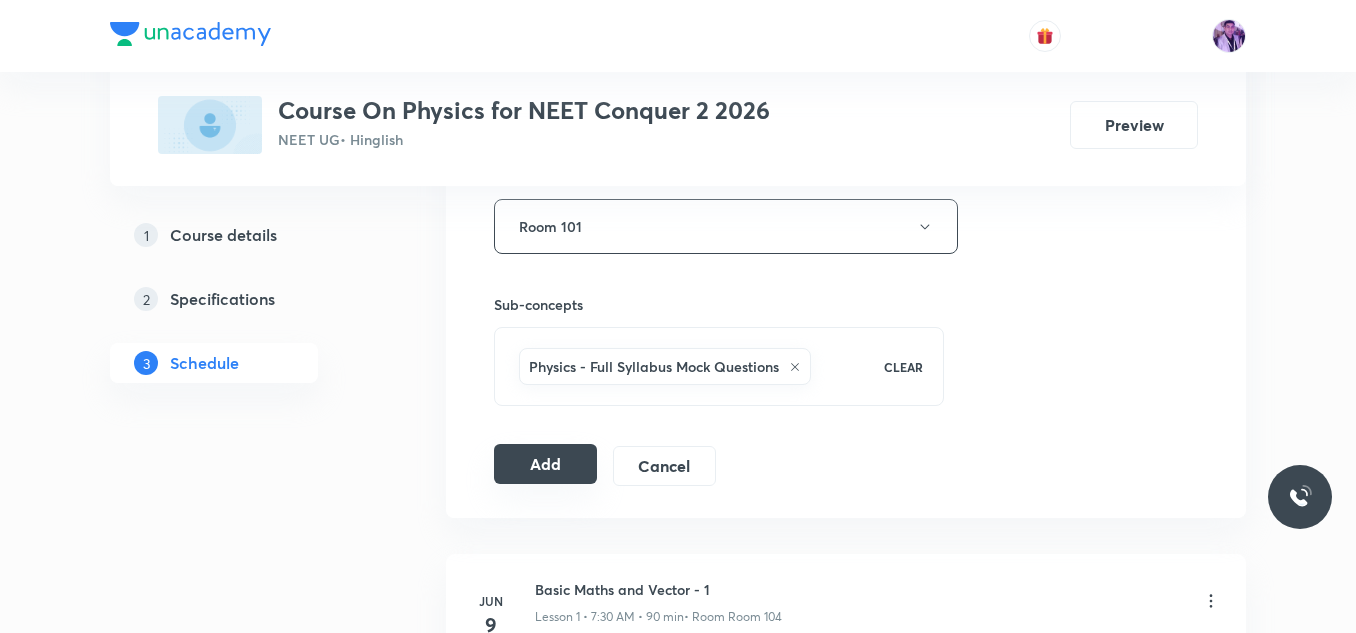 click on "Add" at bounding box center [545, 464] 